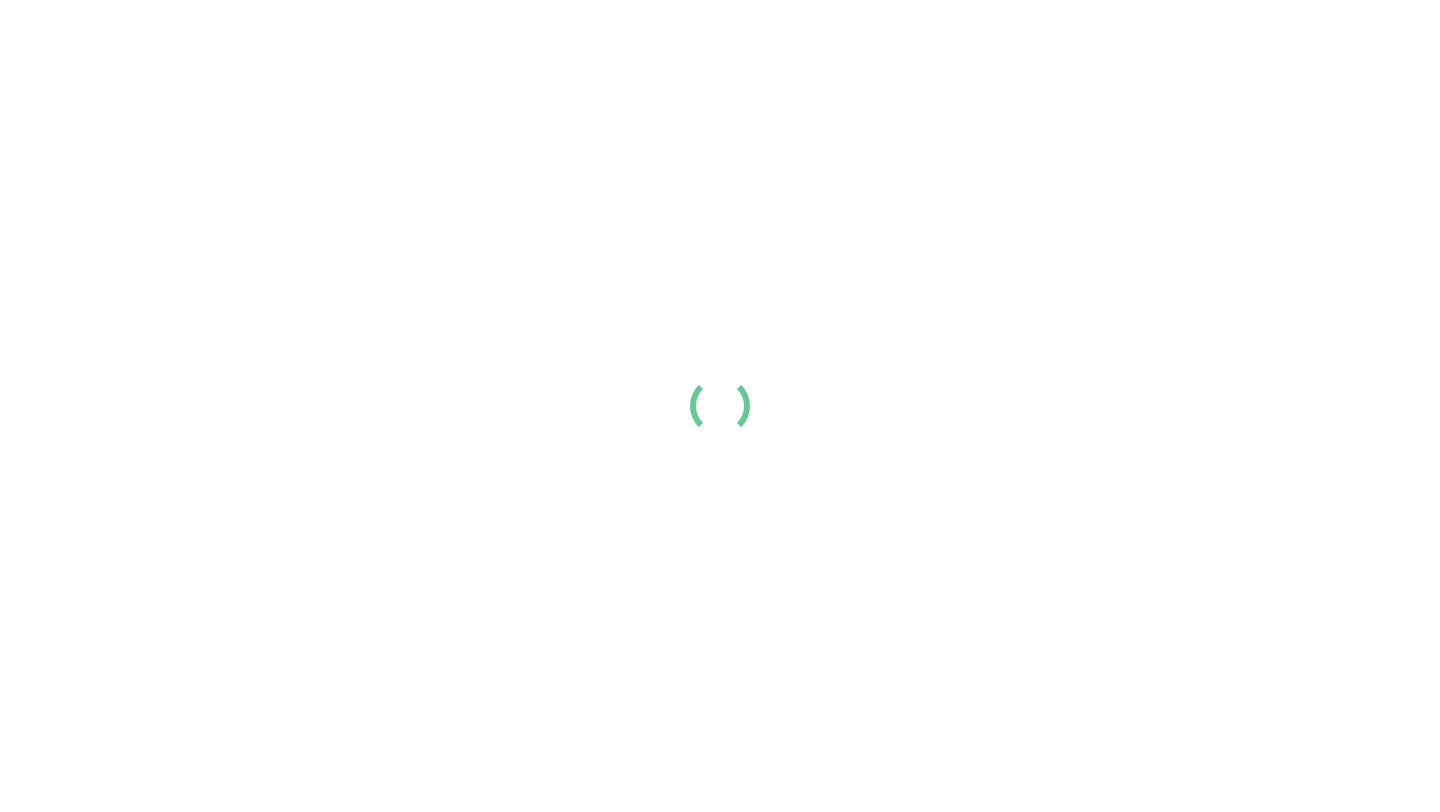 scroll, scrollTop: 0, scrollLeft: 0, axis: both 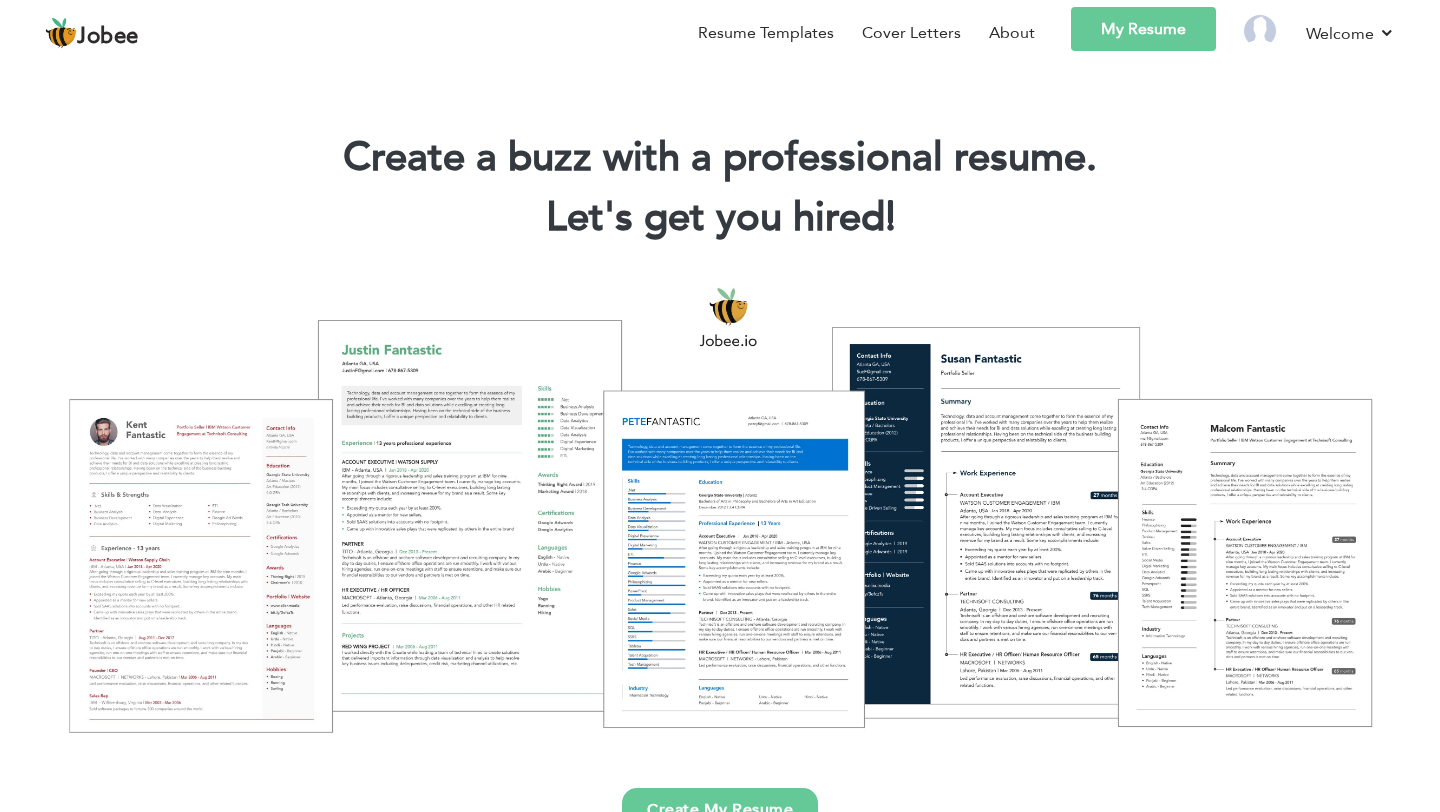 click on "My Resume" at bounding box center [1143, 29] 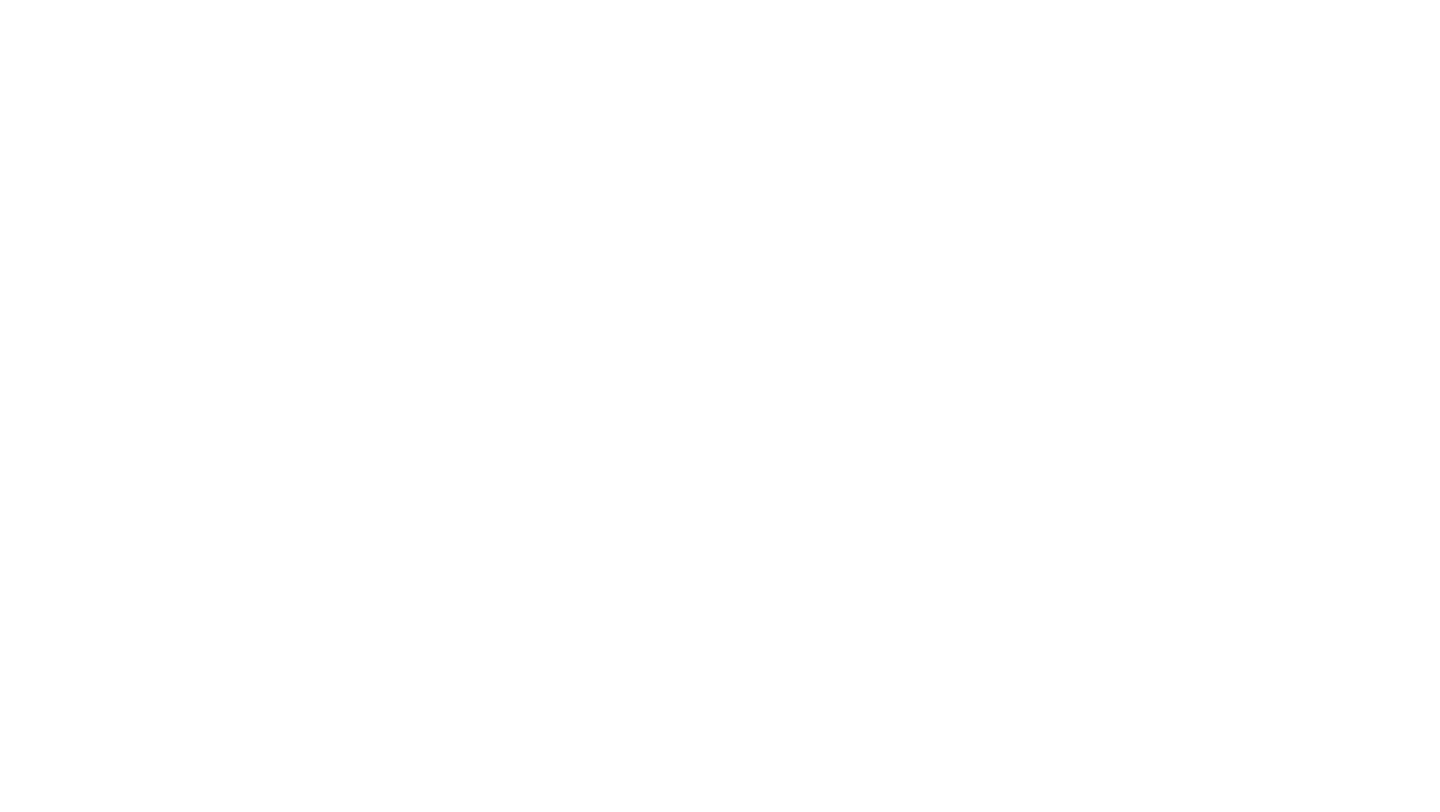 scroll, scrollTop: 0, scrollLeft: 0, axis: both 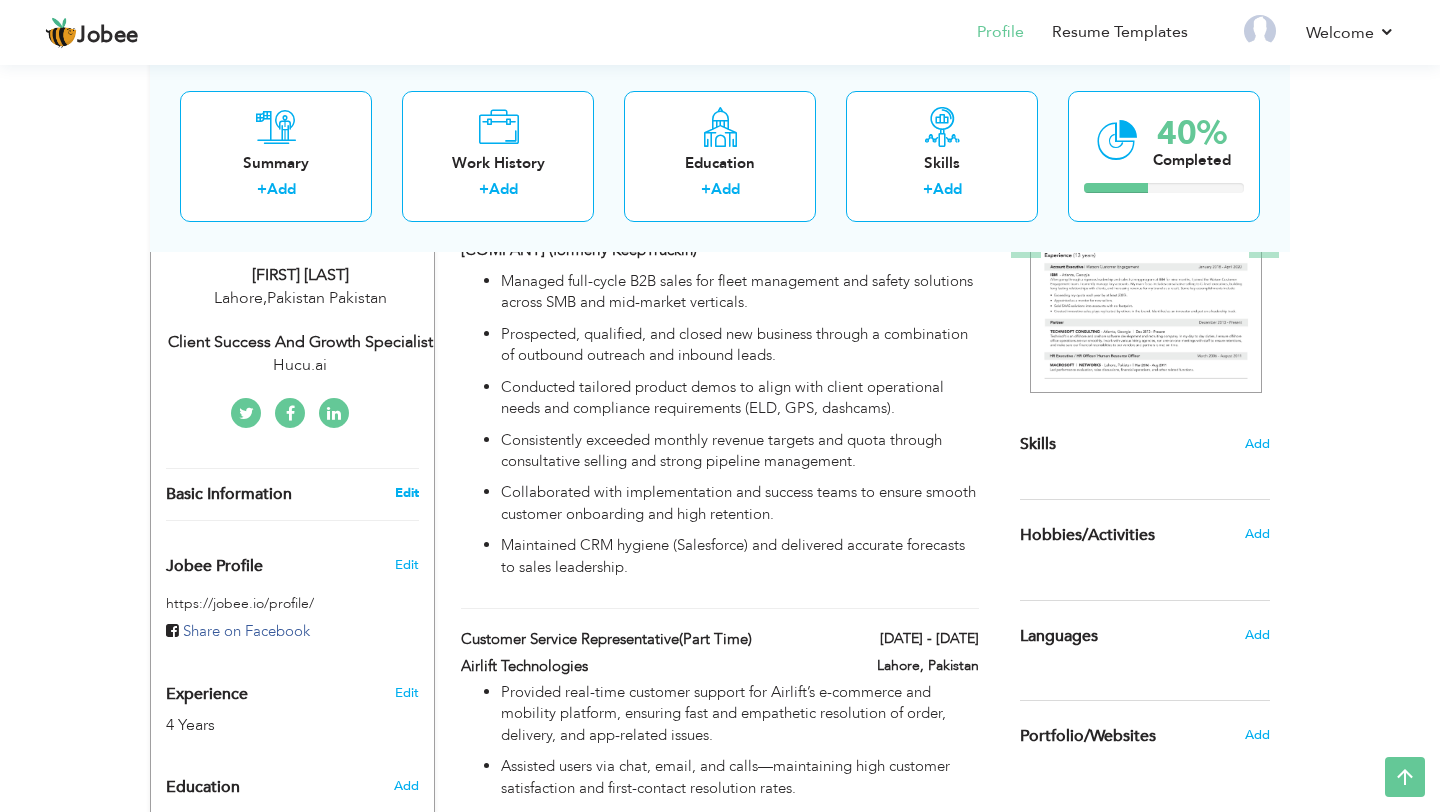 click on "Edit" at bounding box center [407, 493] 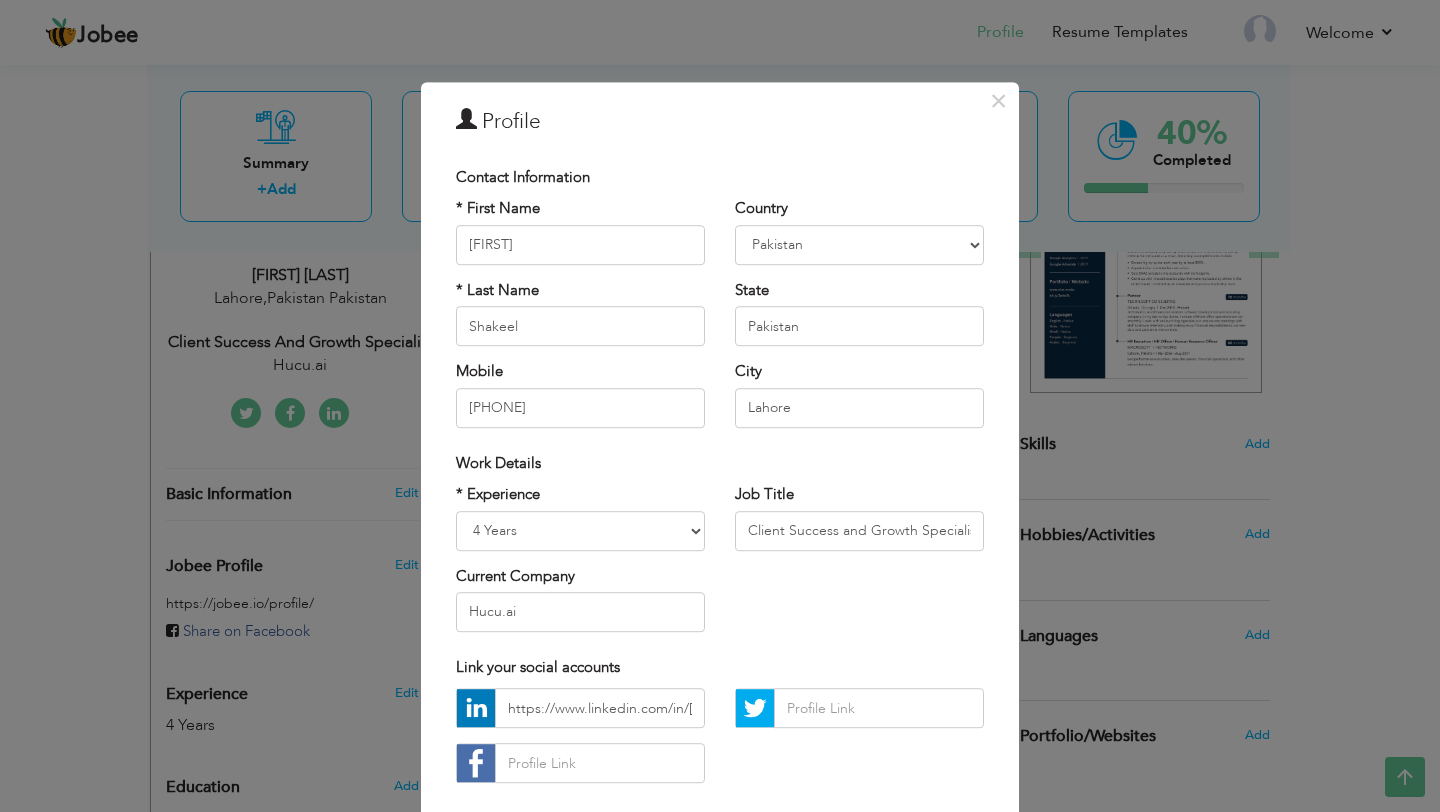 click on "×
Profile
Contact Information
* First Name
Mahnoor
* Last Name
Angola" at bounding box center (720, 406) 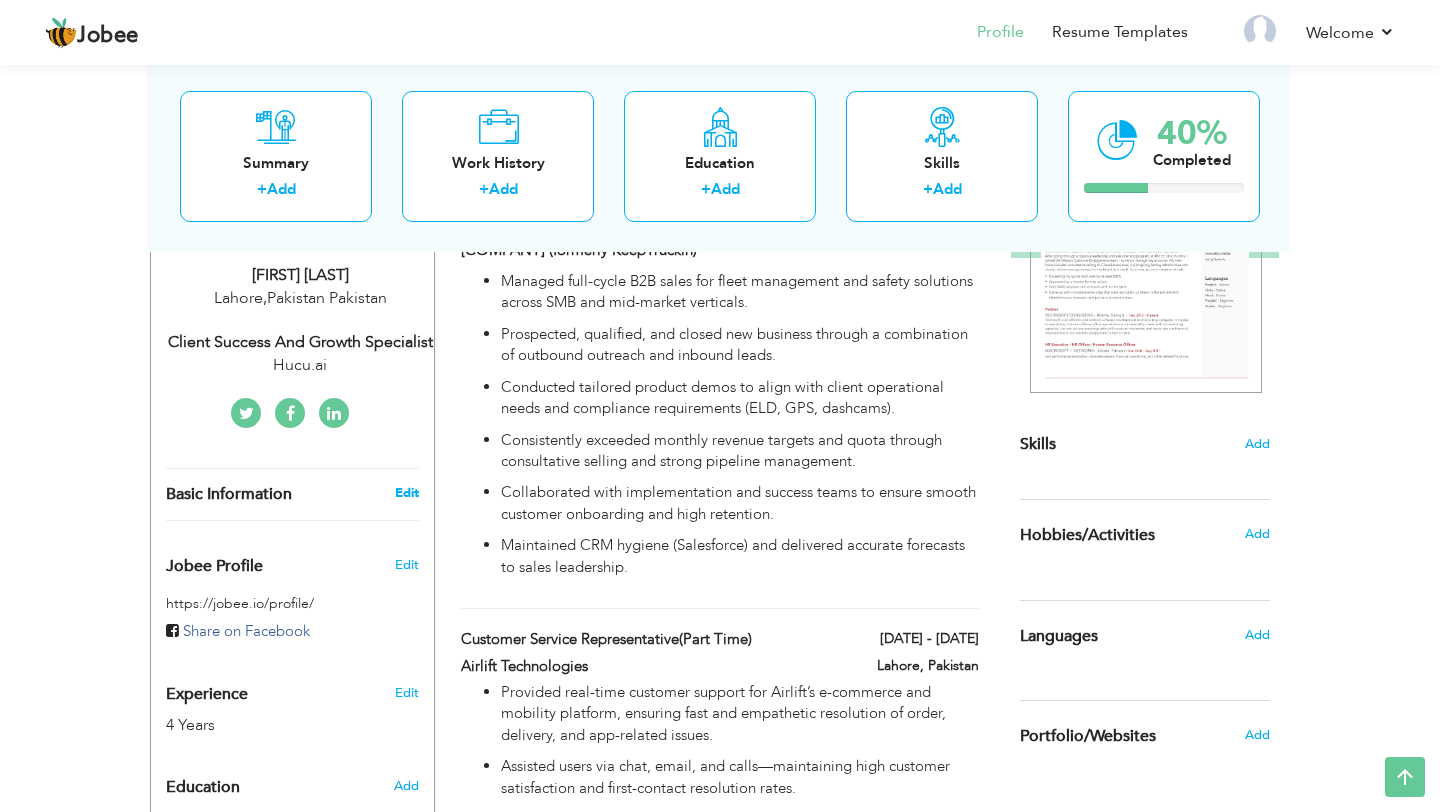 click on "Edit" at bounding box center [407, 493] 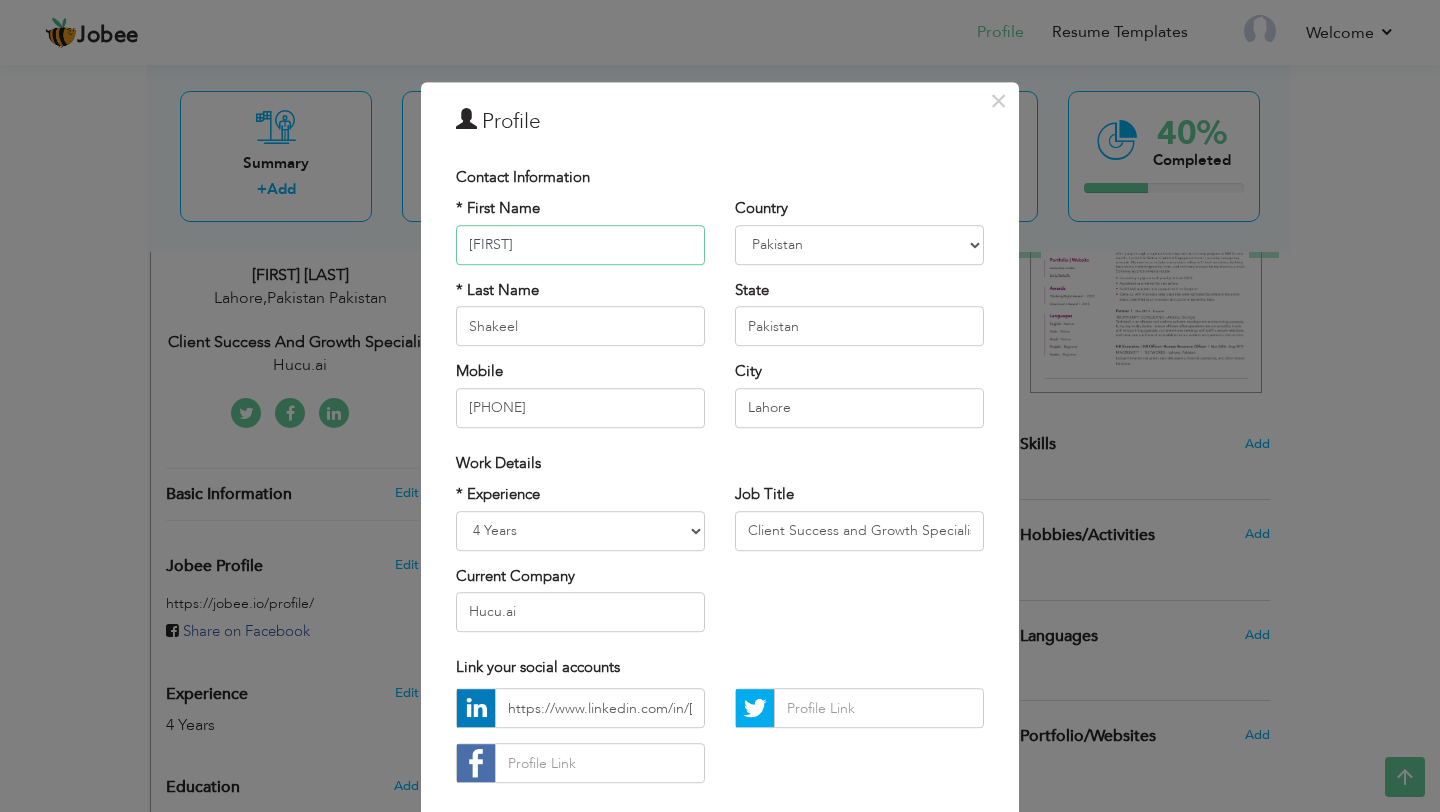 scroll, scrollTop: 107, scrollLeft: 0, axis: vertical 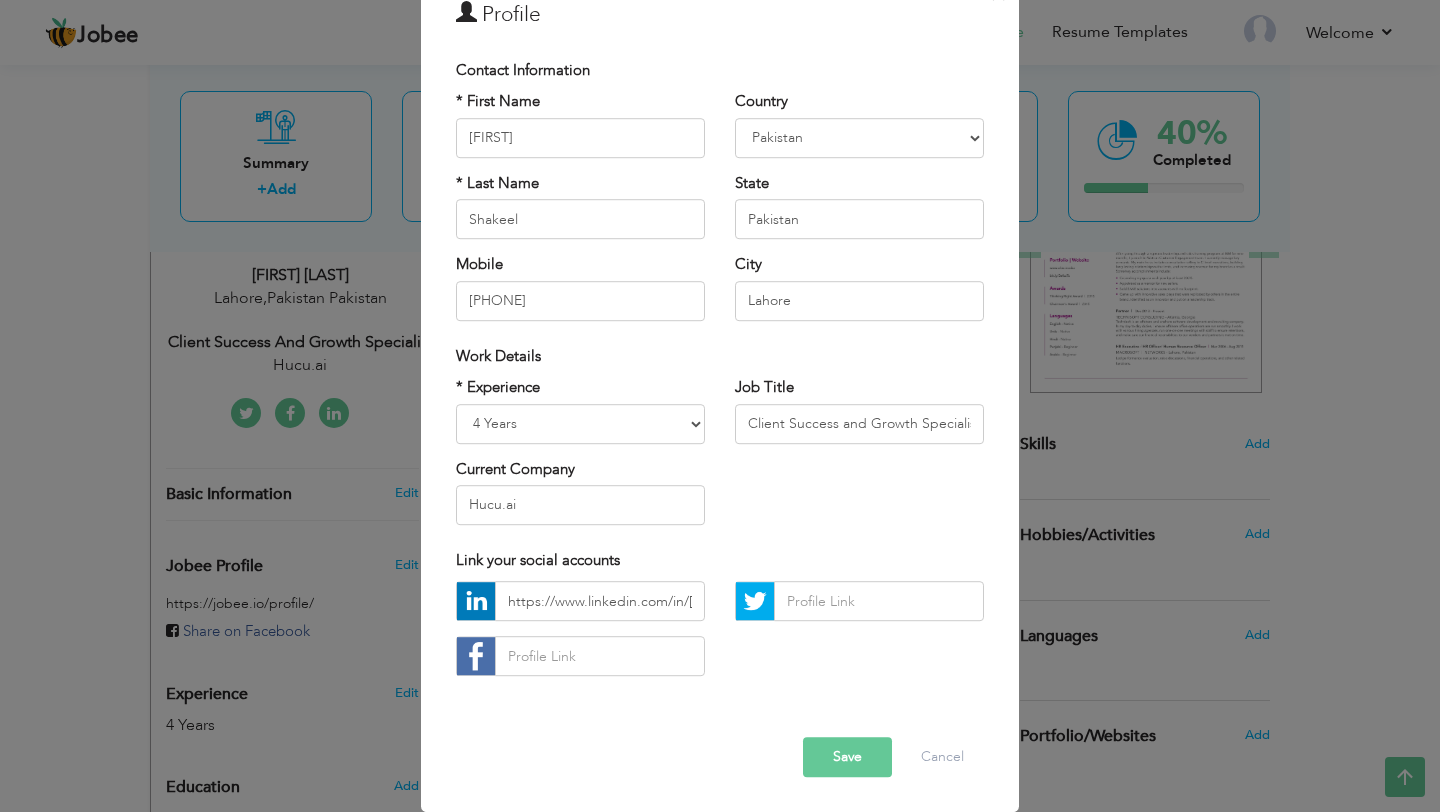 click on "×
Profile
Contact Information
* First Name
Mahnoor
* Last Name
Angola" at bounding box center [720, 406] 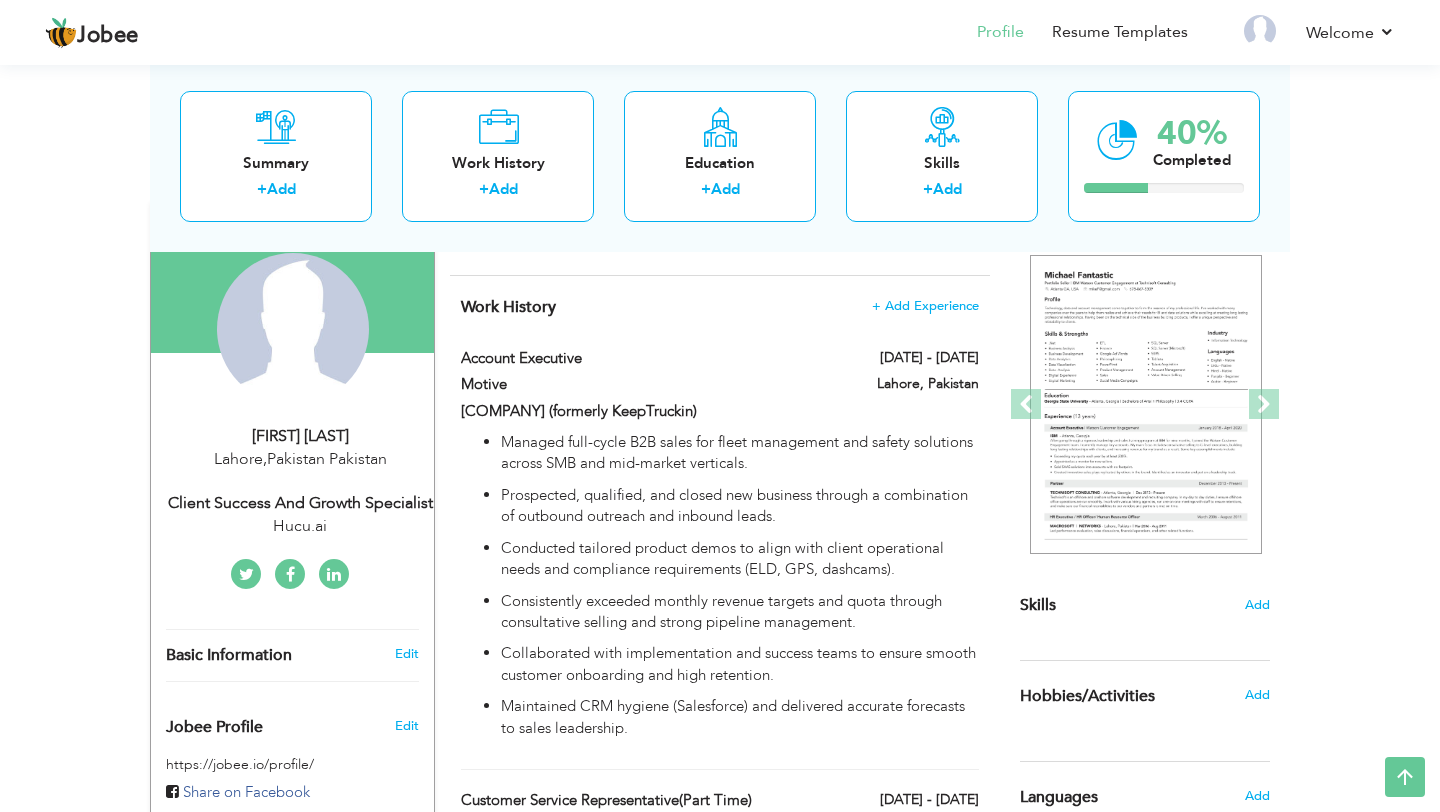 scroll, scrollTop: 240, scrollLeft: 0, axis: vertical 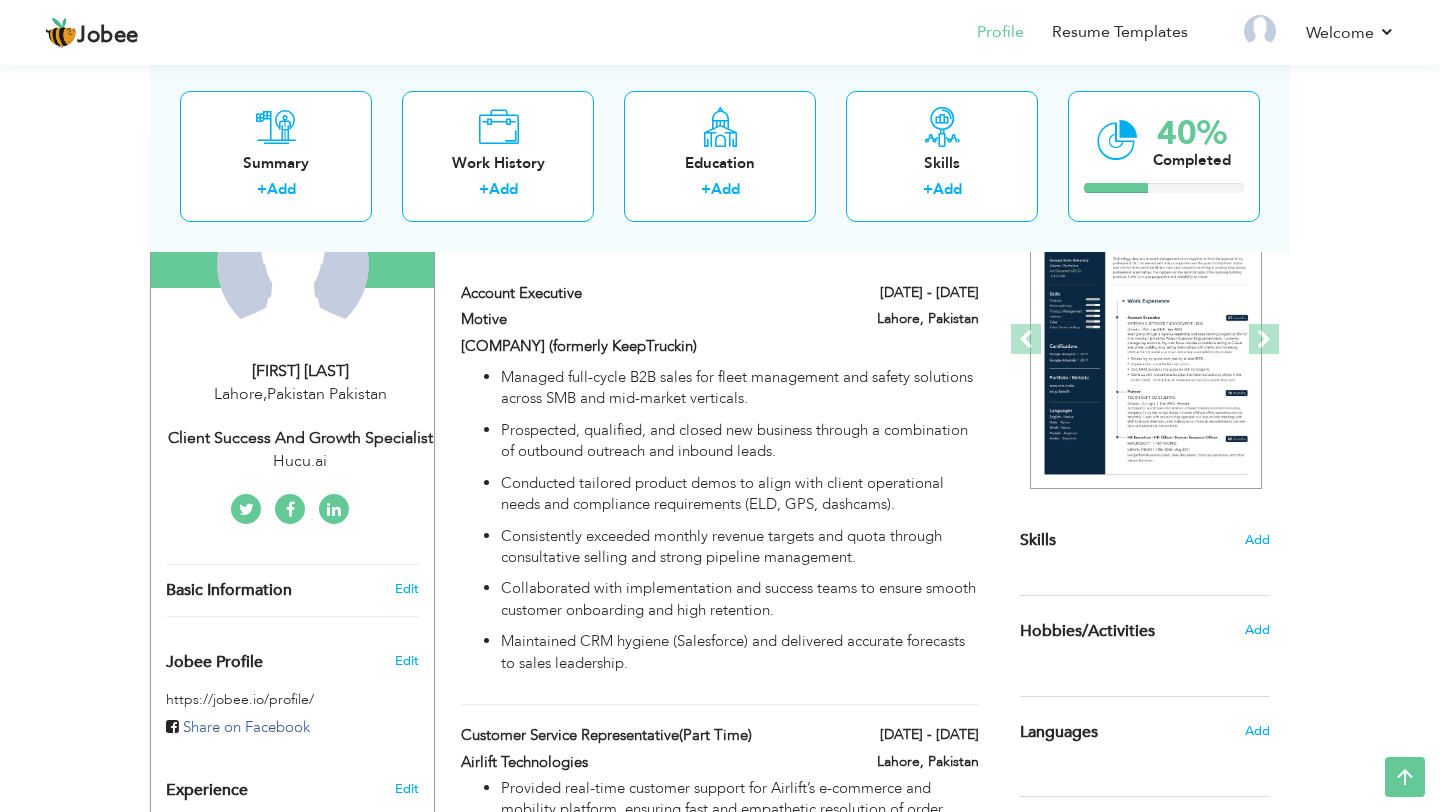 click on "Mahnoor Shakeel" at bounding box center [300, 371] 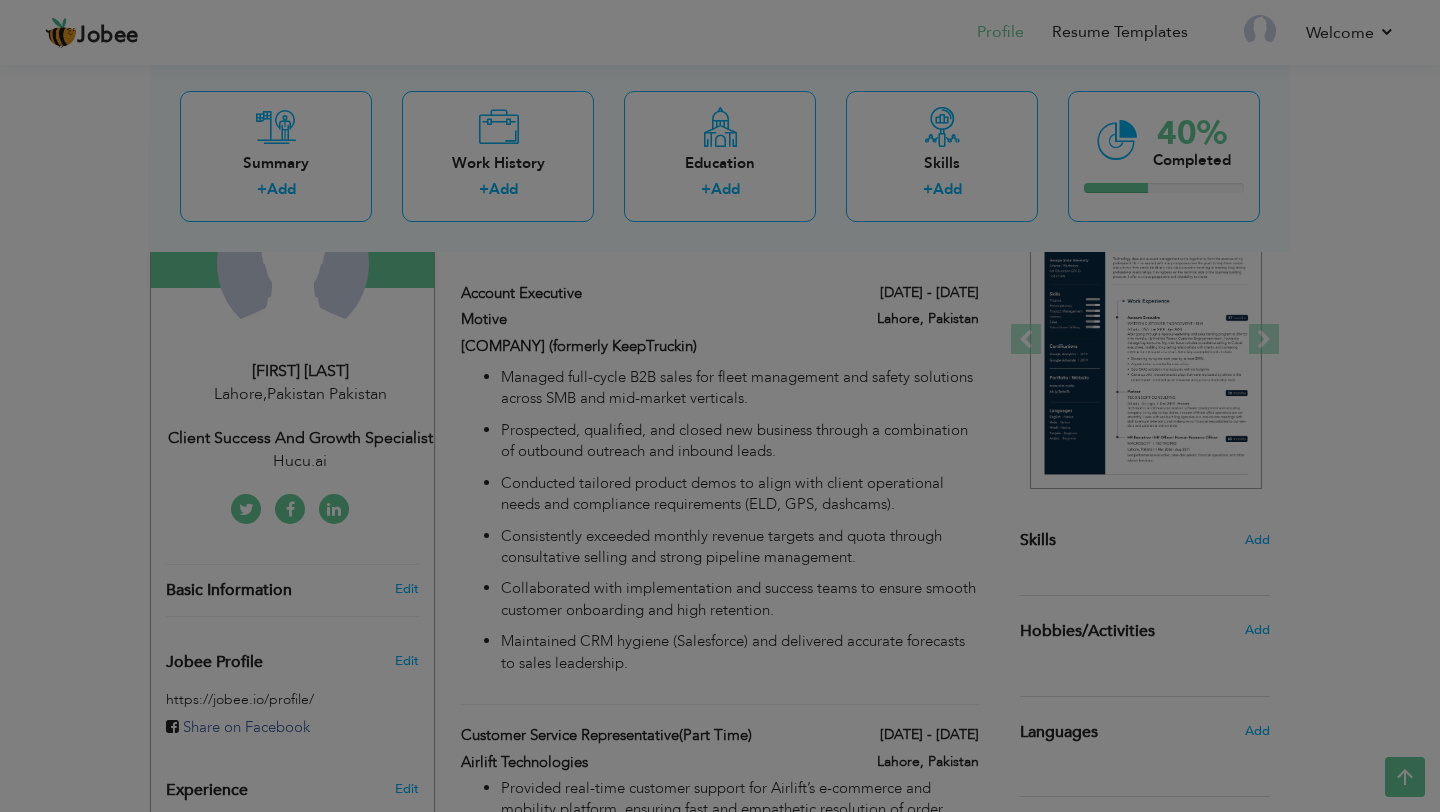 scroll, scrollTop: 0, scrollLeft: 0, axis: both 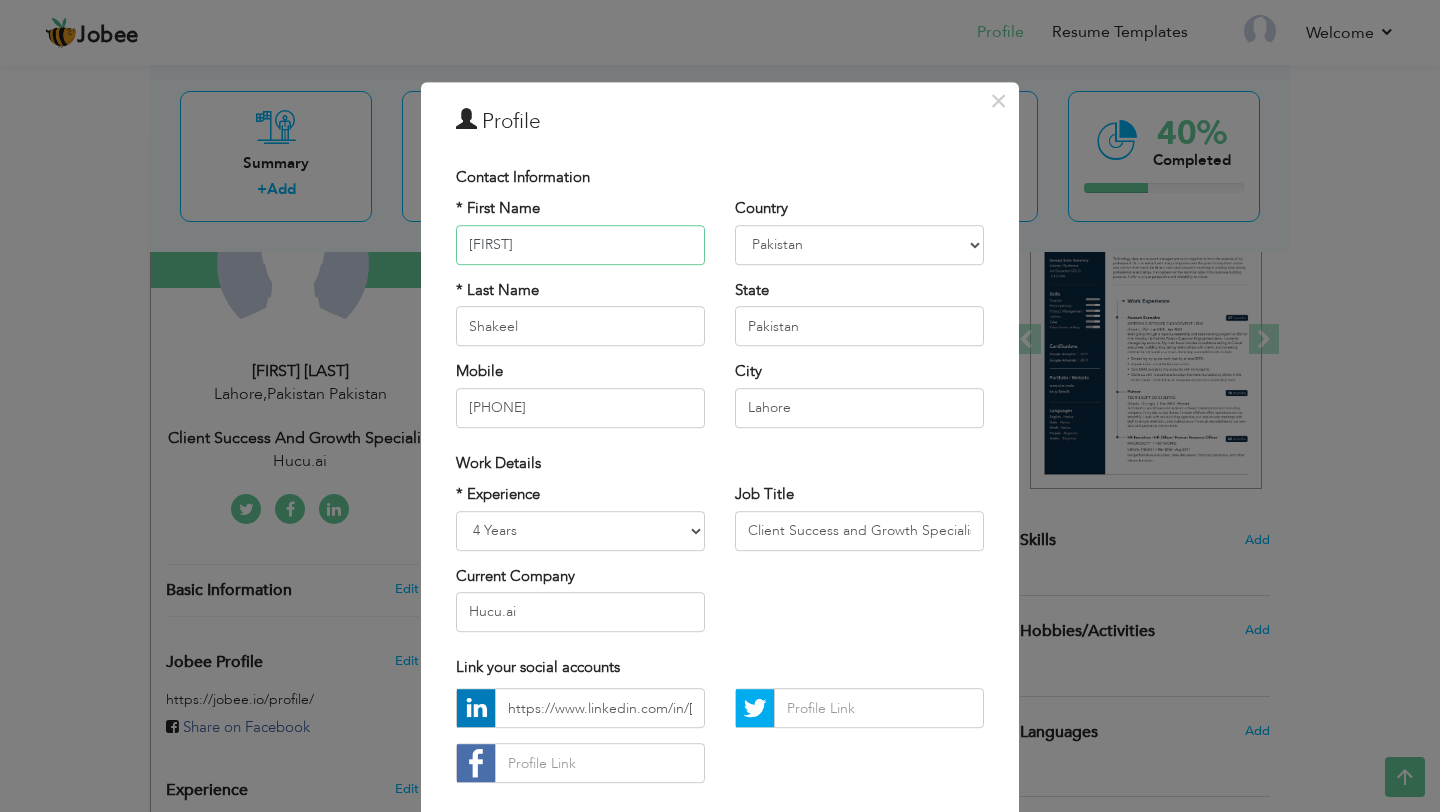 click on "Mahnoor" at bounding box center (580, 245) 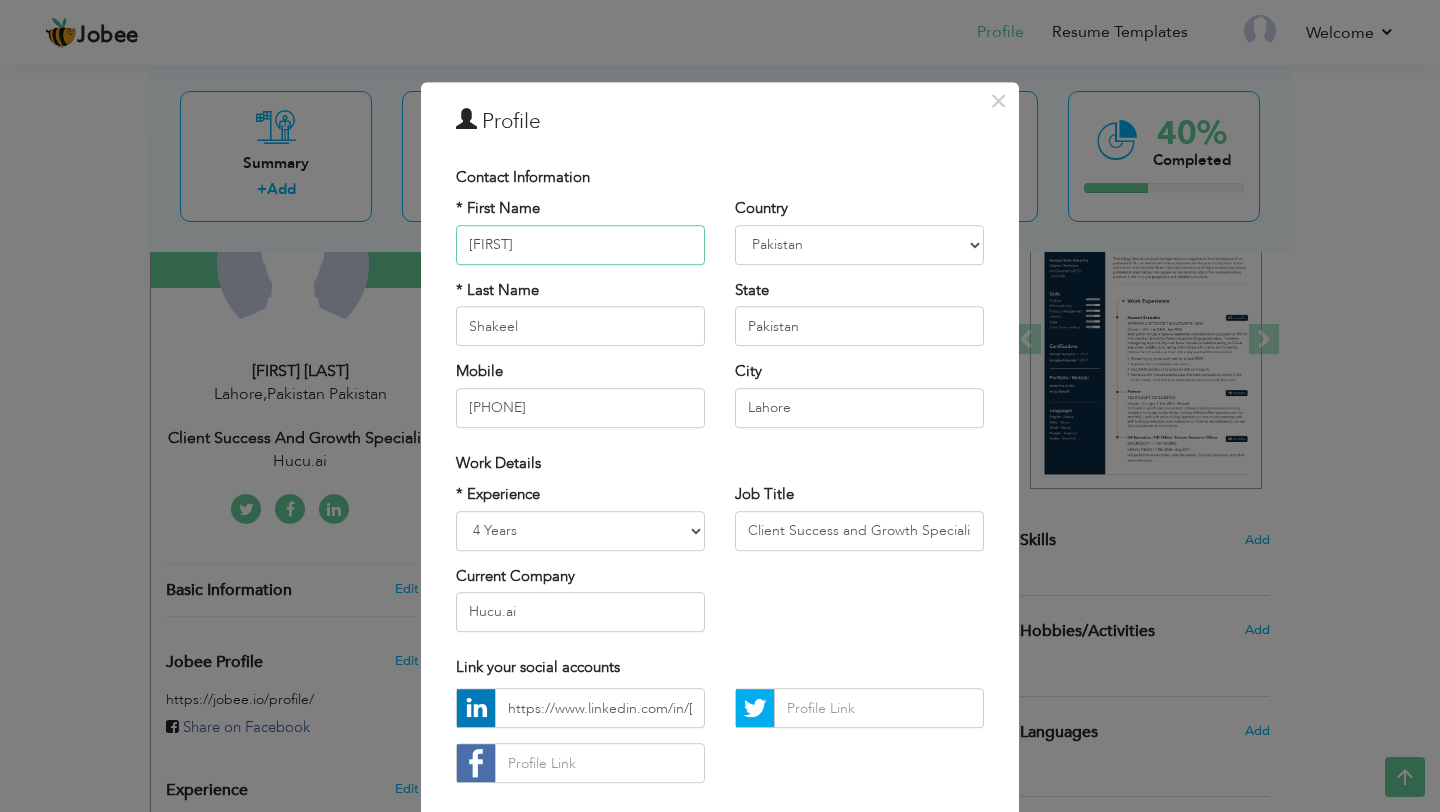 type on "Nayab" 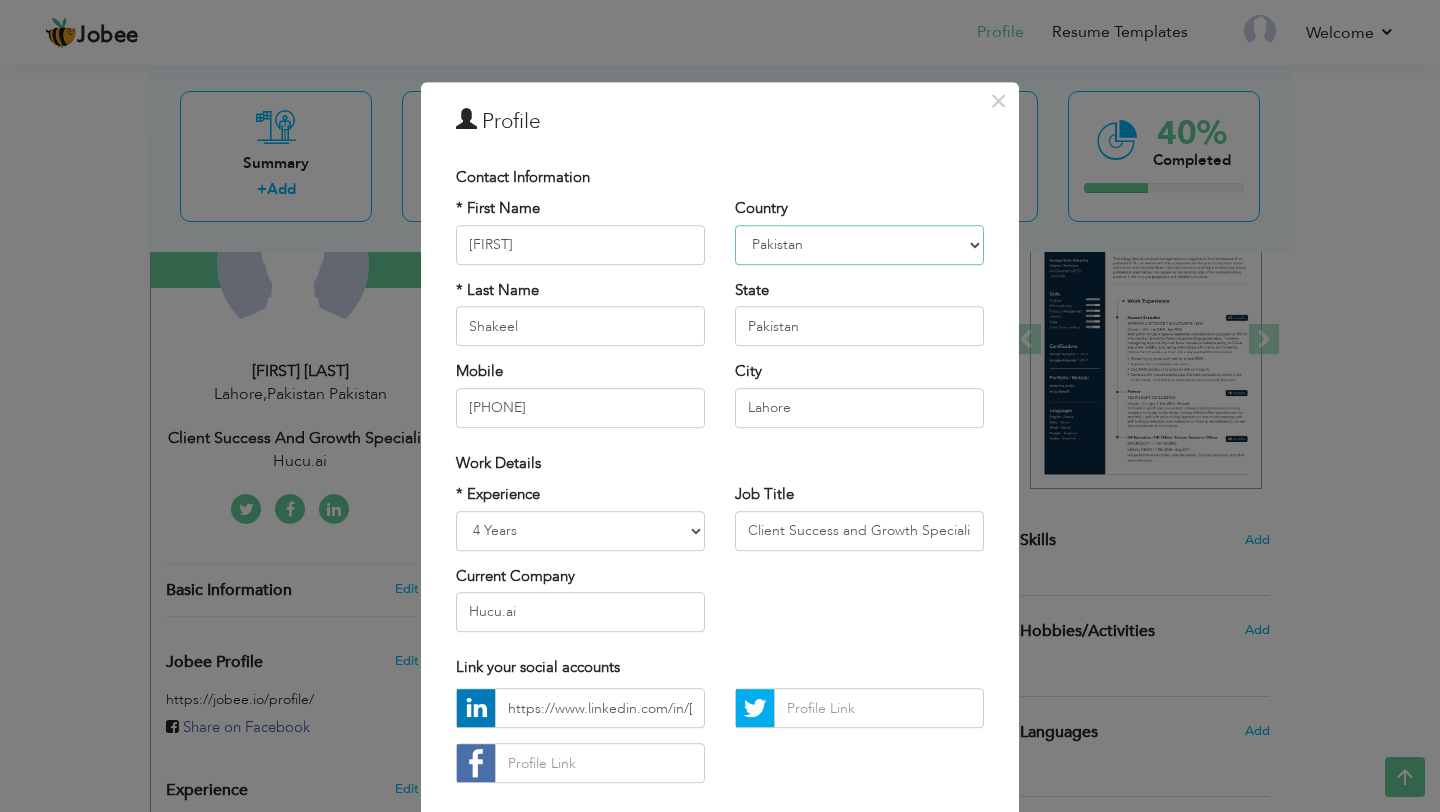 click on "Afghanistan Albania Algeria American Samoa Andorra Angola Anguilla Antarctica Antigua and Barbuda Argentina Armenia Aruba Australia Austria Azerbaijan Bahamas Bahrain Bangladesh Barbados Belarus Belgium Belize Benin Bermuda Bhutan Bolivia Bosnia-Herzegovina Botswana Bouvet Island Brazil British Indian Ocean Territory Brunei Darussalam Bulgaria Burkina Faso Burundi Cambodia Cameroon Canada Cape Verde Cayman Islands Central African Republic Chad Chile China Christmas Island Cocos (Keeling) Islands Colombia Comoros Congo Congo, Dem. Republic Cook Islands Costa Rica Croatia Cuba Cyprus Czech Rep Denmark Djibouti Dominica Dominican Republic Ecuador Egypt El Salvador Equatorial Guinea Eritrea Estonia Ethiopia European Union Falkland Islands (Malvinas) Faroe Islands Fiji Finland France French Guiana French Southern Territories Gabon Gambia Georgia Germany Ghana Gibraltar Great Britain Greece Greenland Grenada Guadeloupe (French) Guam (USA) Guatemala Guernsey Guinea Guinea Bissau Guyana Haiti Honduras Hong Kong India" at bounding box center [859, 245] 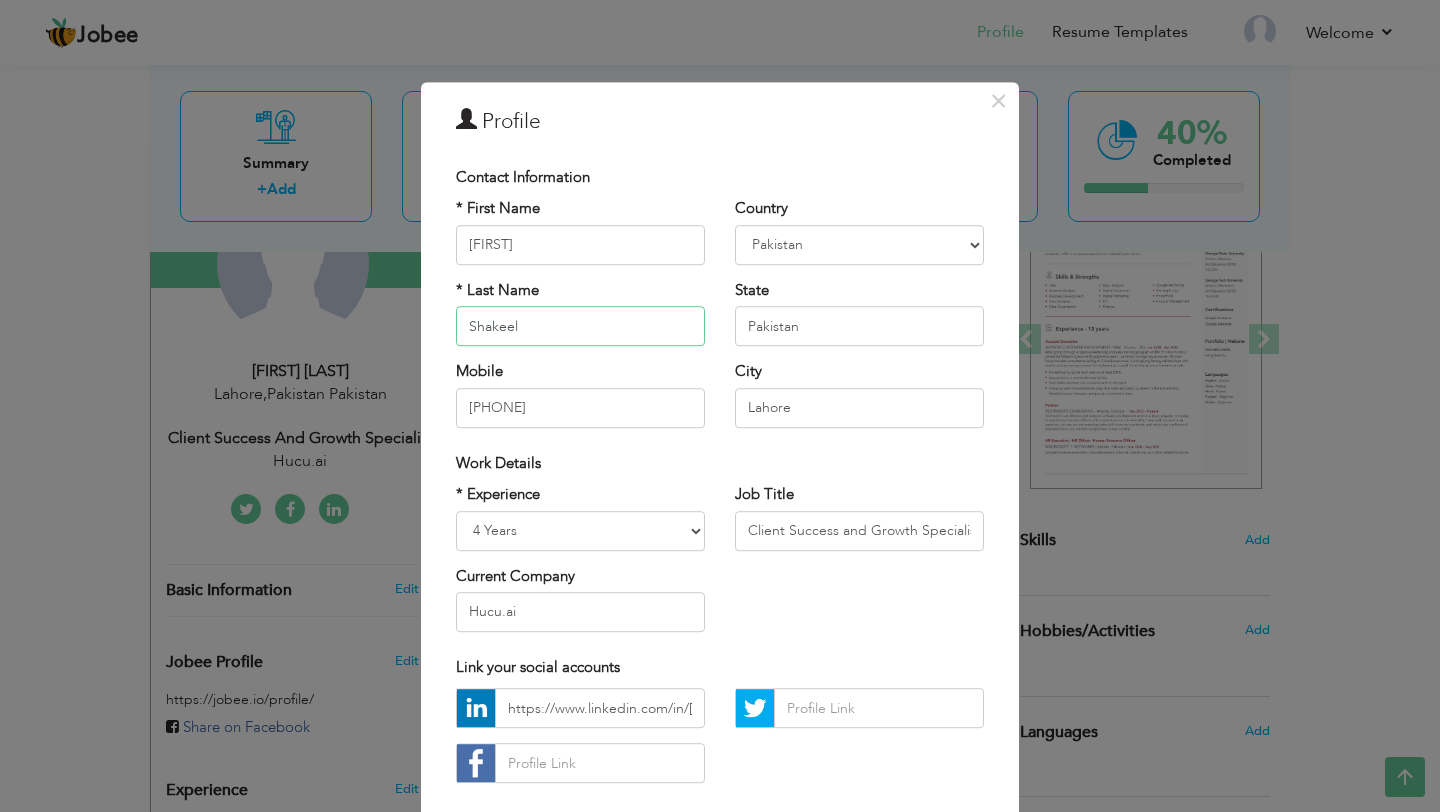 click on "Shakeel" at bounding box center (580, 326) 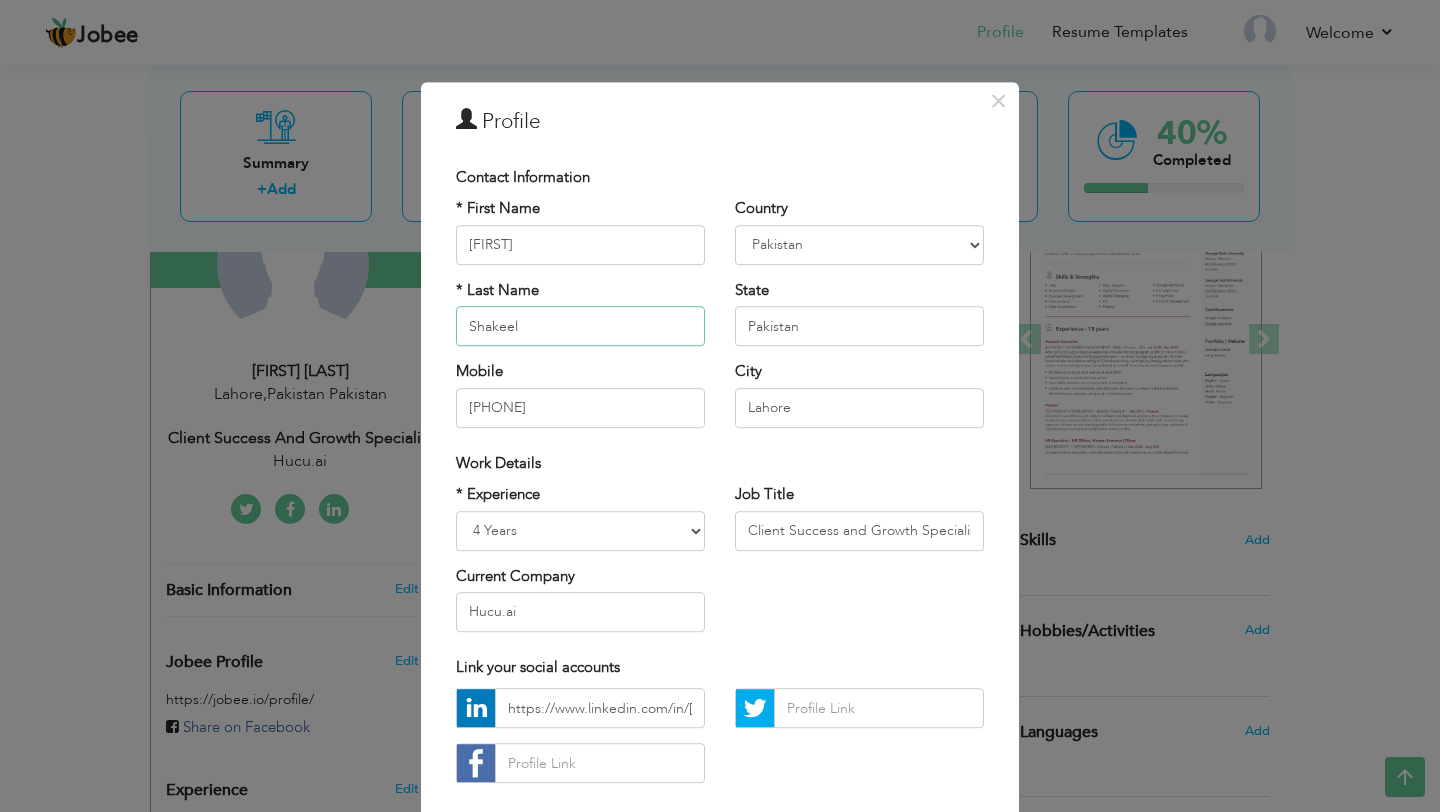 click on "Shakeel" at bounding box center (580, 326) 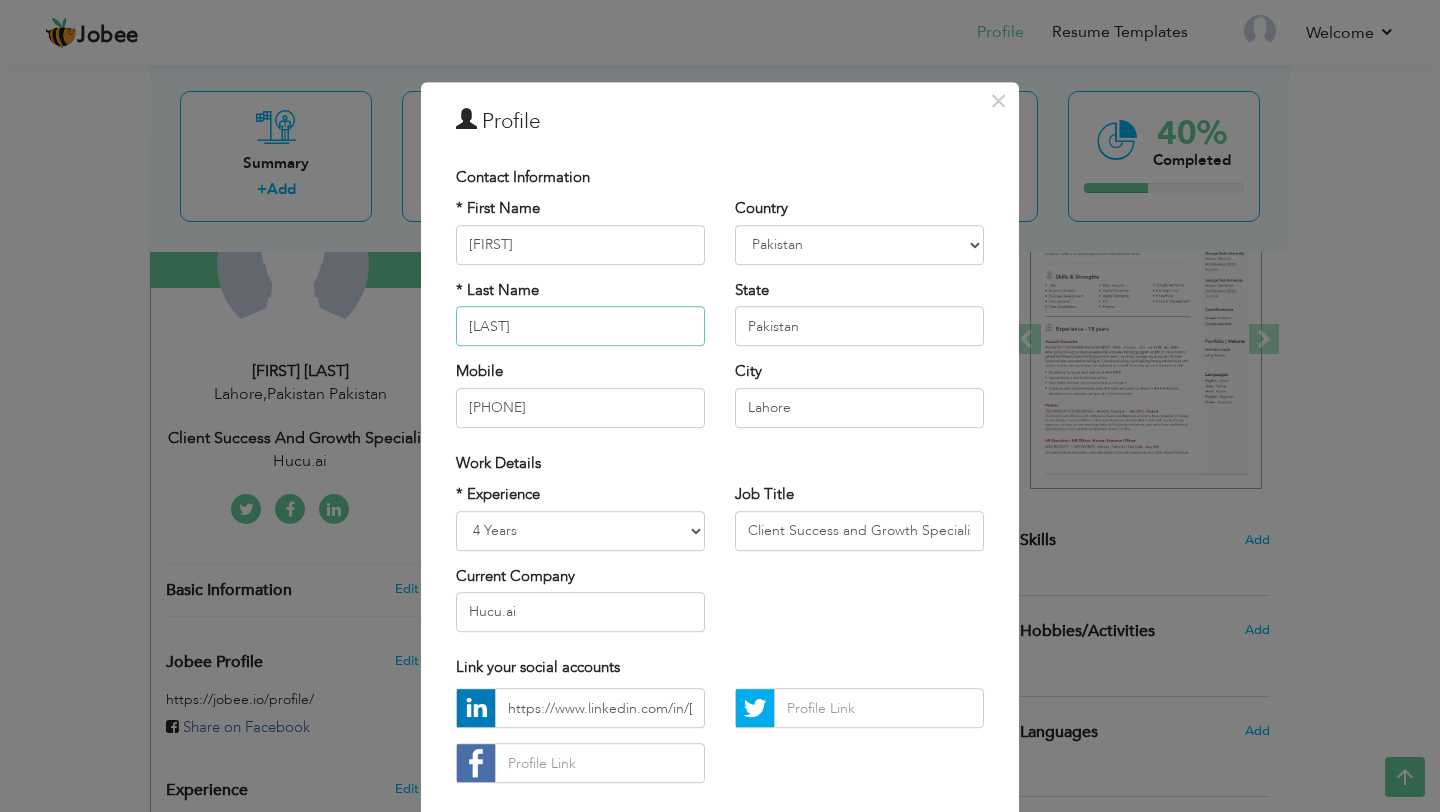 type on "Gill" 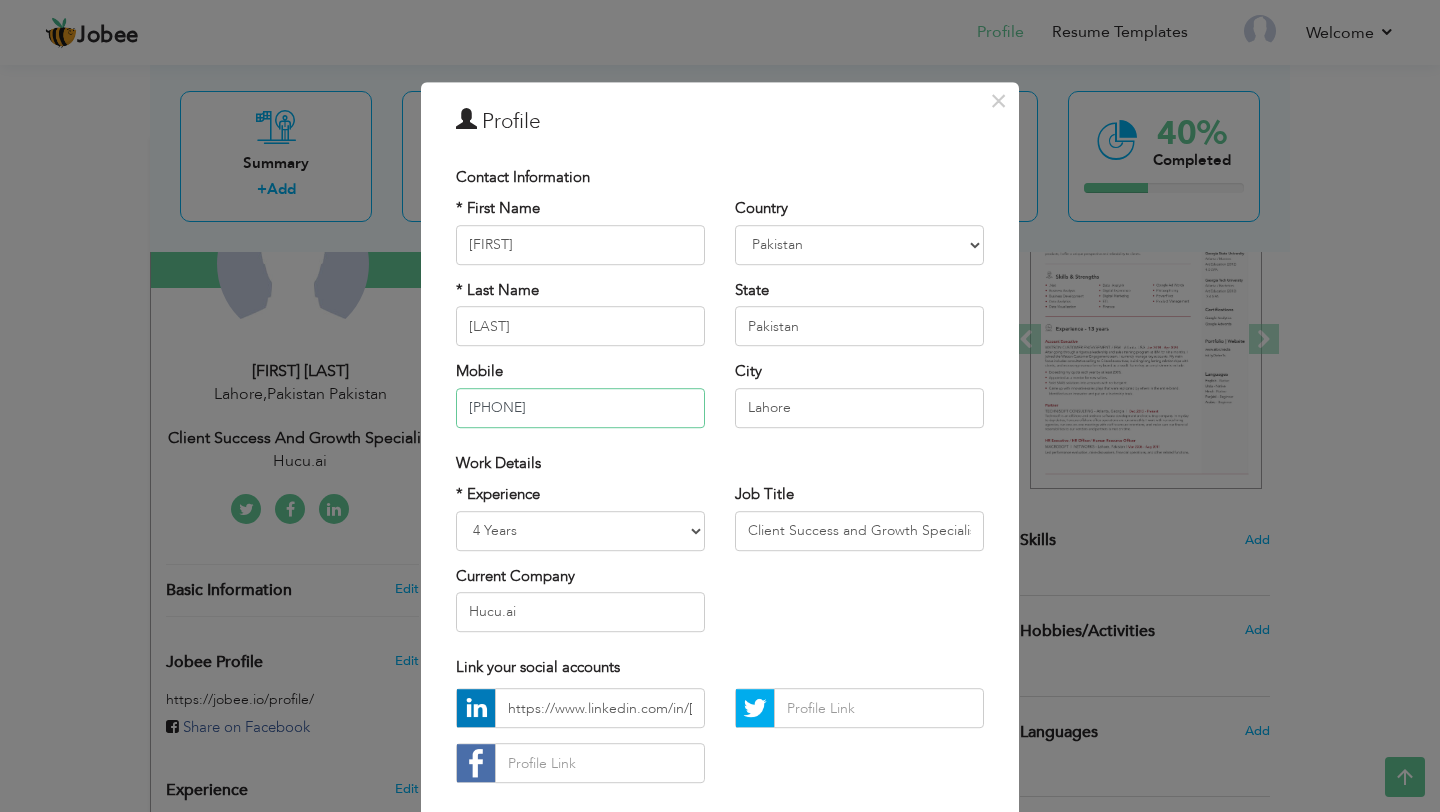click on "03034071149" at bounding box center [580, 408] 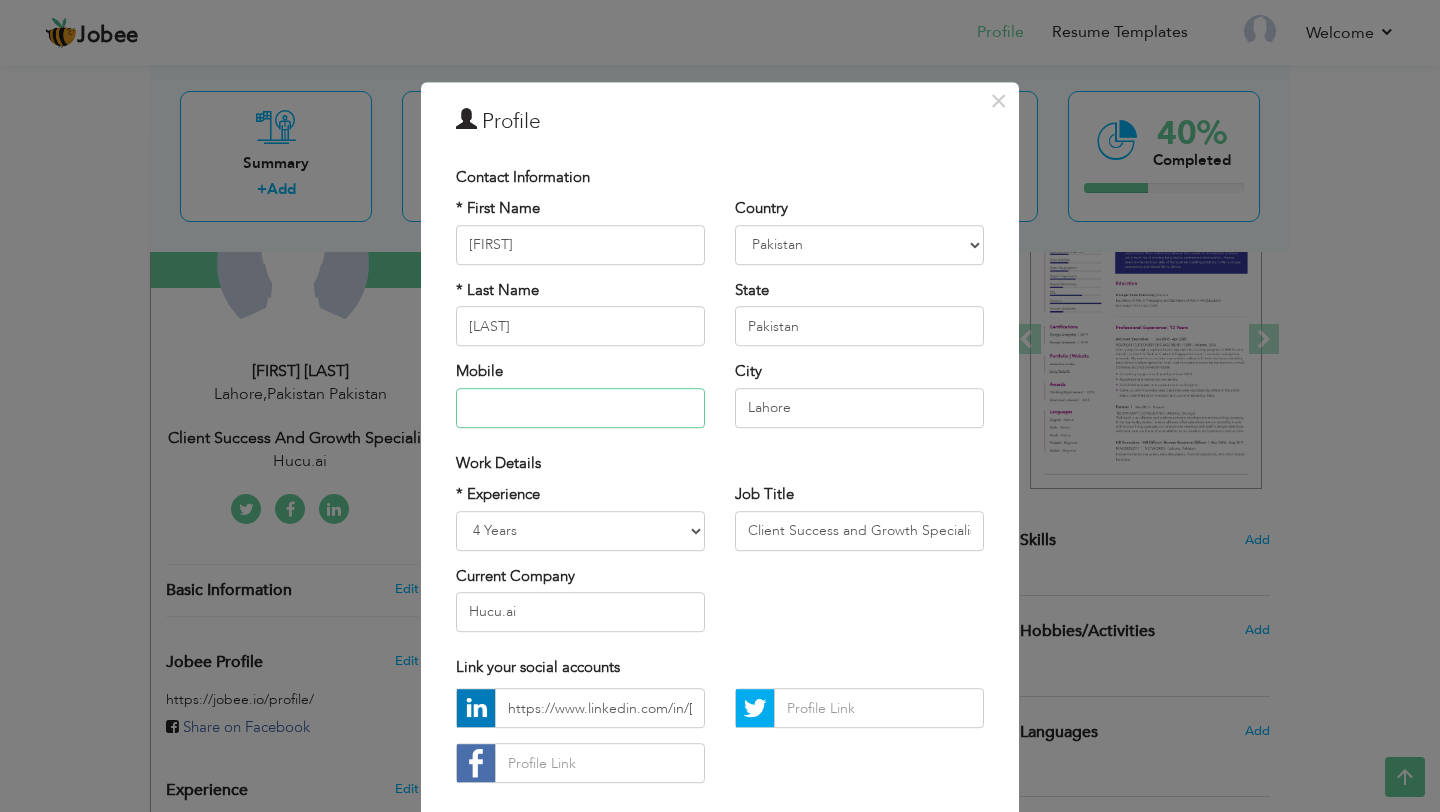 paste on "03304205480" 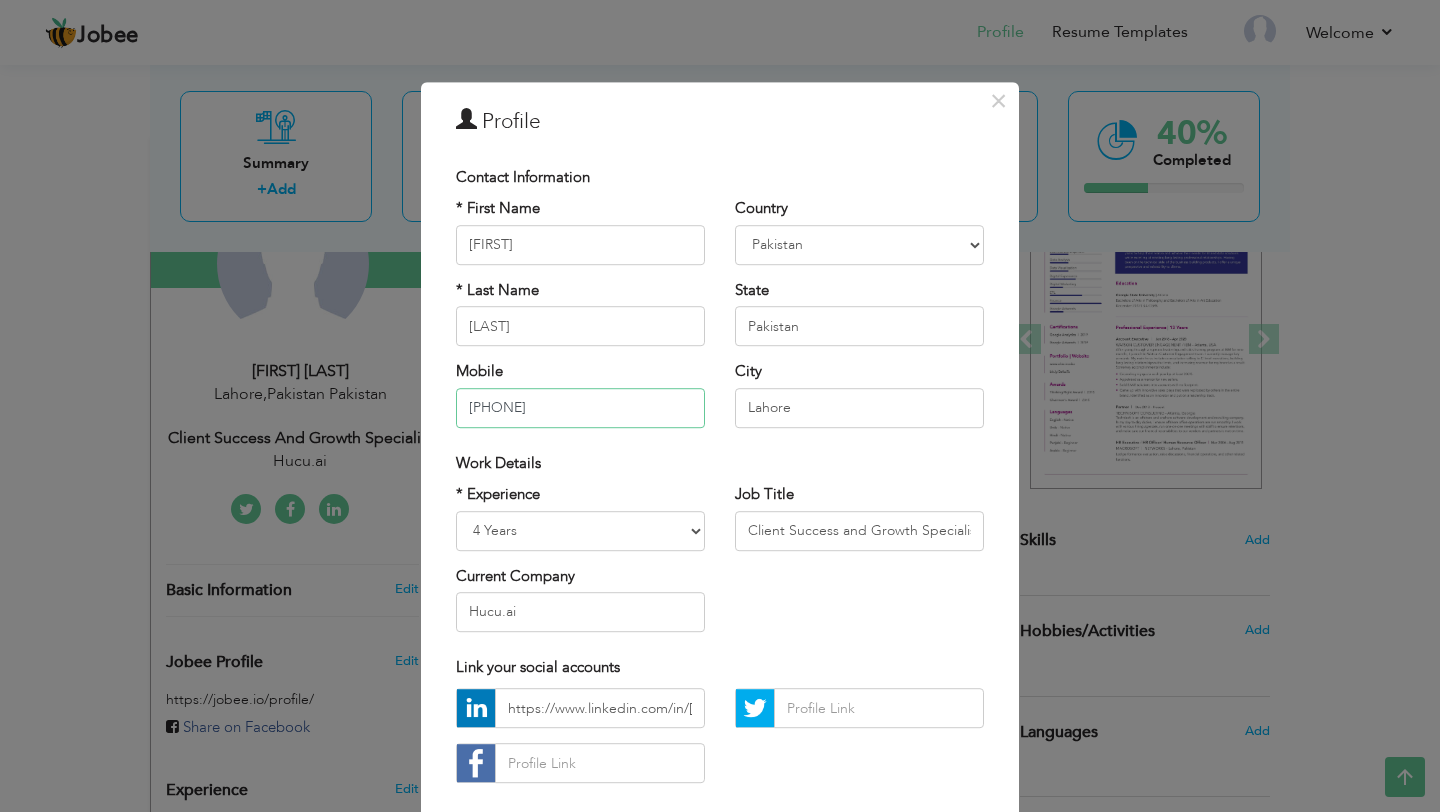 type on "03304205480" 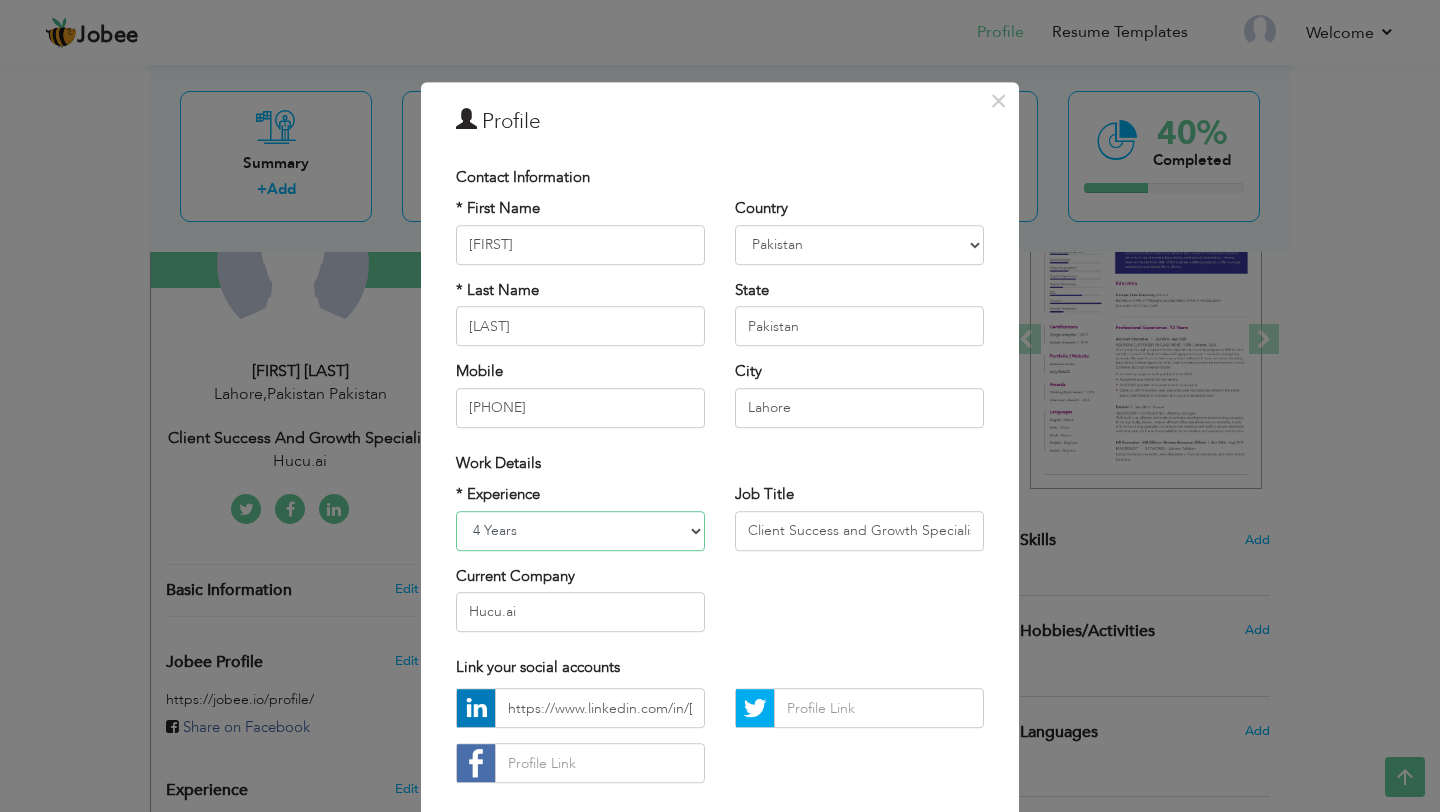 click on "Entry Level Less than 1 Year 1 Year 2 Years 3 Years 4 Years 5 Years 6 Years 7 Years 8 Years 9 Years 10 Years 11 Years 12 Years 13 Years 14 Years 15 Years 16 Years 17 Years 18 Years 19 Years 20 Years 21 Years 22 Years 23 Years 24 Years 25 Years 26 Years 27 Years 28 Years 29 Years 30 Years 31 Years 32 Years 33 Years 34 Years 35 Years More than 35 Years" at bounding box center [580, 531] 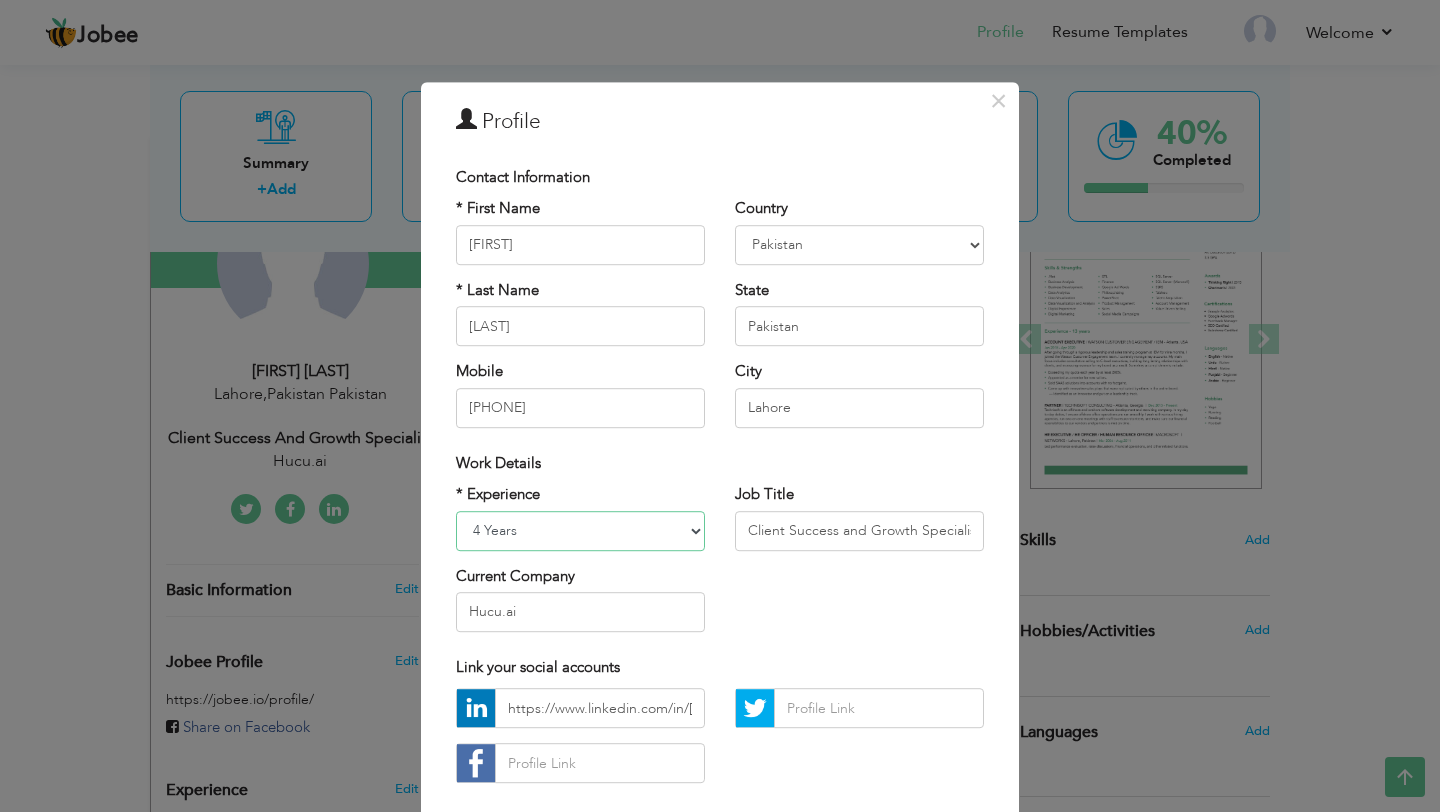 select on "number:3" 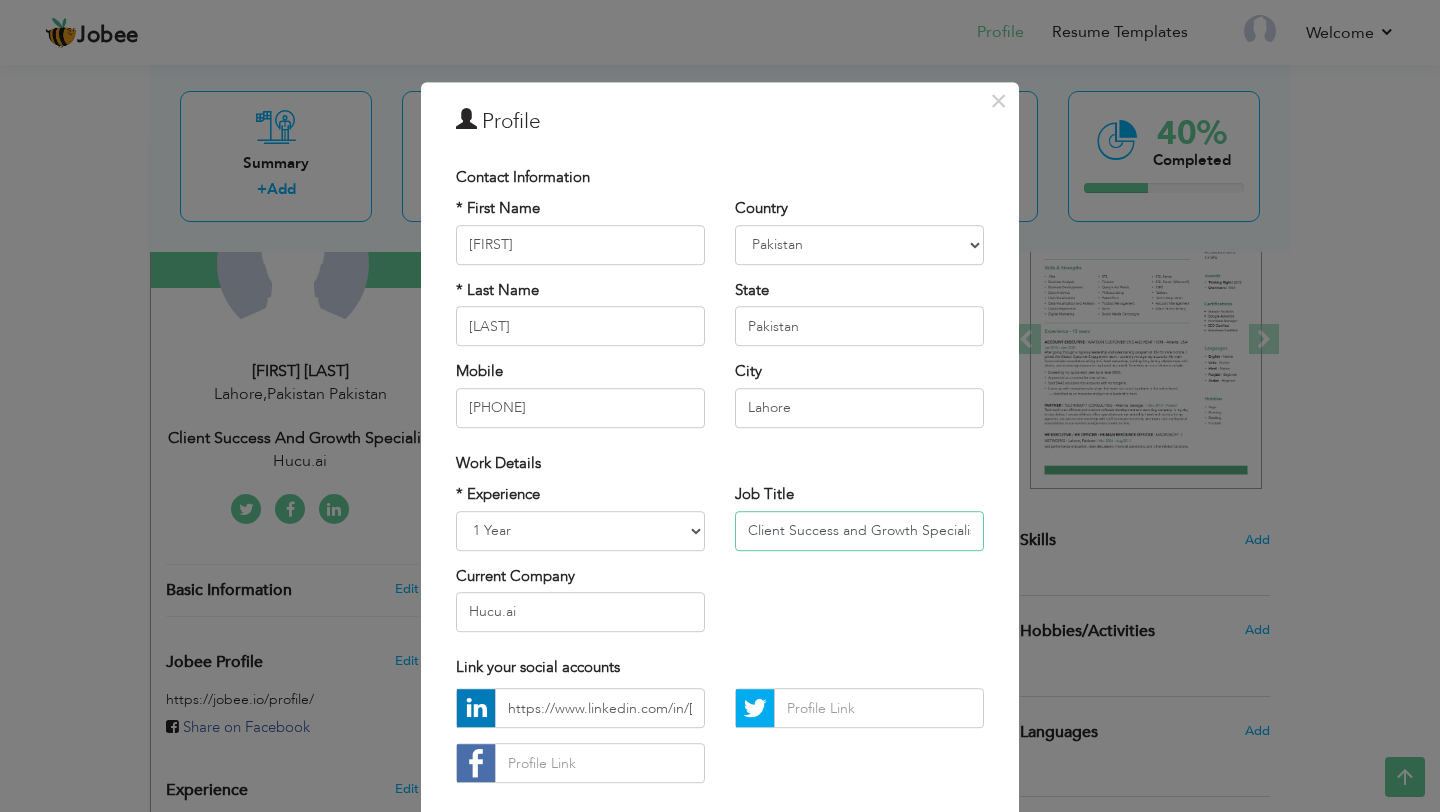 click on "Client Success and Growth Specialist" at bounding box center (859, 531) 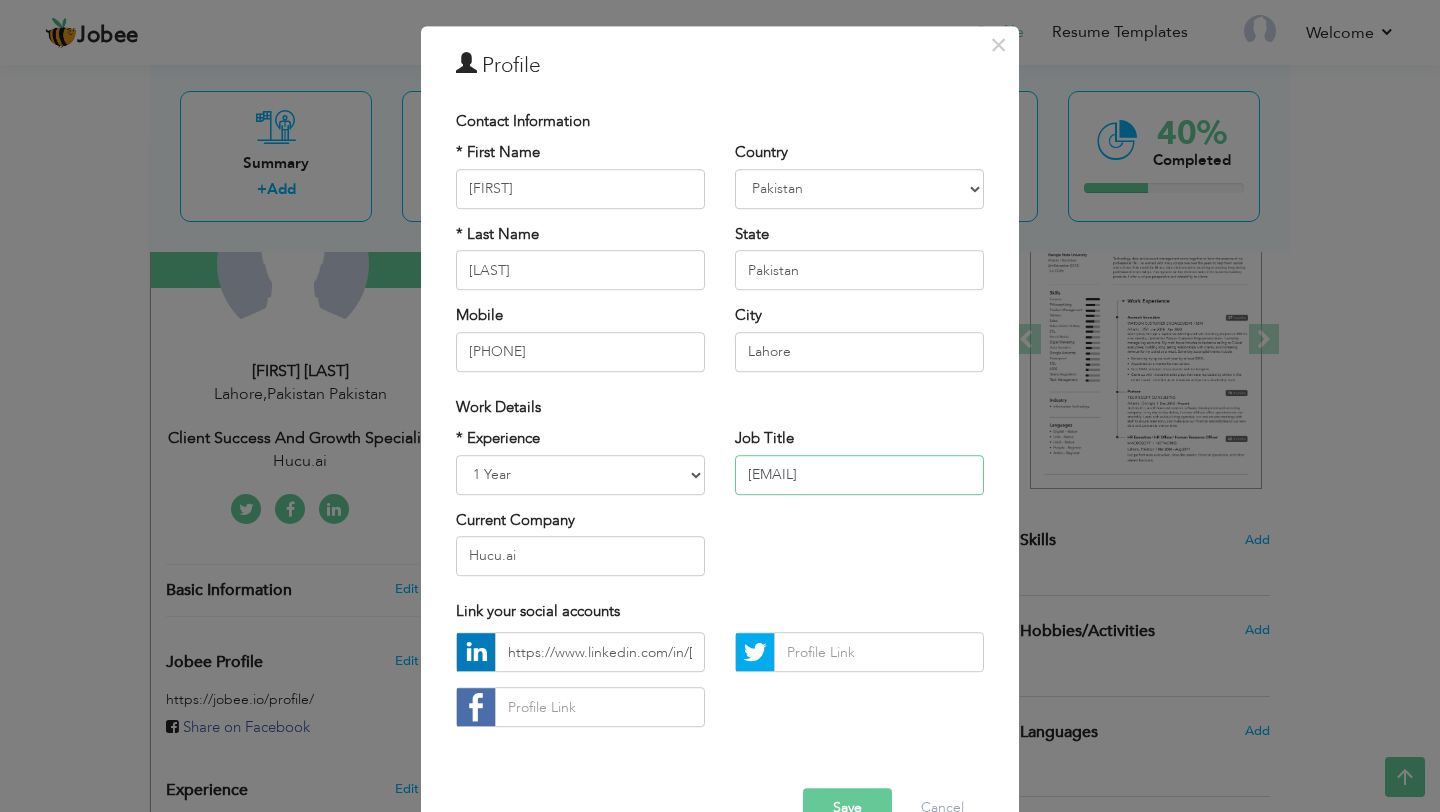 scroll, scrollTop: 26, scrollLeft: 0, axis: vertical 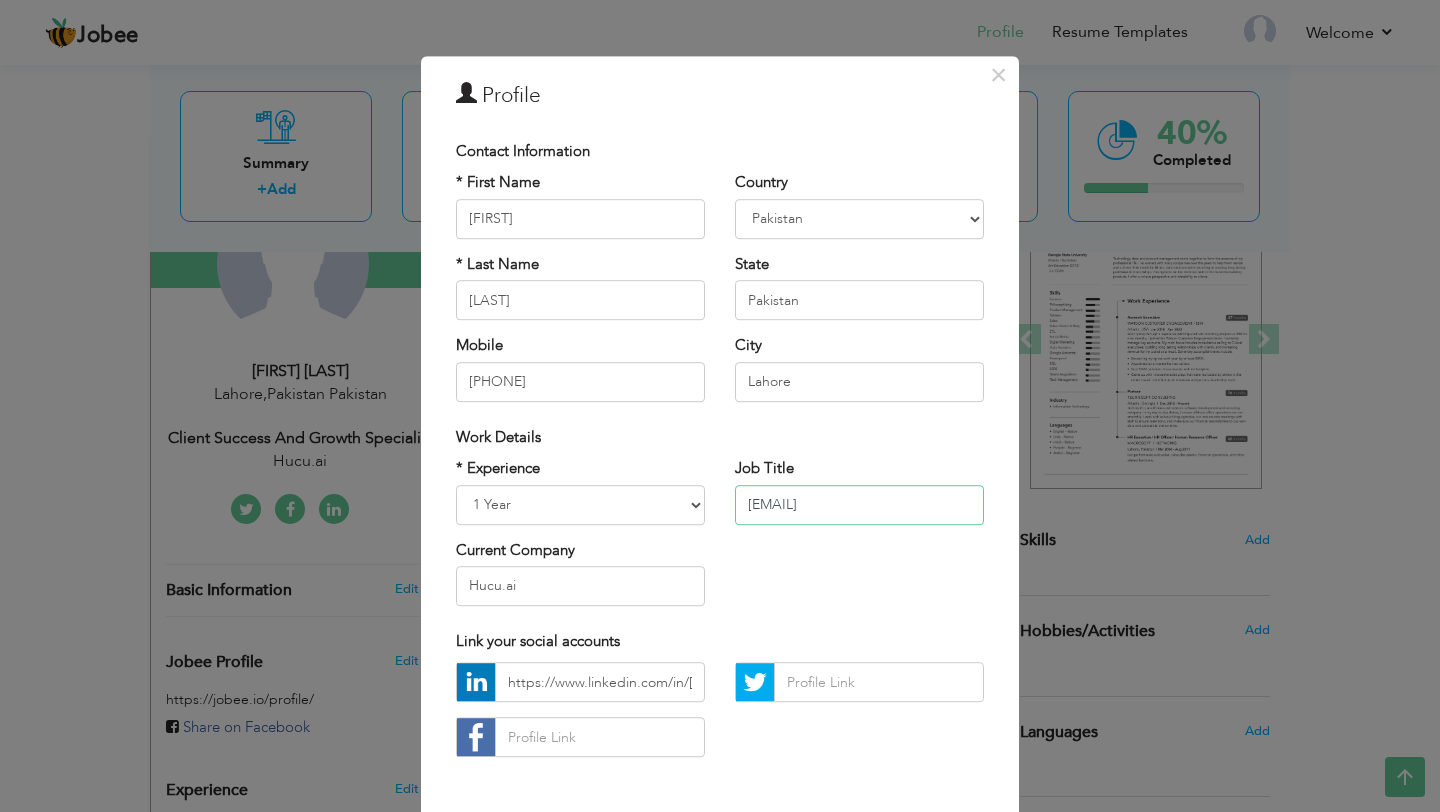 type on "nayabgill2001@gmail.com" 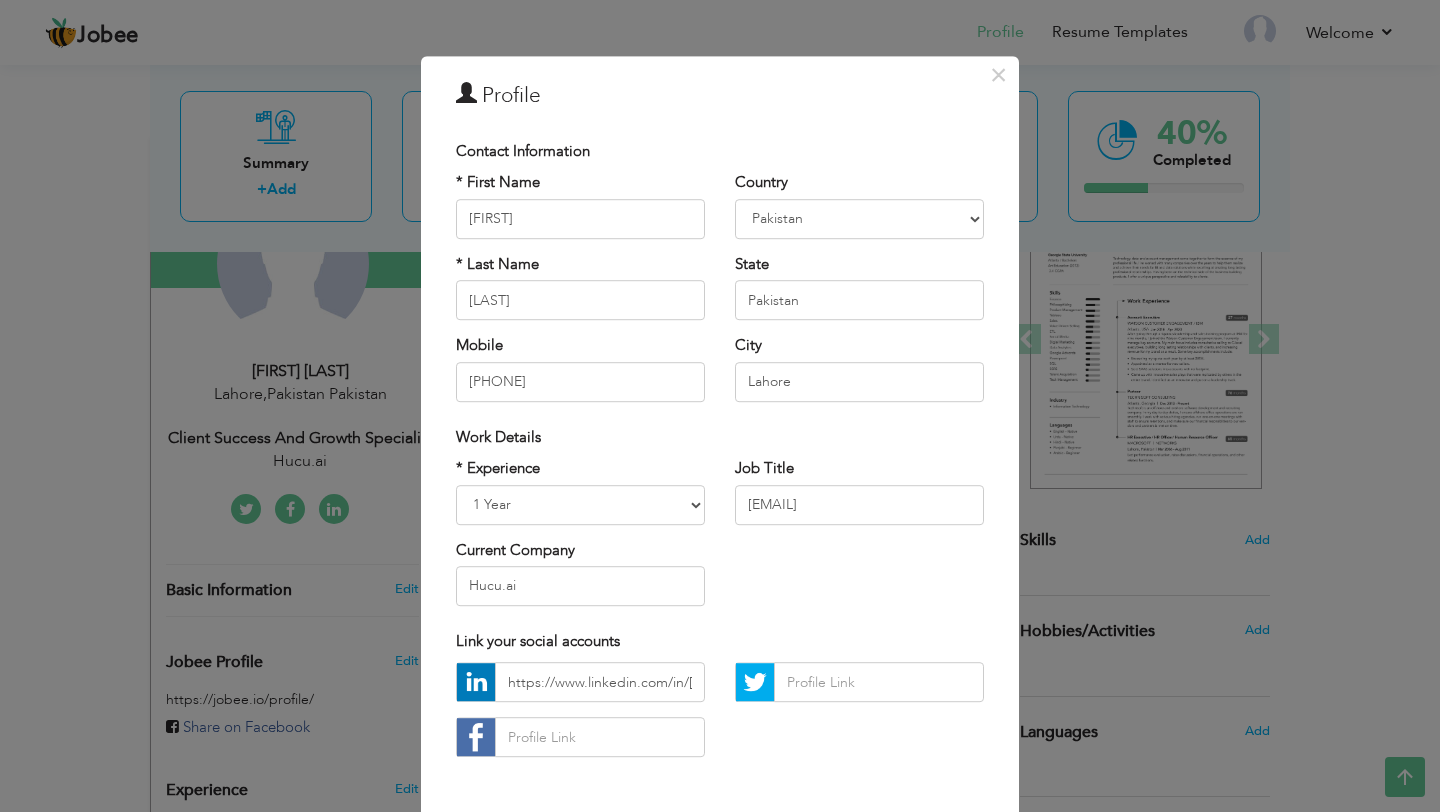 click on "Job Title
nayabgill2001@gmail.com" at bounding box center [859, 498] 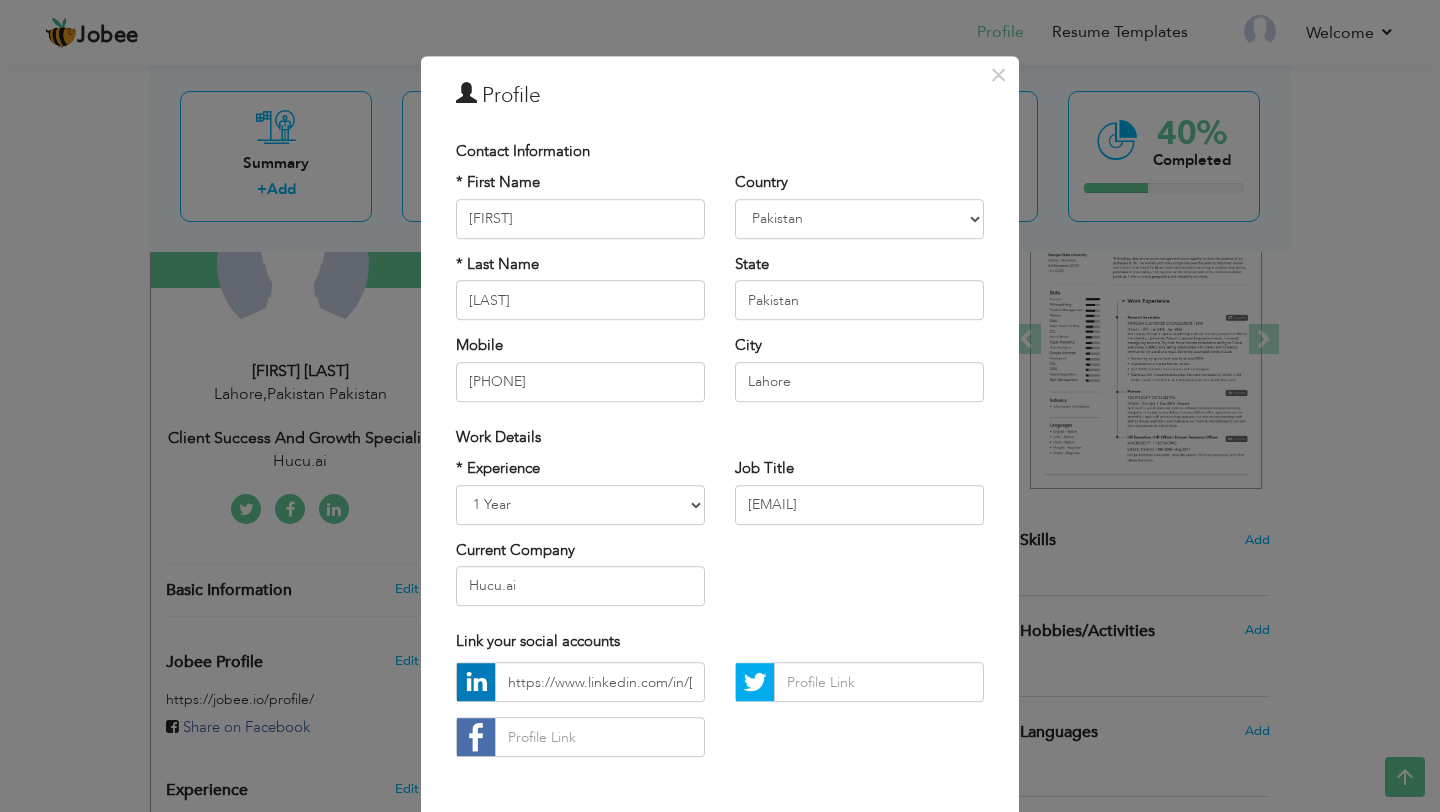 click on "Job Title
nayabgill2001@gmail.com" at bounding box center [859, 498] 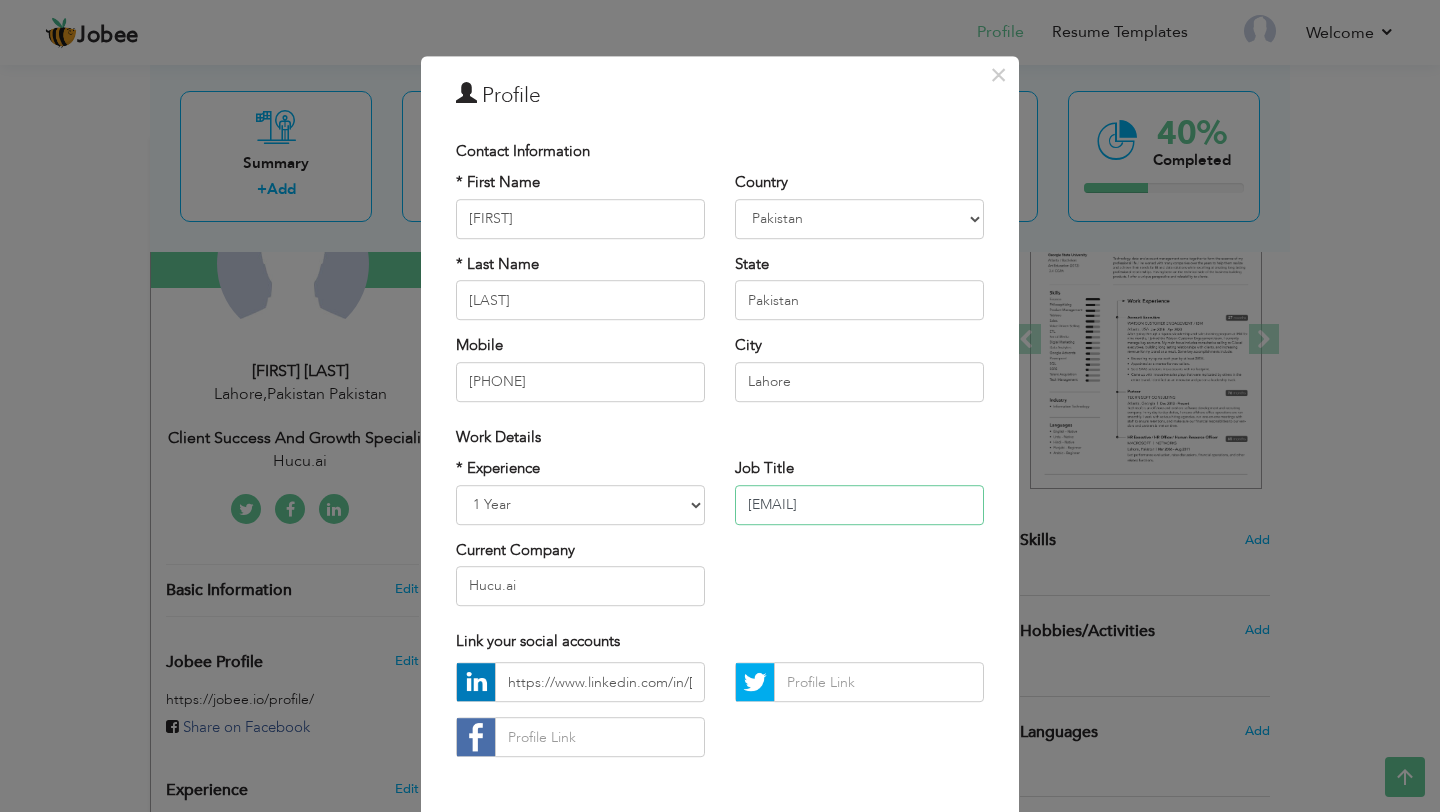 click on "nayabgill2001@gmail.com" at bounding box center [859, 505] 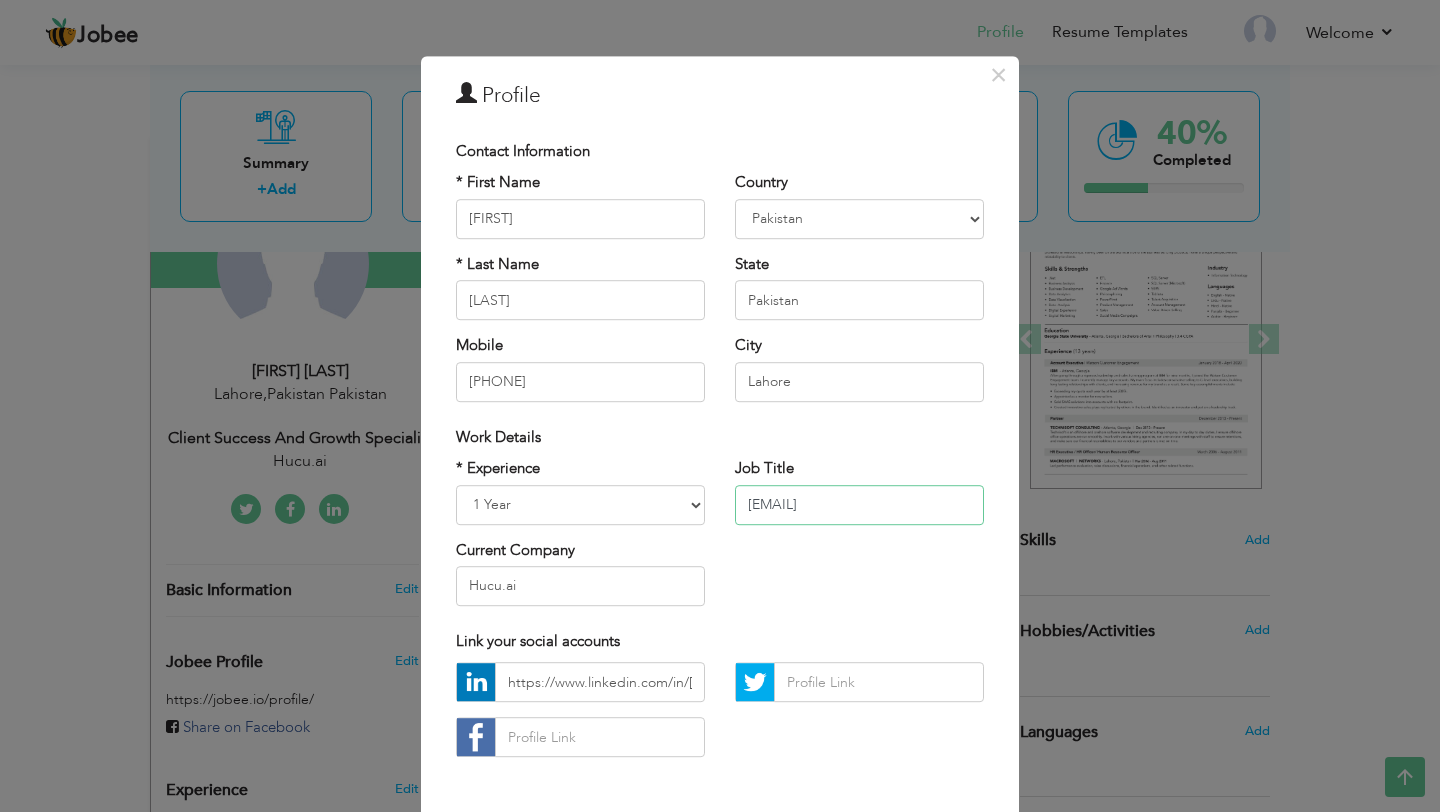 click on "nayabgill2001@gmail.com" at bounding box center [859, 505] 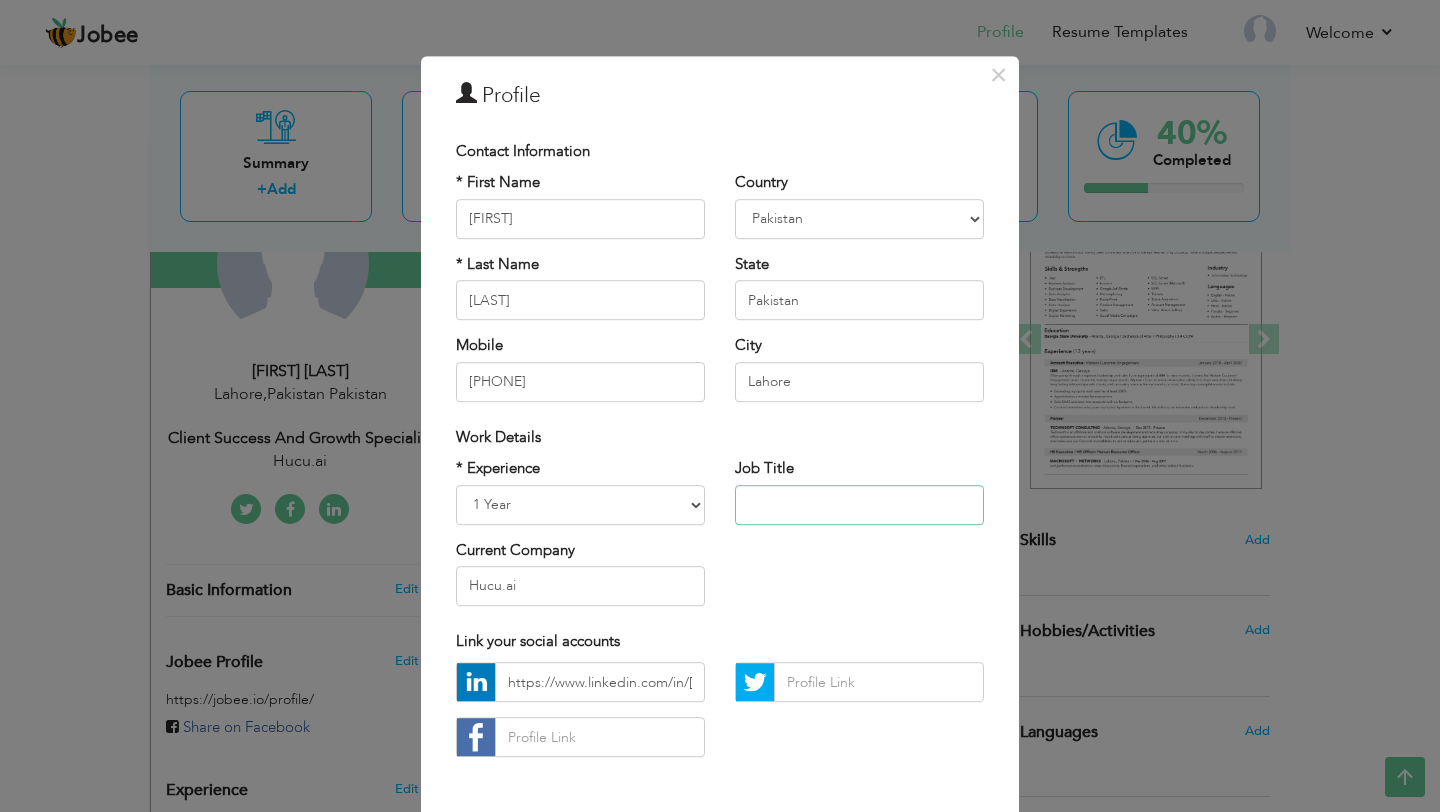 paste on "Customer Service & Communication Specialist | Former Educator" 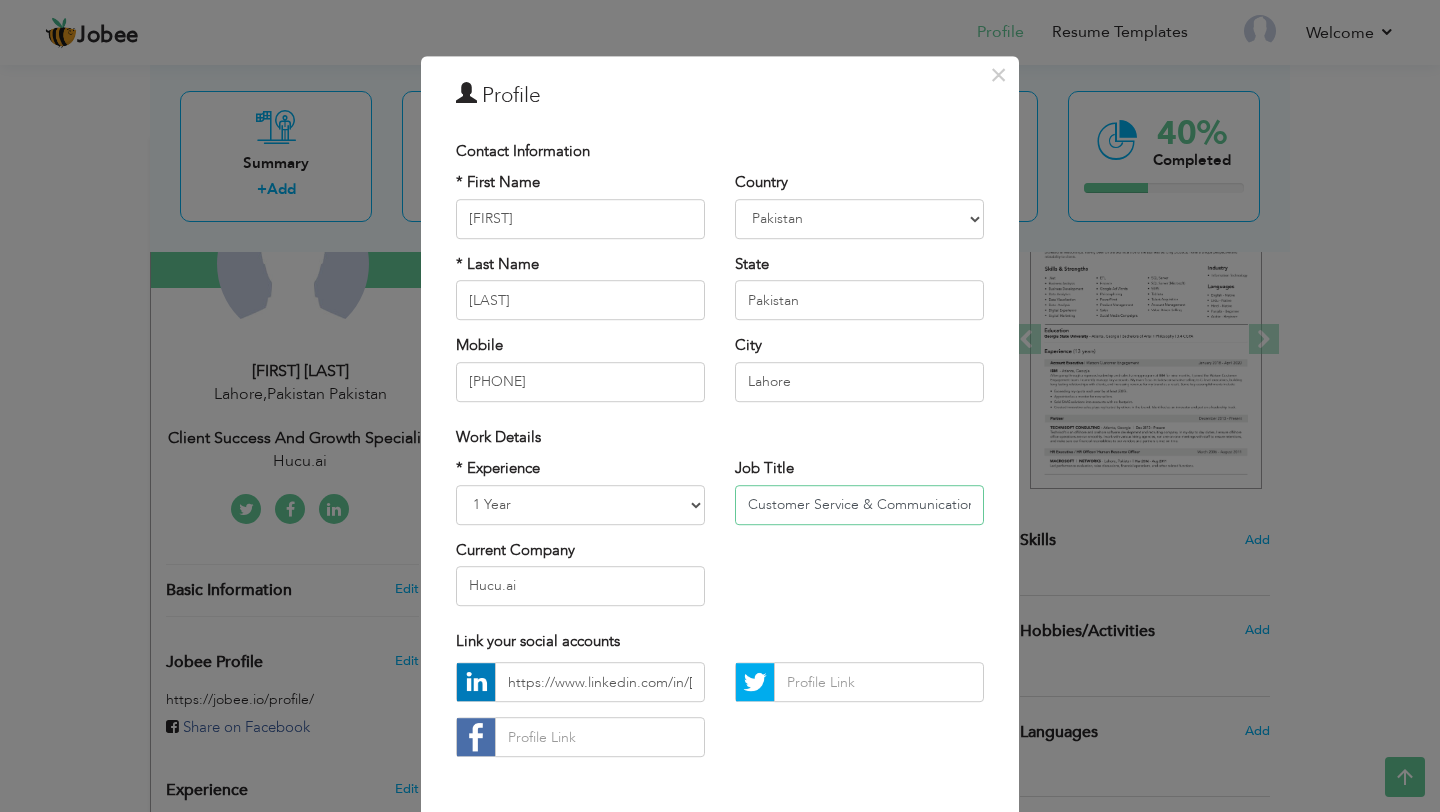scroll, scrollTop: 0, scrollLeft: 180, axis: horizontal 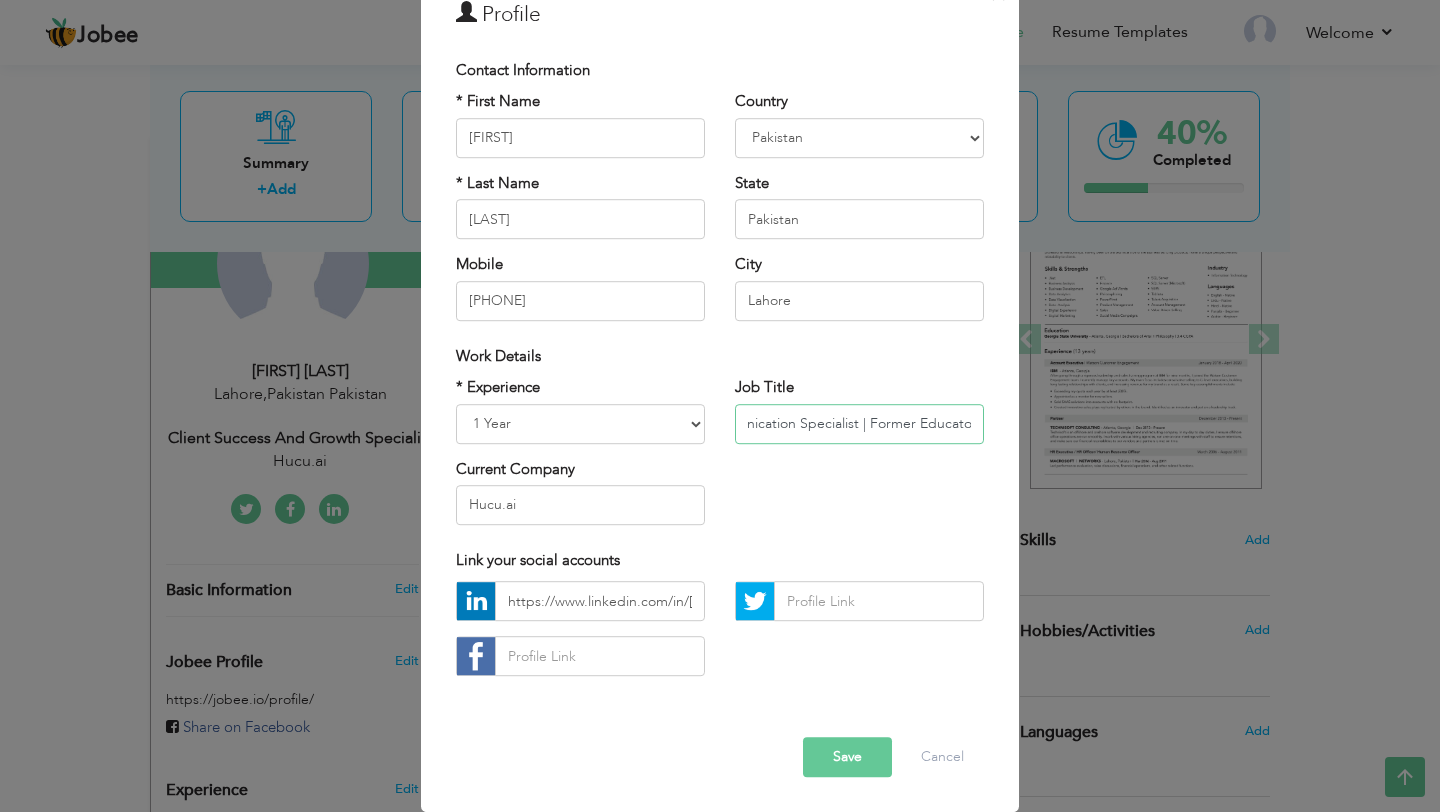 type on "Customer Service & Communication Specialist | Former Educator" 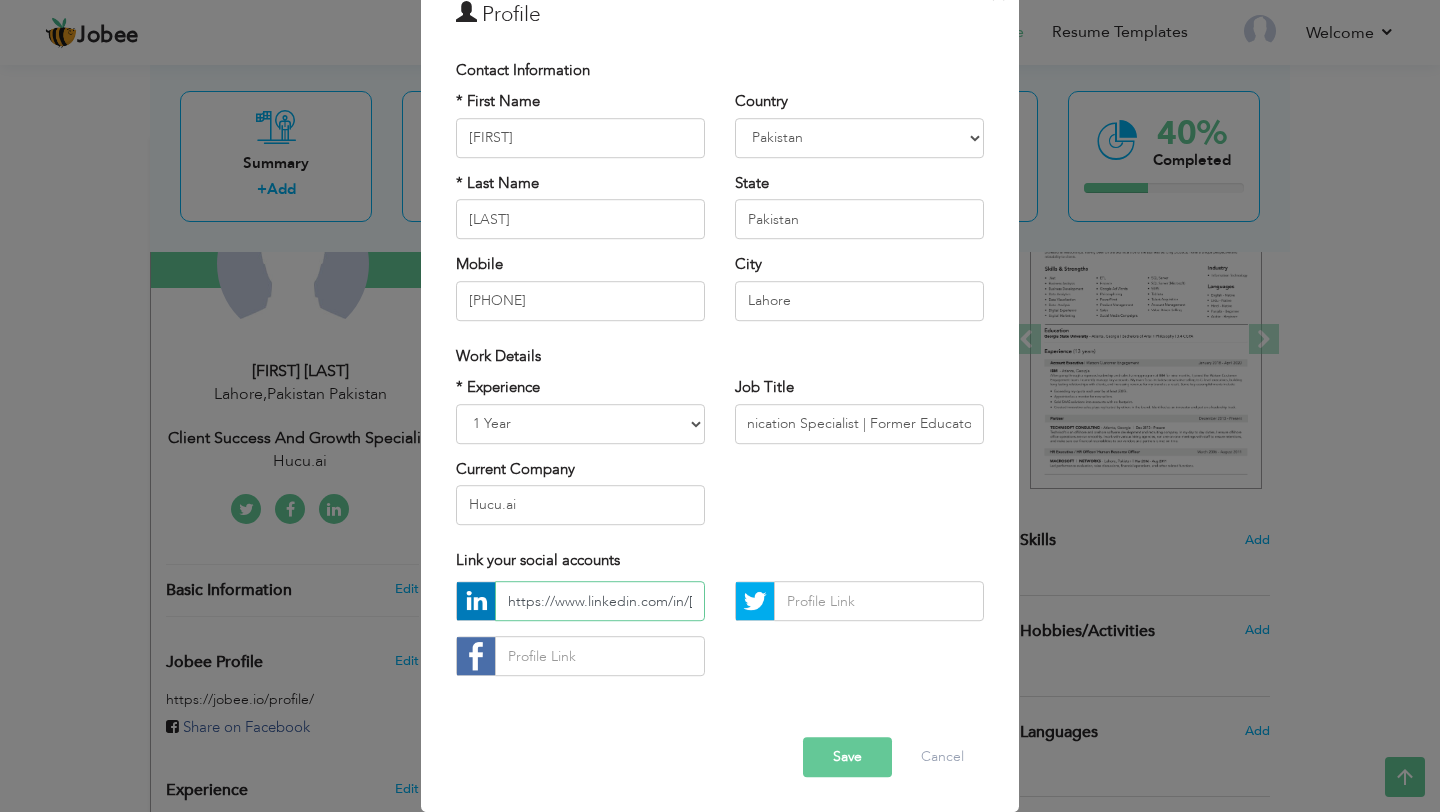 scroll, scrollTop: 0, scrollLeft: 0, axis: both 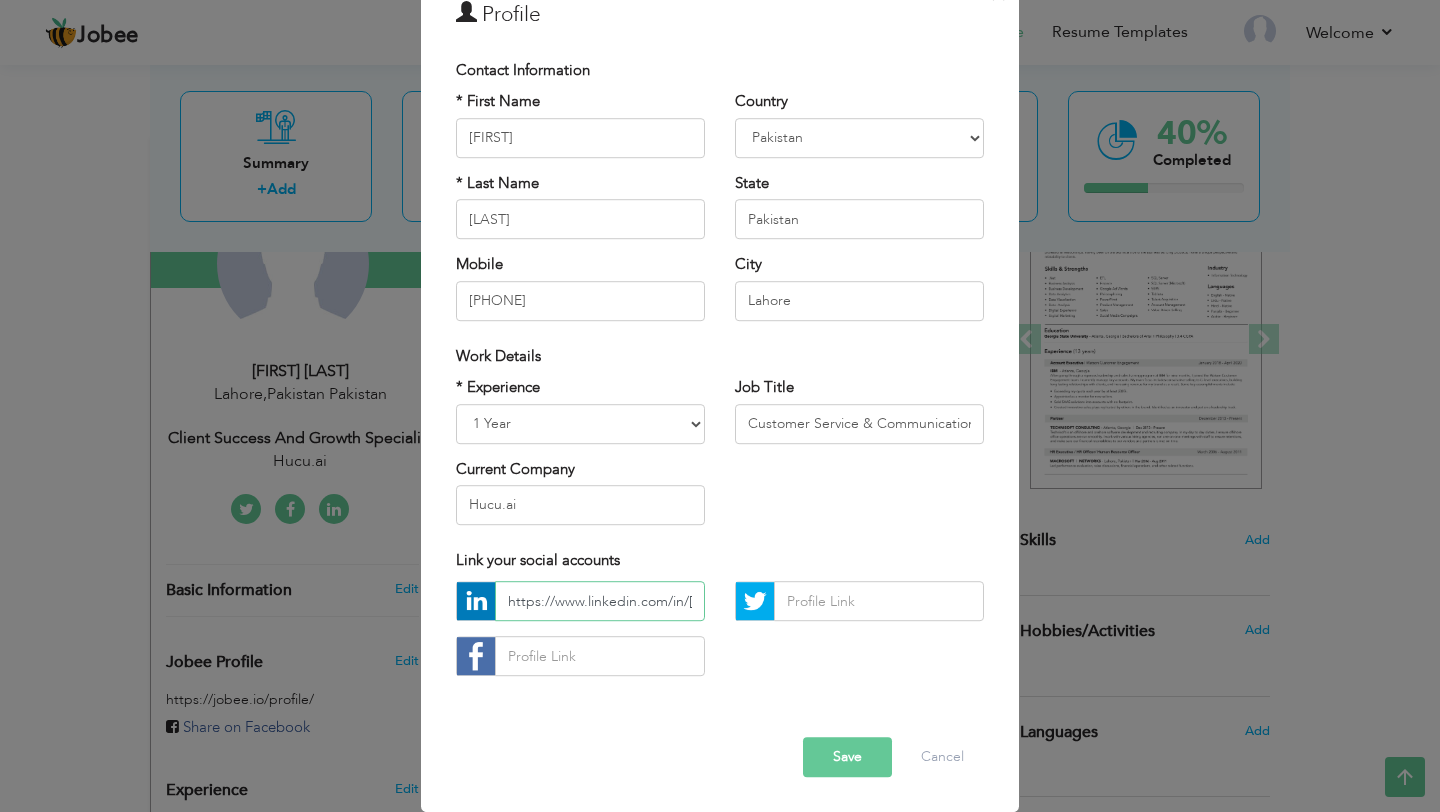 click on "https://www.linkedin.com/in/mahnoor-shakeel-0b6bb0194/" at bounding box center [600, 602] 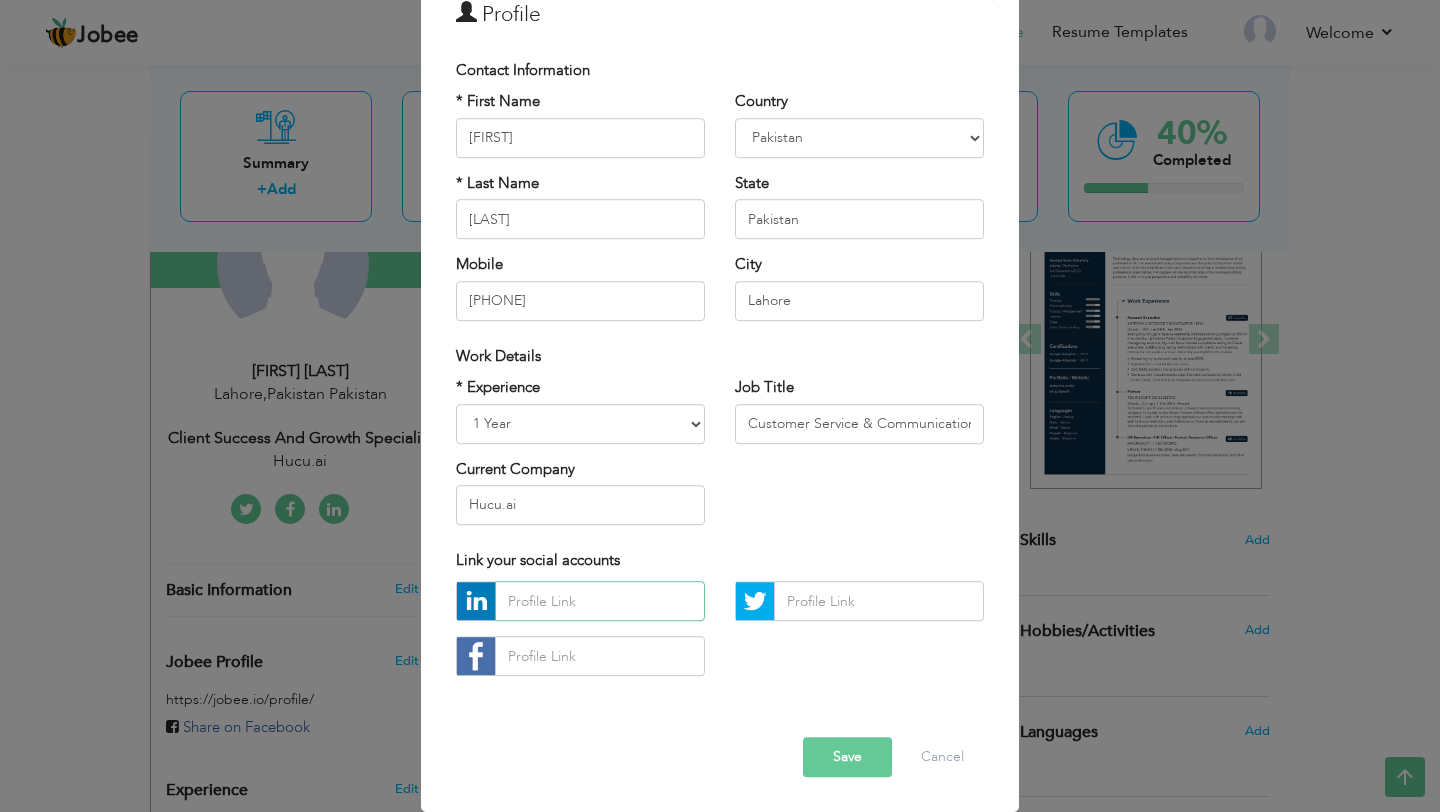 type 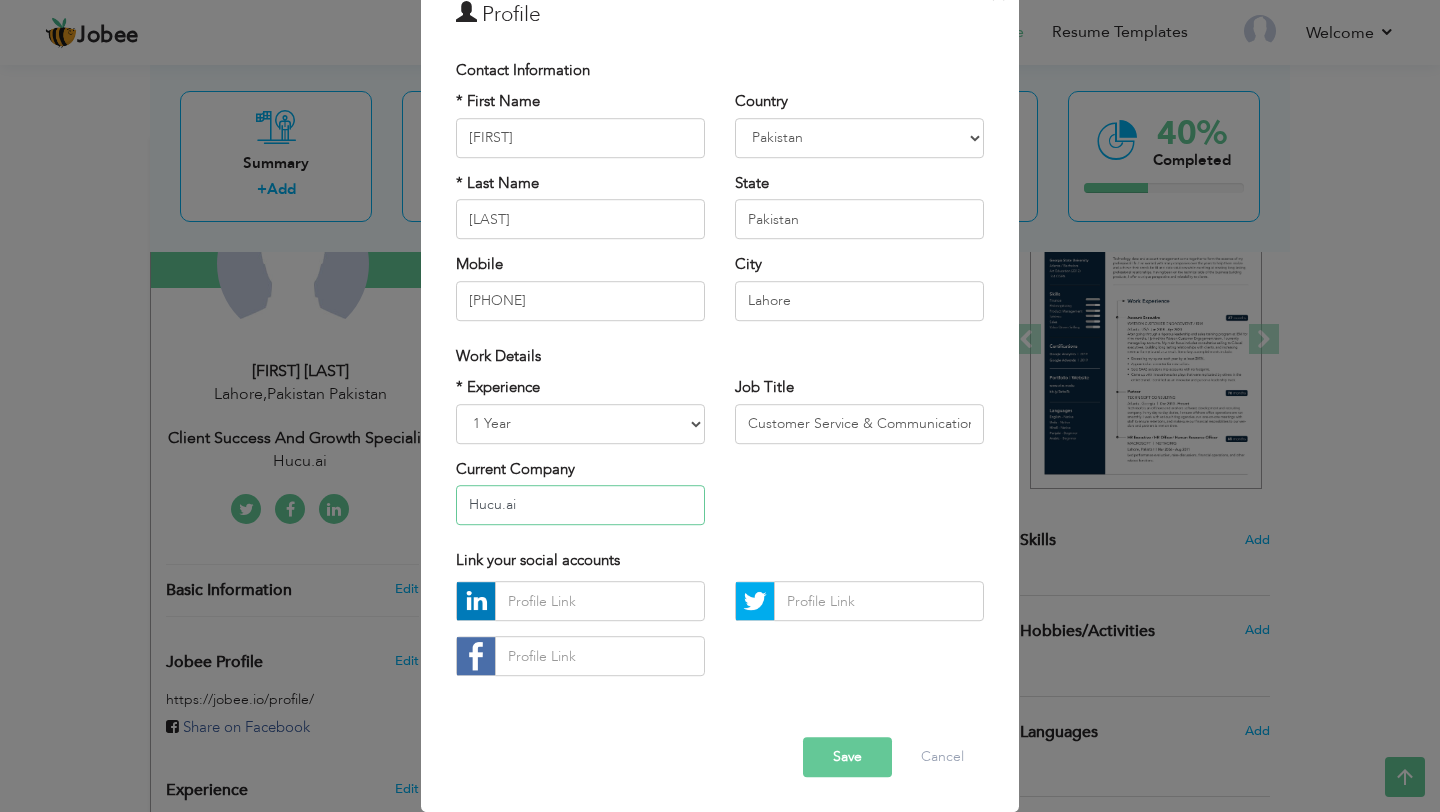 click on "Hucu.ai" at bounding box center (580, 505) 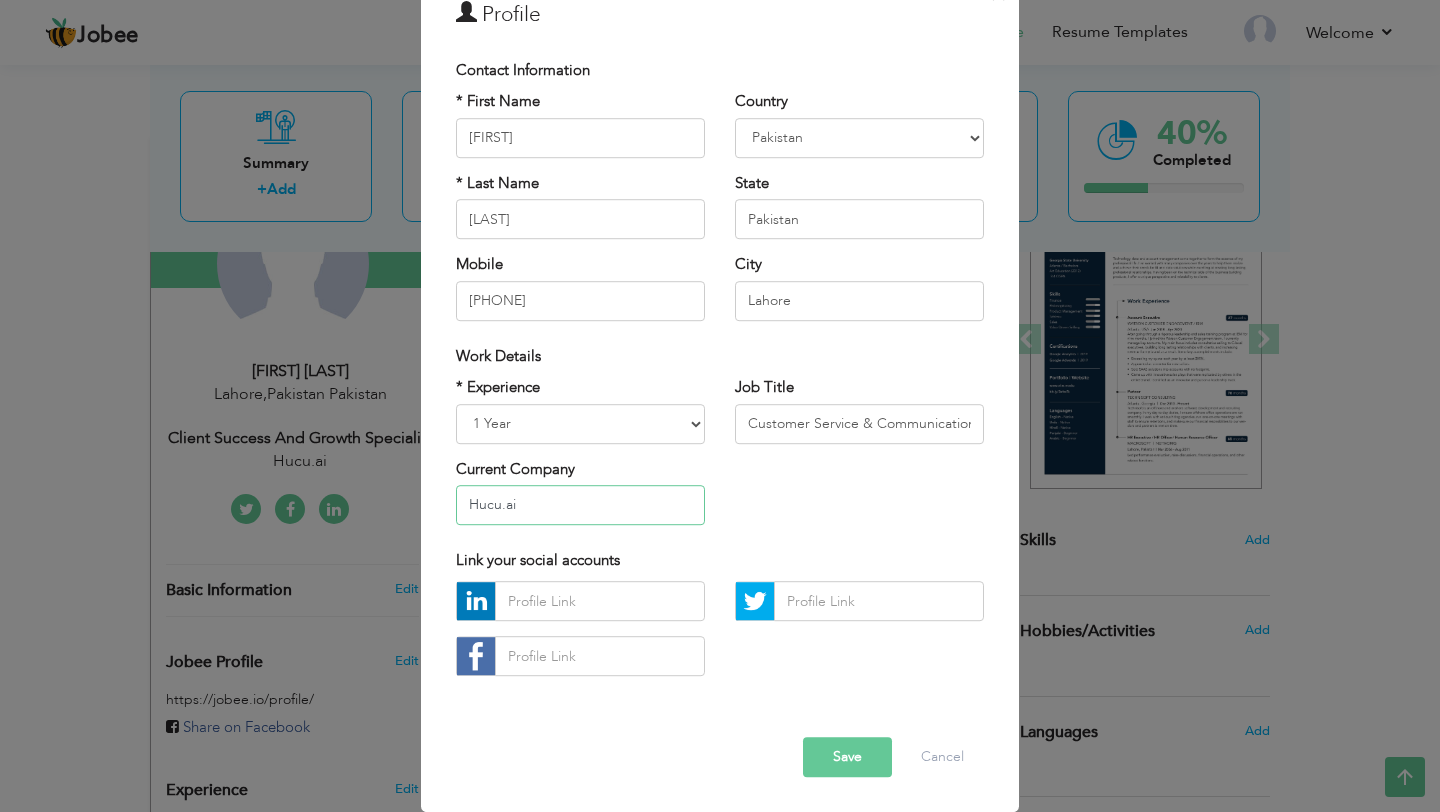 click on "Hucu.ai" at bounding box center (580, 505) 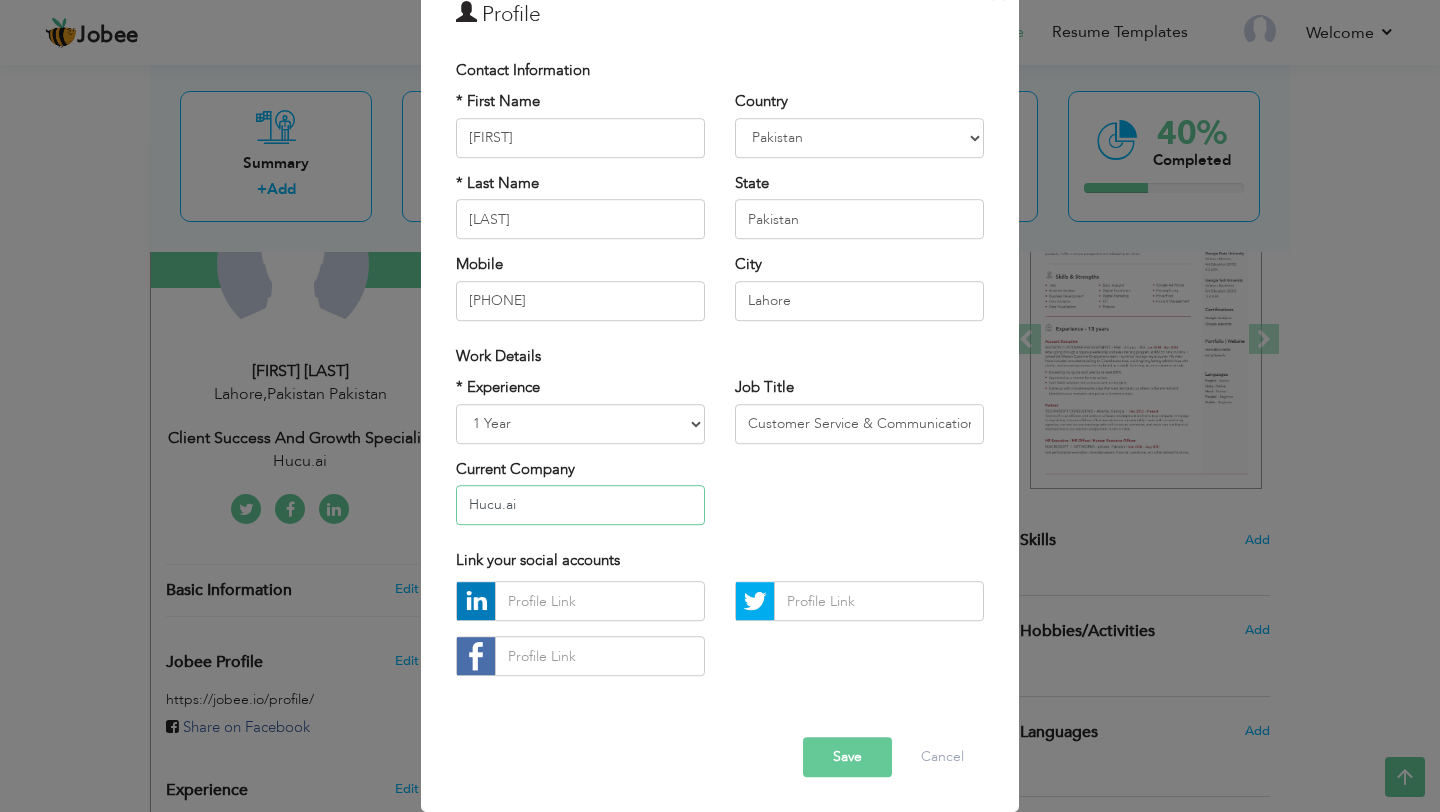 click on "Hucu.ai" at bounding box center [580, 505] 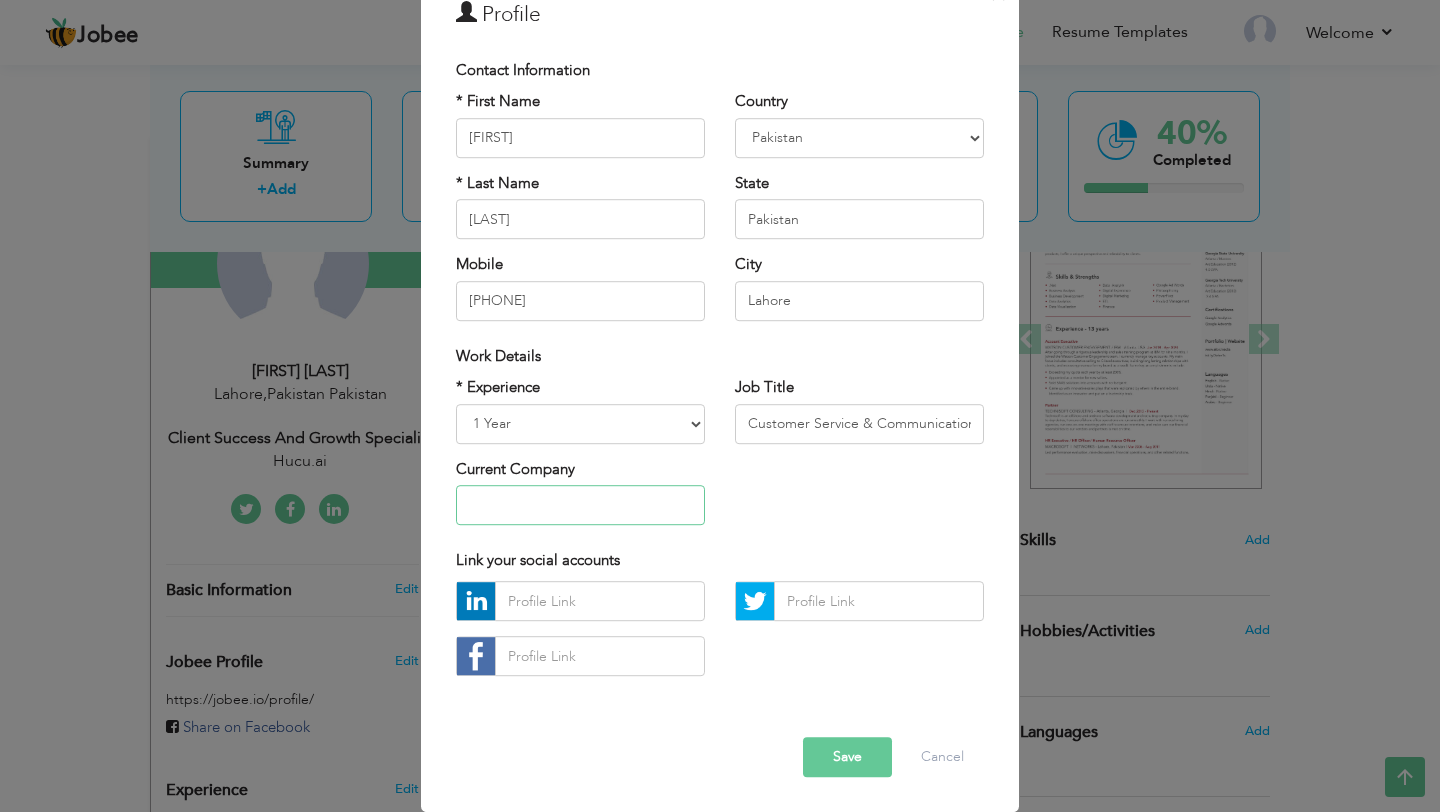 type 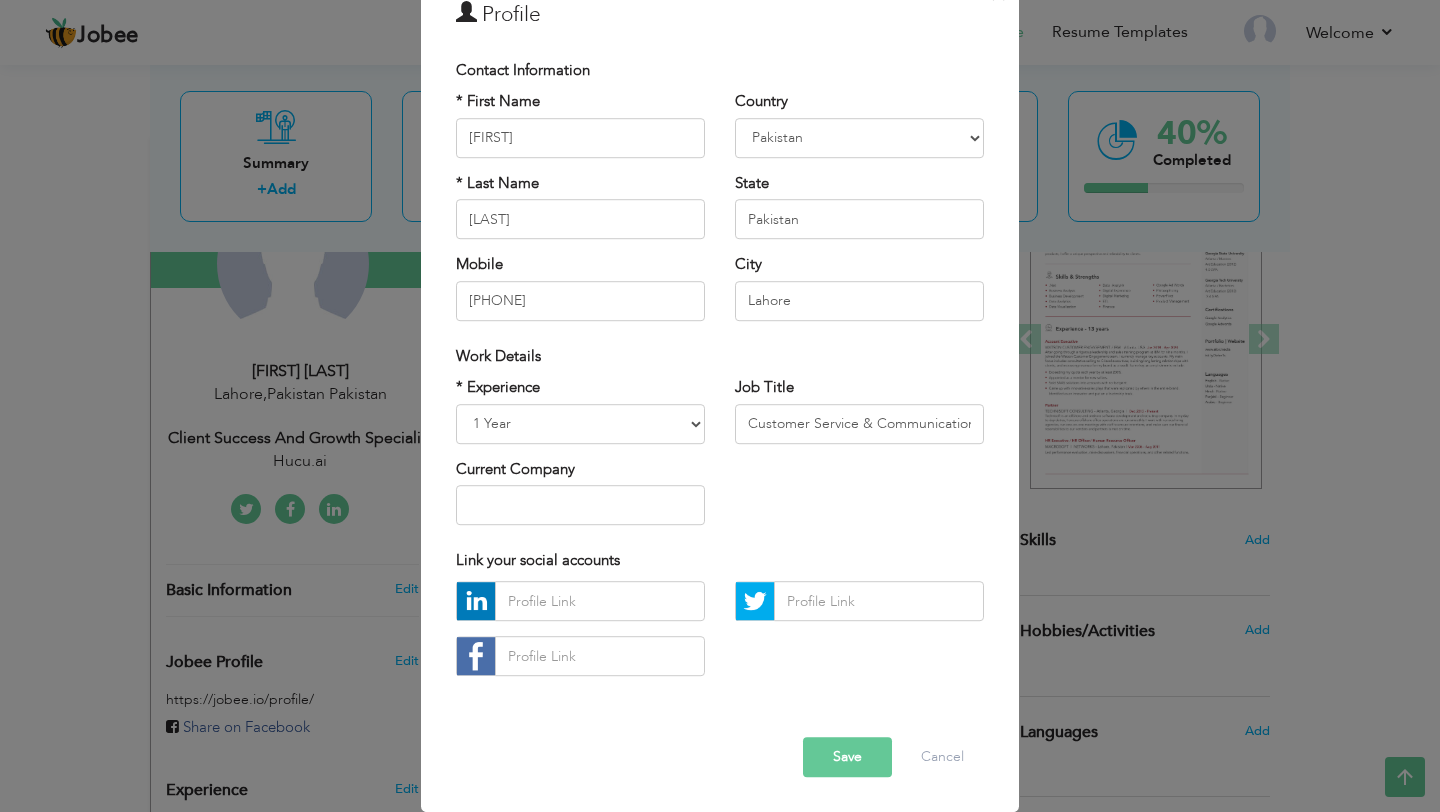 click on "Save" at bounding box center (847, 758) 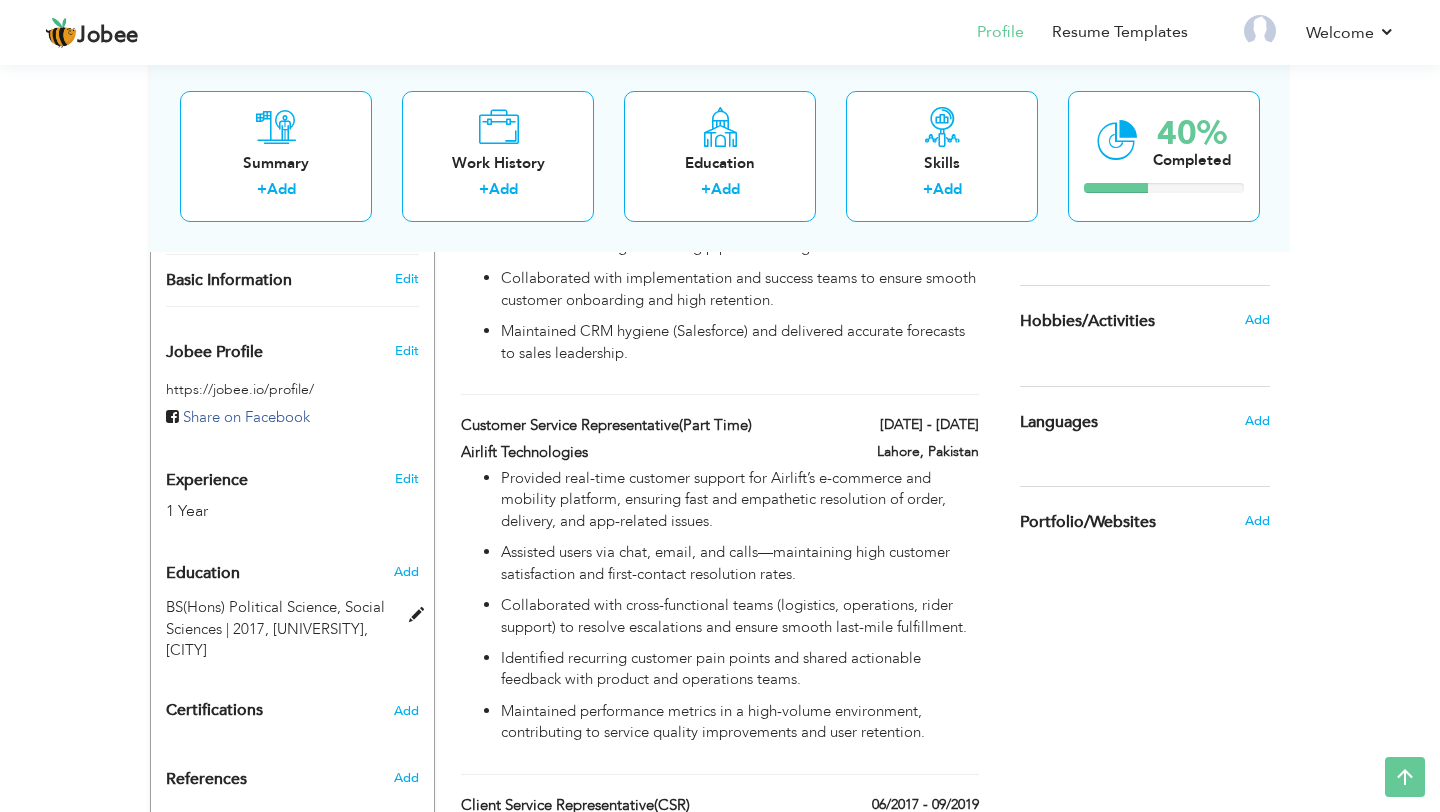 scroll, scrollTop: 633, scrollLeft: 0, axis: vertical 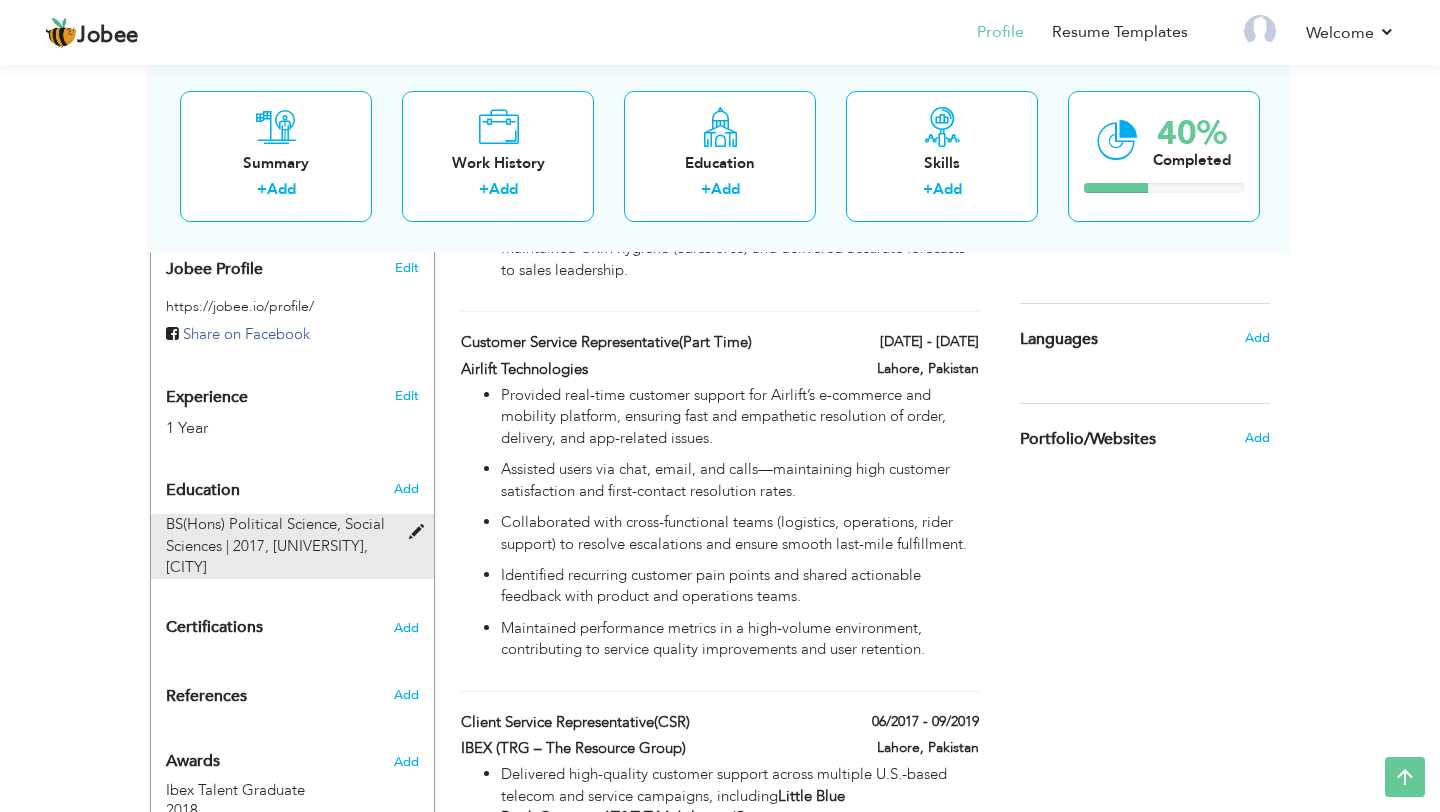 click at bounding box center (421, 532) 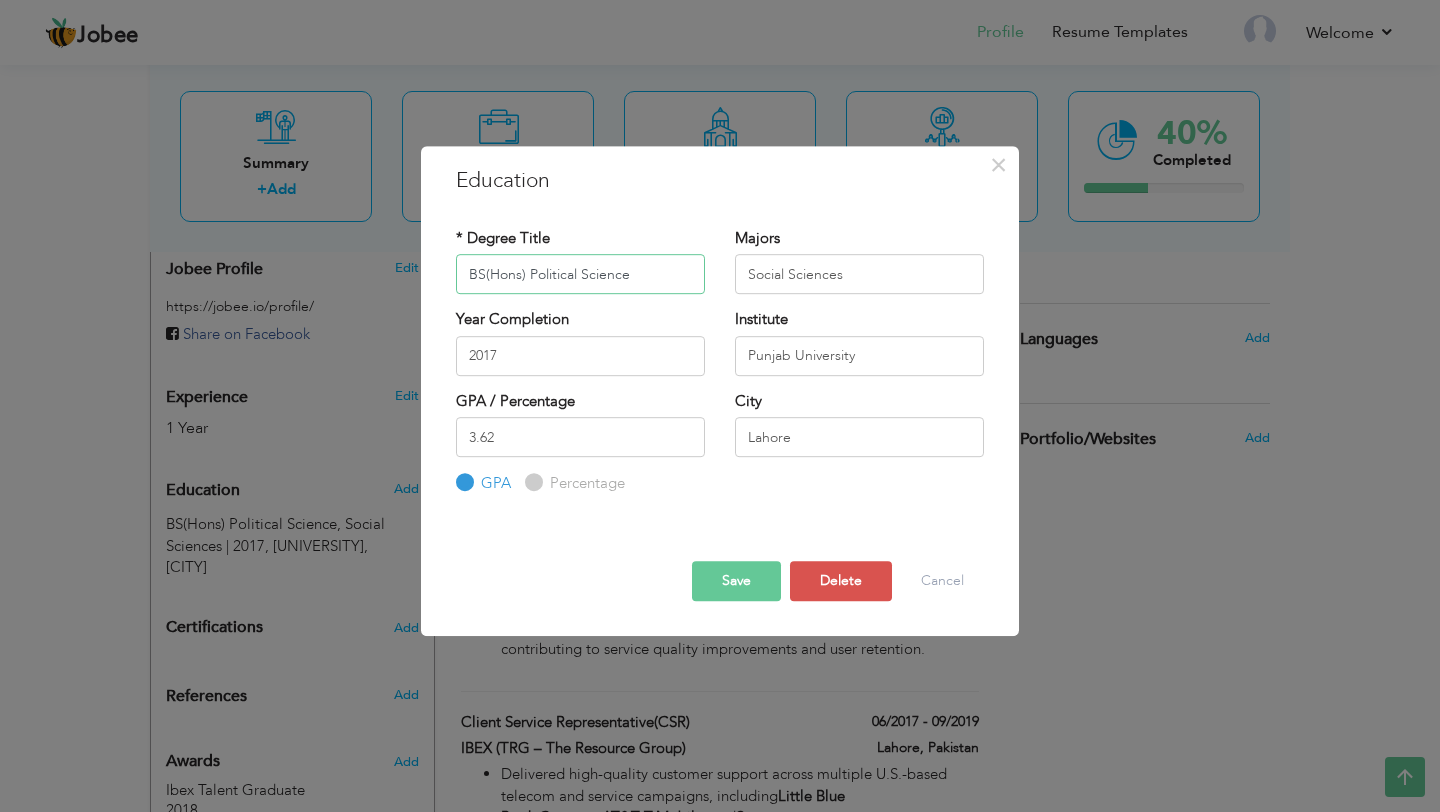 click on "BS(Hons) Political Science" at bounding box center (580, 274) 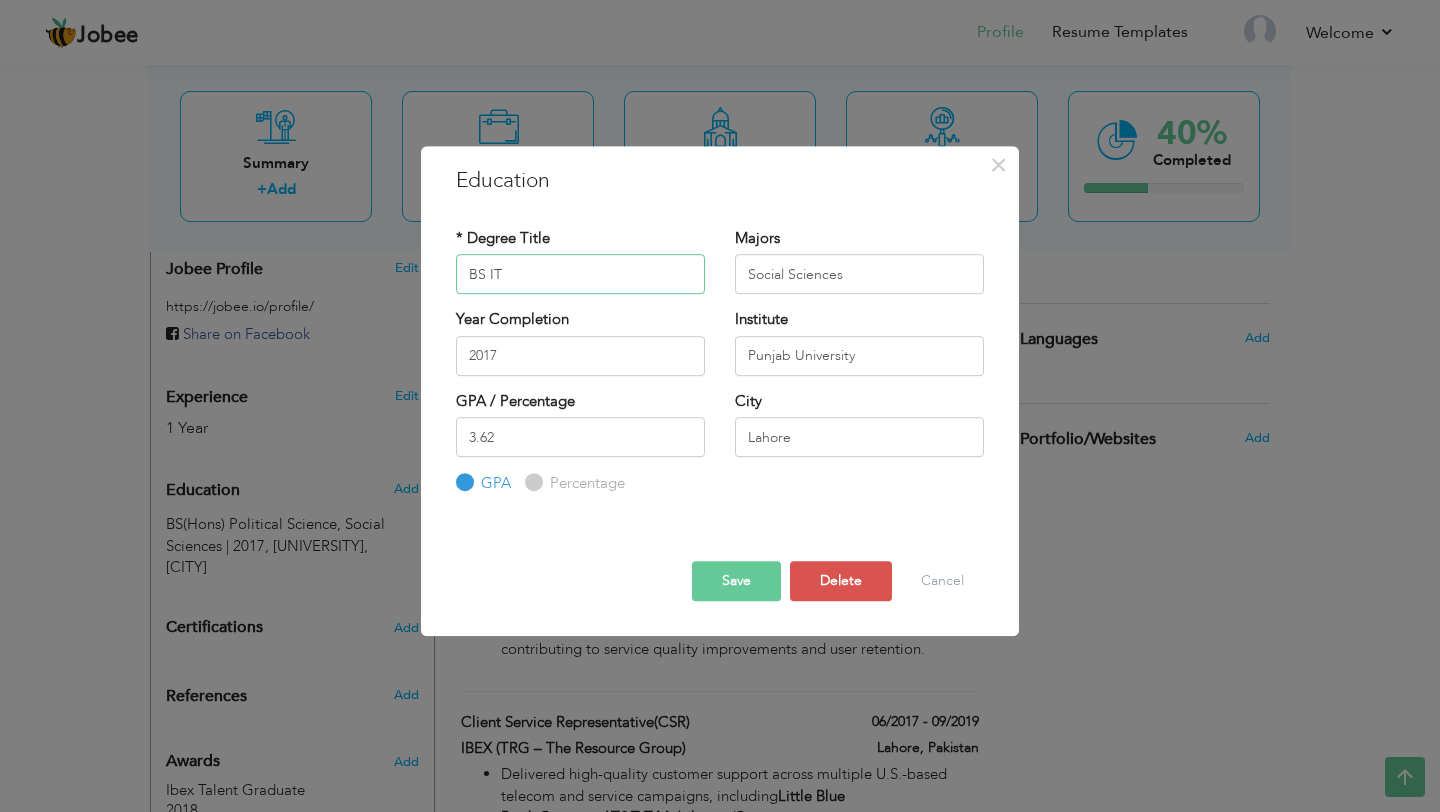 type on "BS IT" 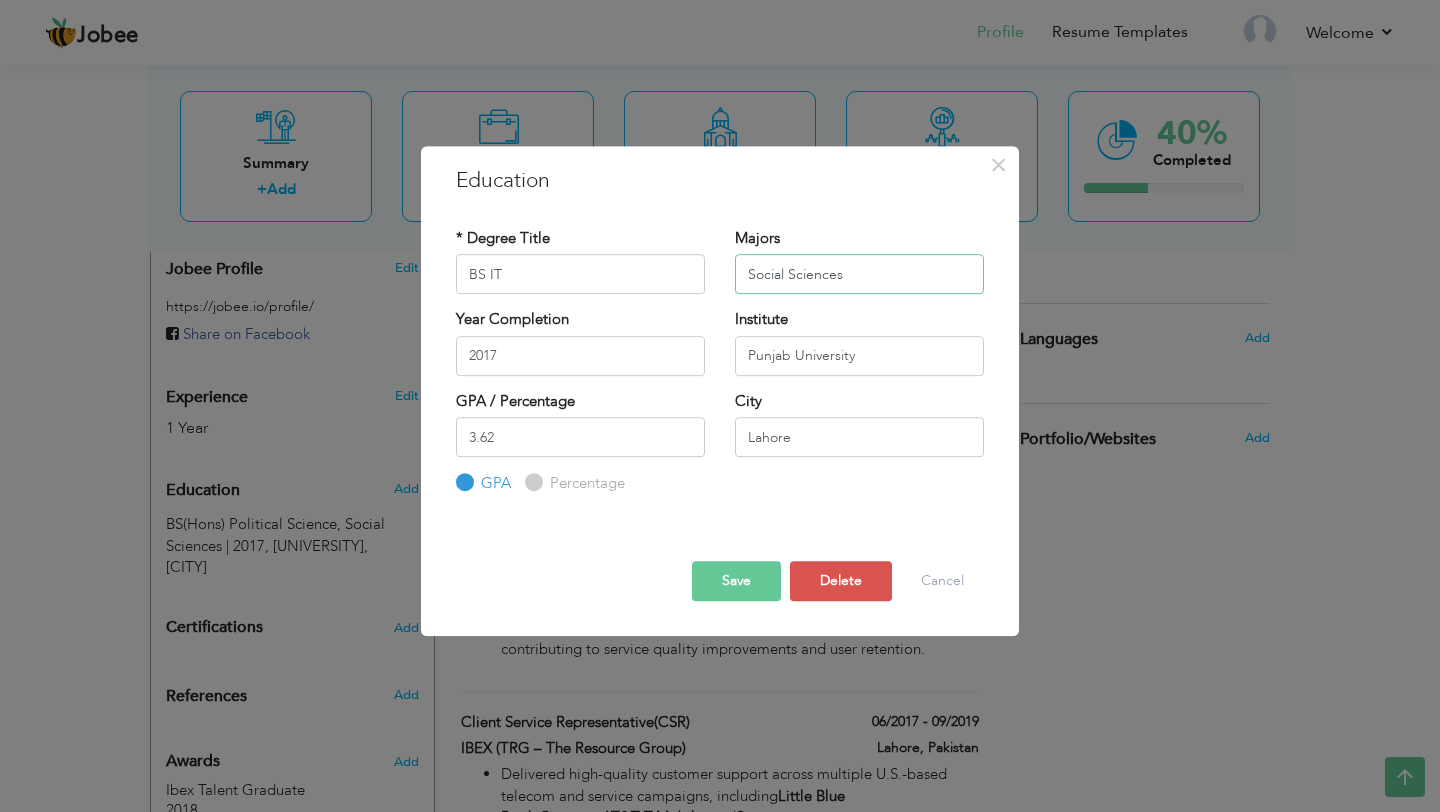 click on "Social Sciences" at bounding box center (859, 274) 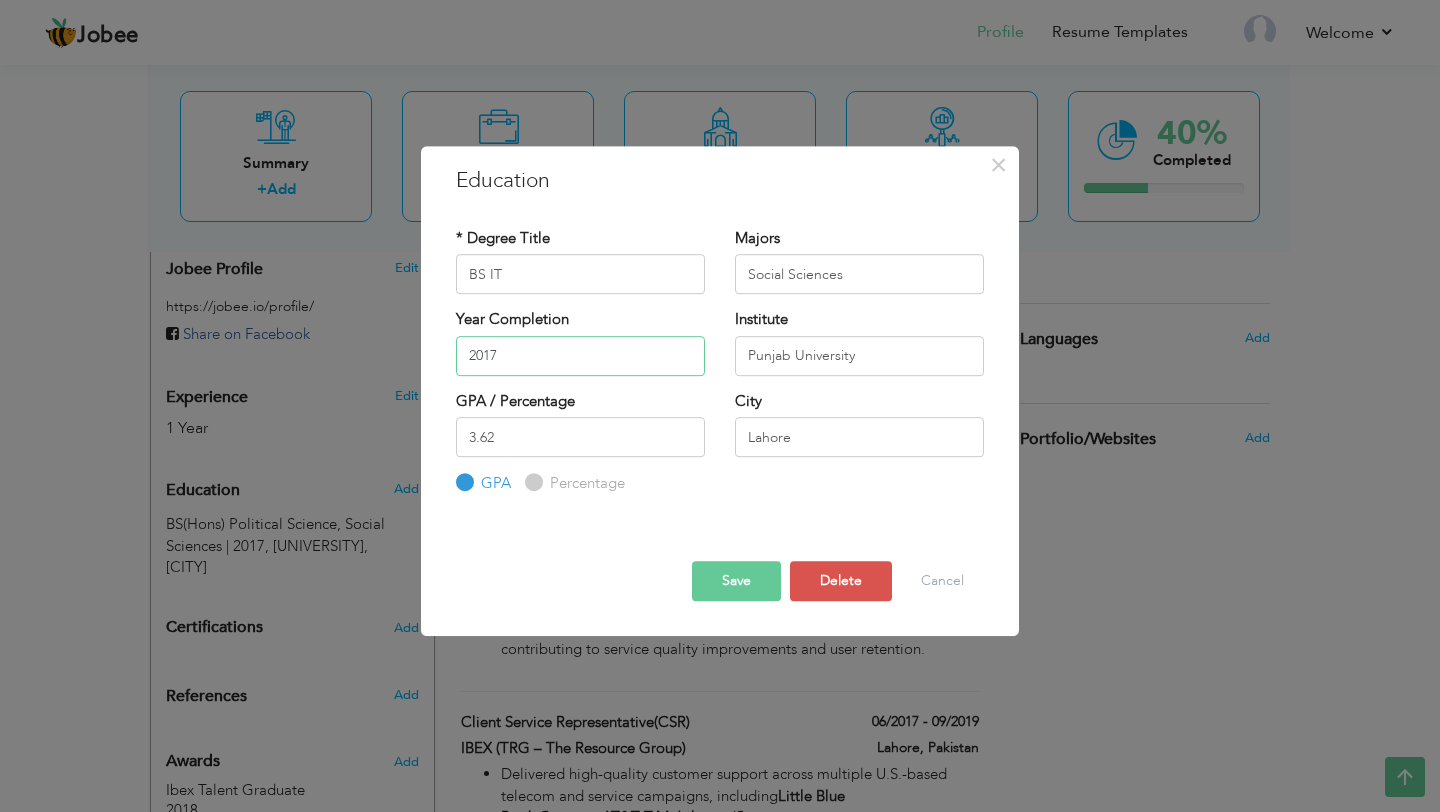 click on "2017" at bounding box center [580, 356] 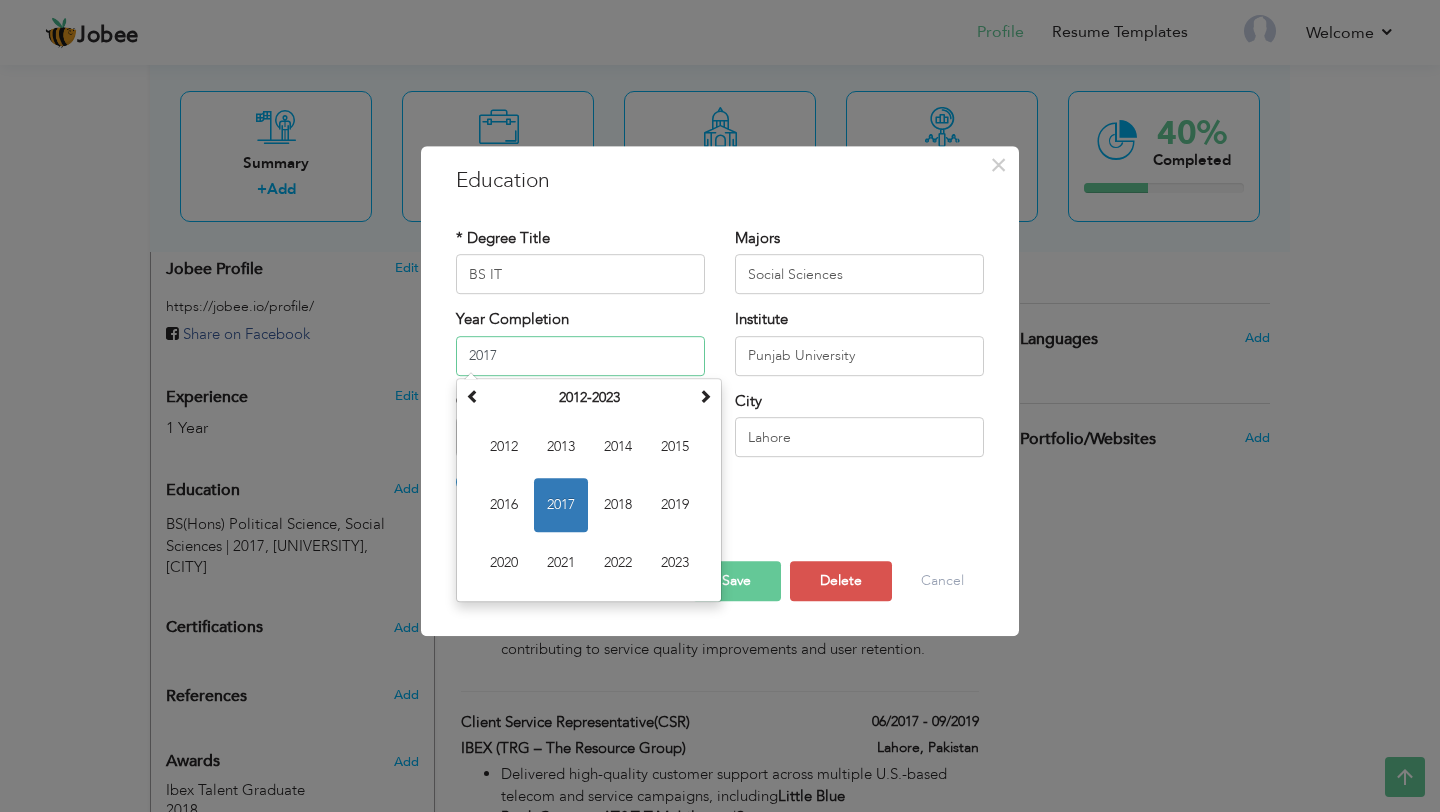 click on "2017" at bounding box center [580, 356] 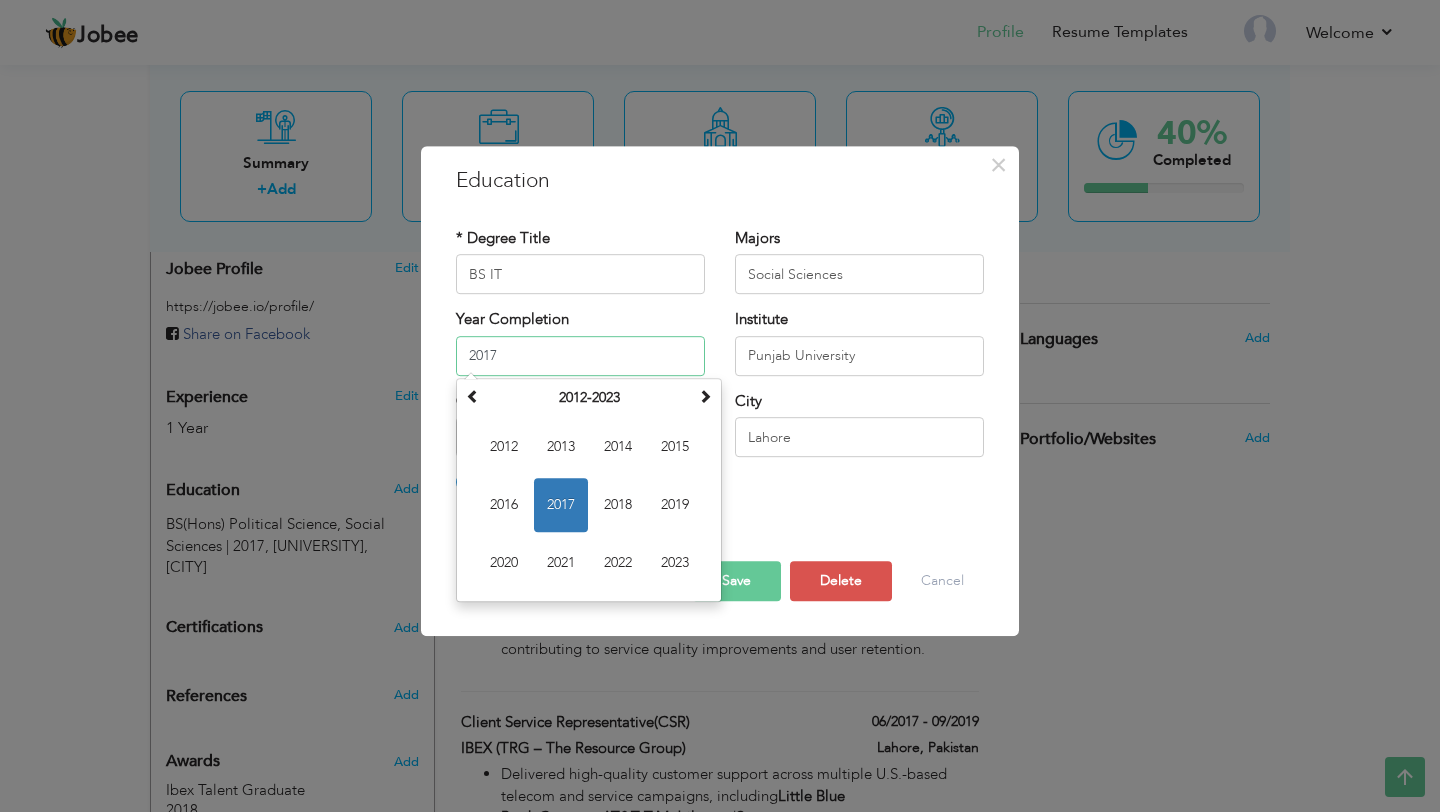click on "2017" at bounding box center [580, 356] 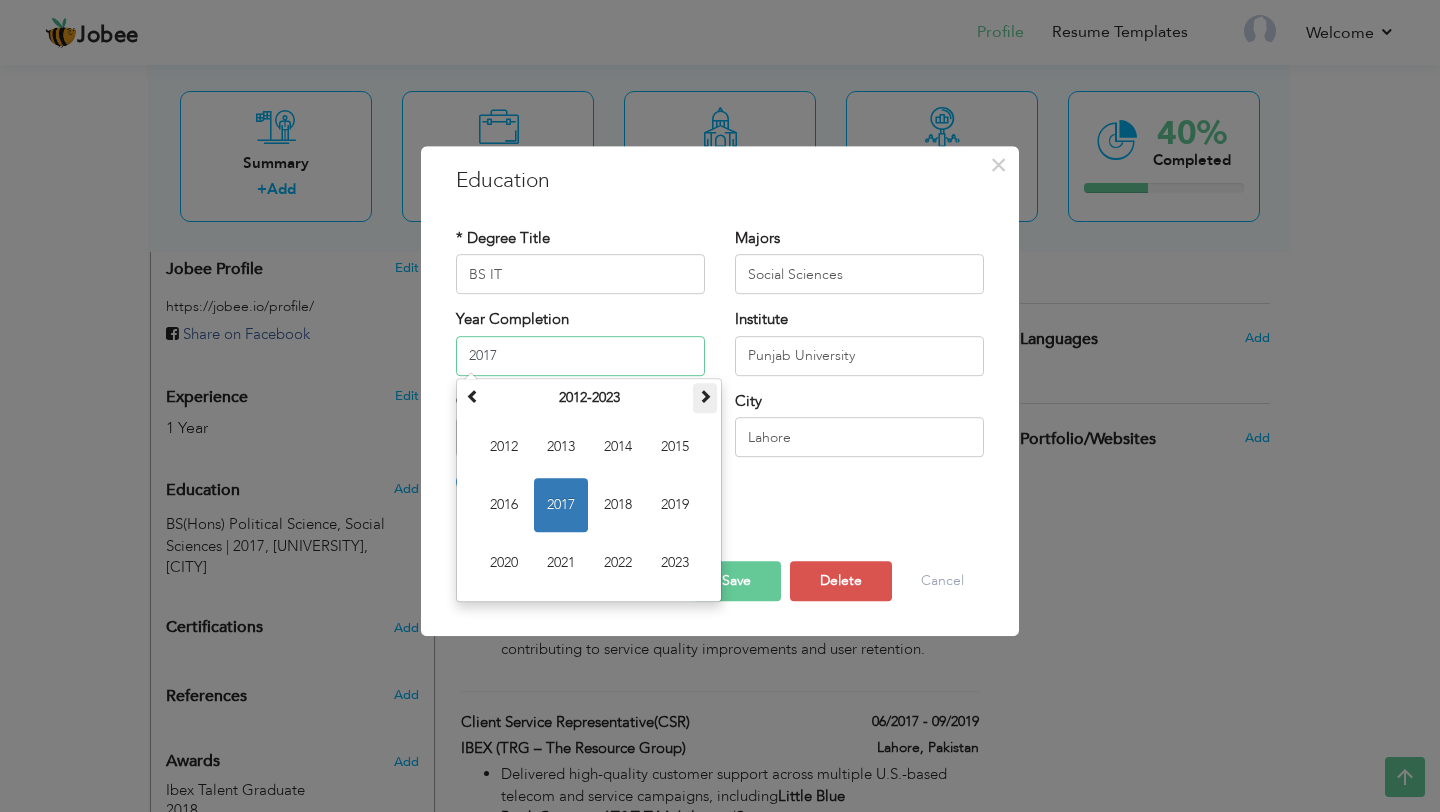 click at bounding box center (705, 396) 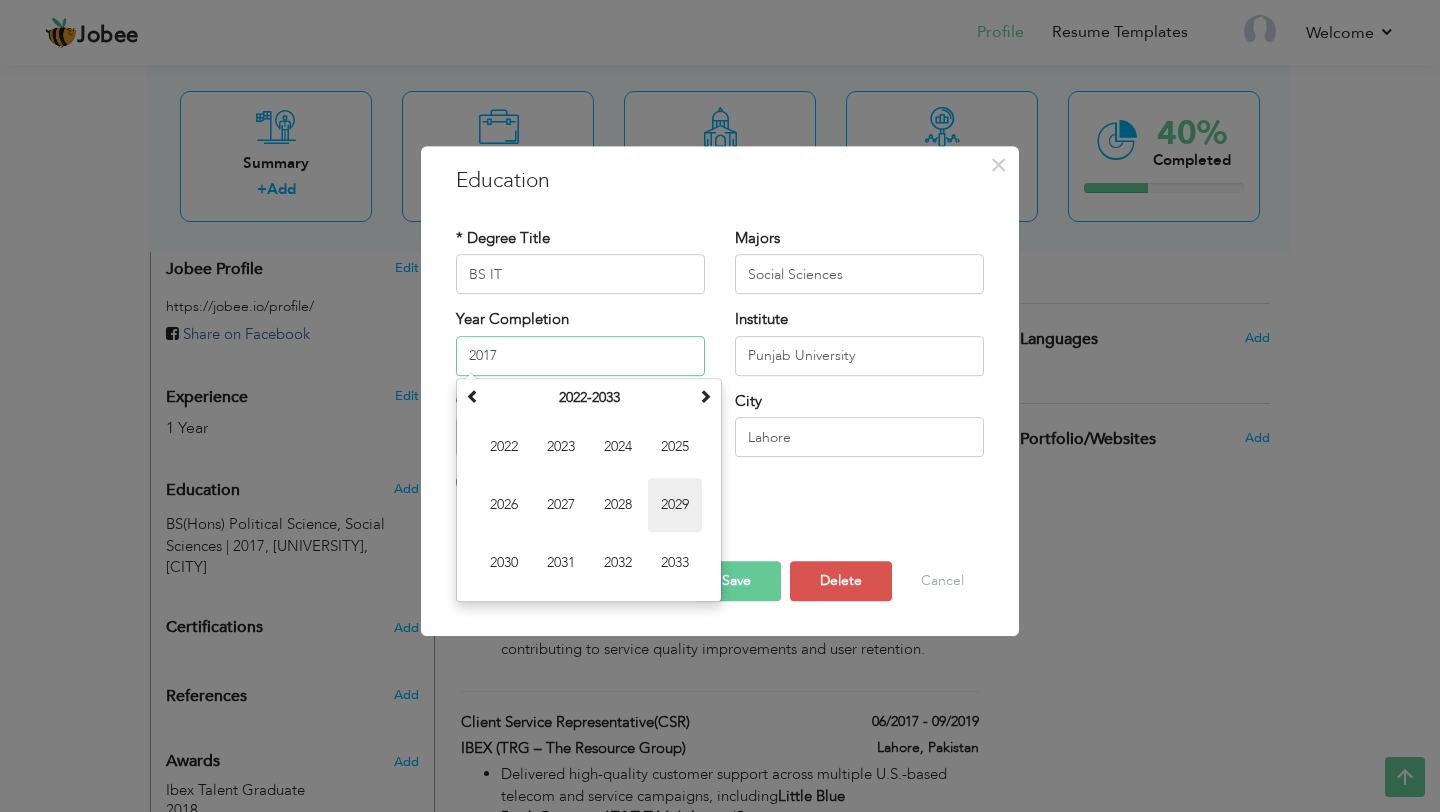 click on "2029" at bounding box center (675, 505) 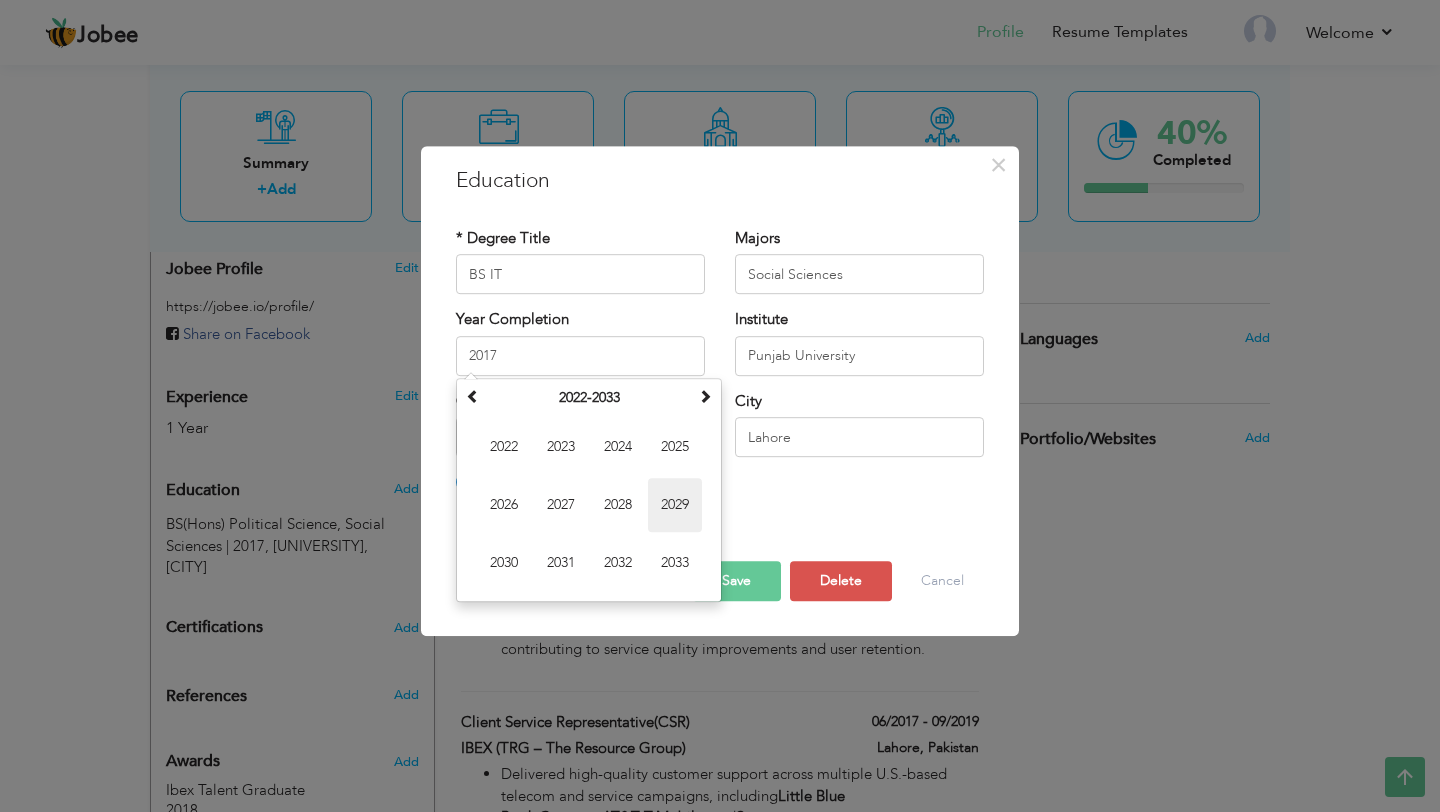 type on "2029" 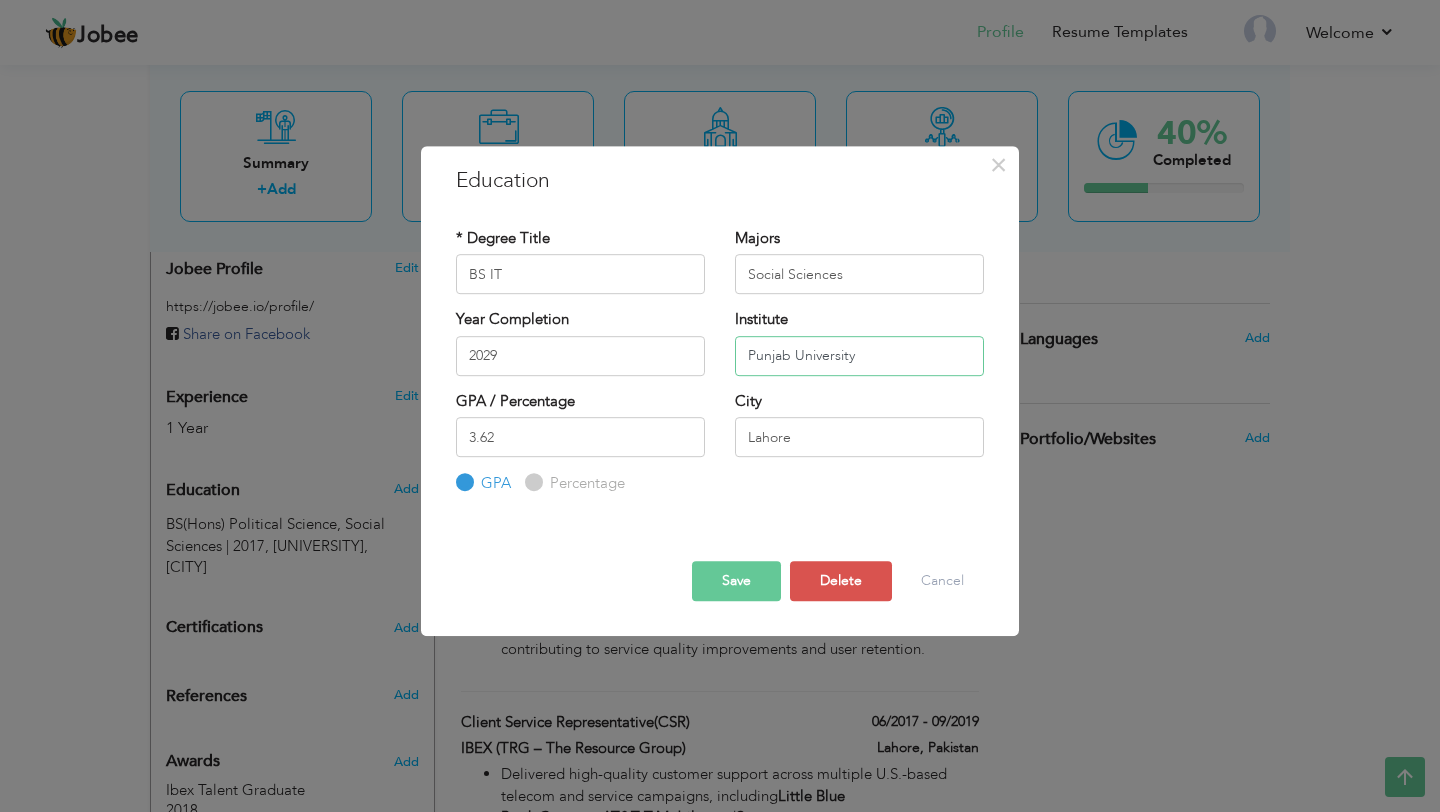 click on "Punjab University" at bounding box center (859, 356) 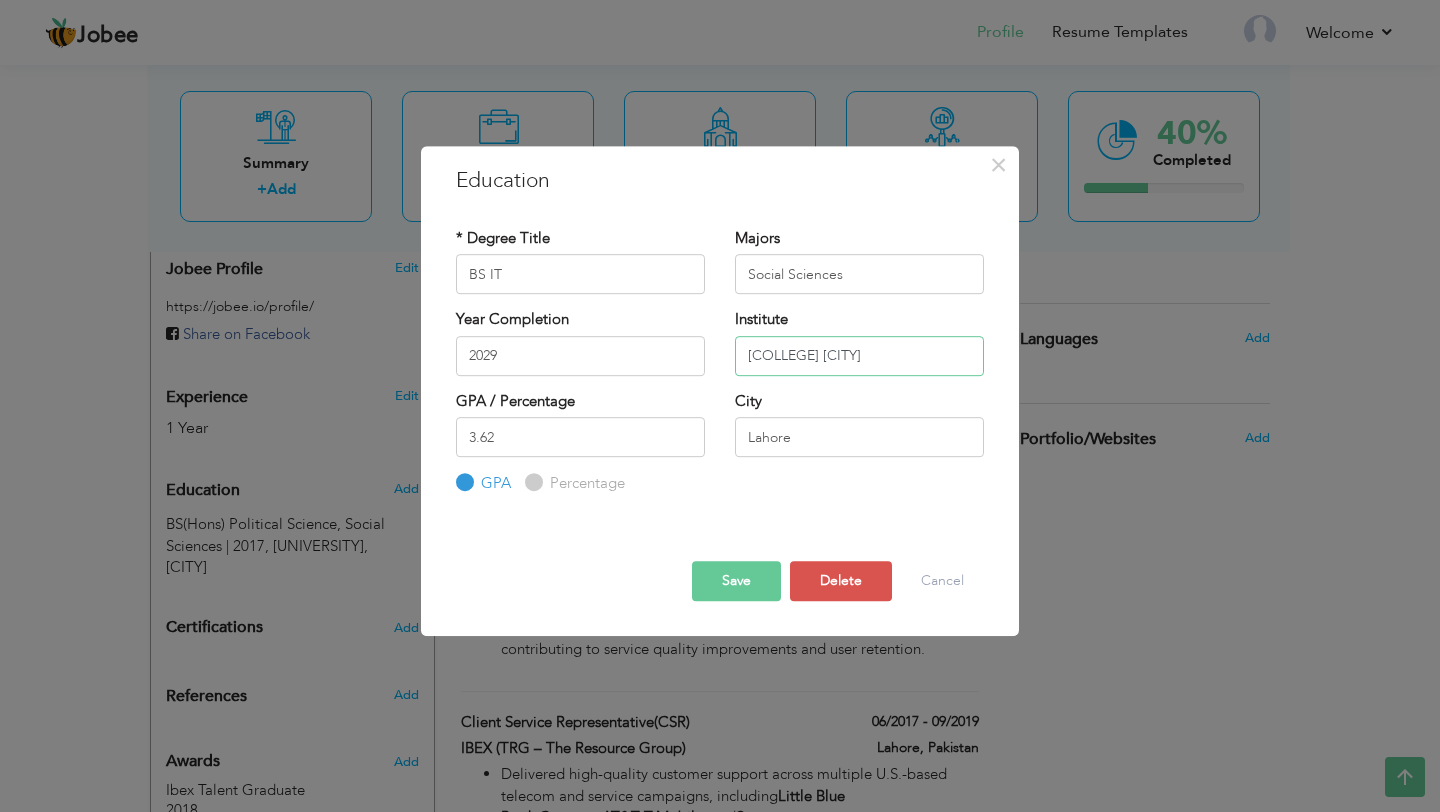 type on "Cambridge College Raiwind" 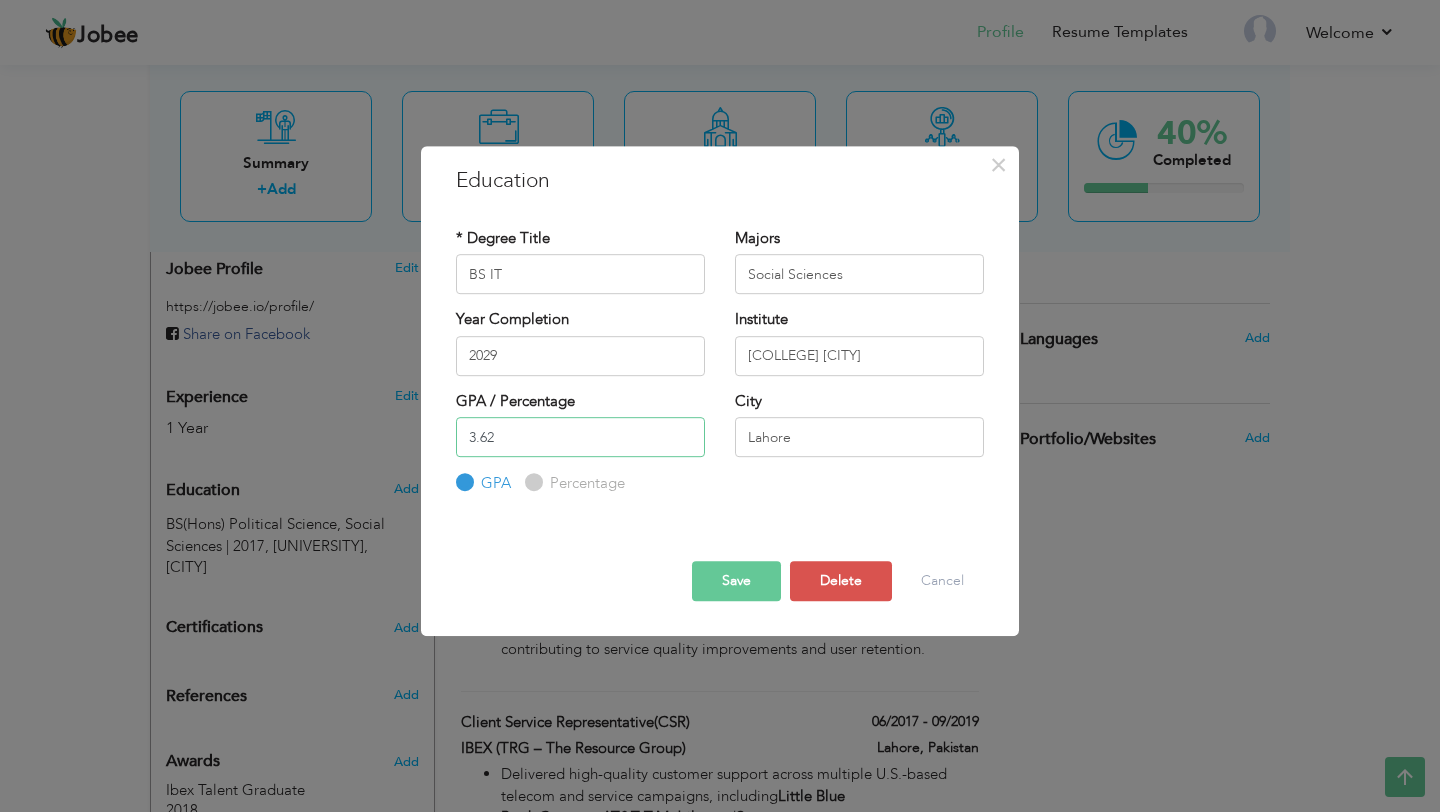click on "3.62" at bounding box center [580, 437] 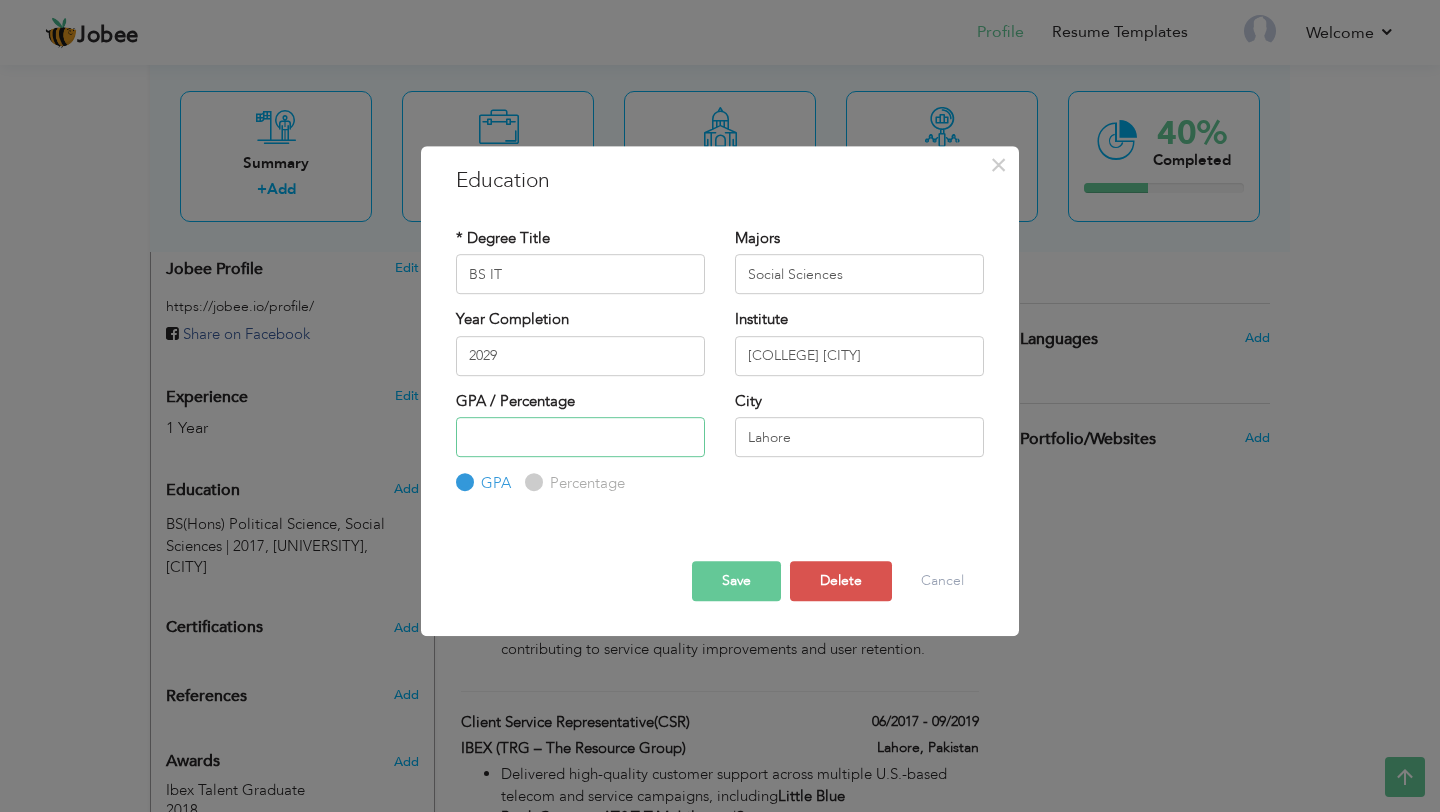 type 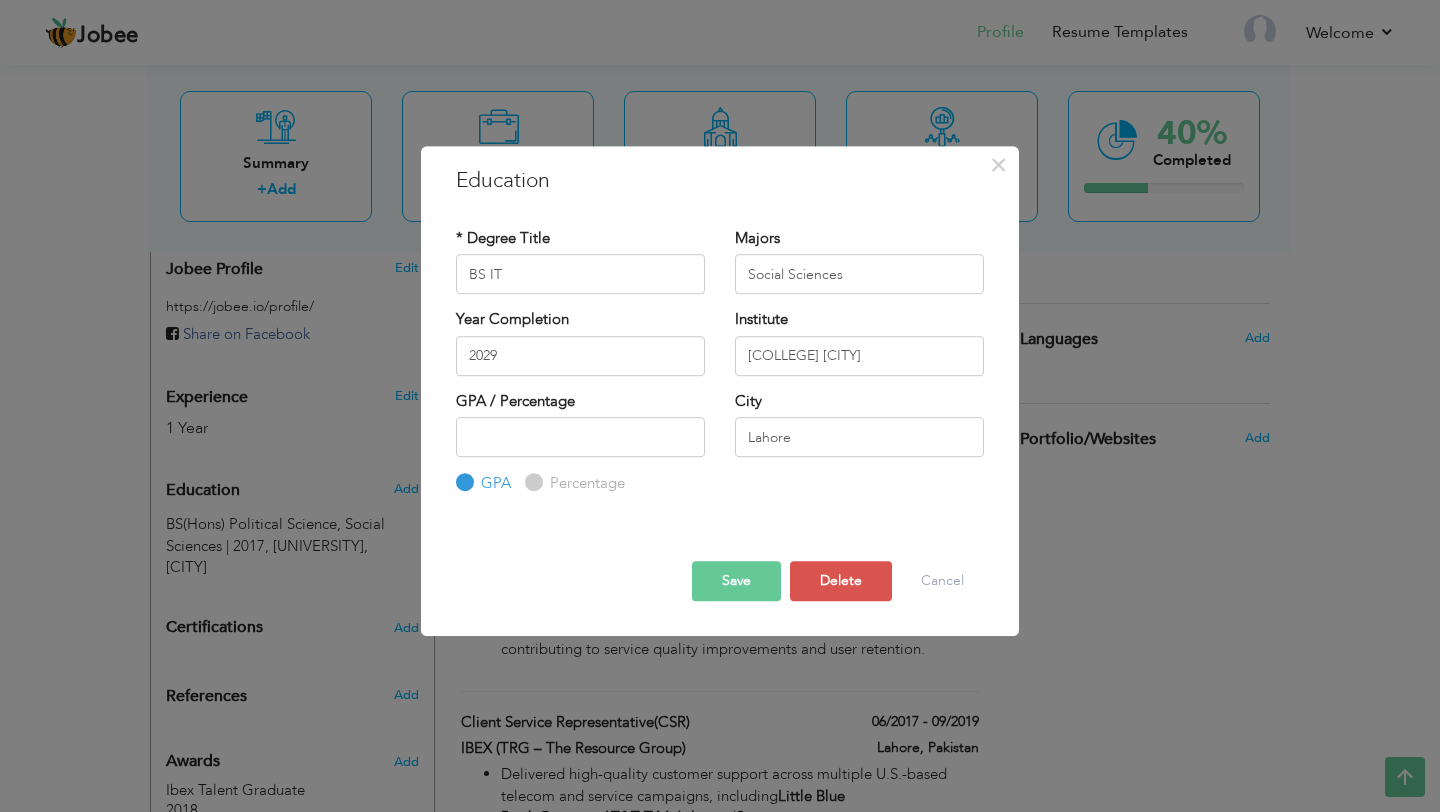 click on "Save" at bounding box center [736, 581] 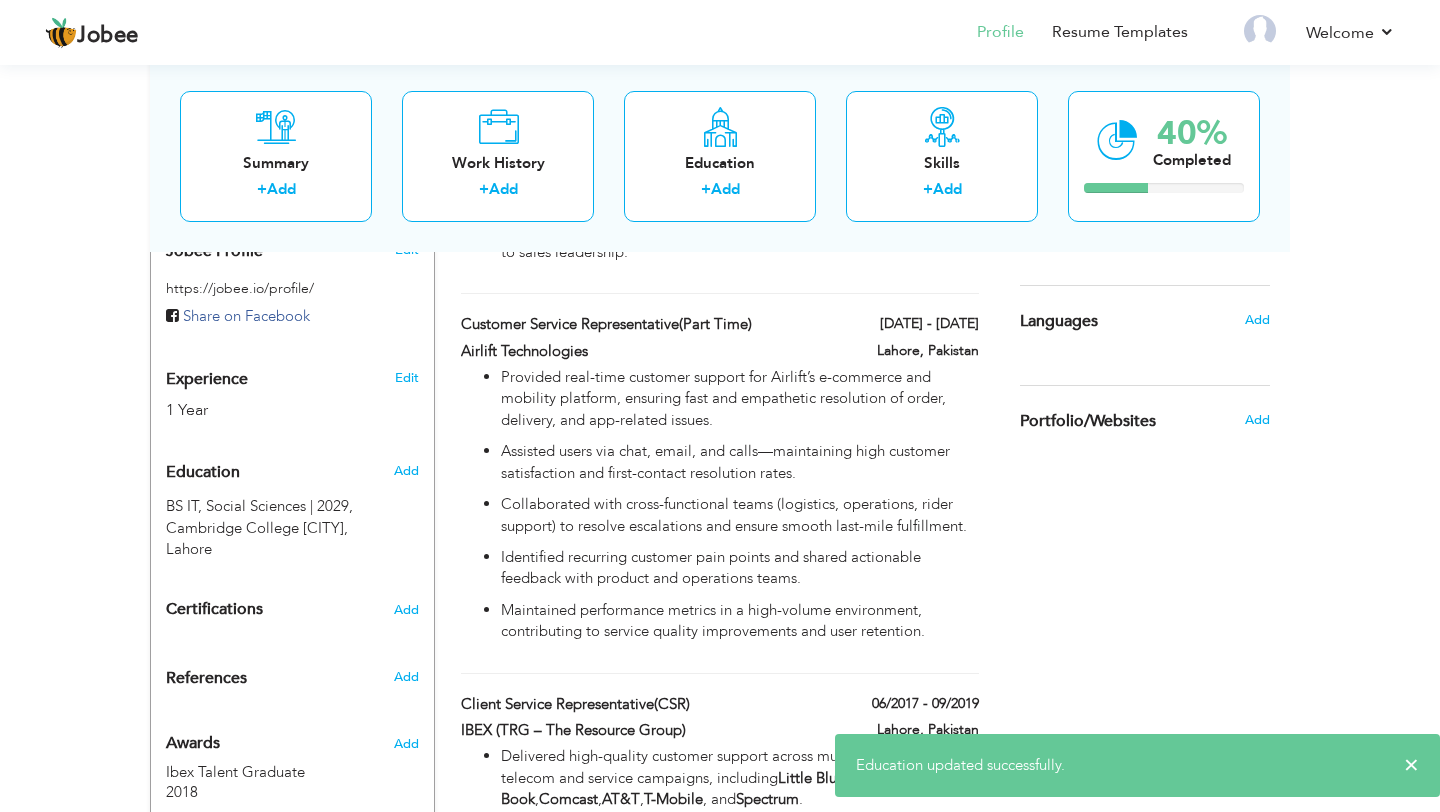 scroll, scrollTop: 820, scrollLeft: 0, axis: vertical 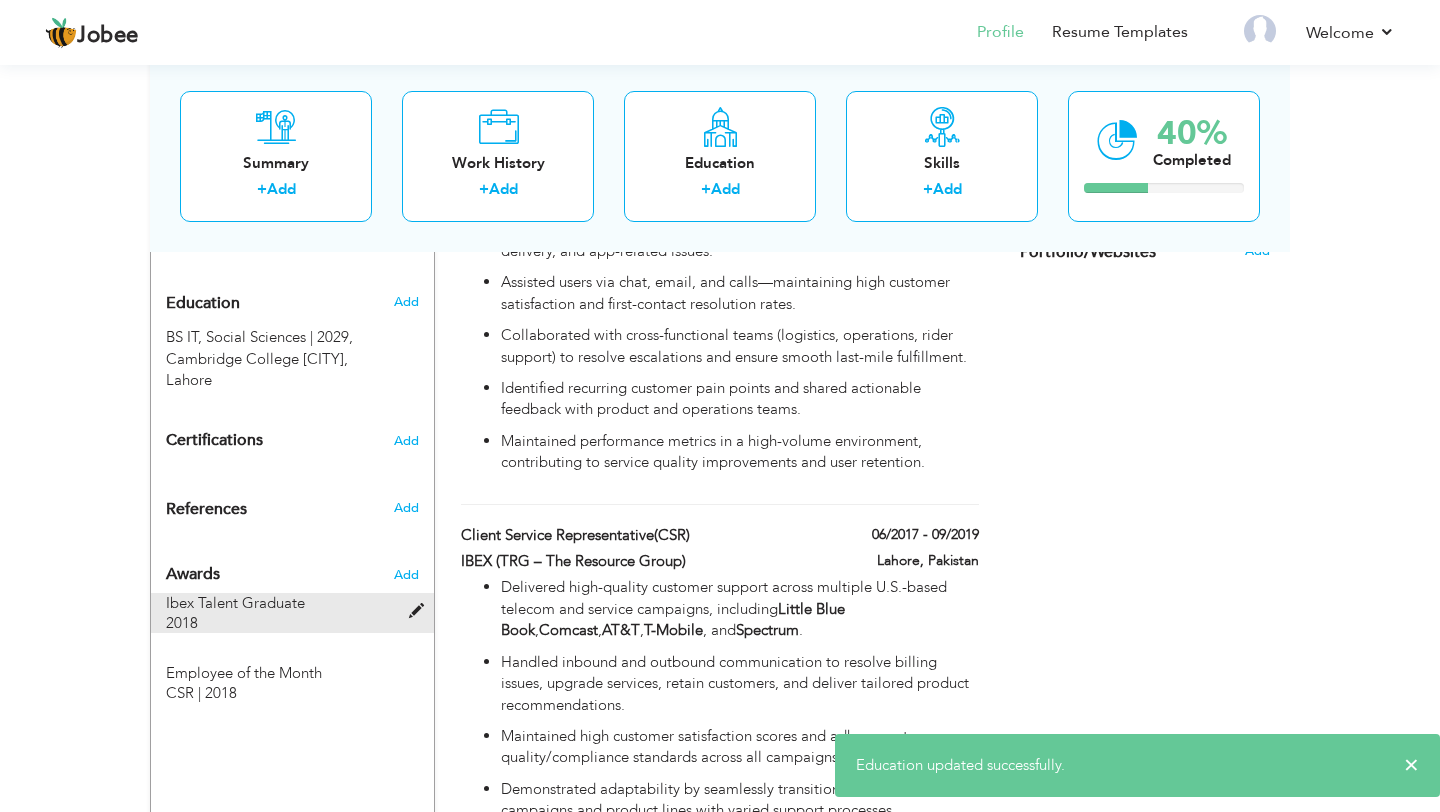 click at bounding box center [421, 611] 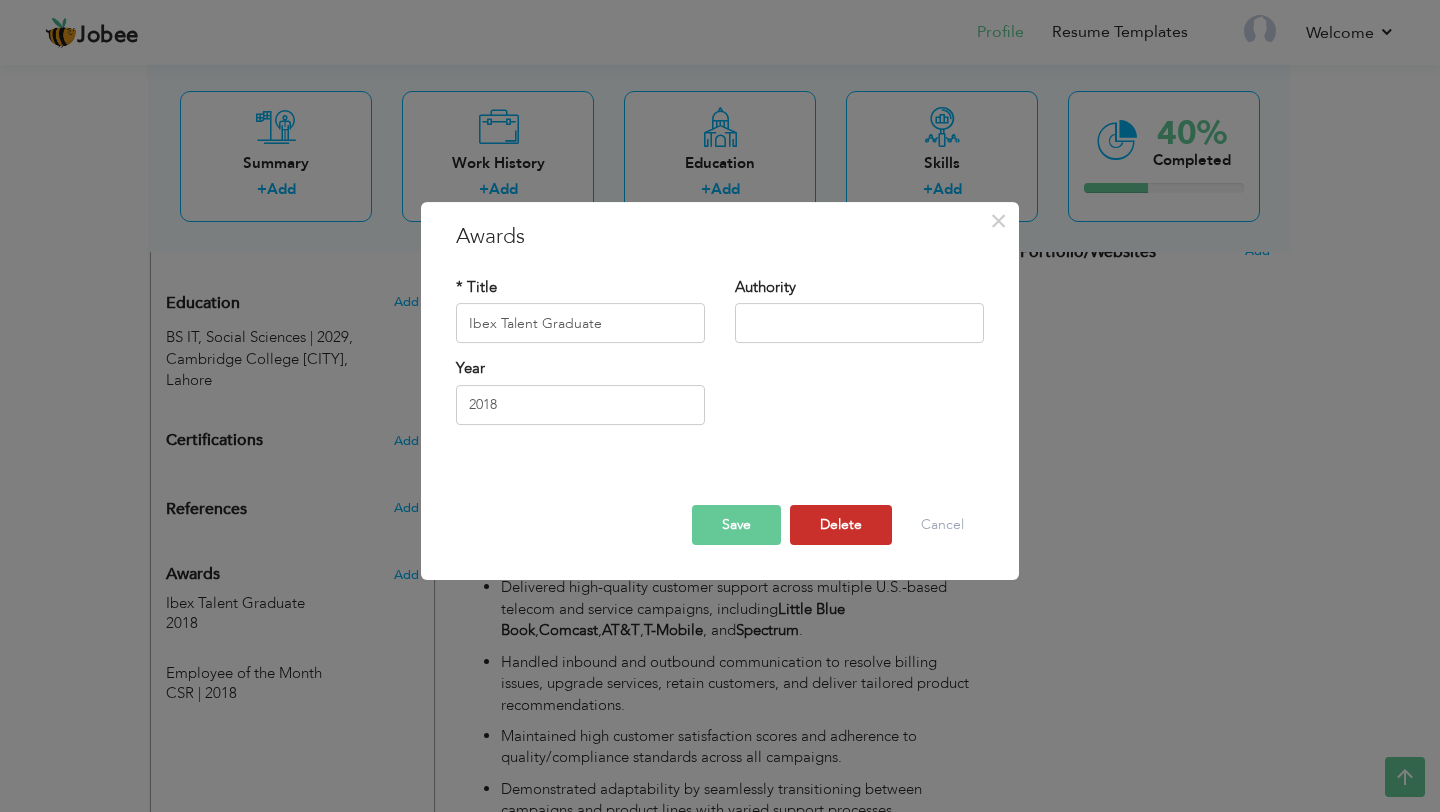 click on "Delete" at bounding box center [841, 525] 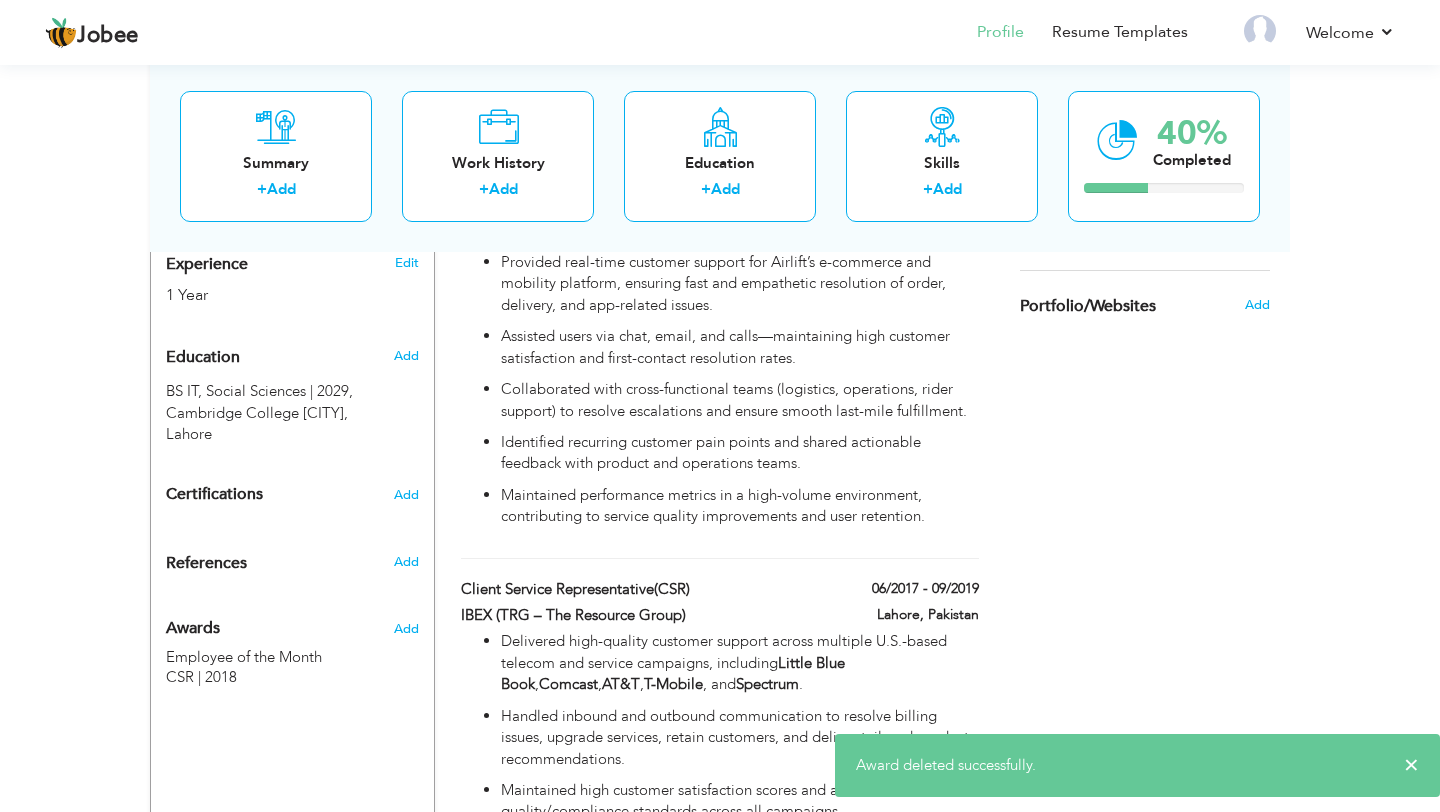 scroll, scrollTop: 649, scrollLeft: 0, axis: vertical 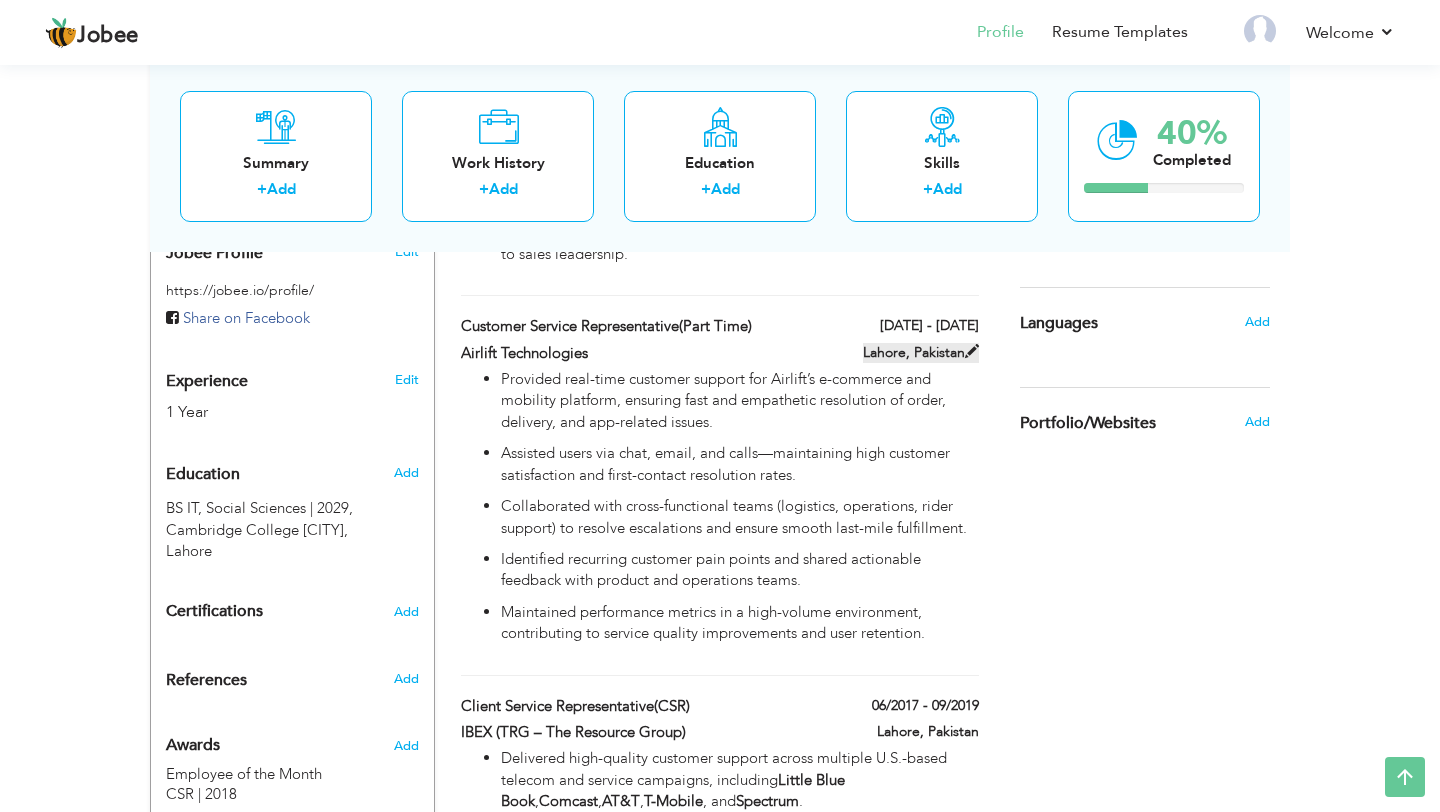 click at bounding box center (972, 351) 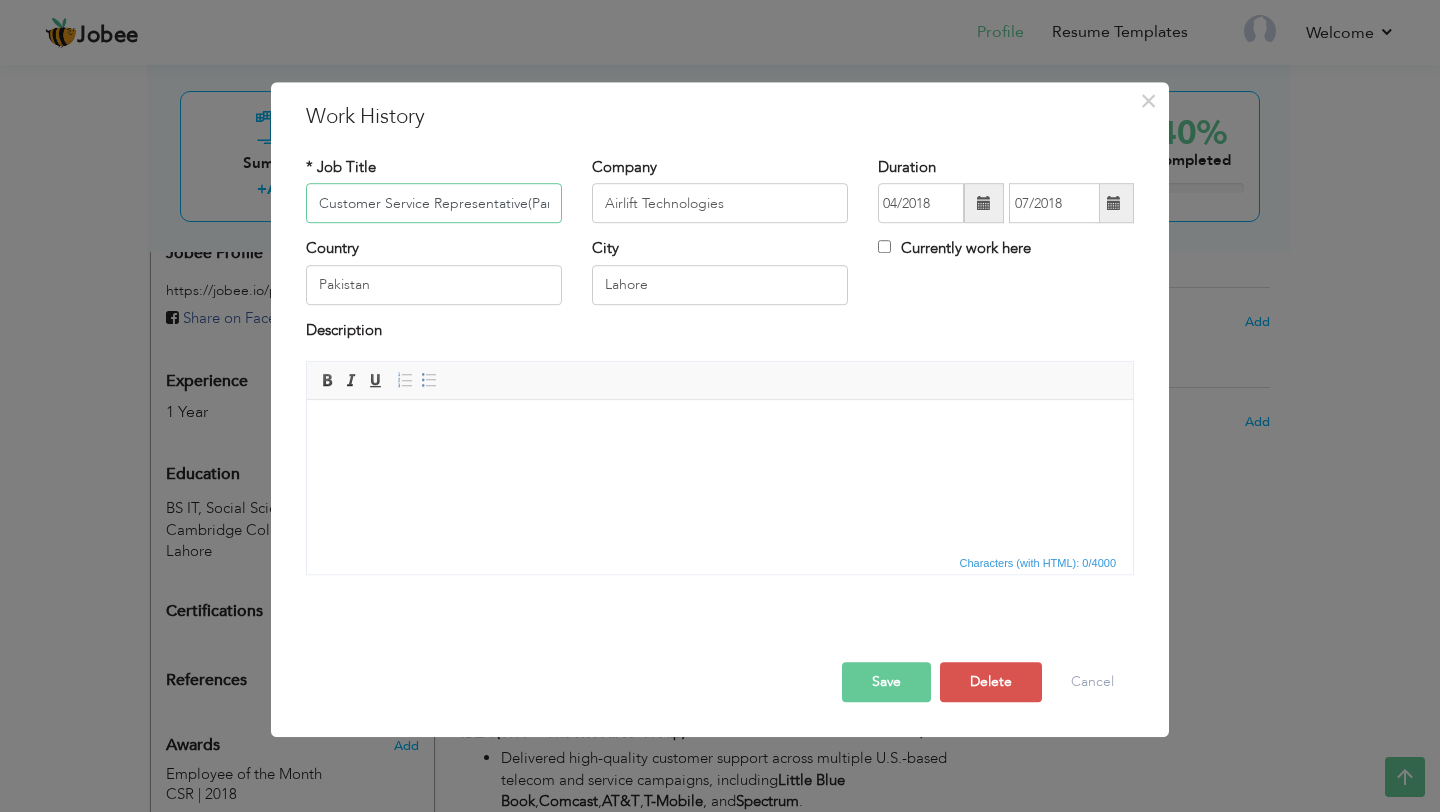 scroll, scrollTop: 0, scrollLeft: 42, axis: horizontal 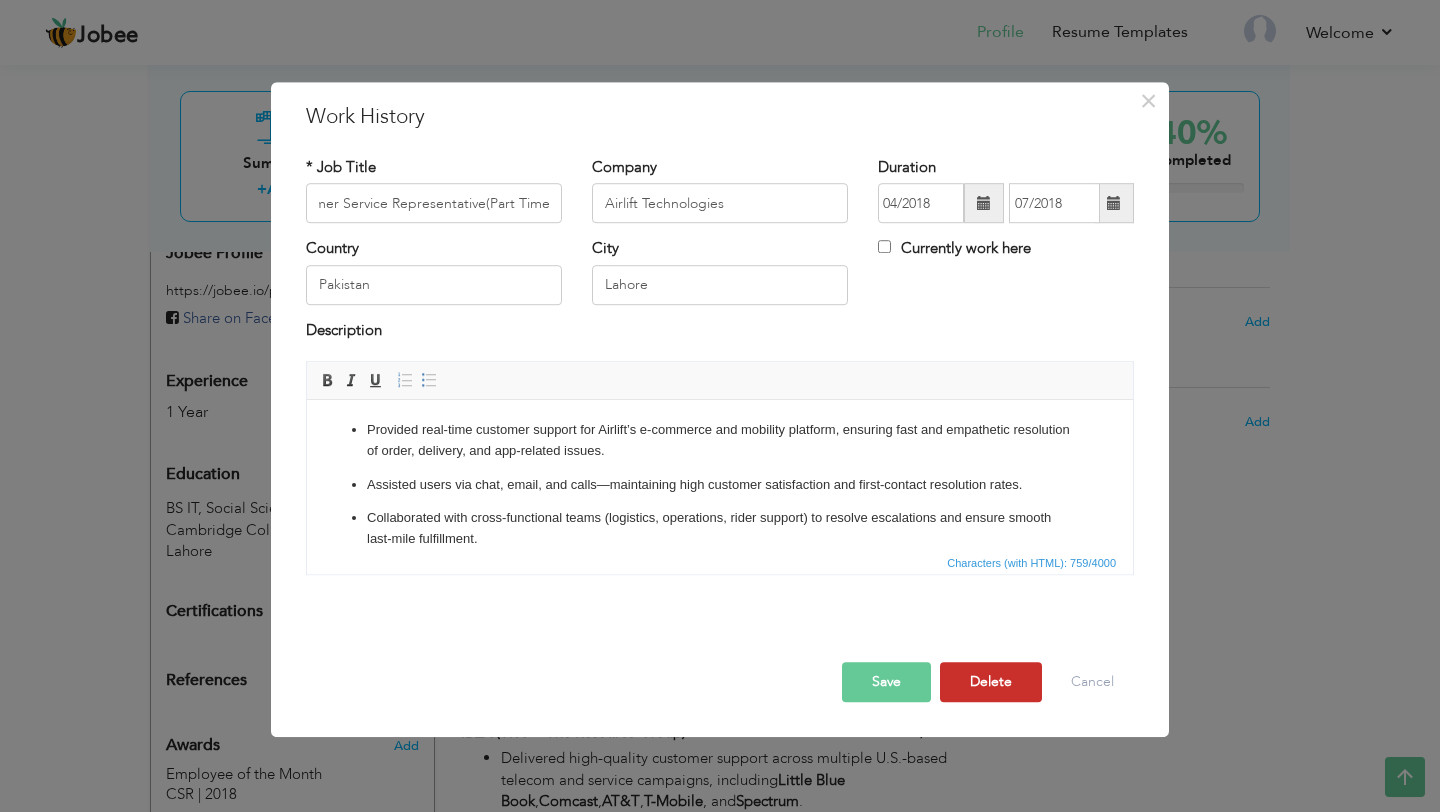 click on "Delete" at bounding box center [991, 682] 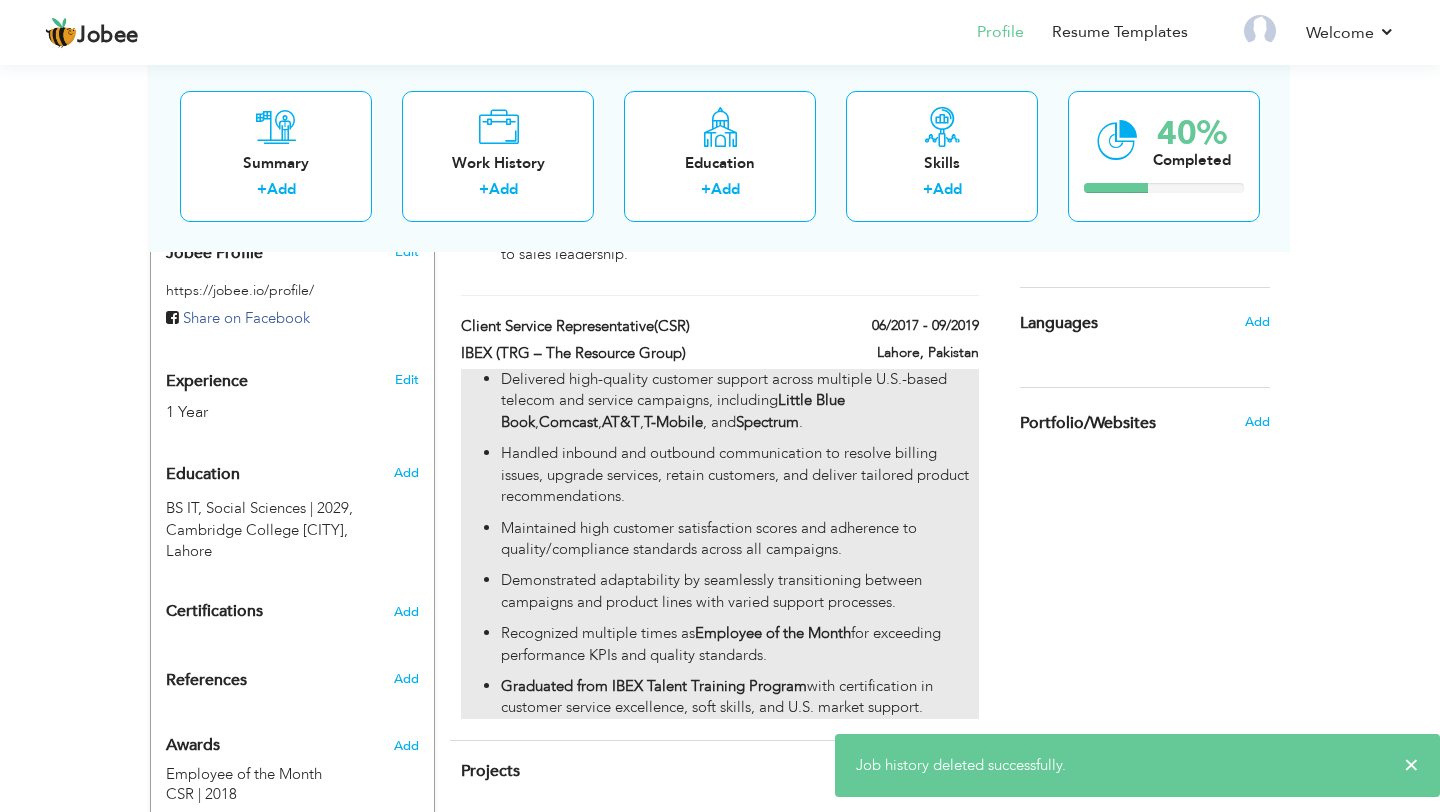 click on "Delivered high-quality customer support across multiple U.S.-based telecom and service campaigns, including  Little Blue Book ,  Comcast ,  AT&T ,  T-Mobile , and  Spectrum .
Handled inbound and outbound communication to resolve billing issues, upgrade services, retain customers, and deliver tailored product recommendations.
Maintained high customer satisfaction scores and adherence to quality/compliance standards across all campaigns.
Demonstrated adaptability by seamlessly transitioning between campaigns and product lines with varied support processes.
Recognized multiple times as  Employee of the Month  for exceeding performance KPIs and quality standards.
Graduated from IBEX Talent Training Program  with certification in customer service excellence, soft skills, and U.S. market support." at bounding box center [720, 544] 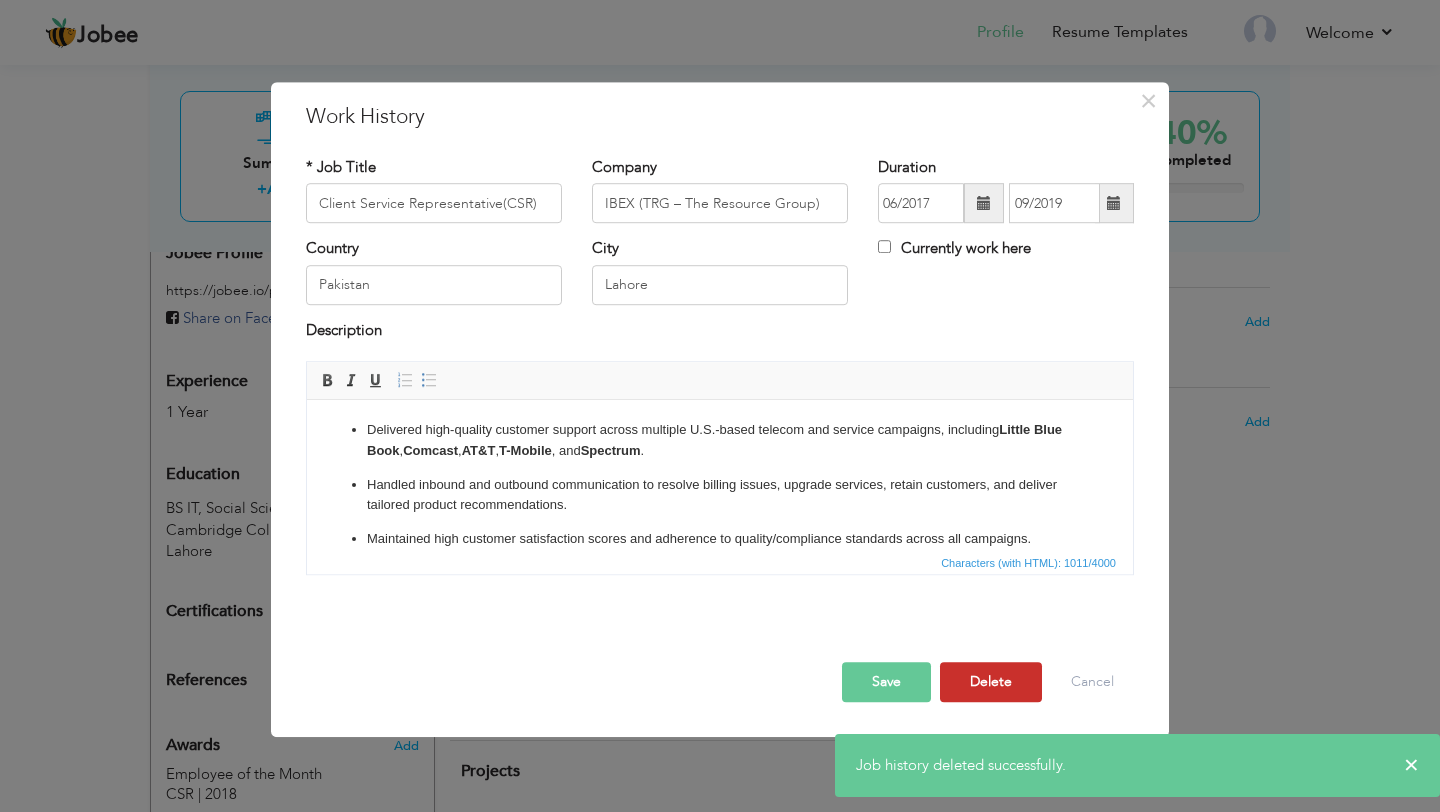 click on "Delete" at bounding box center [991, 682] 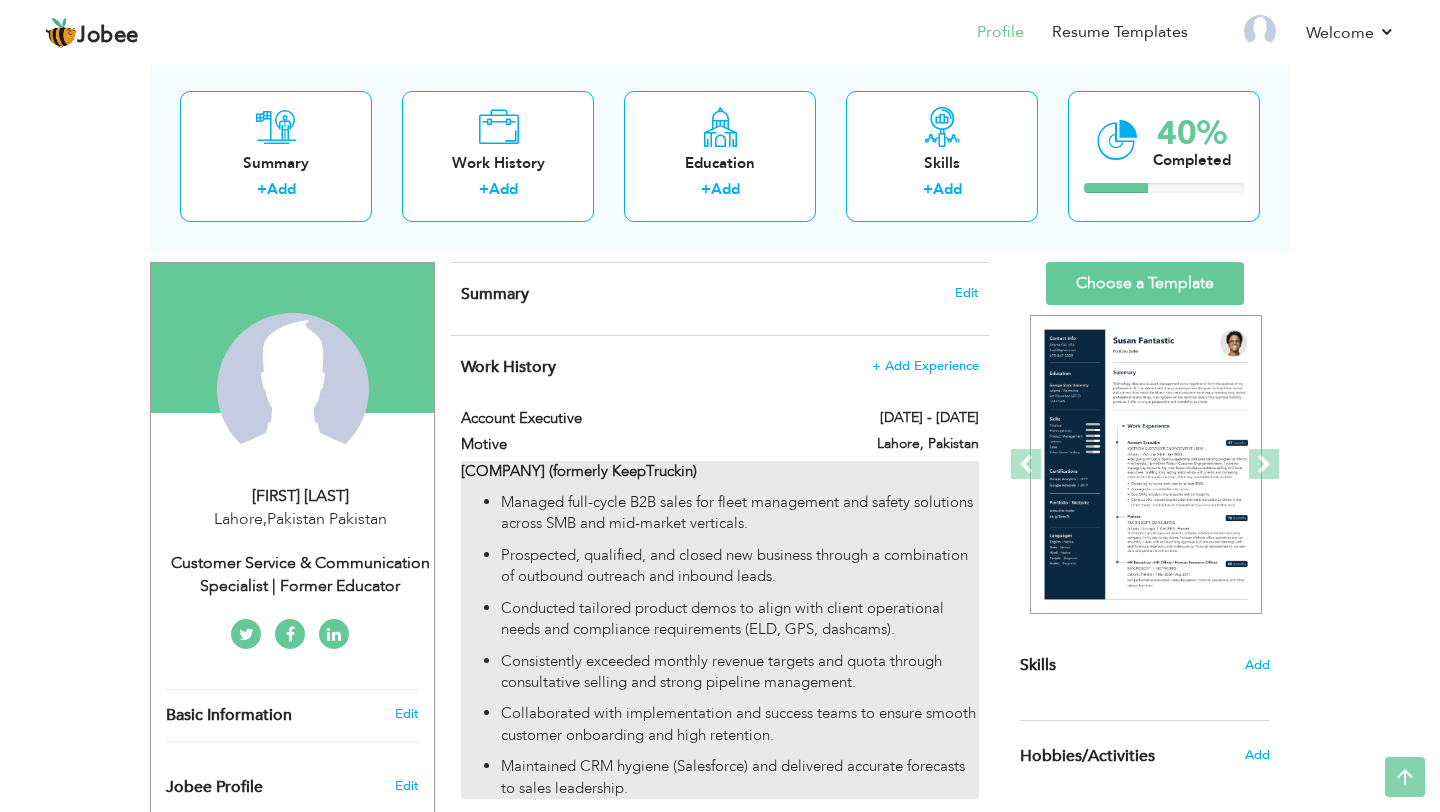 scroll, scrollTop: 13, scrollLeft: 0, axis: vertical 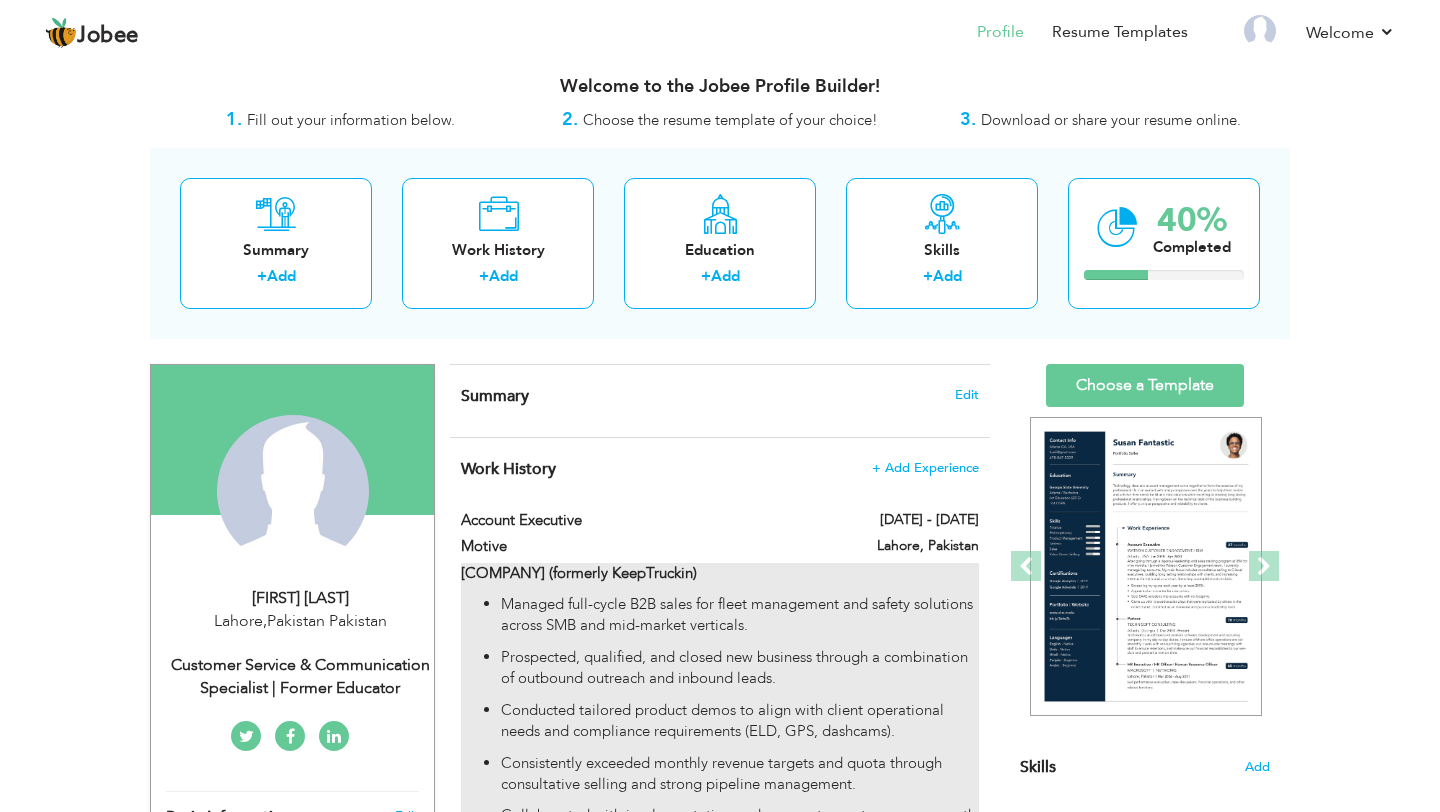 click on "Managed full-cycle B2B sales for fleet management and safety solutions across SMB and mid-market verticals." at bounding box center [740, 615] 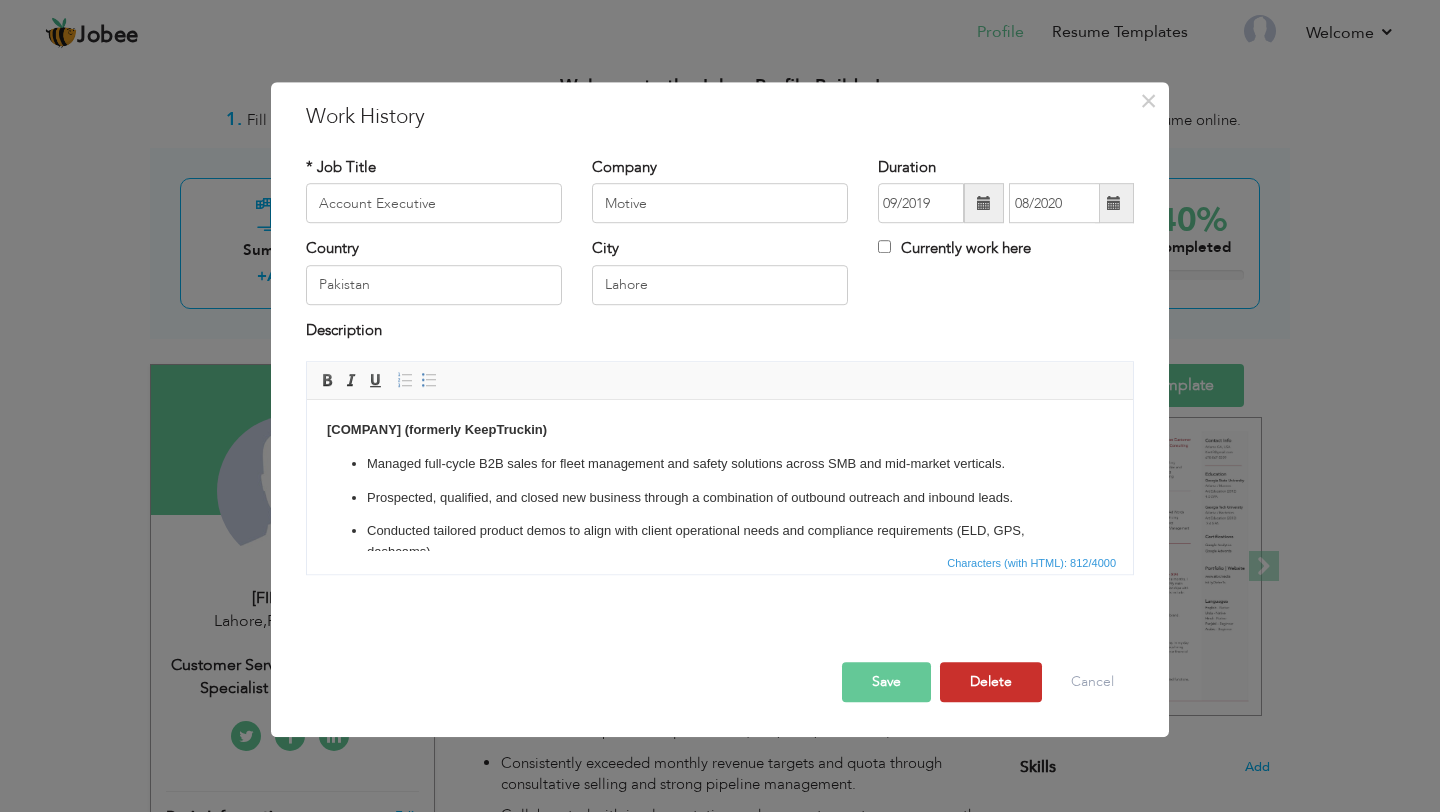 click on "Delete" at bounding box center (991, 682) 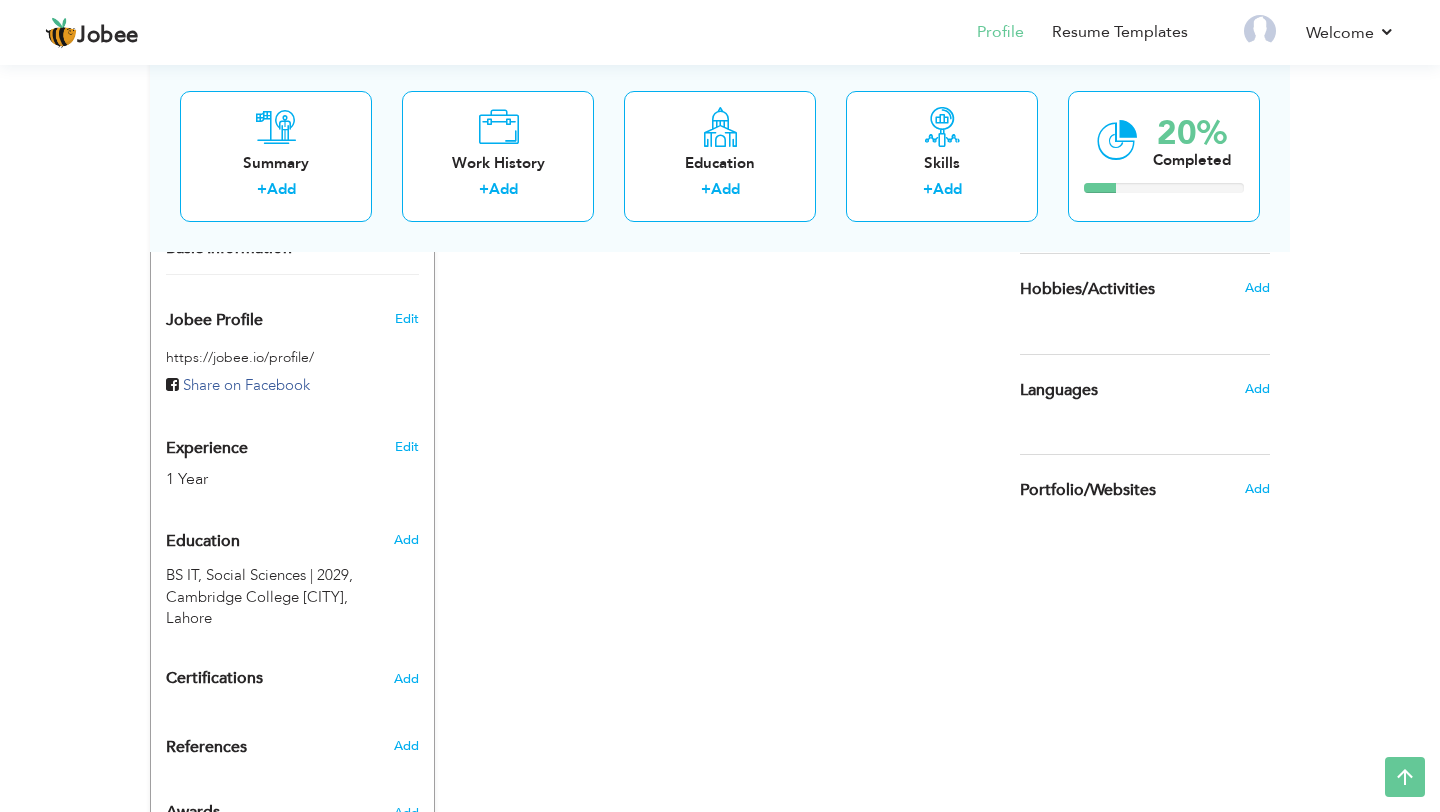 scroll, scrollTop: 0, scrollLeft: 0, axis: both 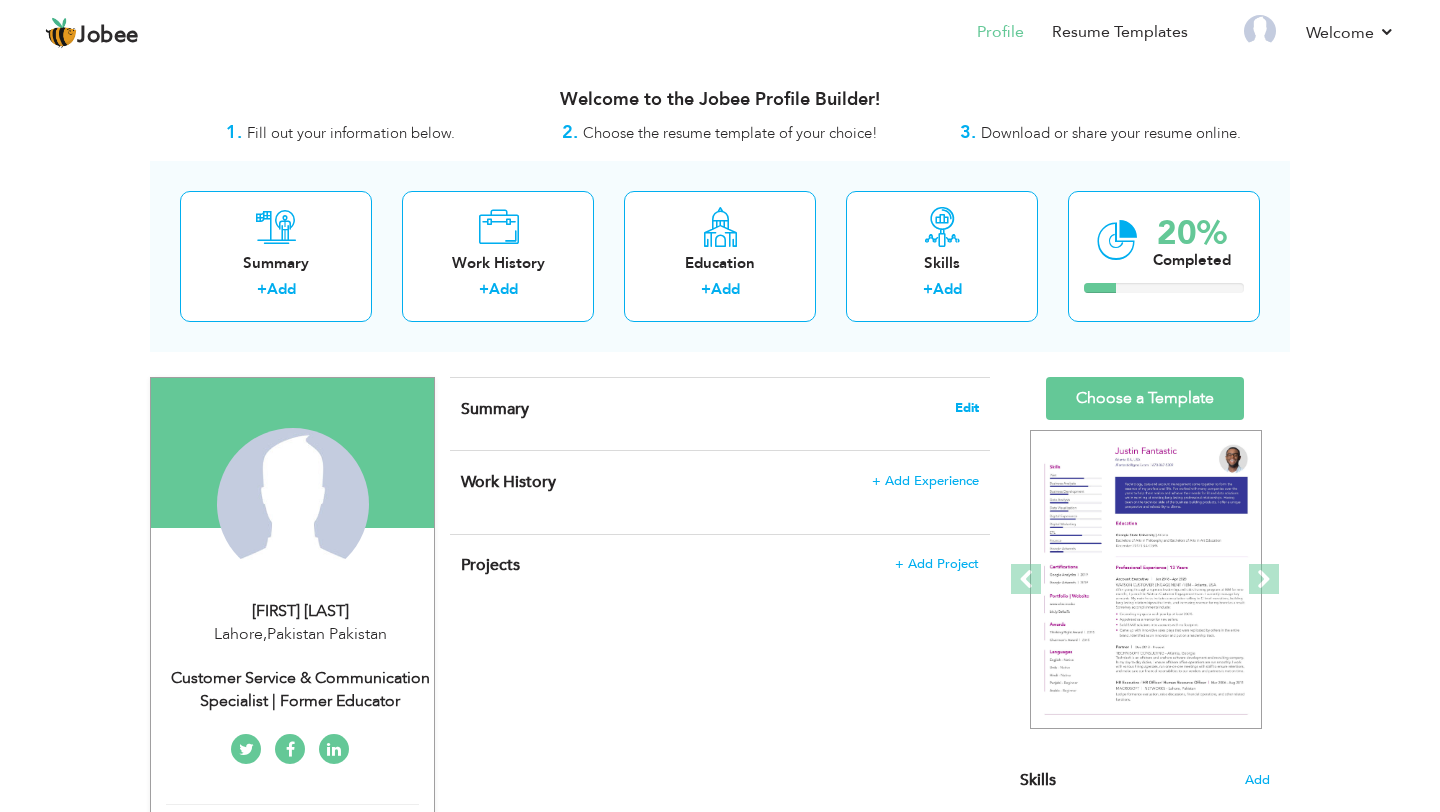 click on "Edit" at bounding box center [967, 408] 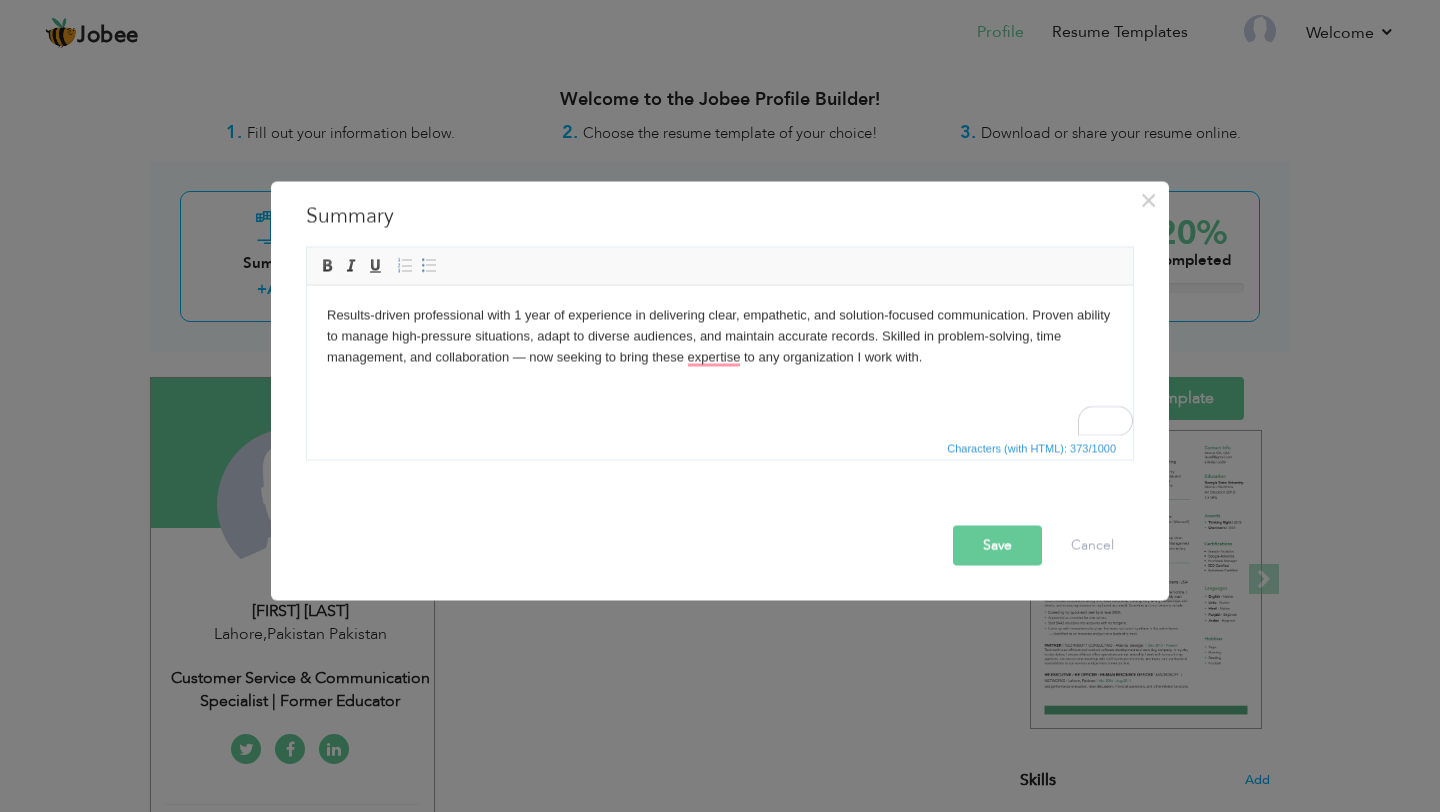 click on "Save" at bounding box center [997, 546] 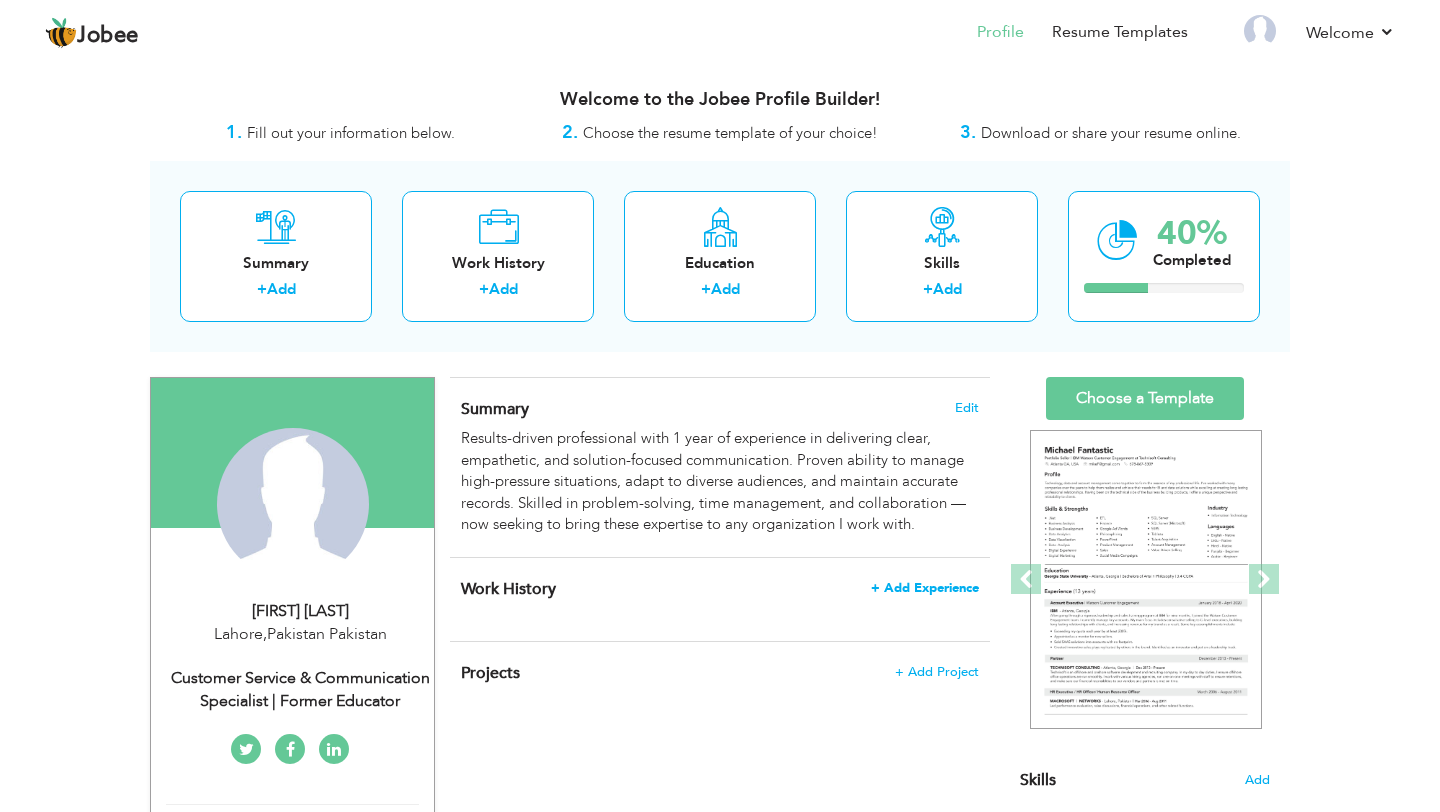 click on "+ Add Experience" at bounding box center (925, 588) 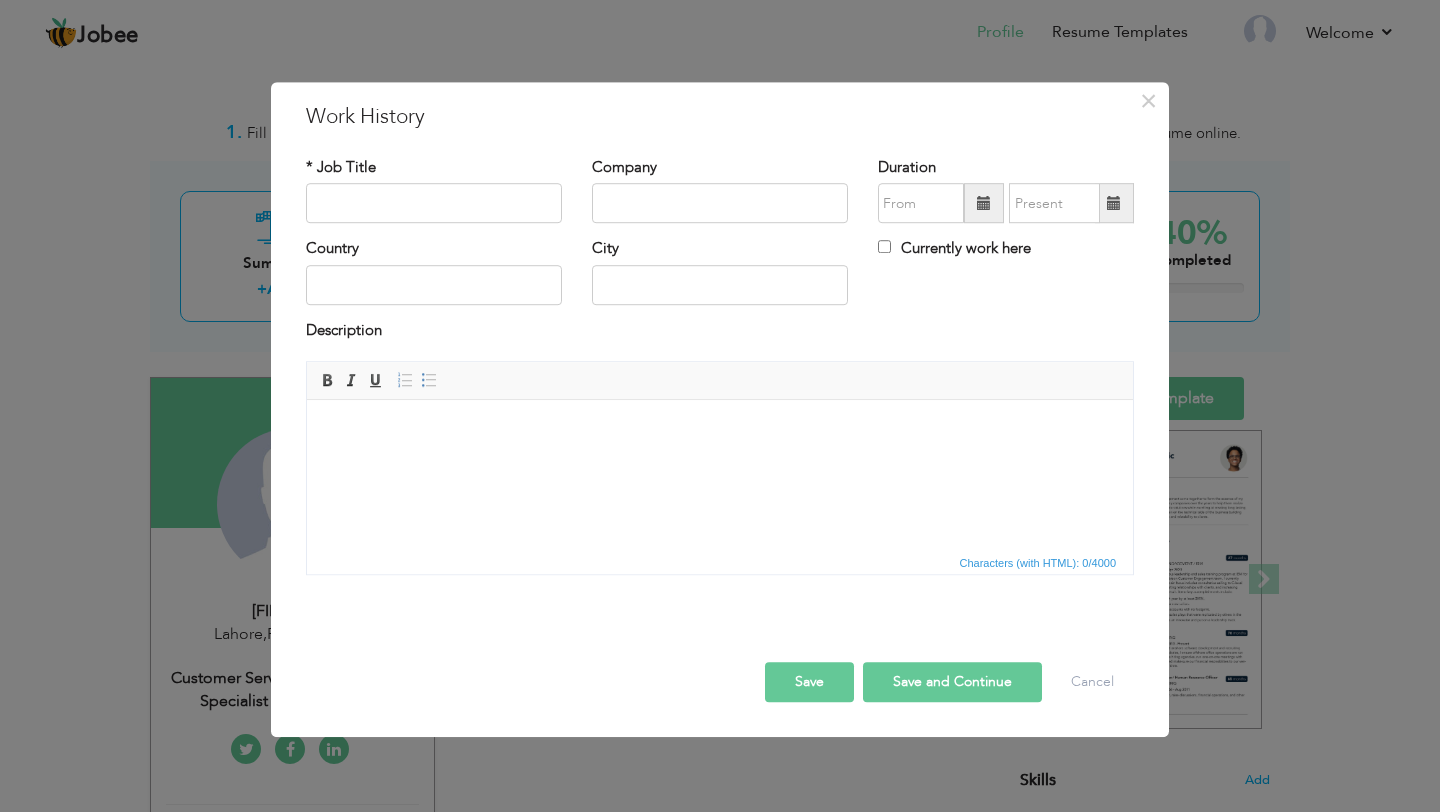 click on "City" at bounding box center [720, 272] 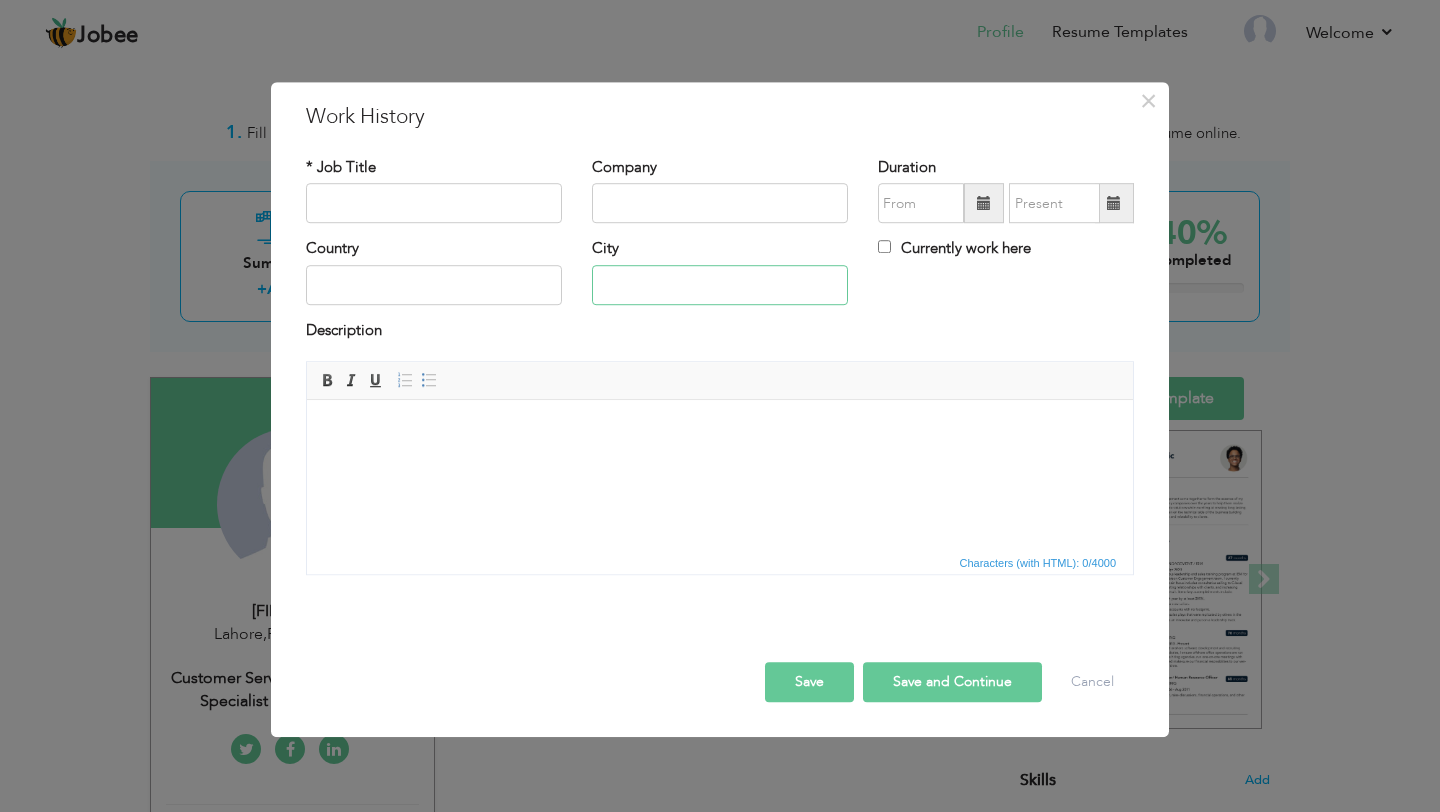 click at bounding box center (720, 285) 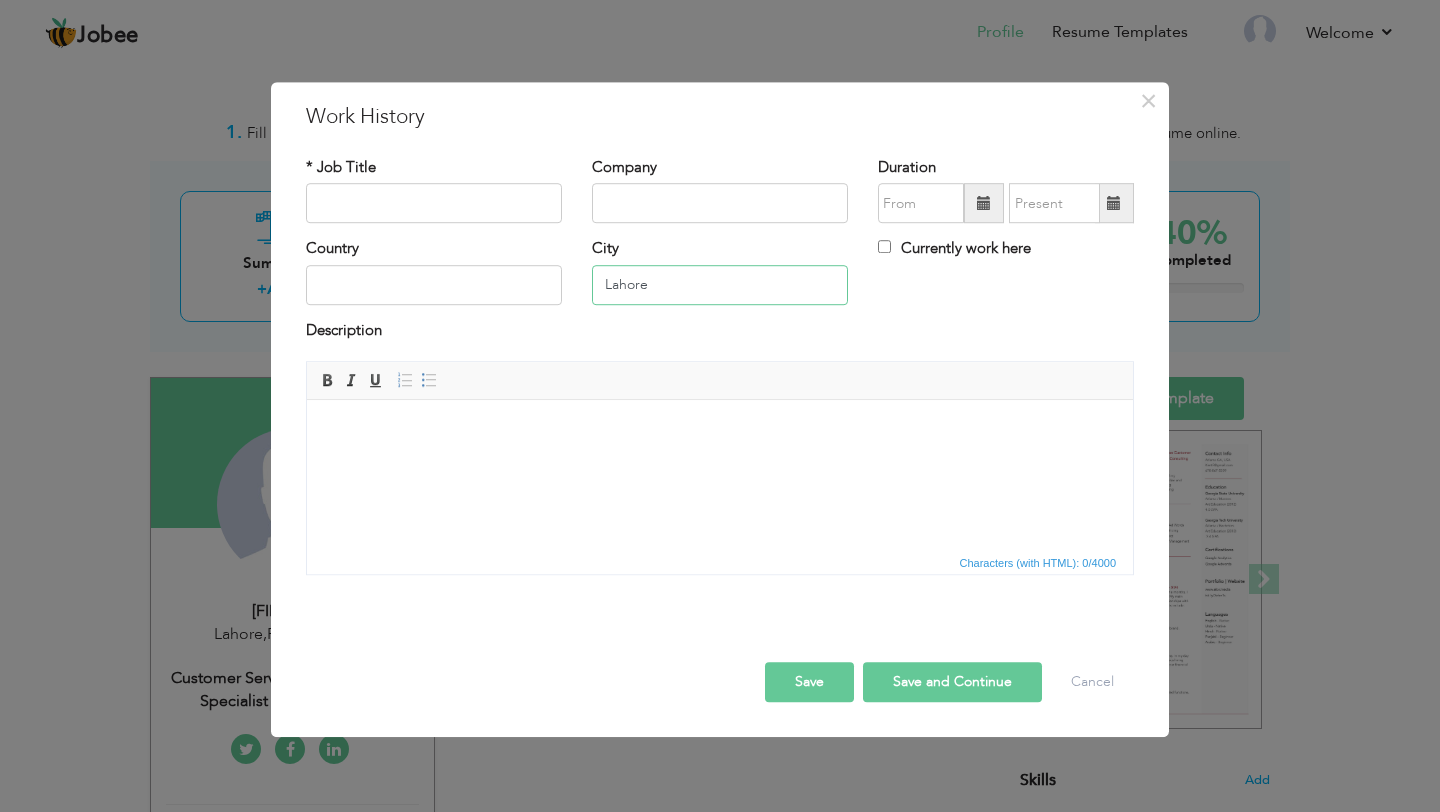 type on "Lahore" 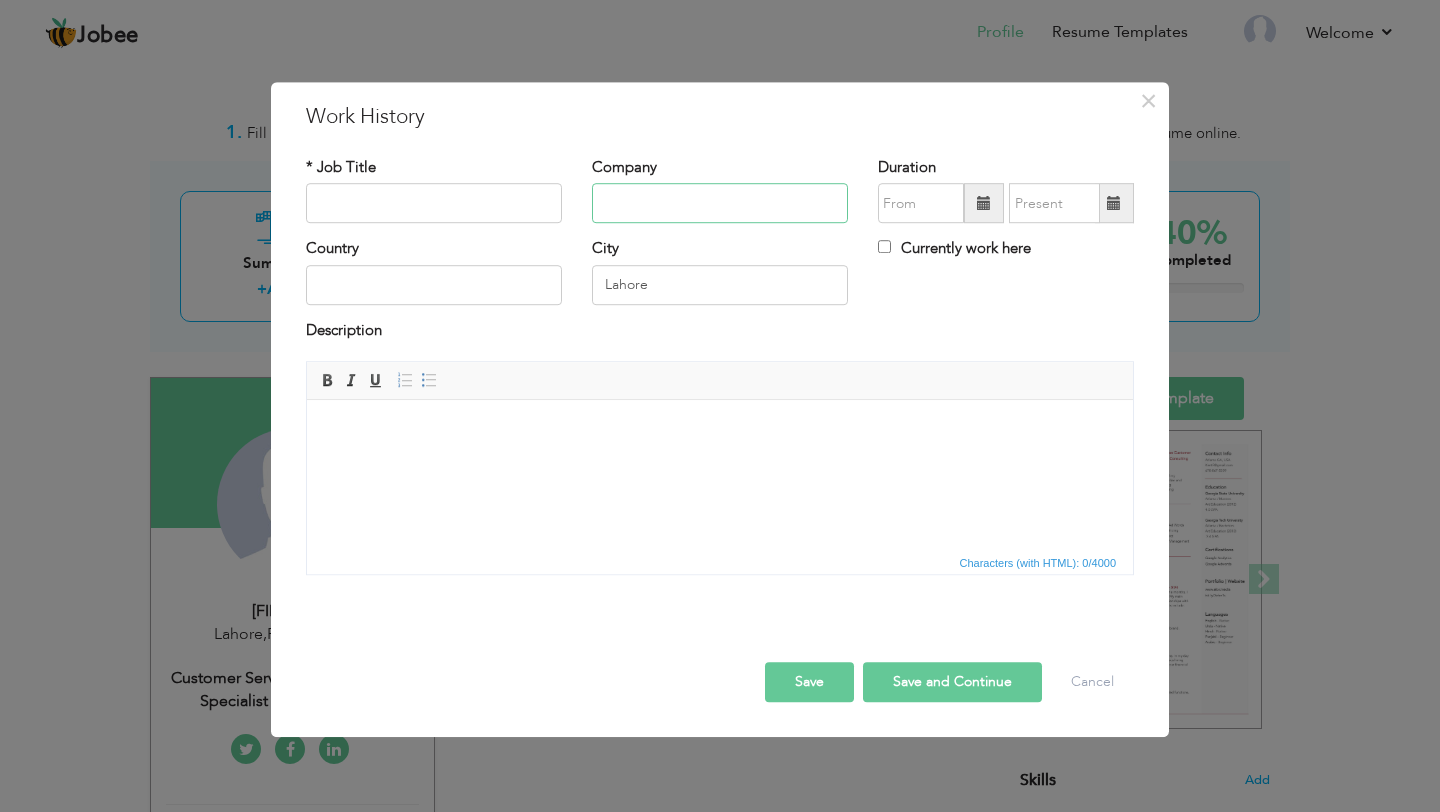 click at bounding box center [720, 204] 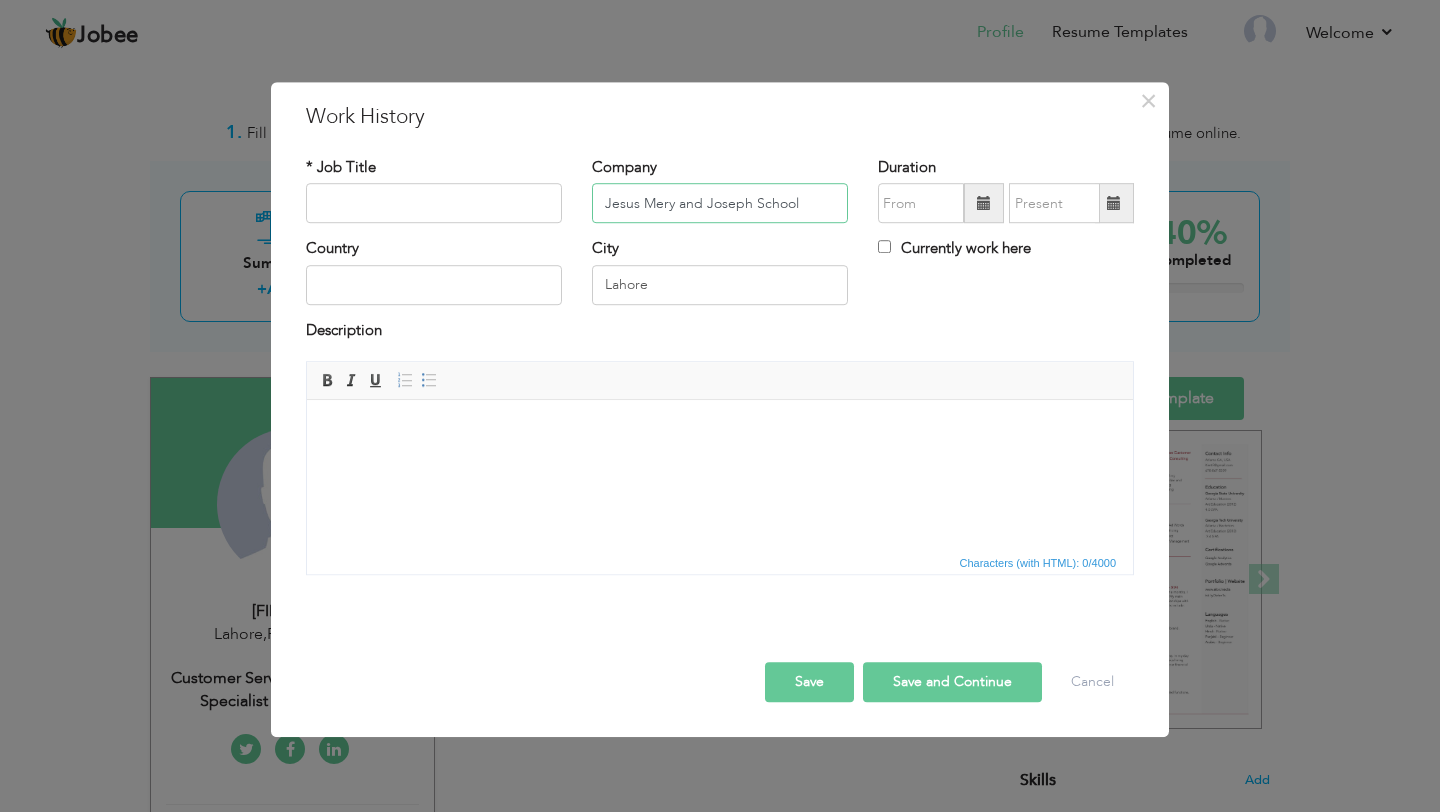 type on "Jesus Mery and Joseph School" 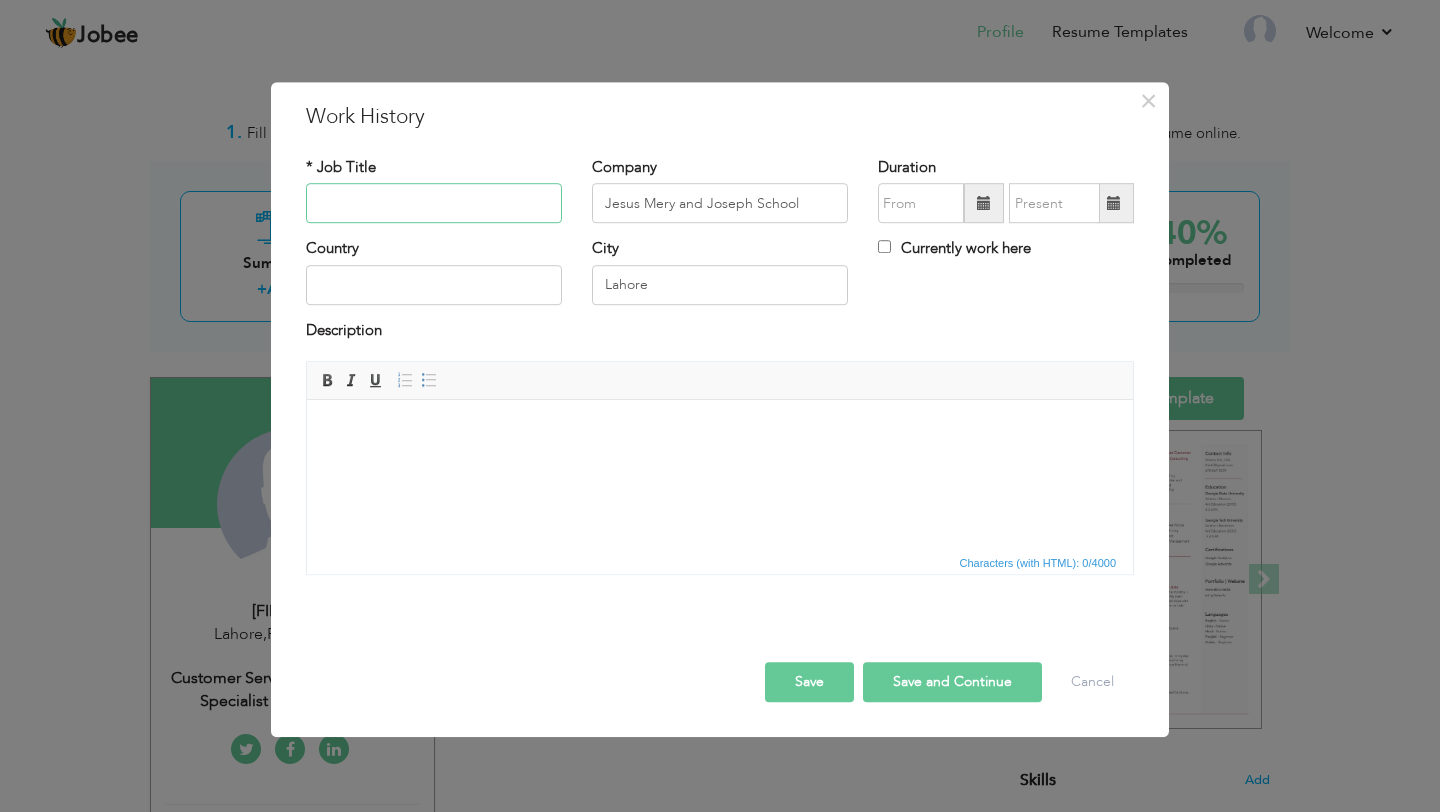 click at bounding box center [434, 204] 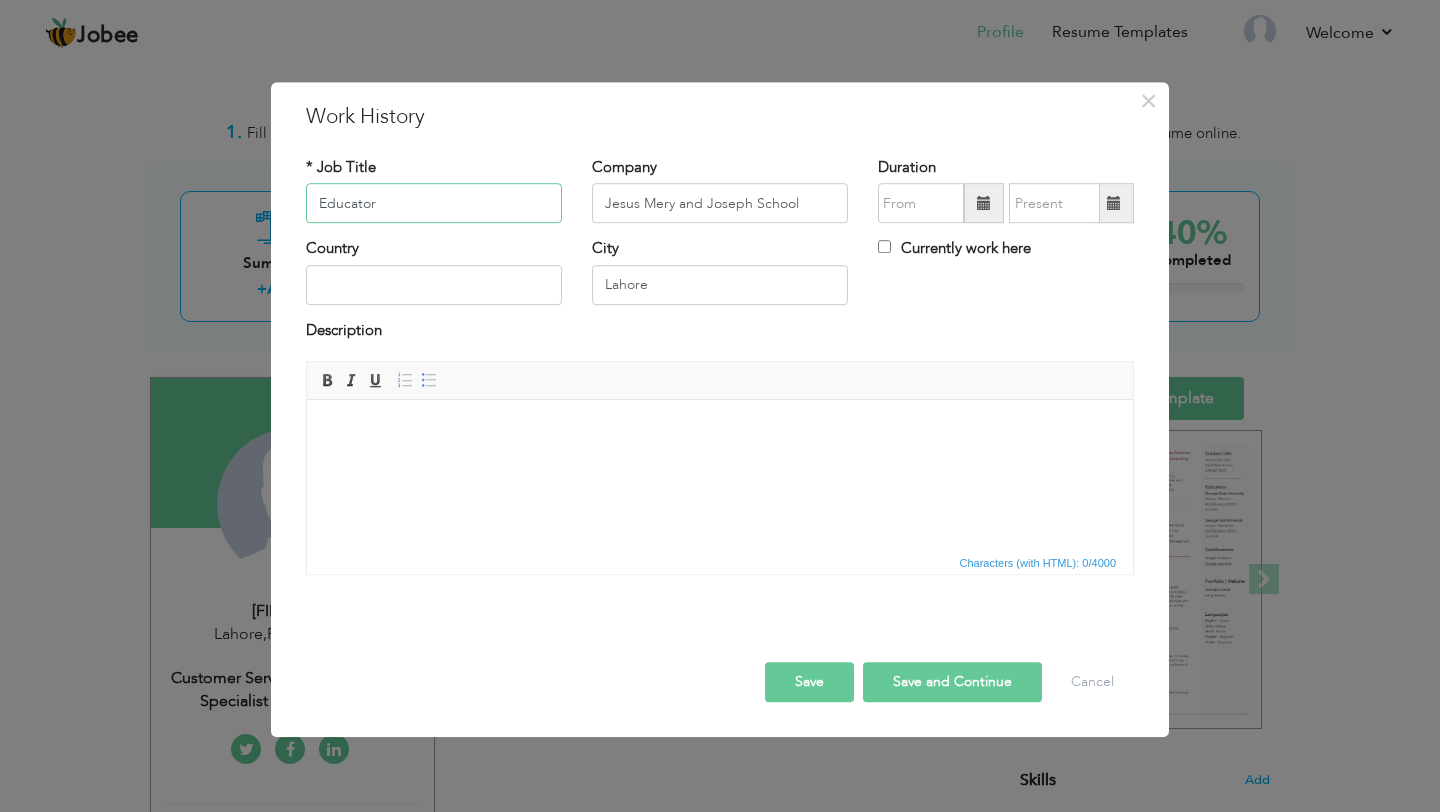 type on "Educator" 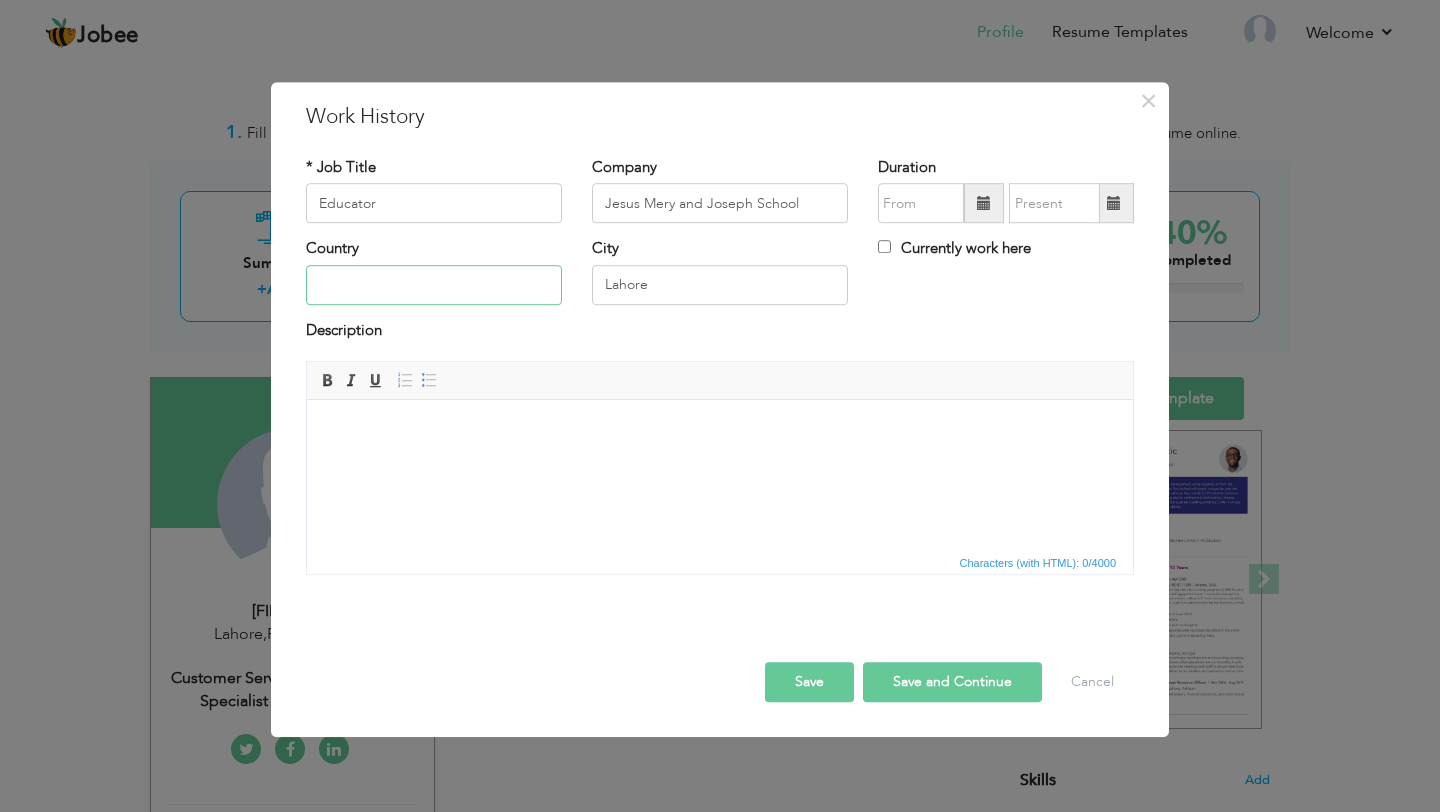 click at bounding box center (434, 285) 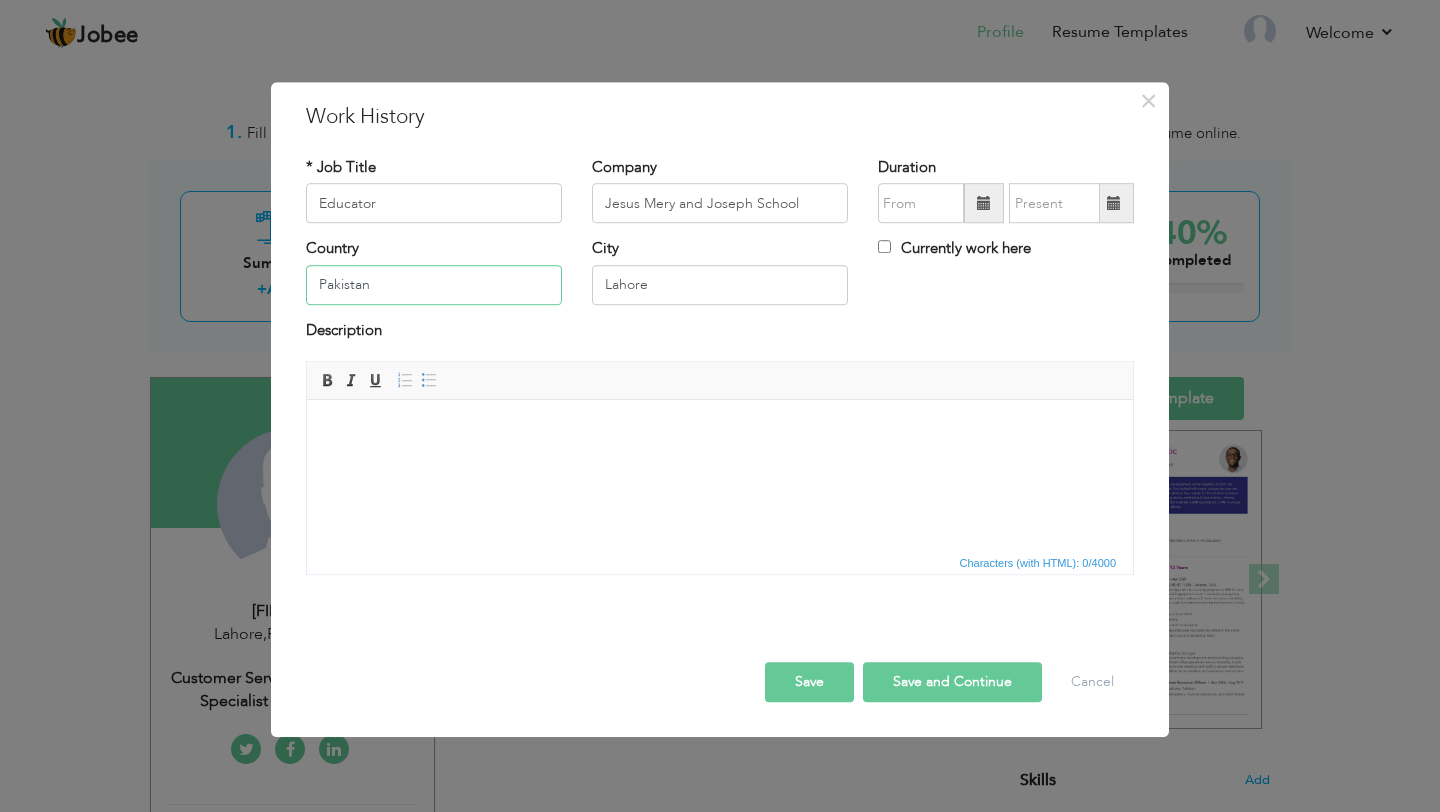 type on "Pakistan" 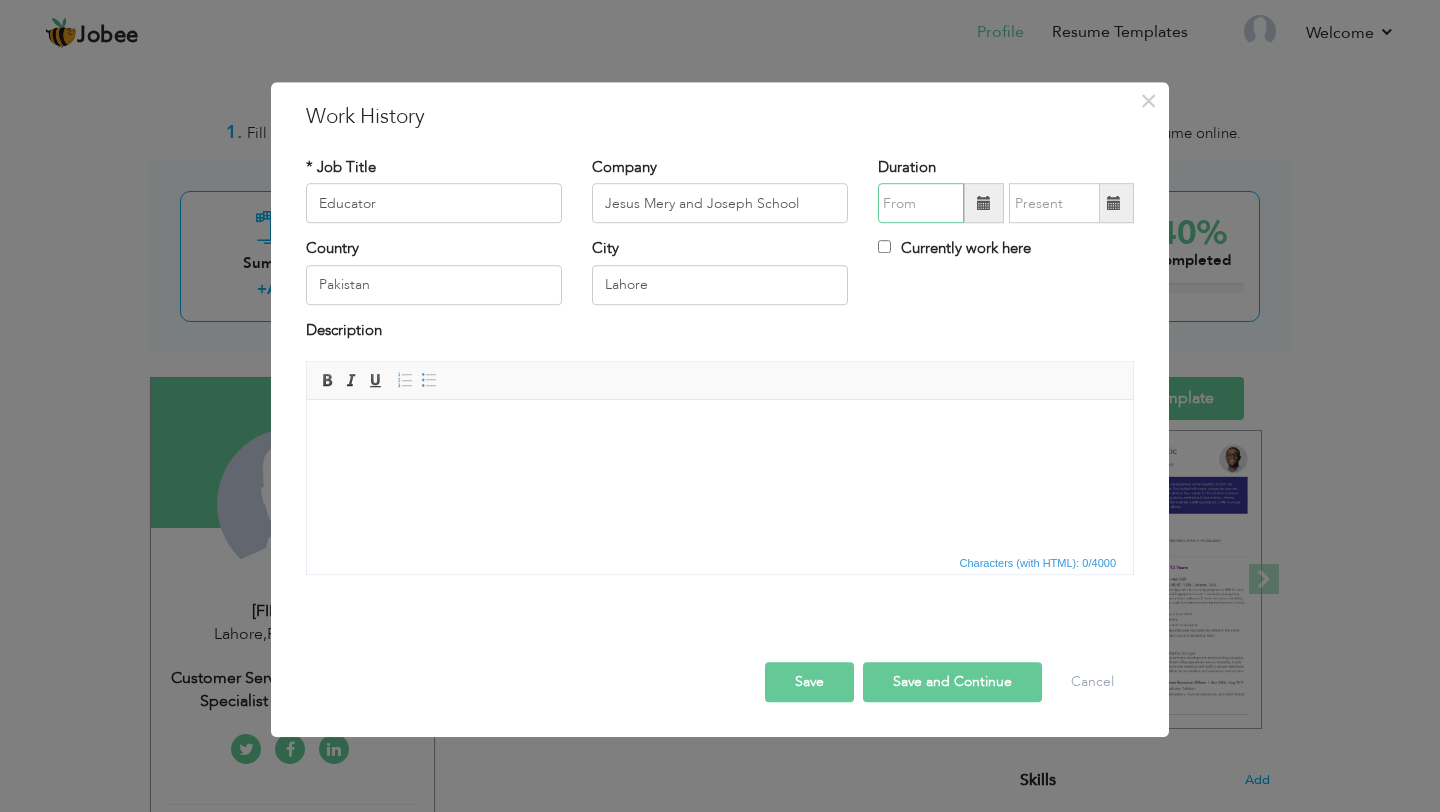 type on "08/2025" 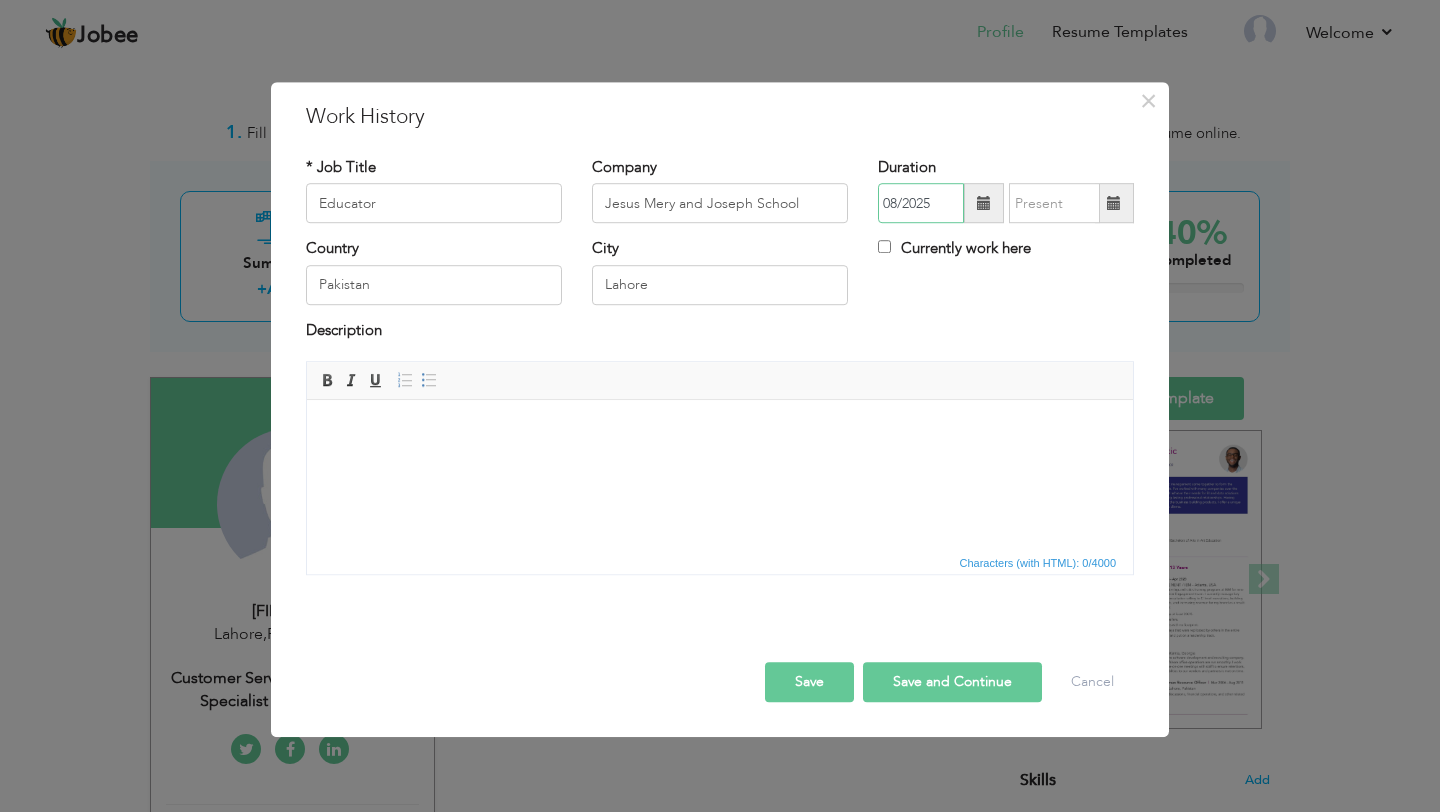 click on "08/2025" at bounding box center (921, 204) 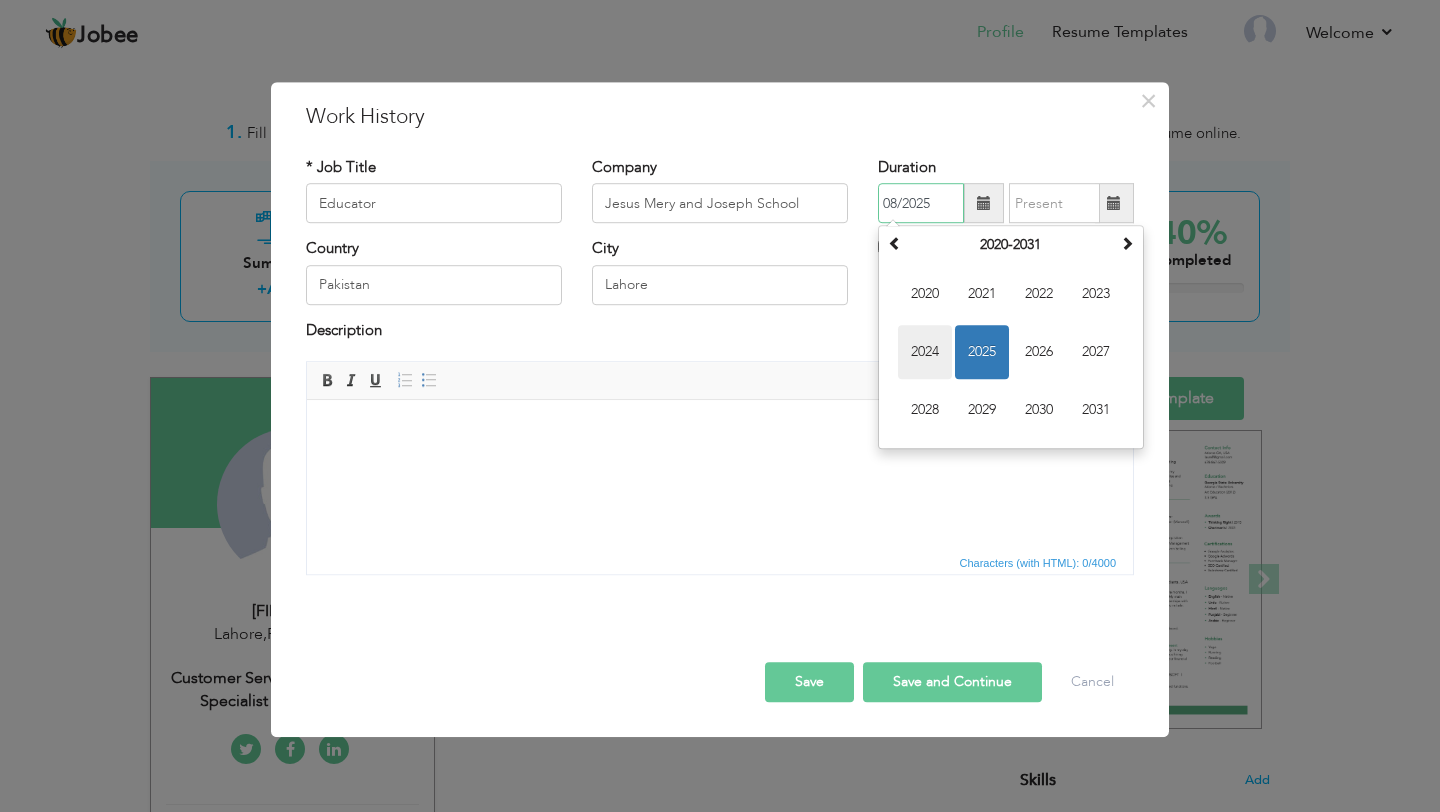 click on "2024" at bounding box center (925, 353) 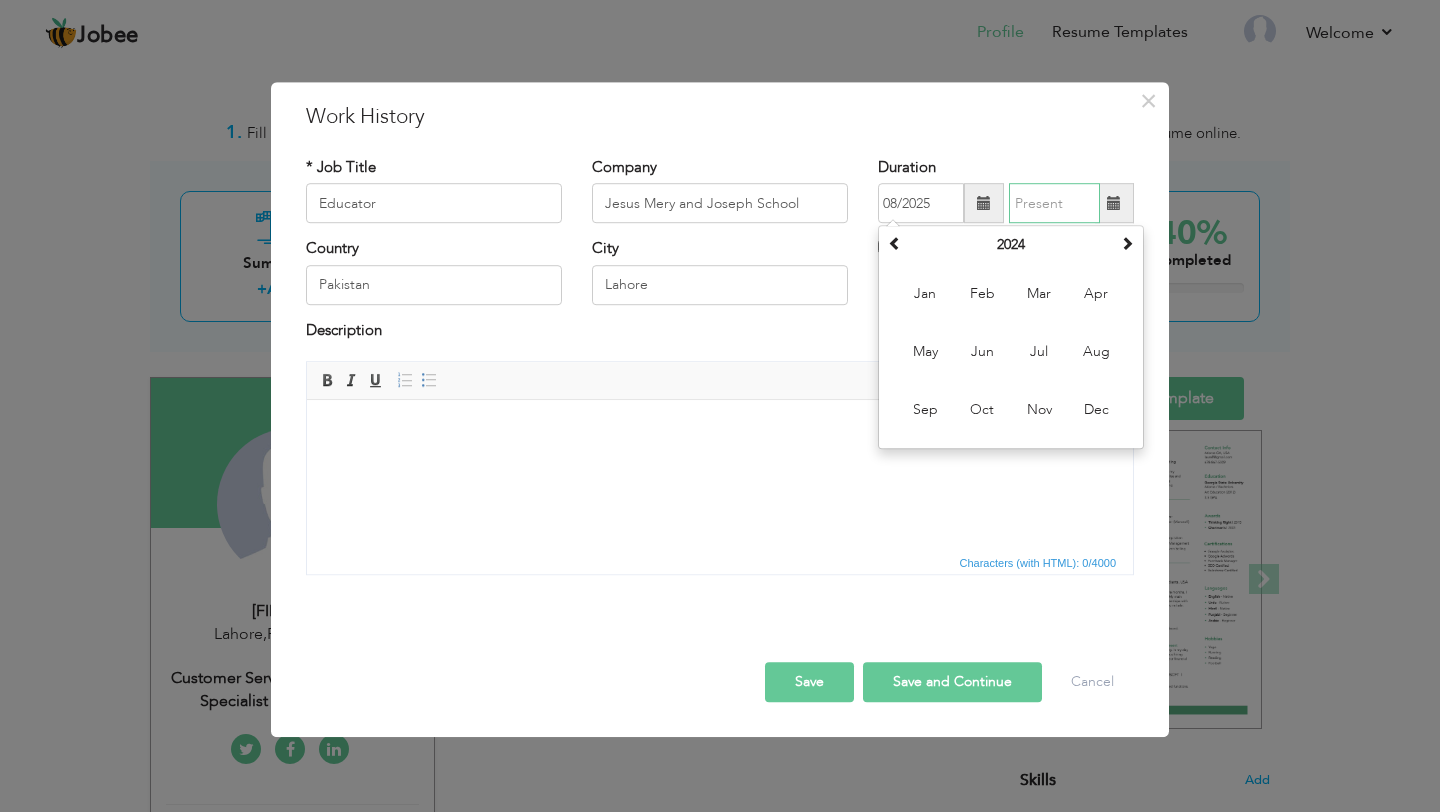 type on "08/2025" 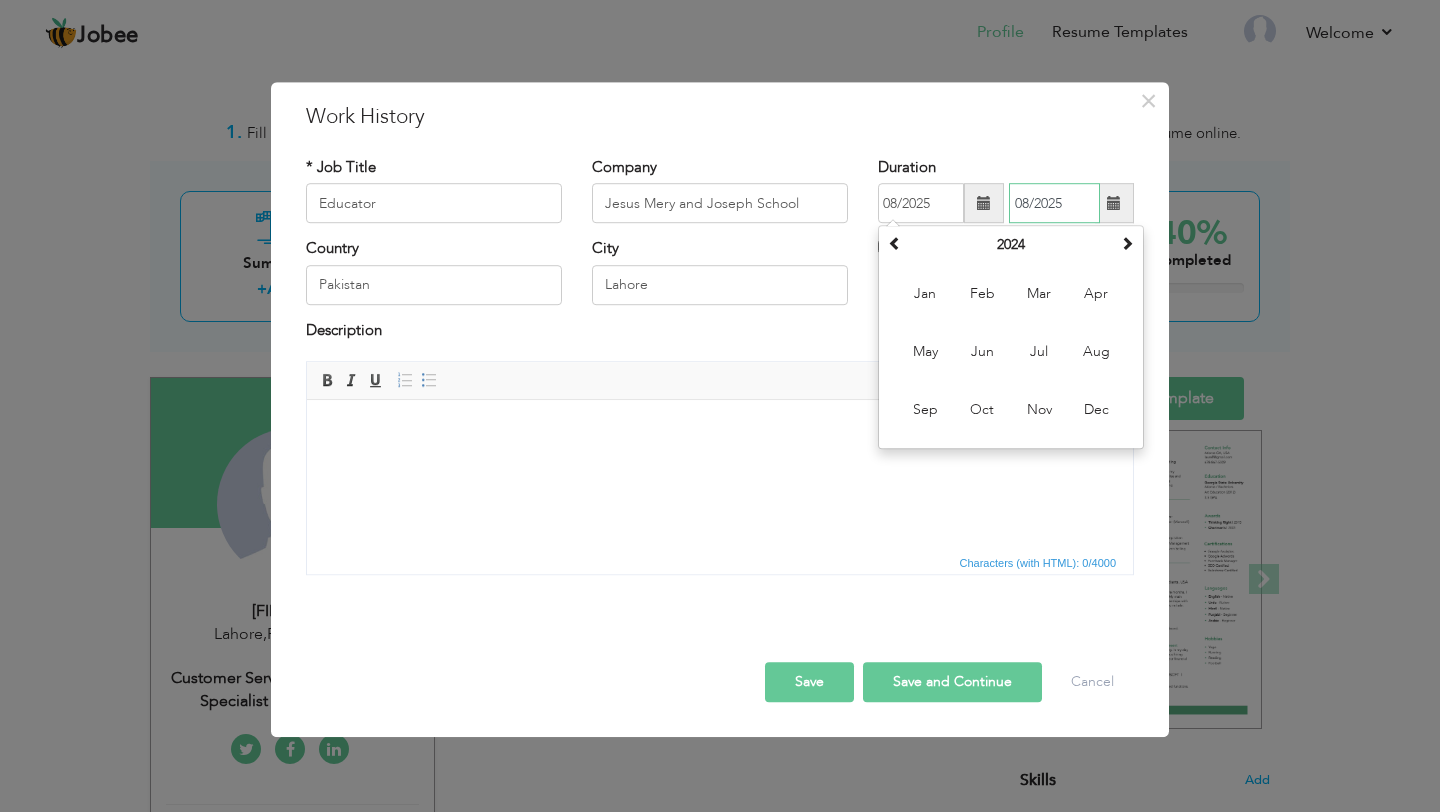 click on "08/2025" at bounding box center [1054, 204] 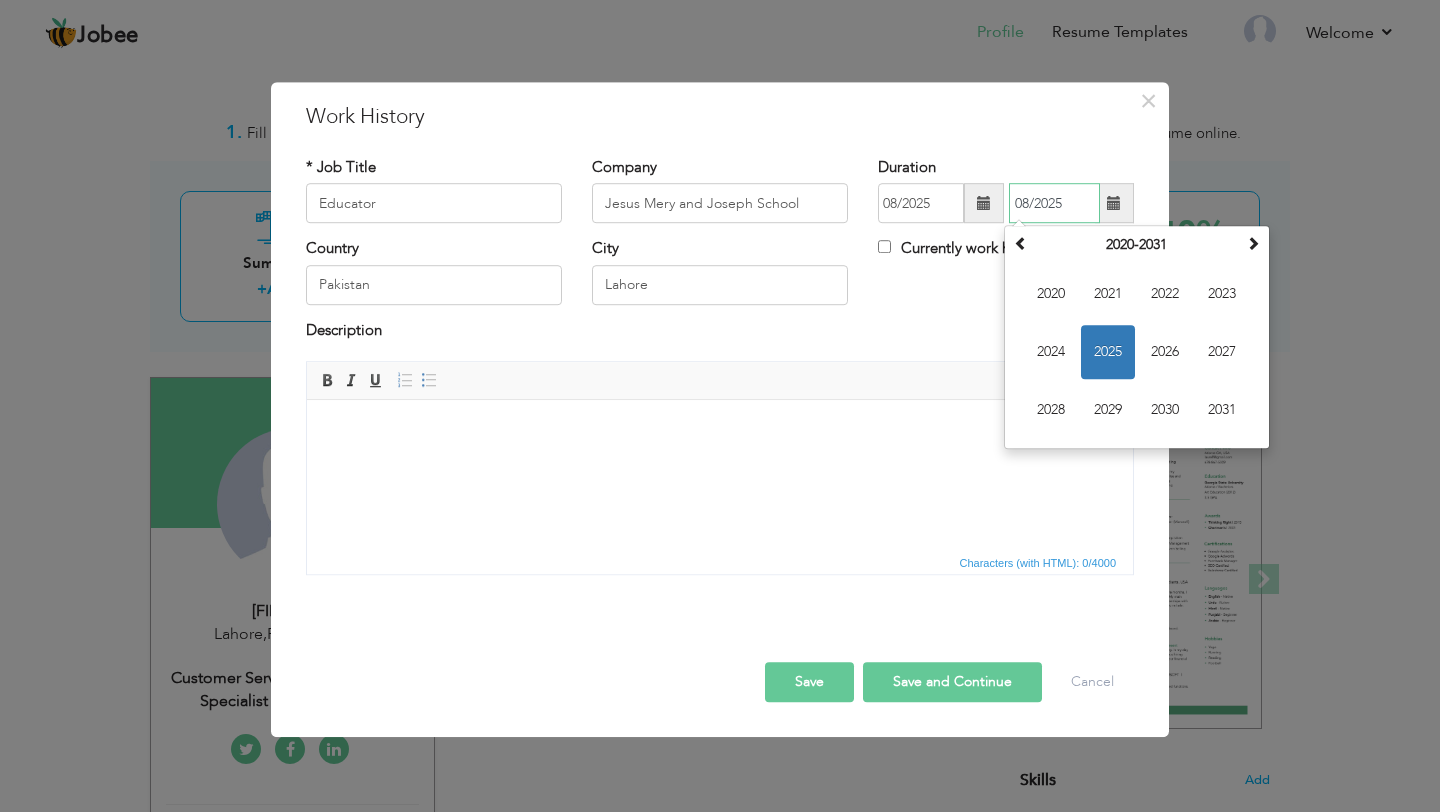 click on "2025" at bounding box center [1108, 353] 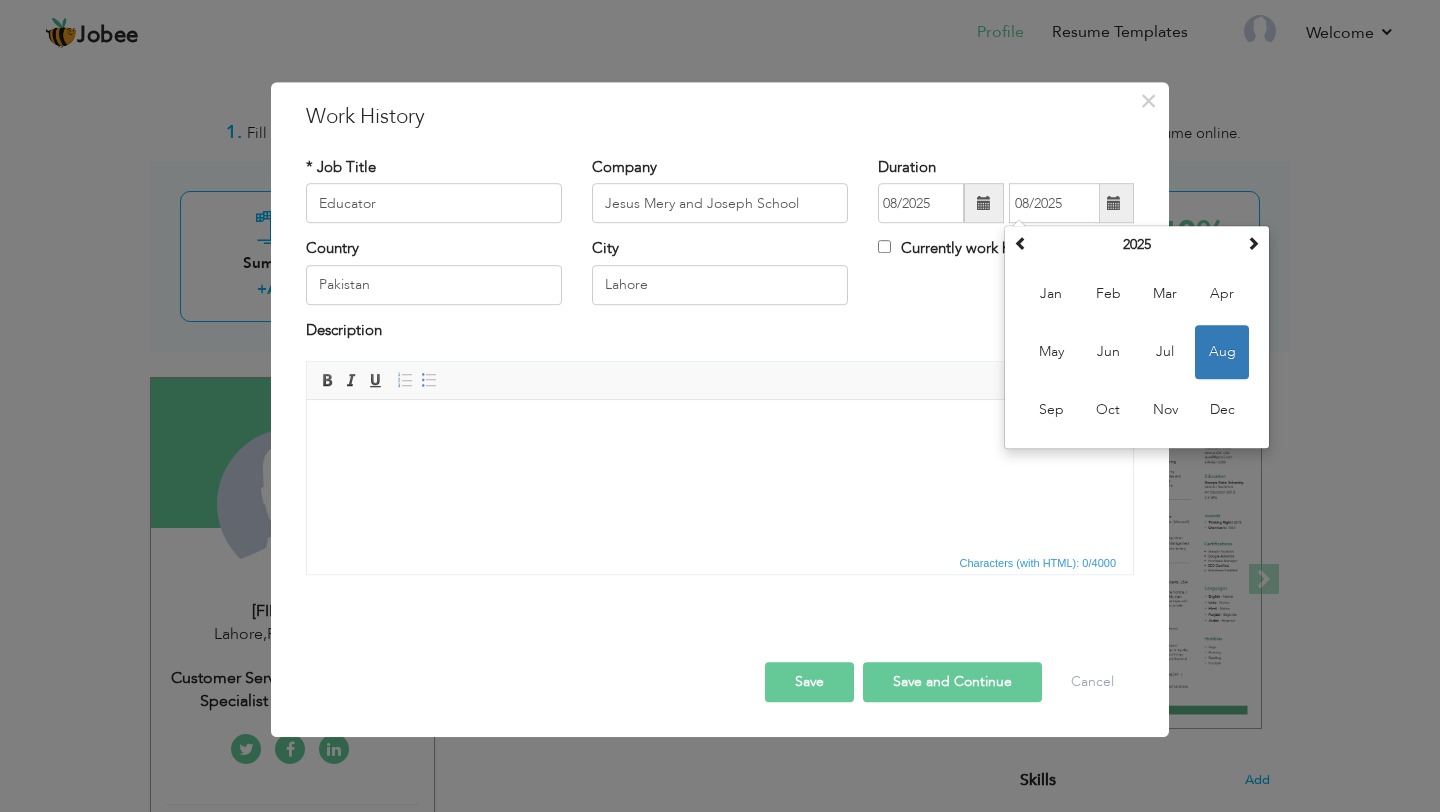 click on "Description" at bounding box center [720, 333] 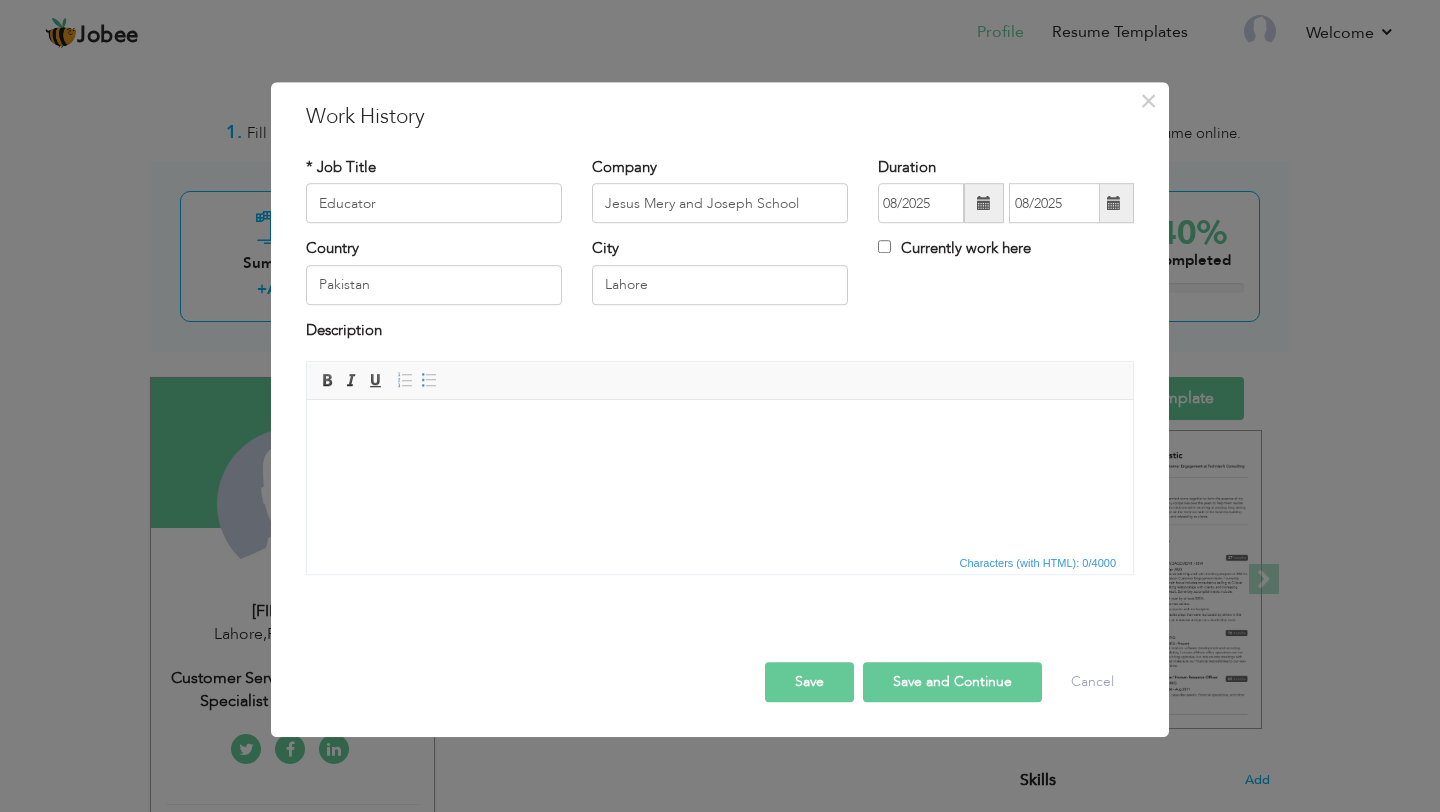 click on "Duration
08/2025
08/2025
Currently work here" at bounding box center (1006, 197) 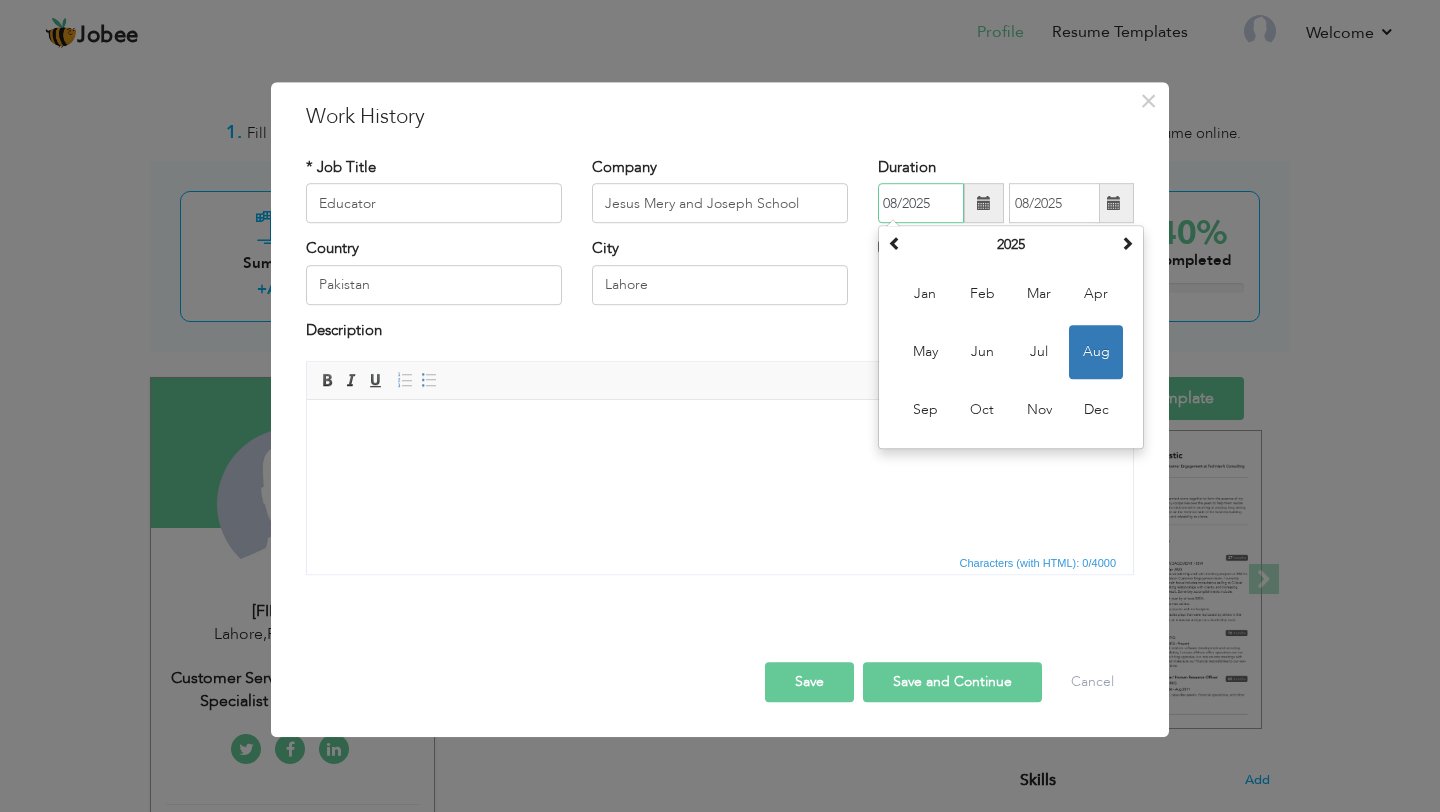 click on "08/2025" at bounding box center [921, 204] 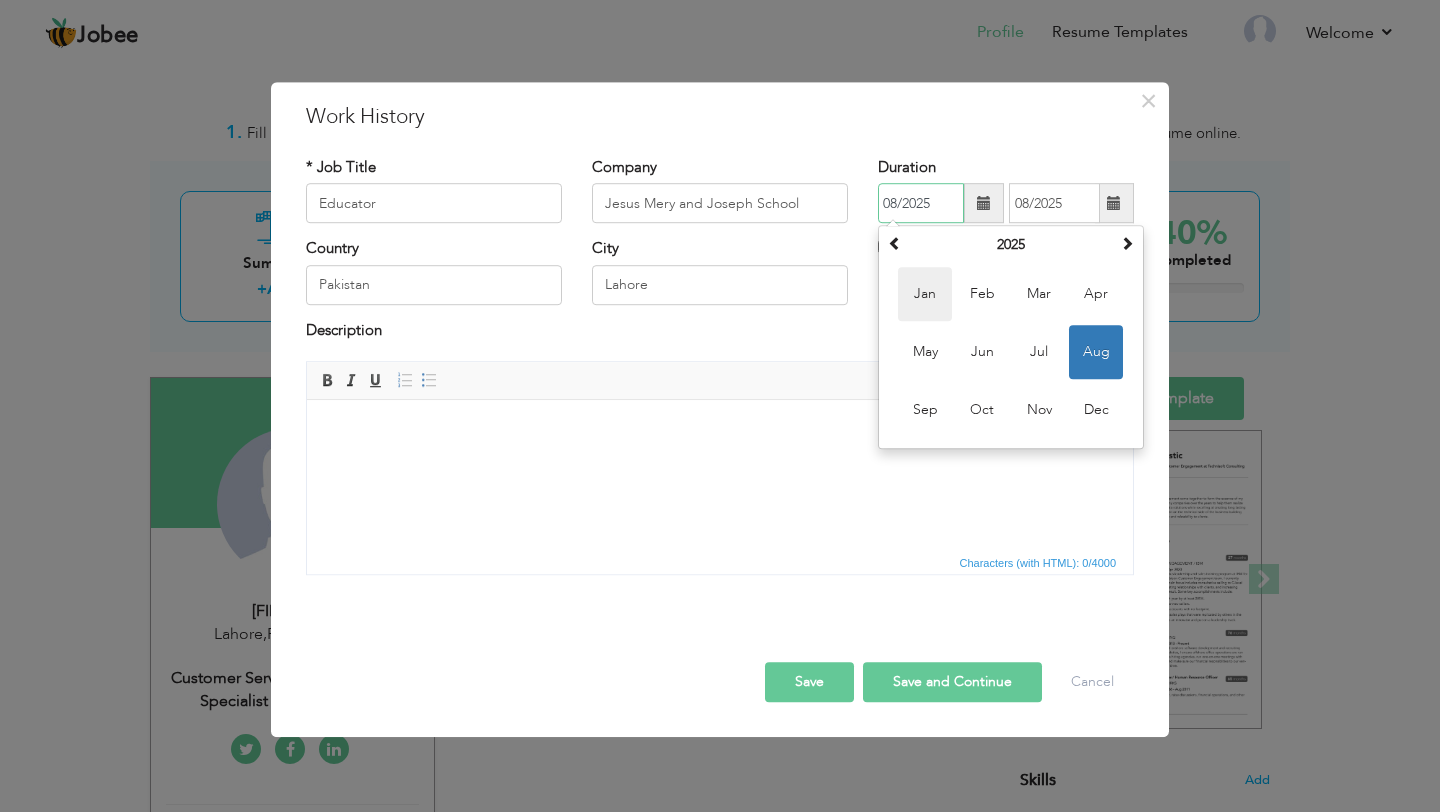 click on "Jan" at bounding box center [925, 295] 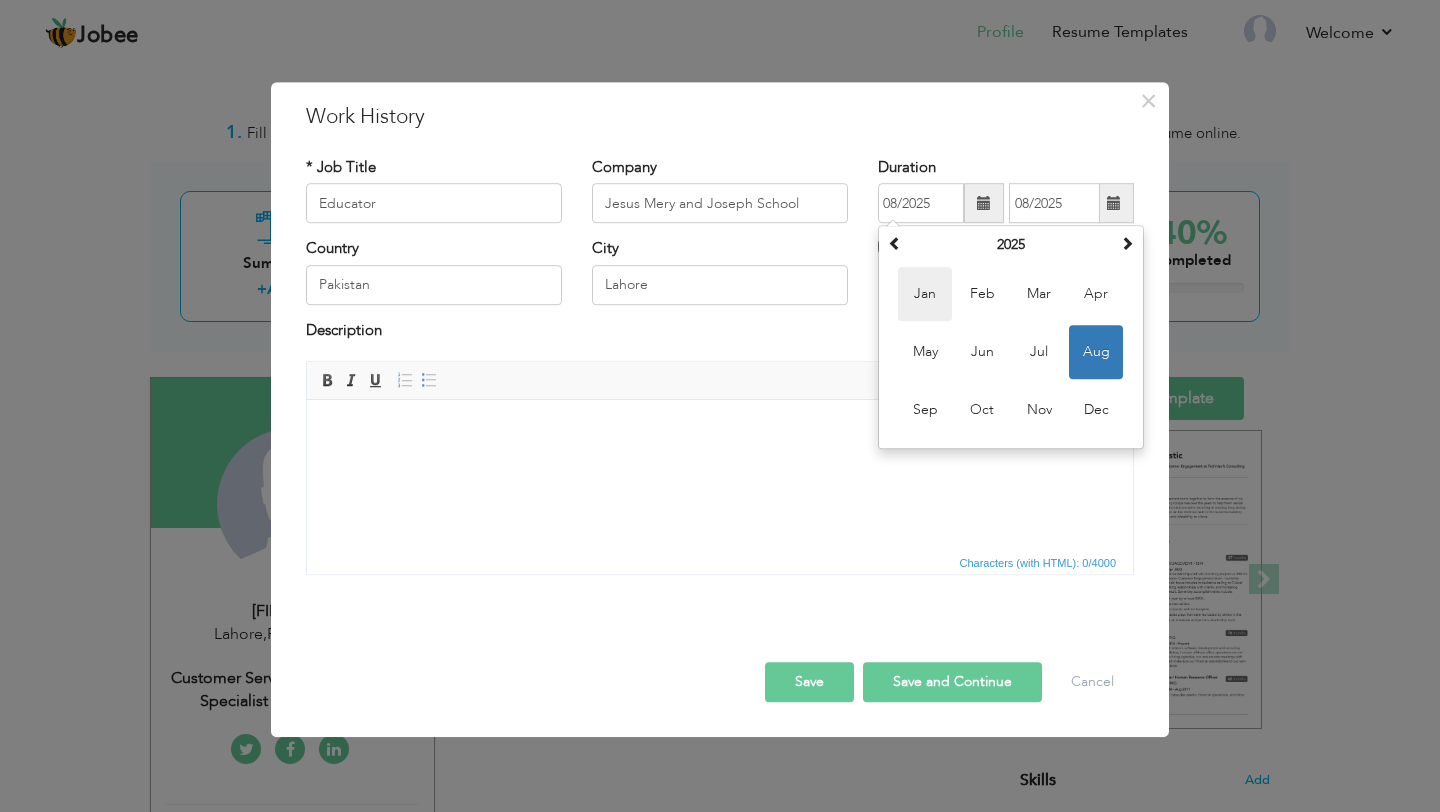 type on "01/2025" 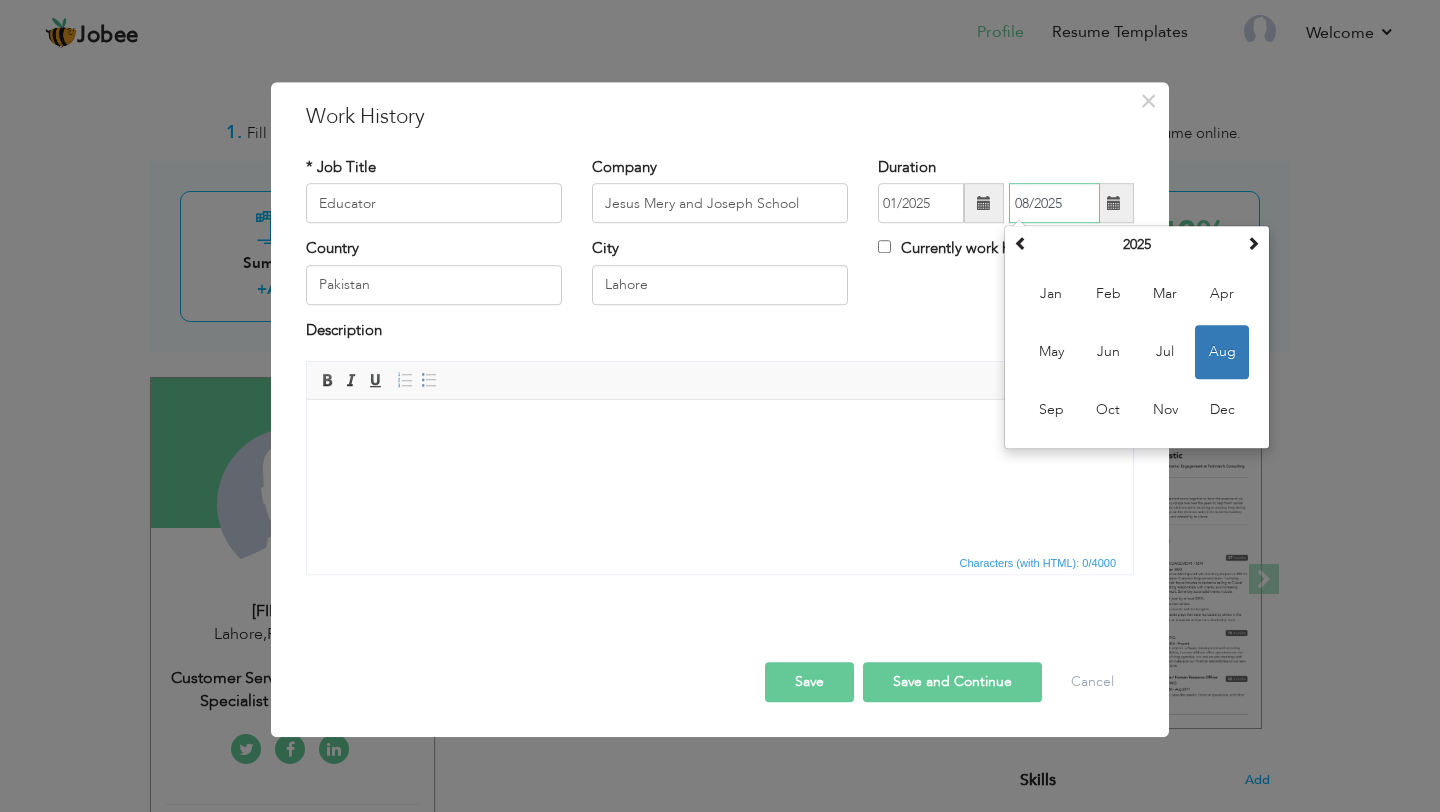 click on "08/2025" at bounding box center [1054, 204] 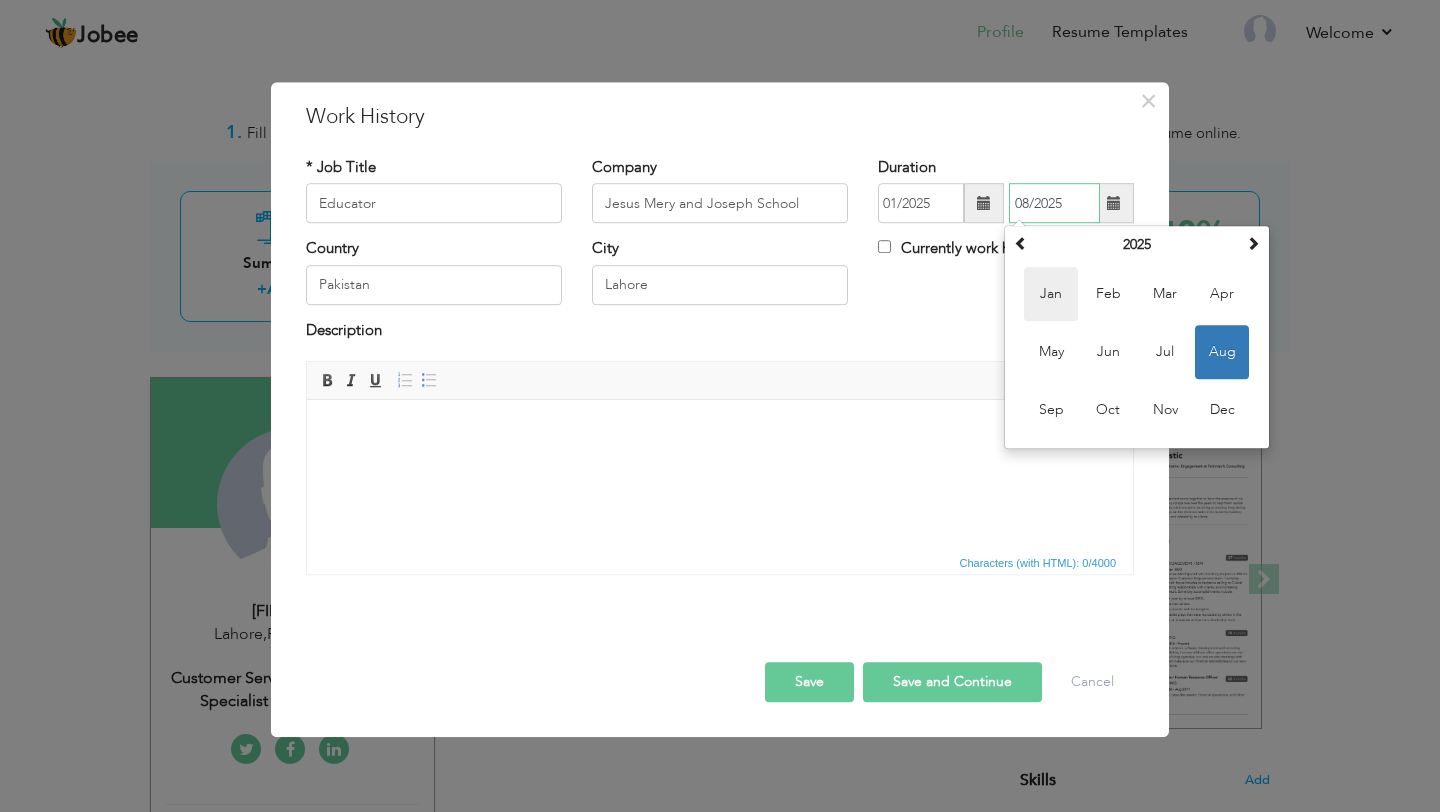 click on "Jan" at bounding box center [1051, 295] 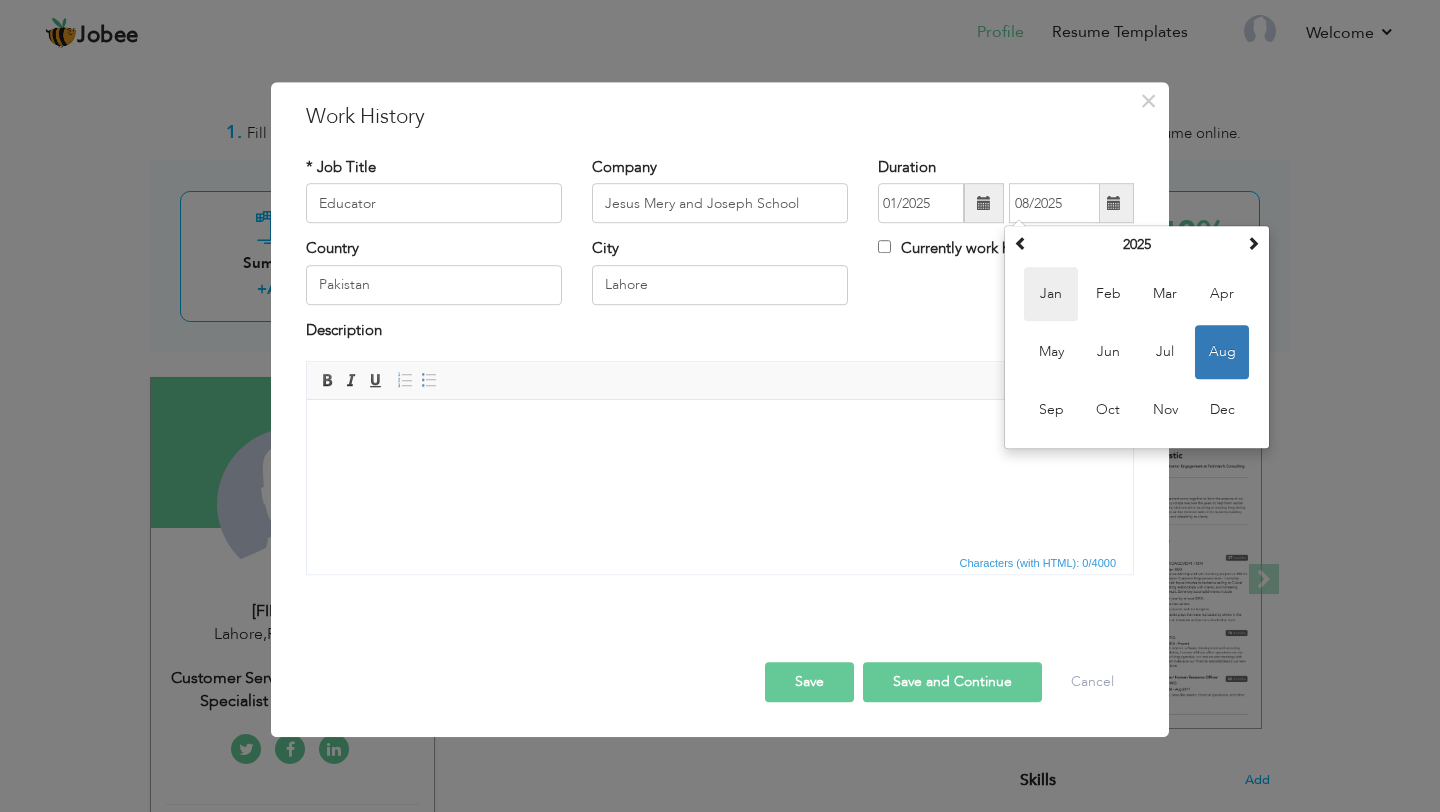 type on "01/2025" 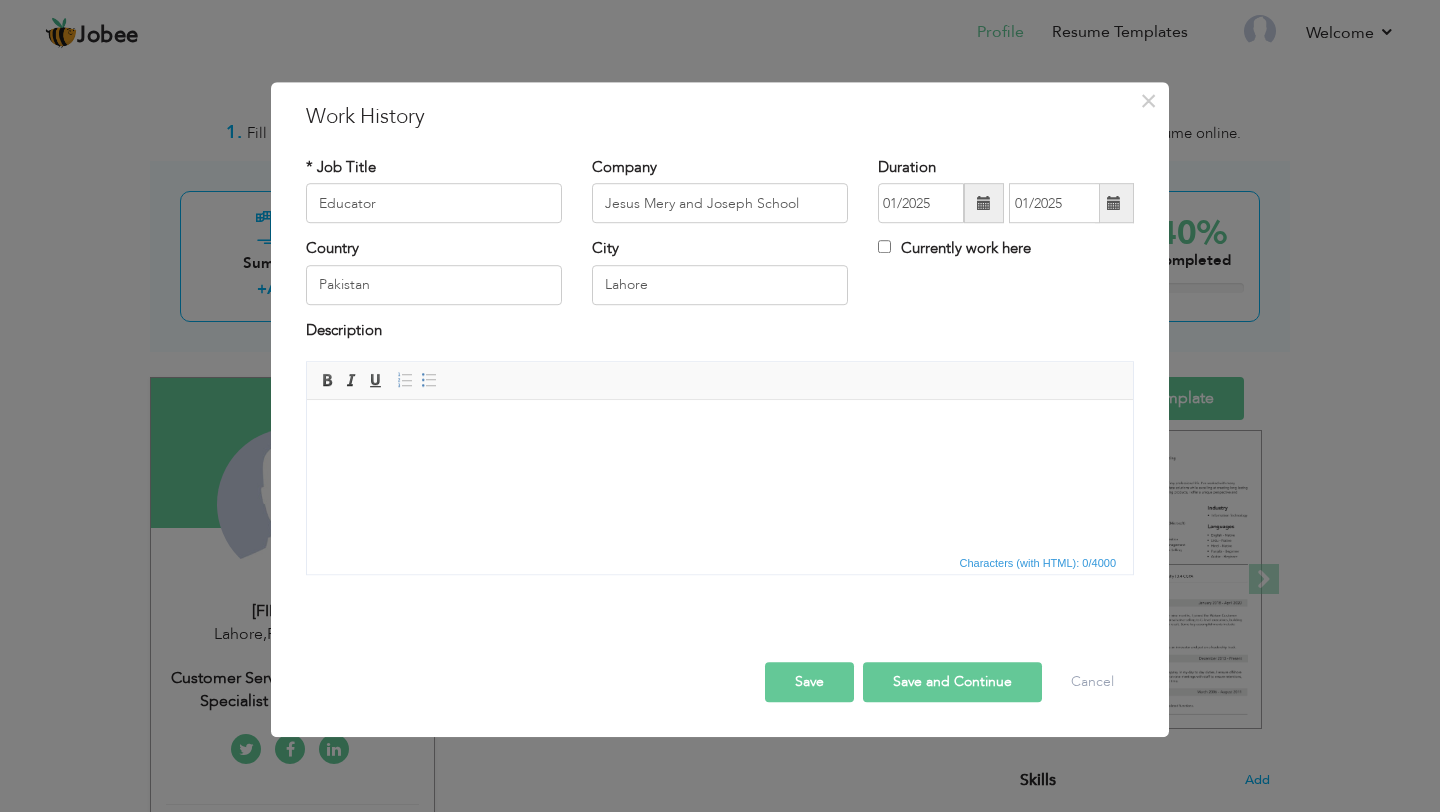 click at bounding box center [720, 430] 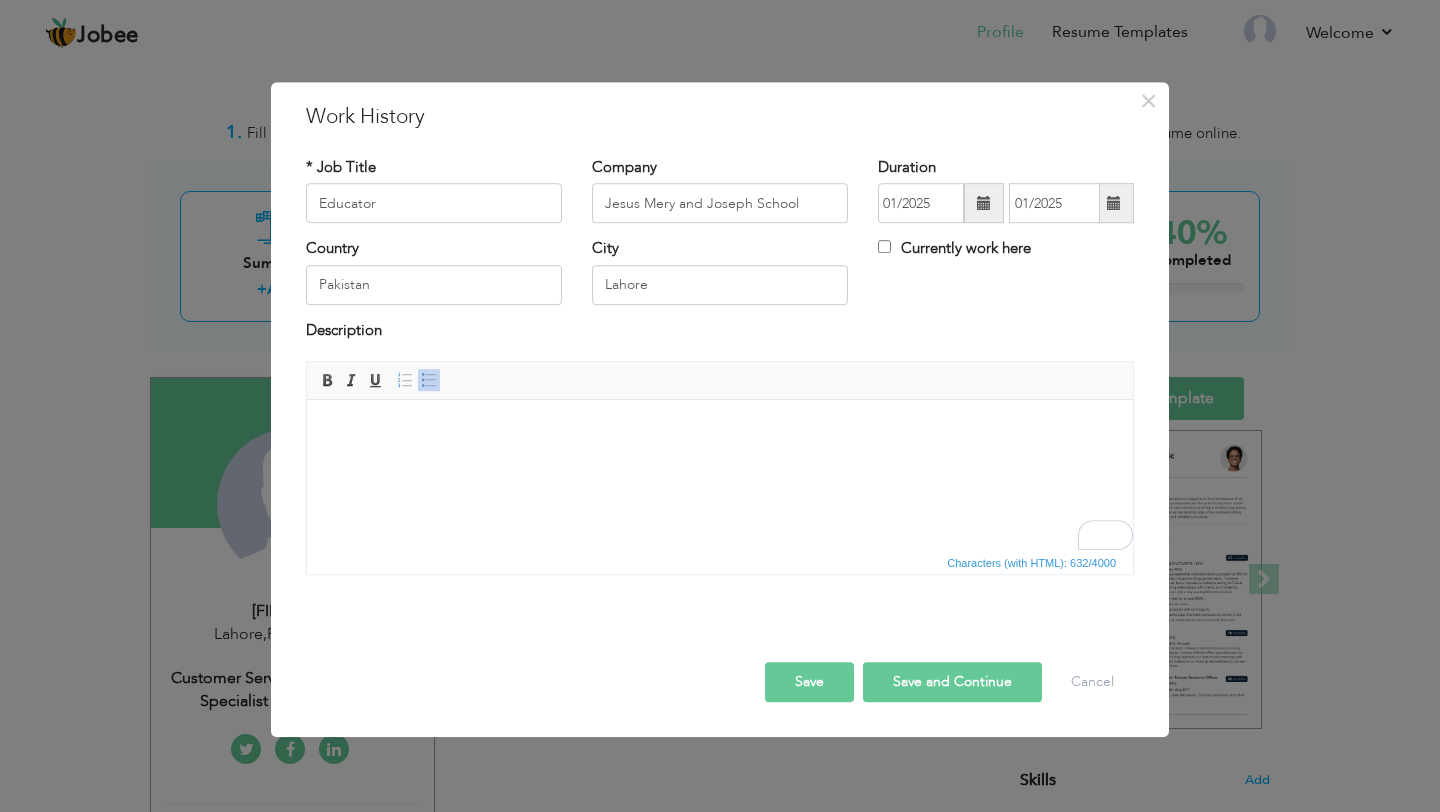 scroll, scrollTop: 12, scrollLeft: 0, axis: vertical 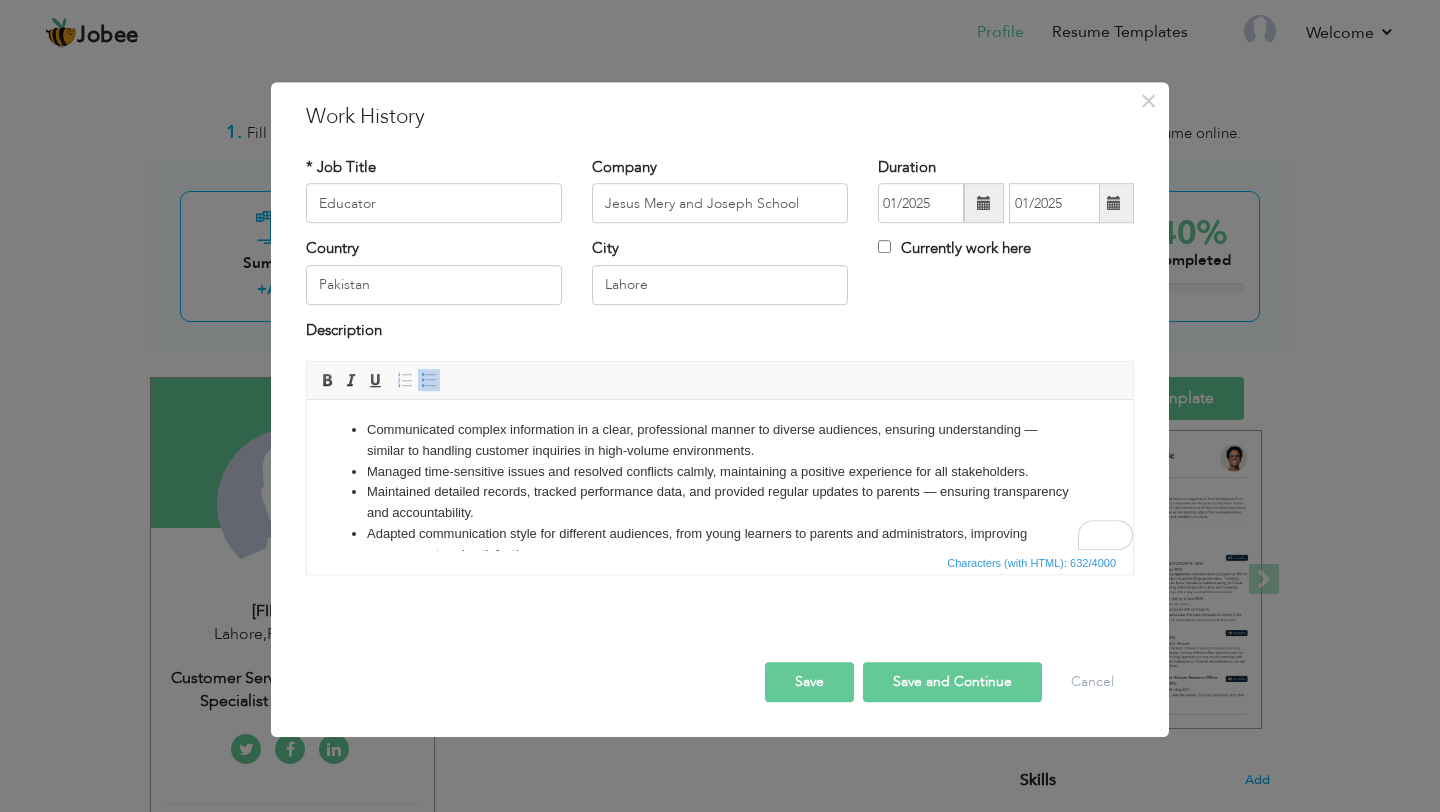 click on "Save and Continue" at bounding box center (952, 682) 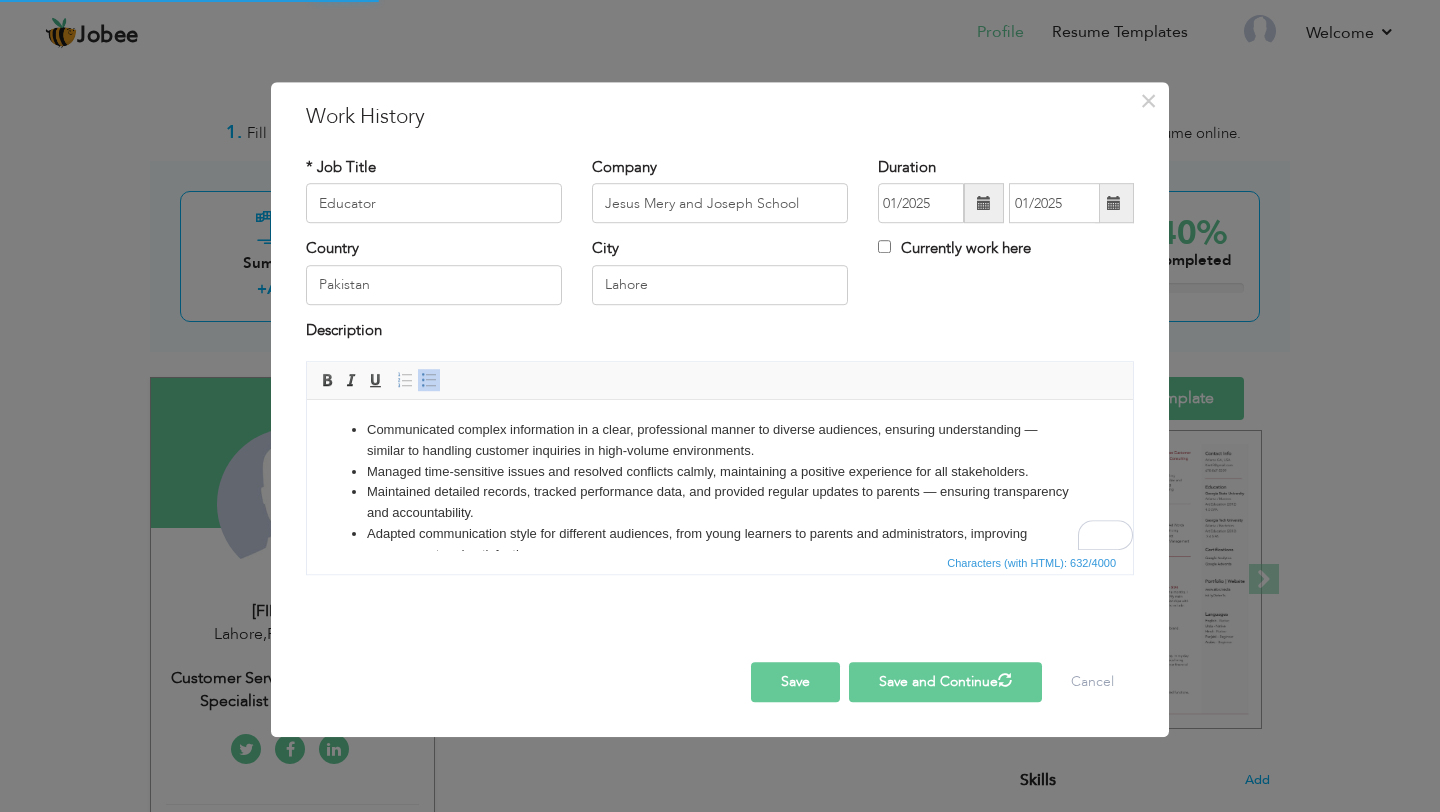 type 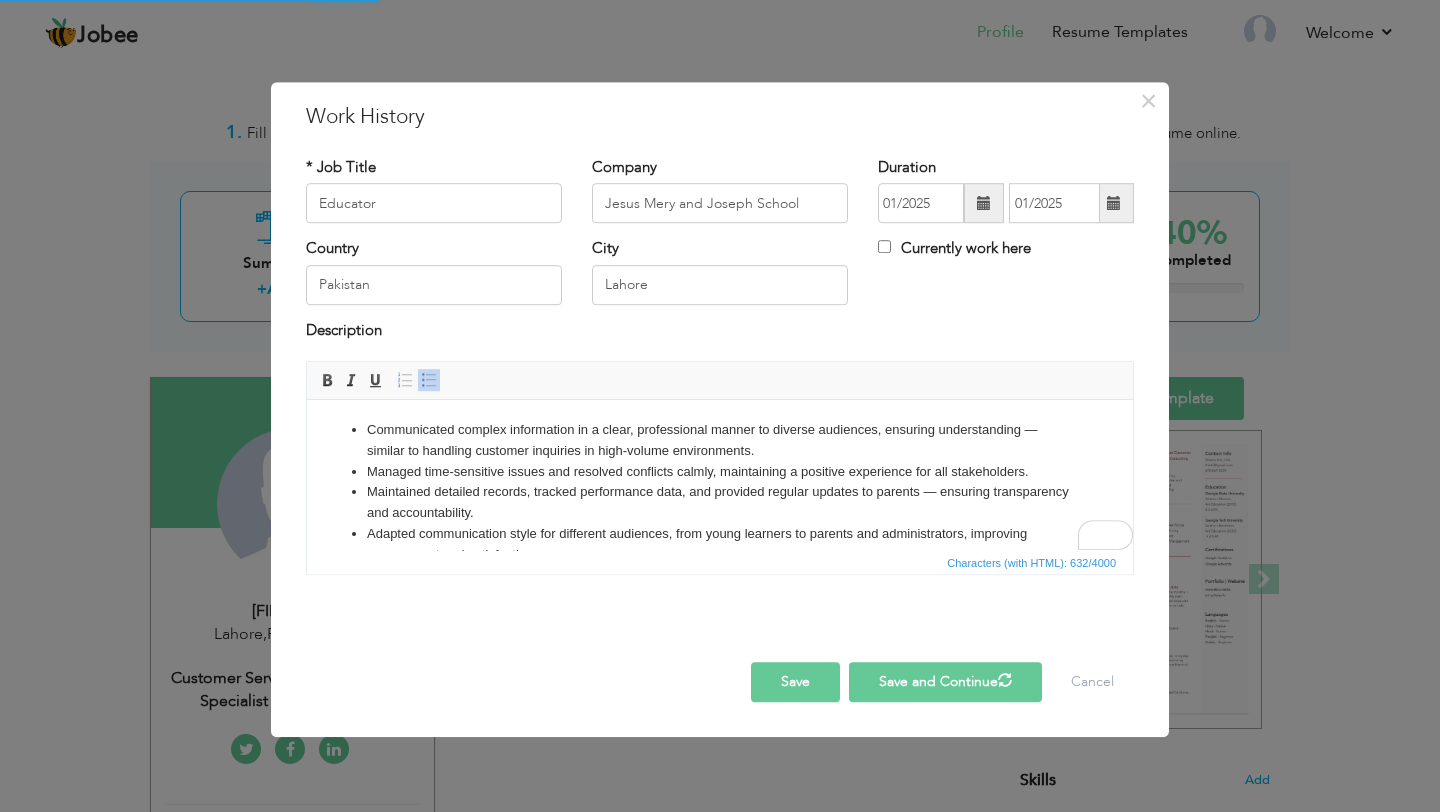 type 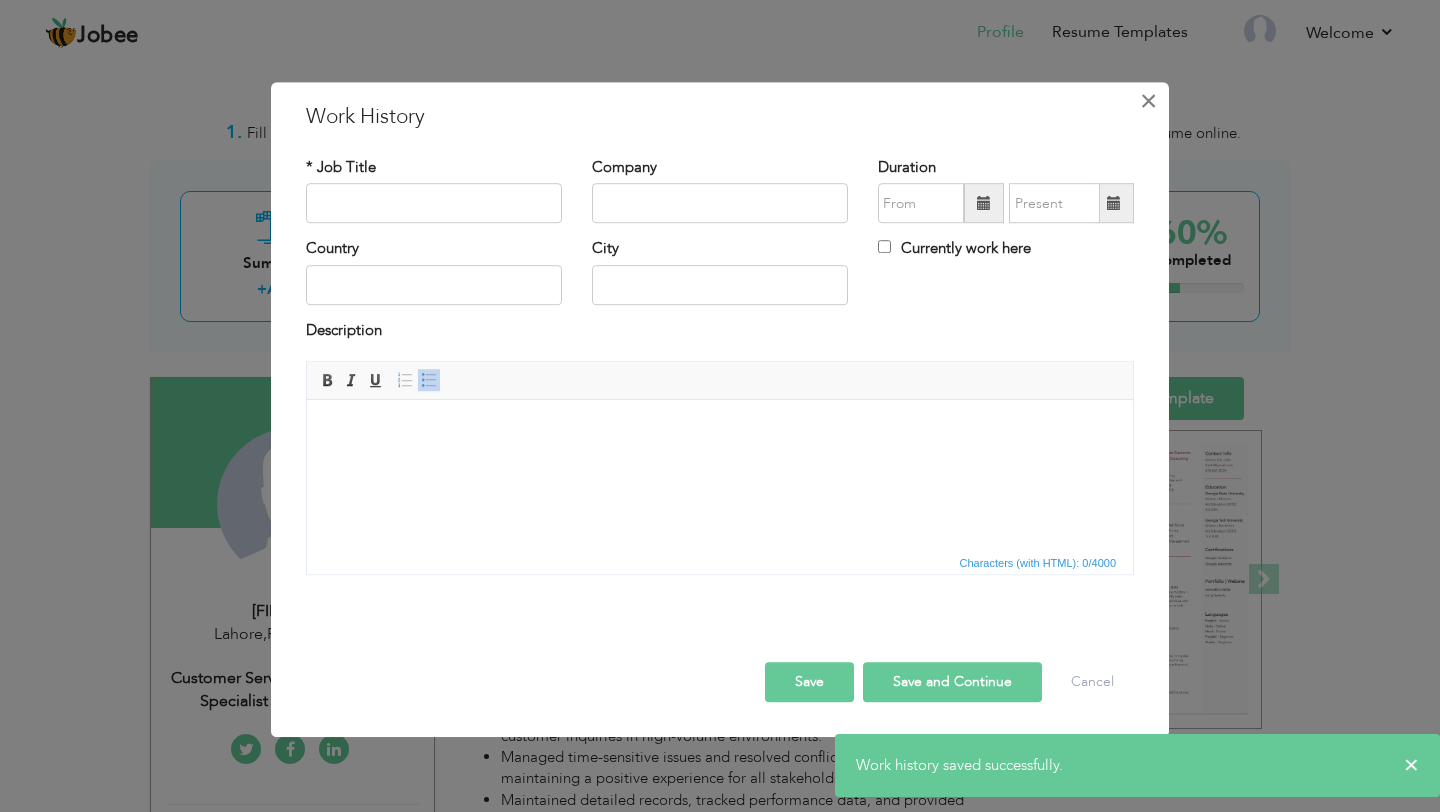 click on "×" at bounding box center [1148, 101] 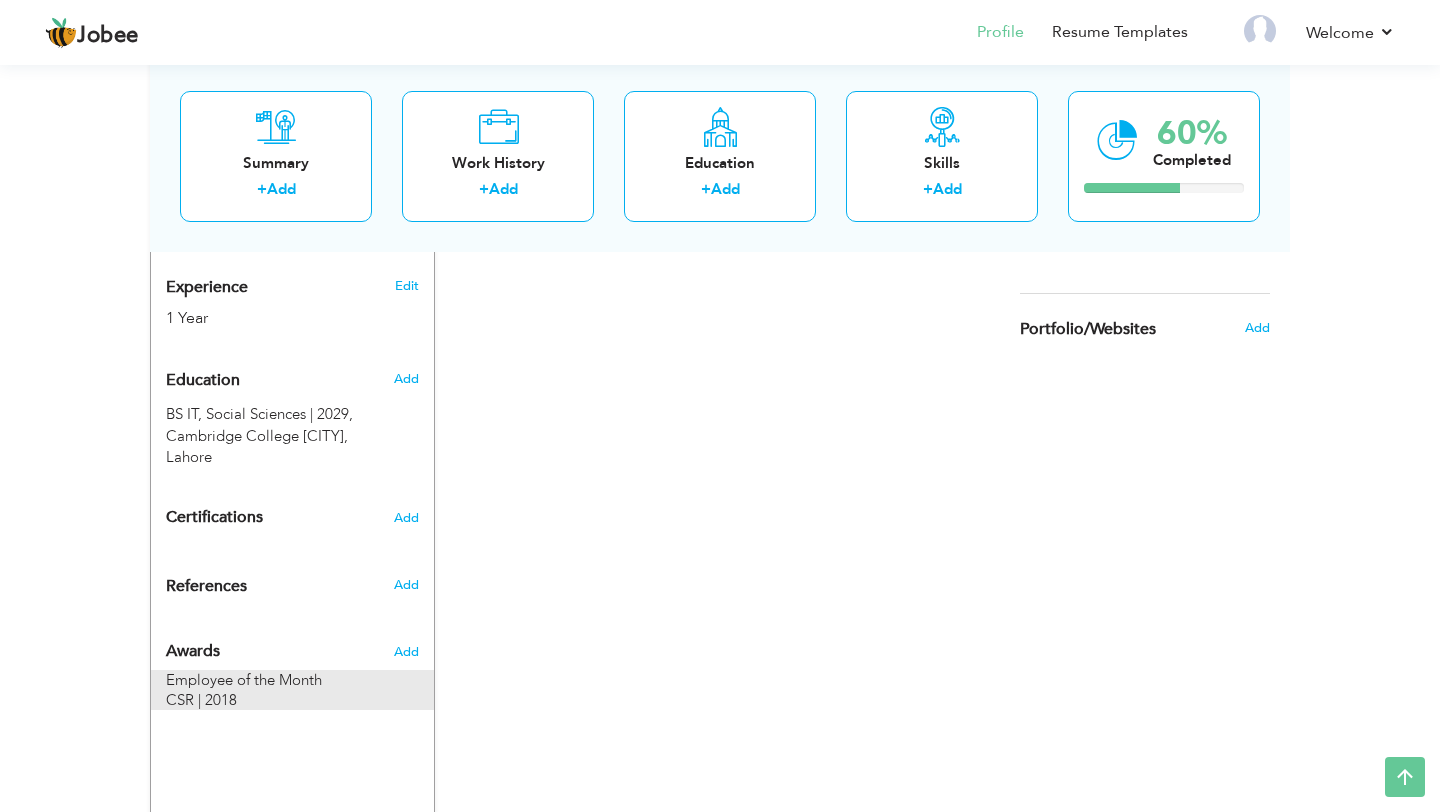 scroll, scrollTop: 829, scrollLeft: 0, axis: vertical 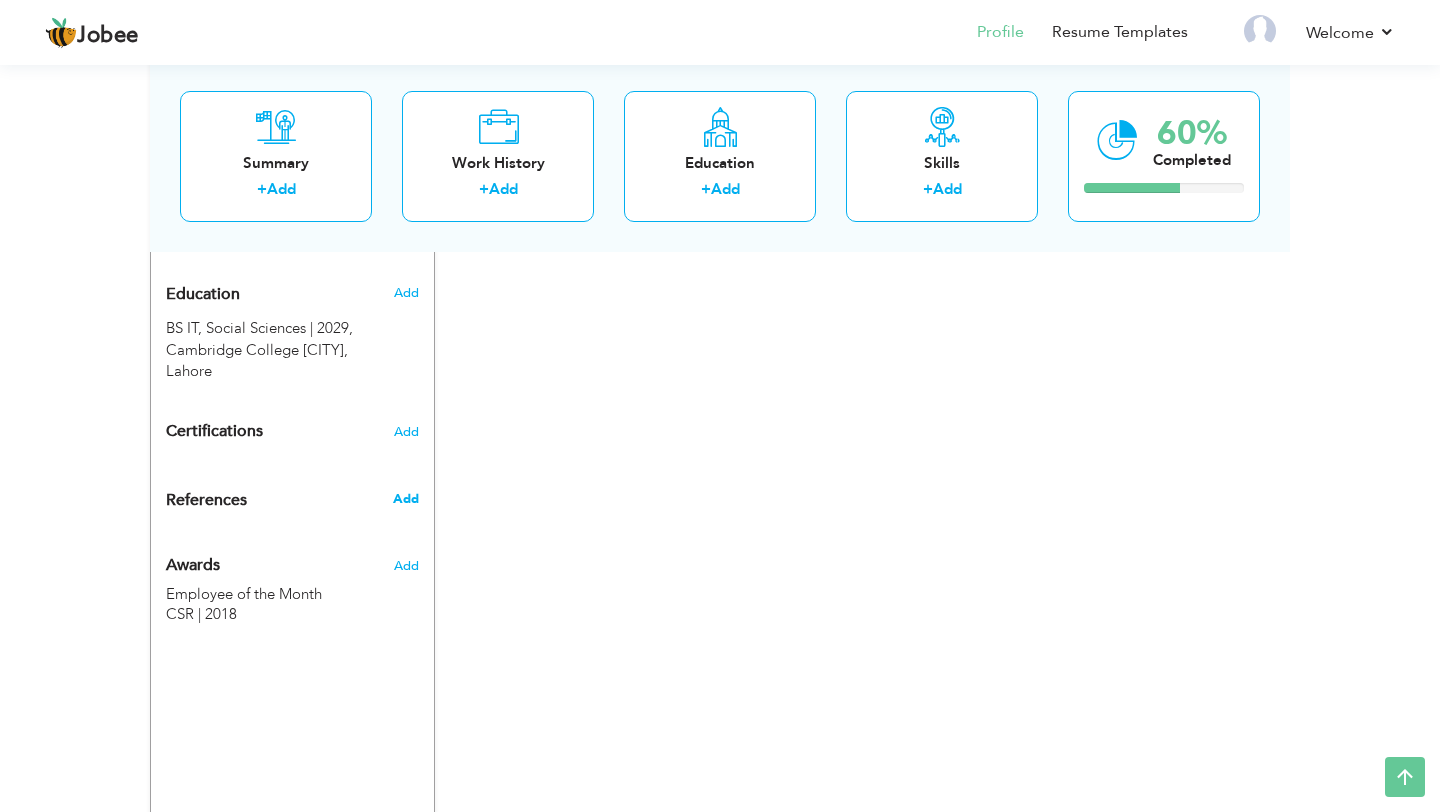 click on "Add" at bounding box center [406, 499] 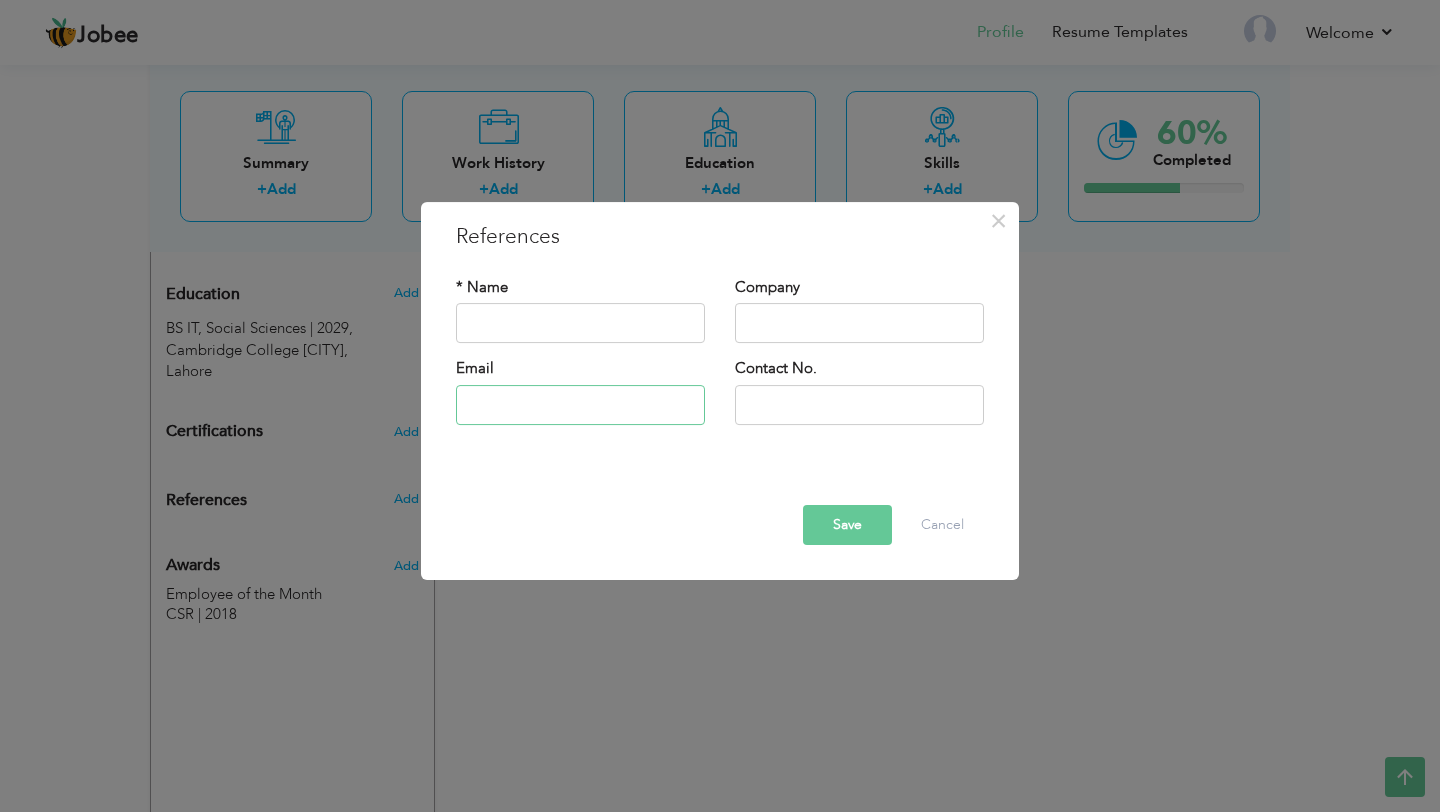 click at bounding box center (580, 405) 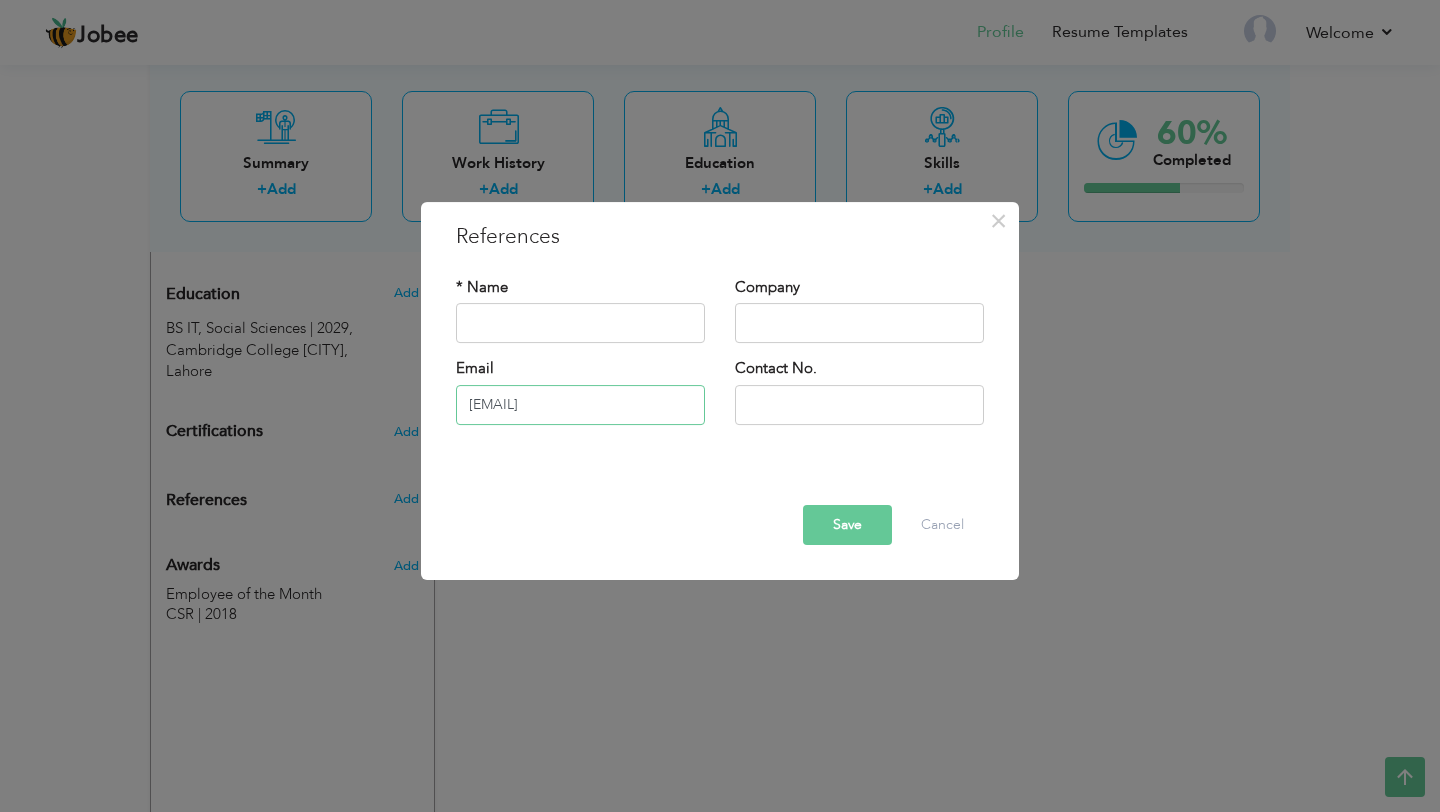 type on "malikmishi7@gmail.com" 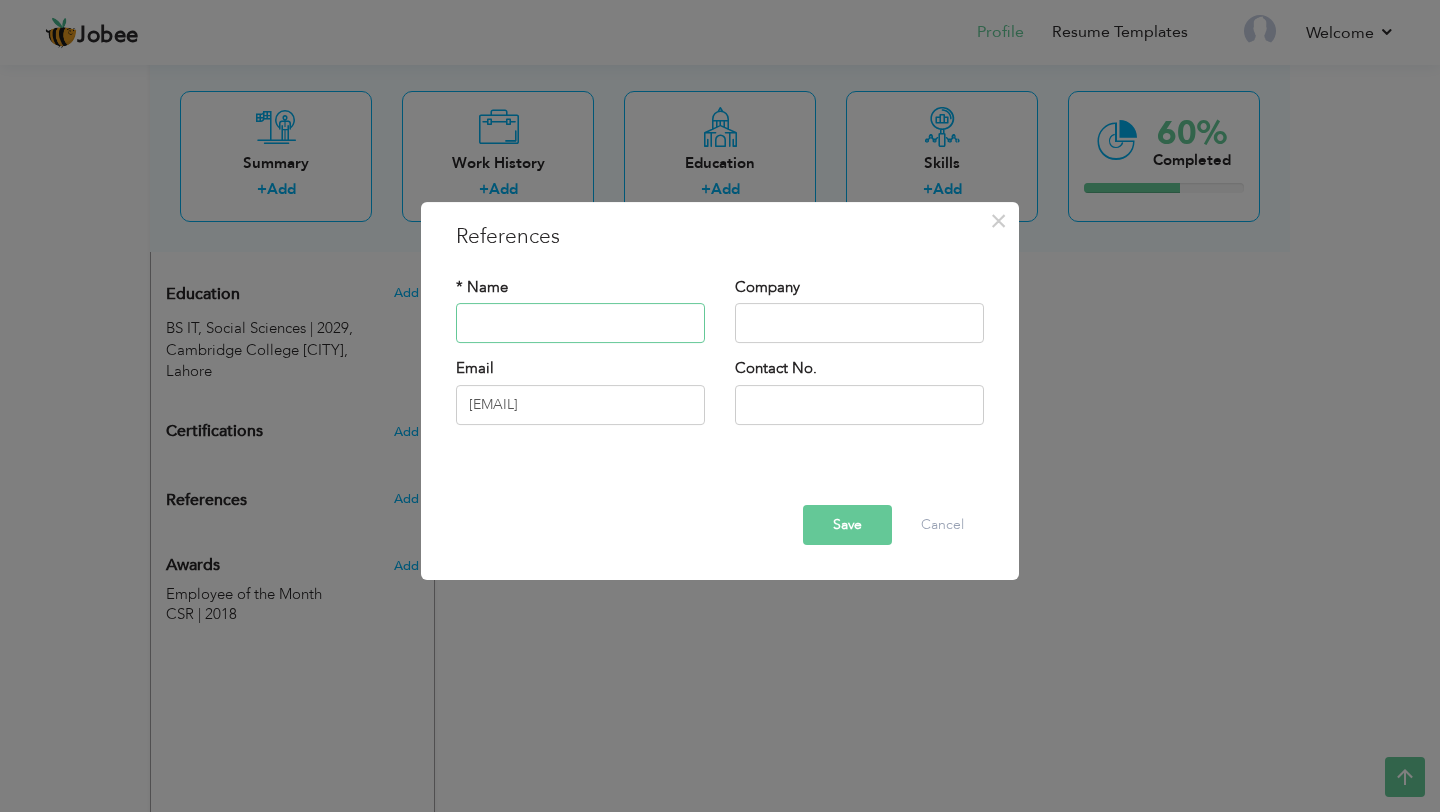 click at bounding box center [580, 324] 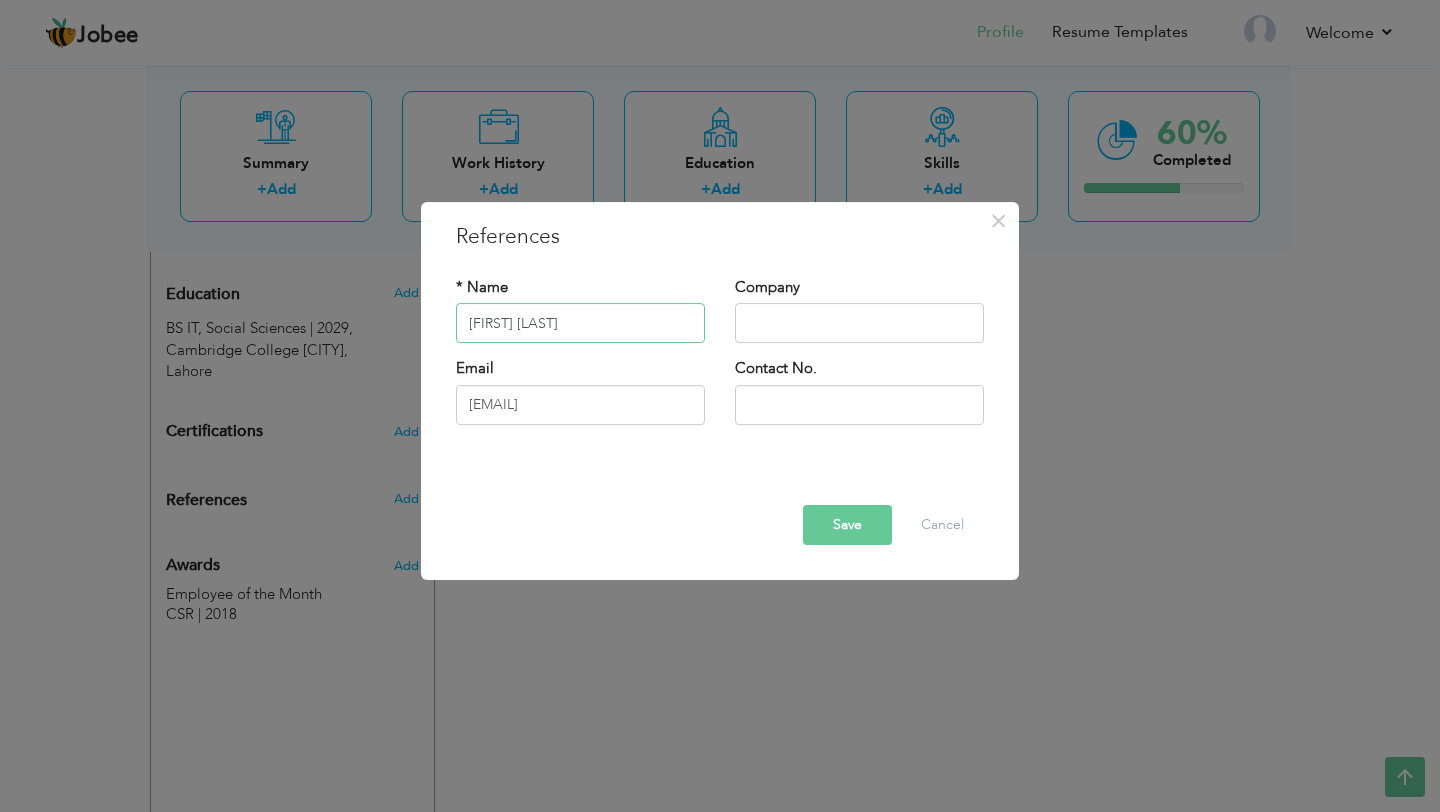 type on "Mahnoor Shakeel" 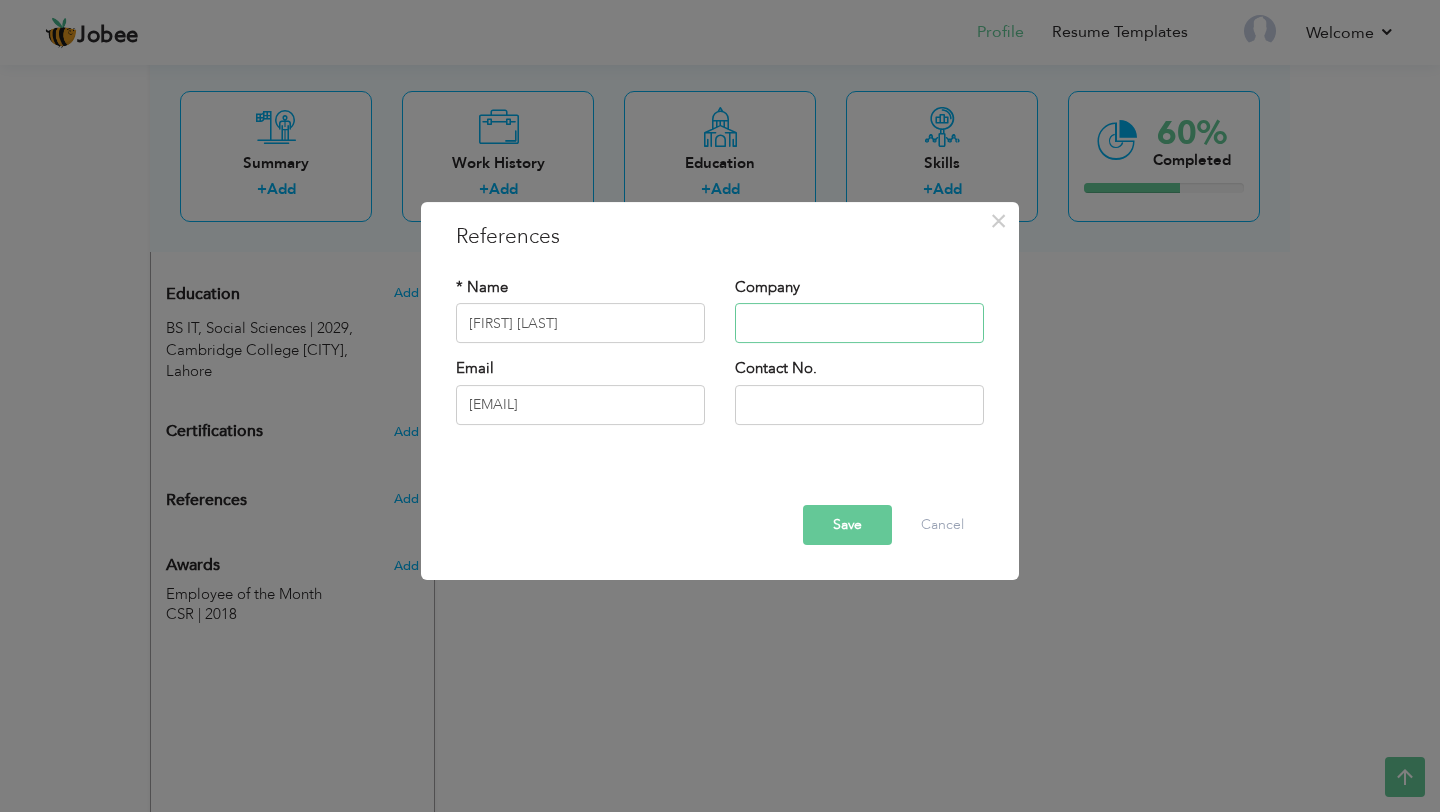 click at bounding box center (859, 324) 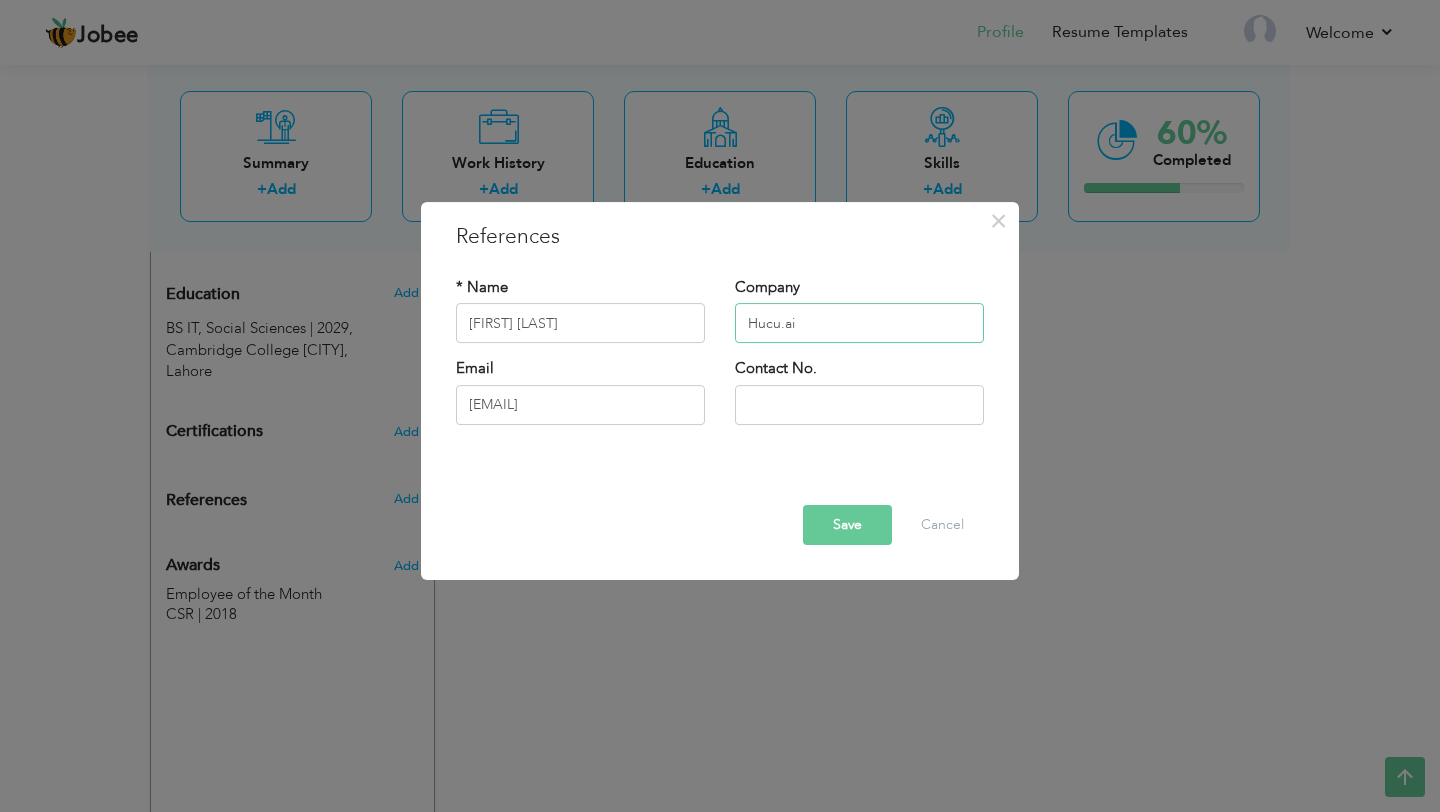 type on "Hucu.ai" 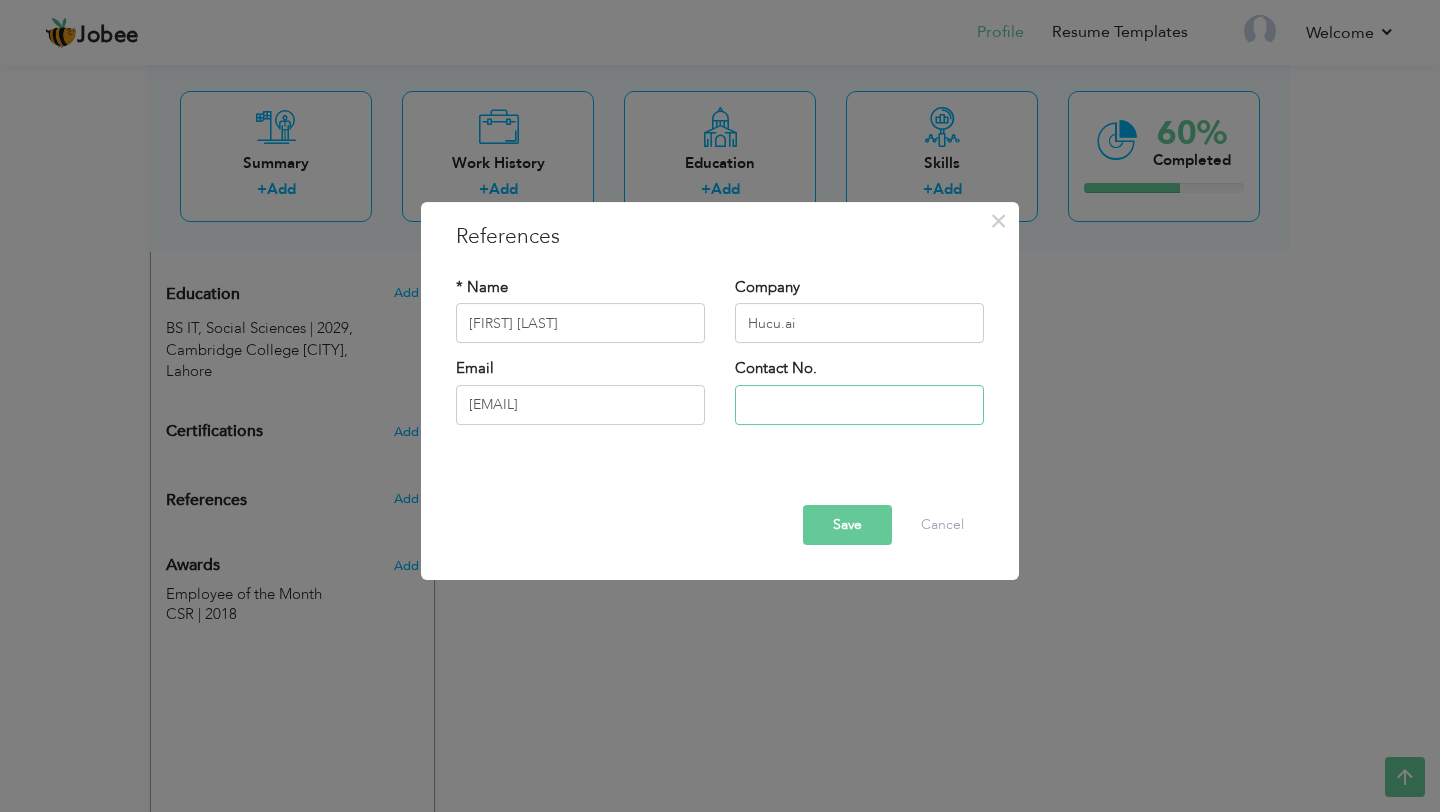 click at bounding box center [859, 405] 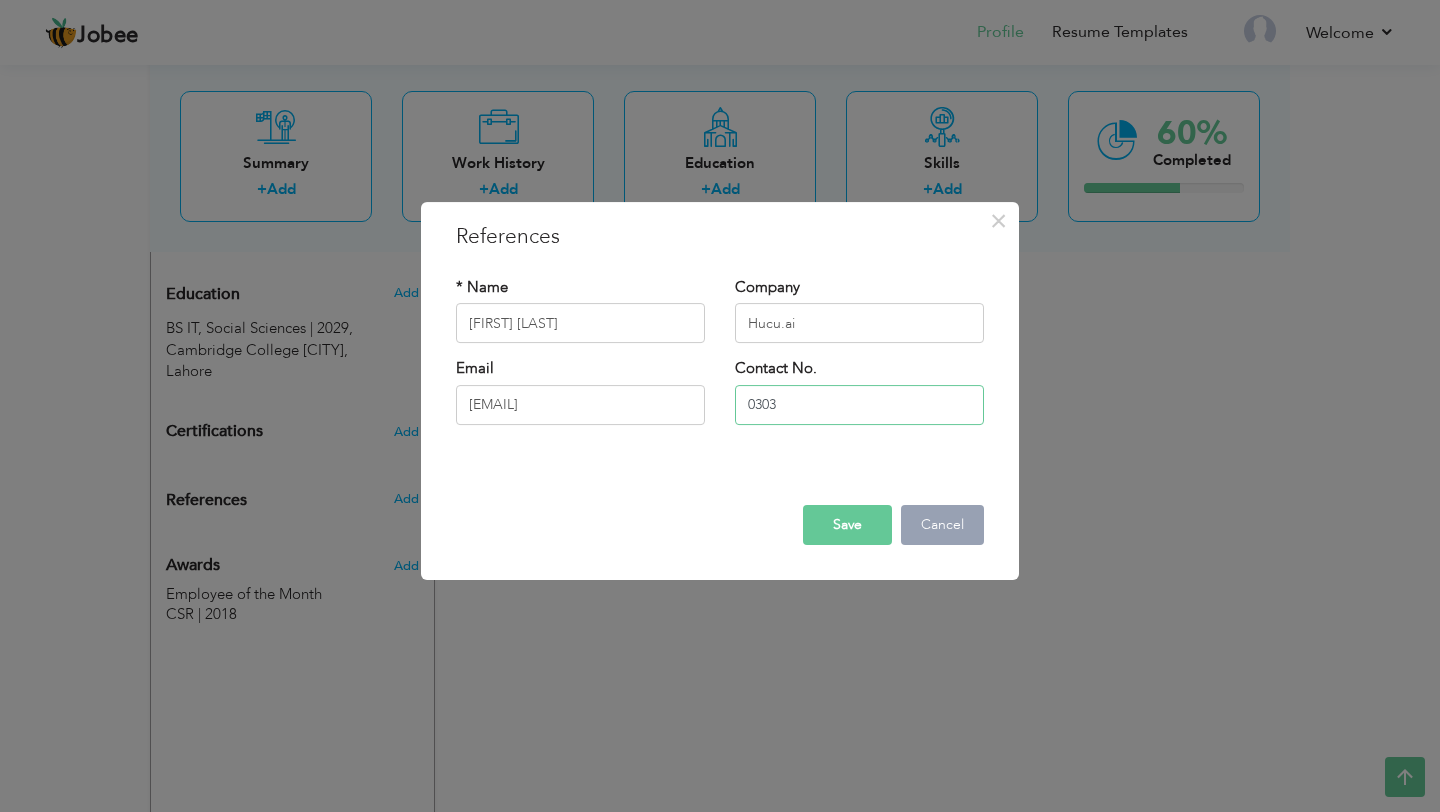 type on "0303" 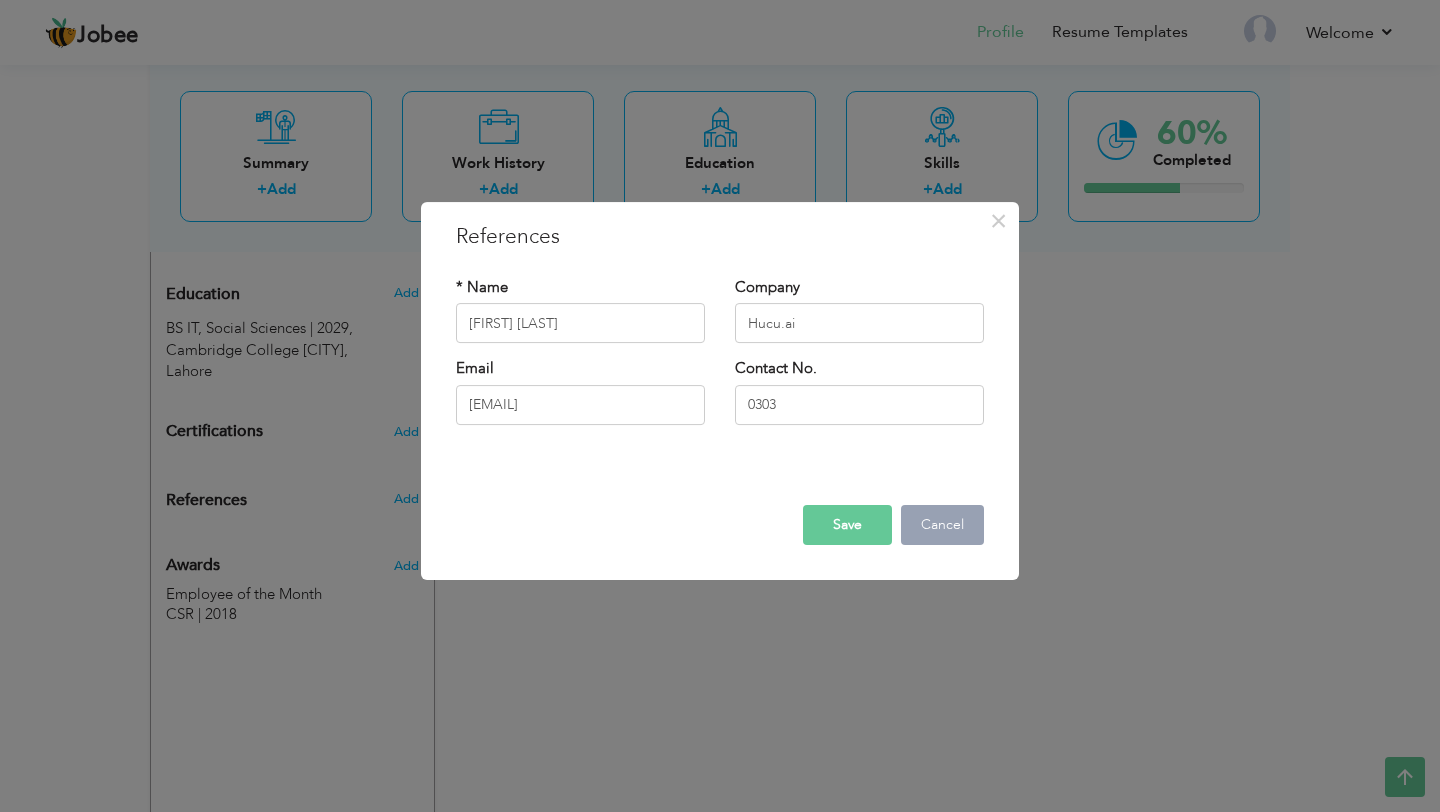 click on "Cancel" at bounding box center [942, 525] 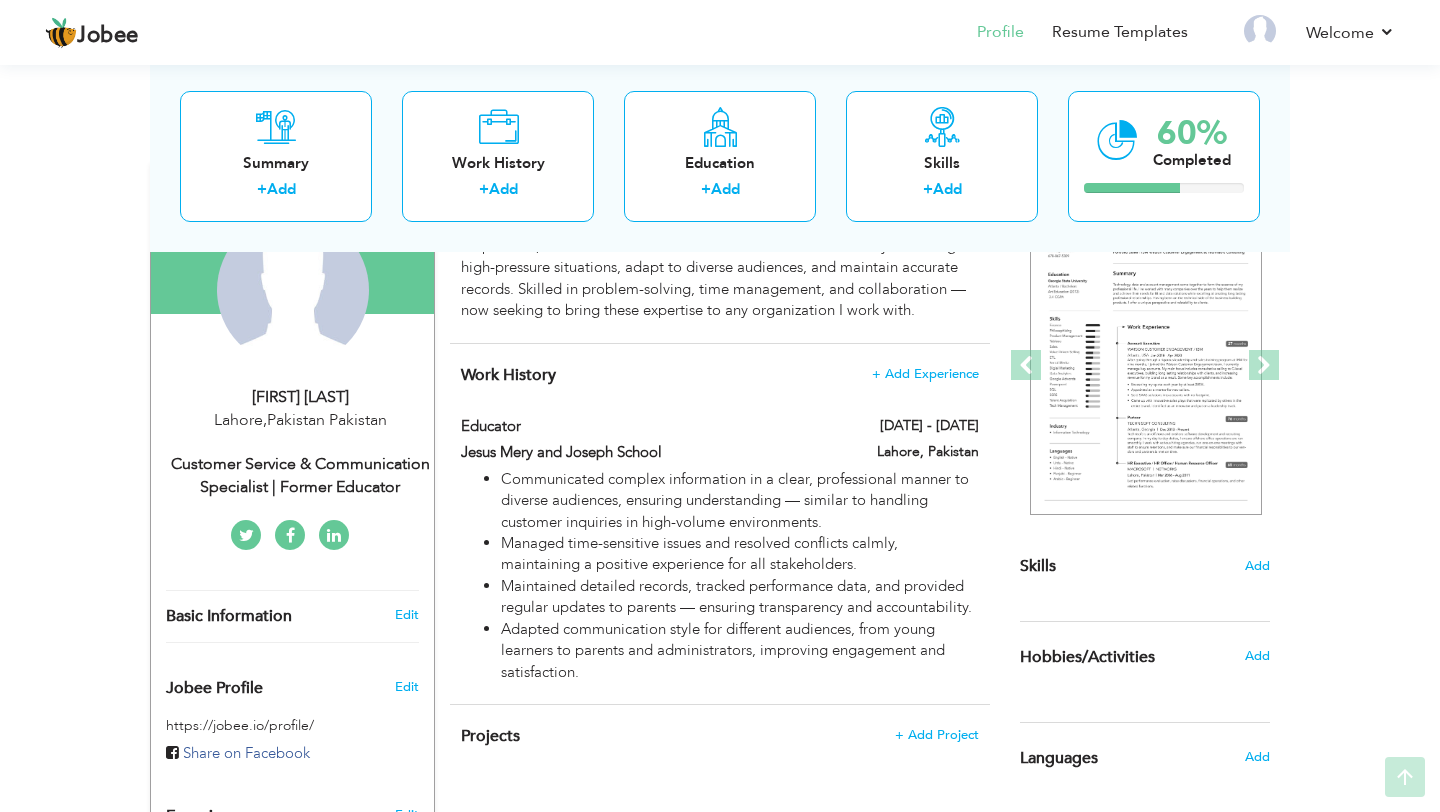 scroll, scrollTop: 385, scrollLeft: 0, axis: vertical 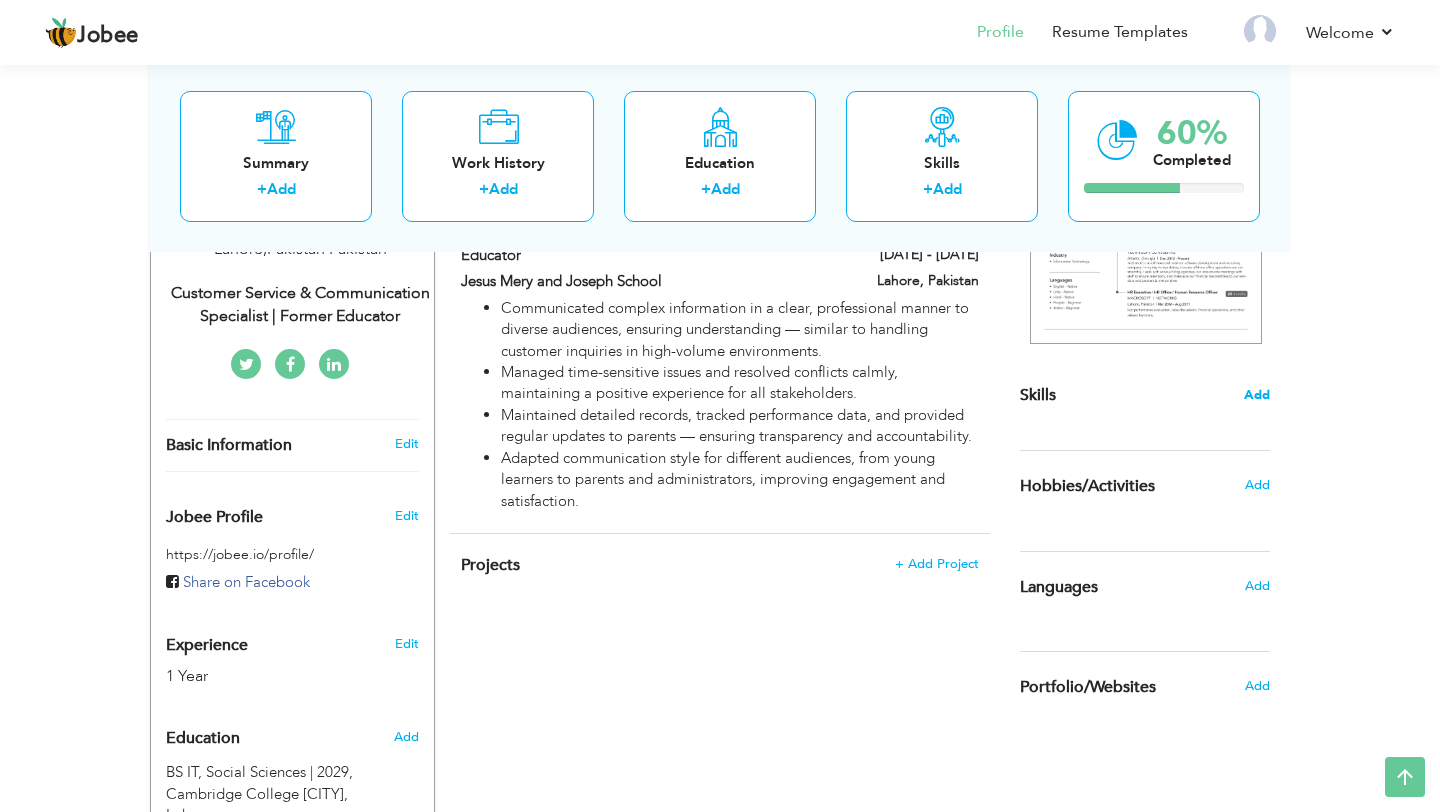 click on "Add" at bounding box center (1257, 395) 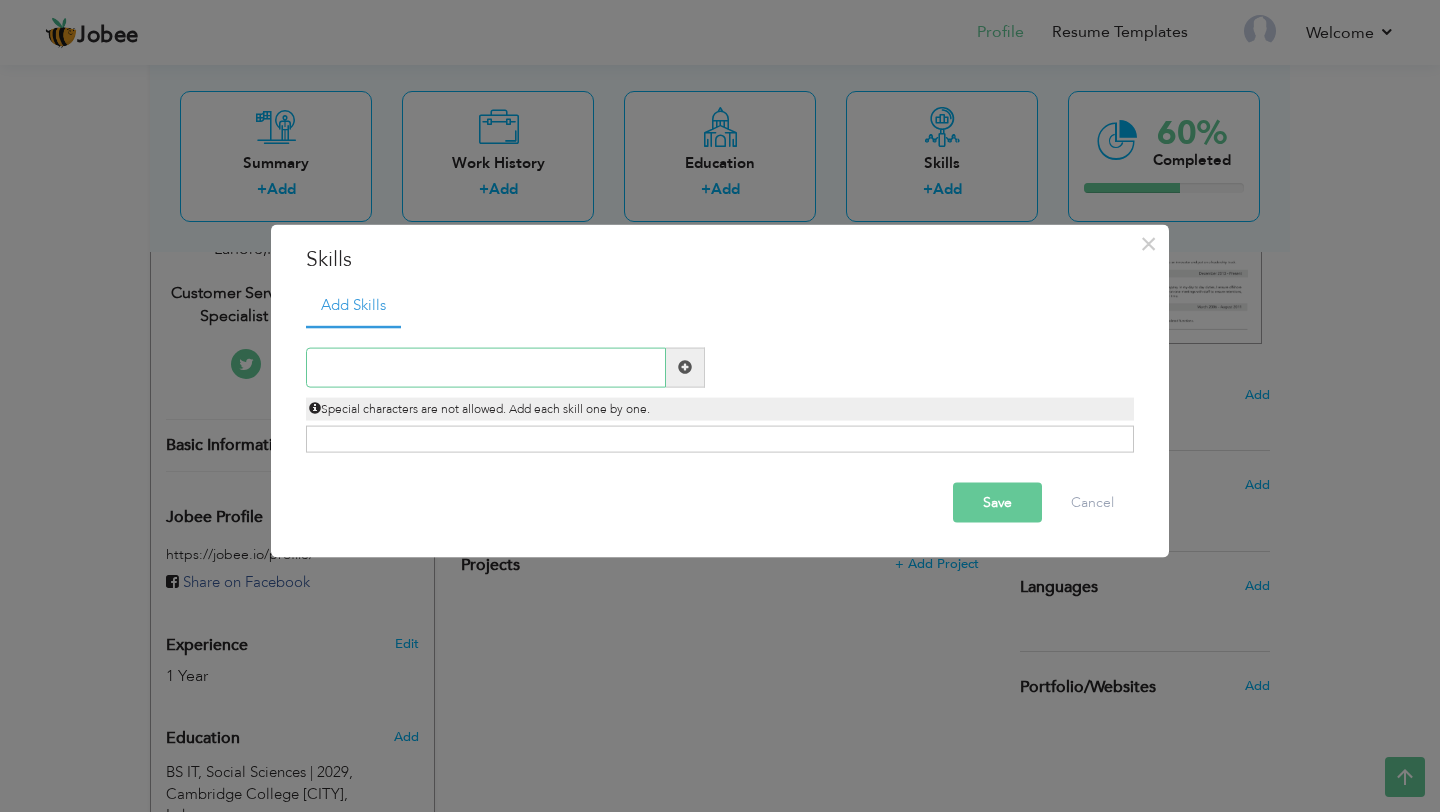 click at bounding box center [486, 367] 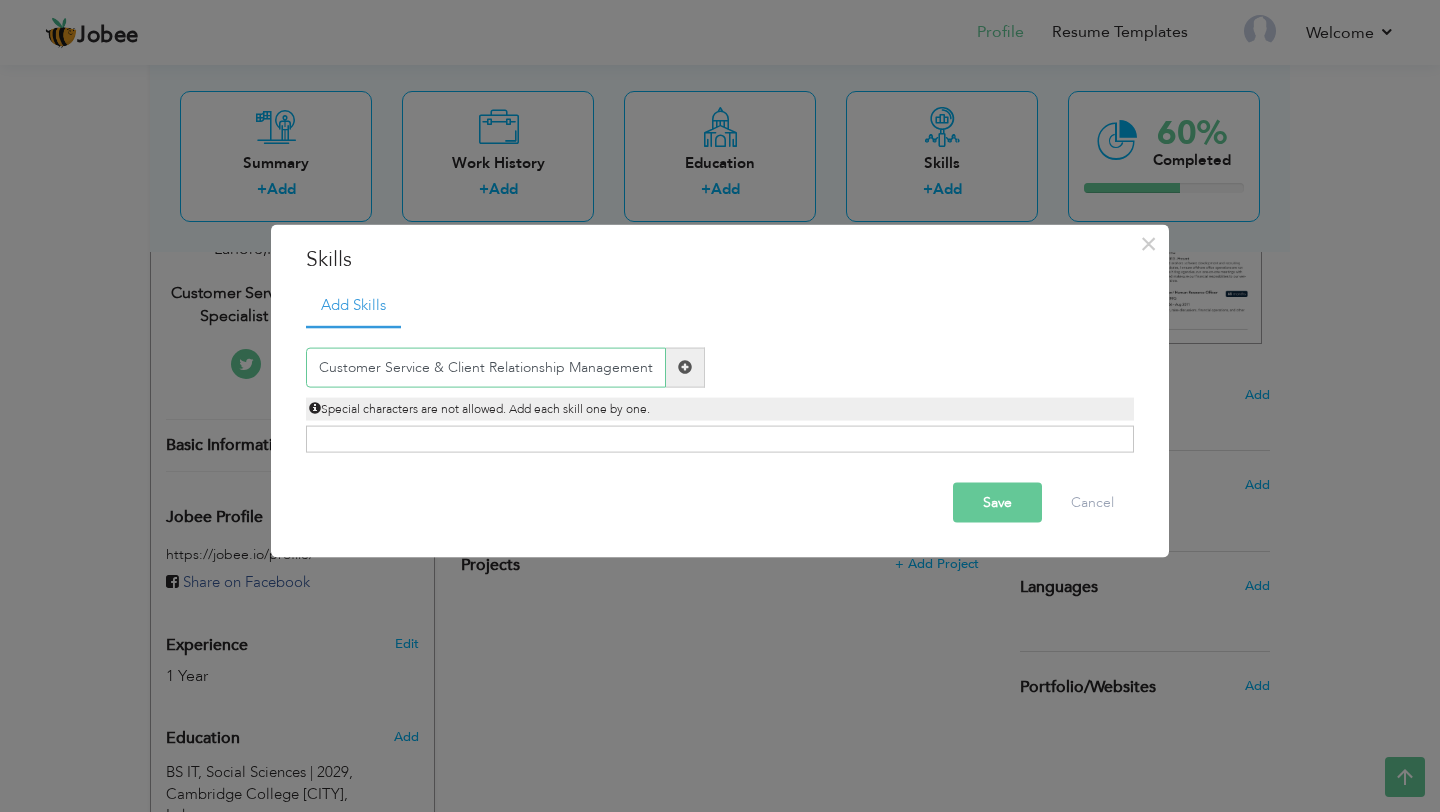 type on "Customer Service & Client Relationship Management" 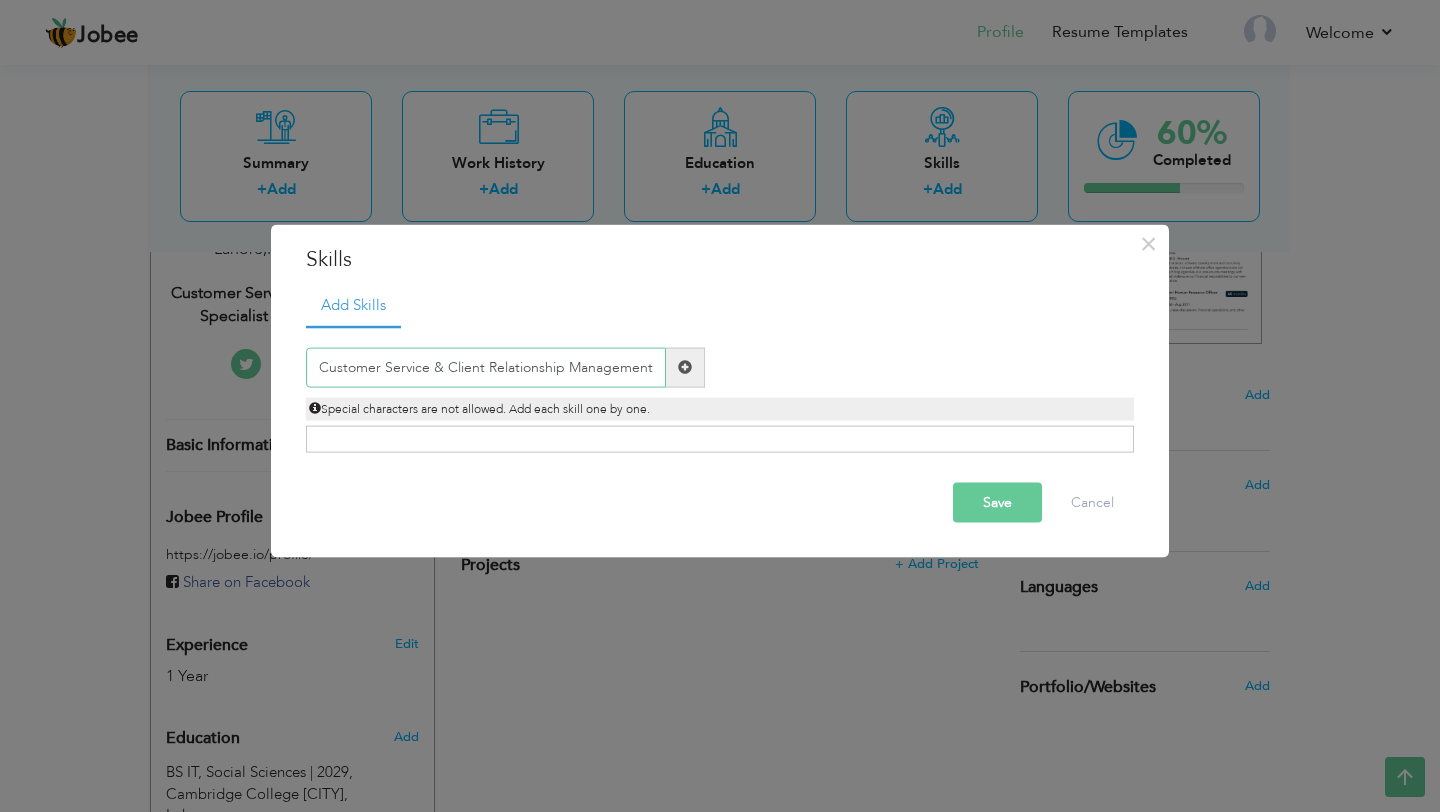 click on "Customer Service & Client Relationship Management" at bounding box center [486, 367] 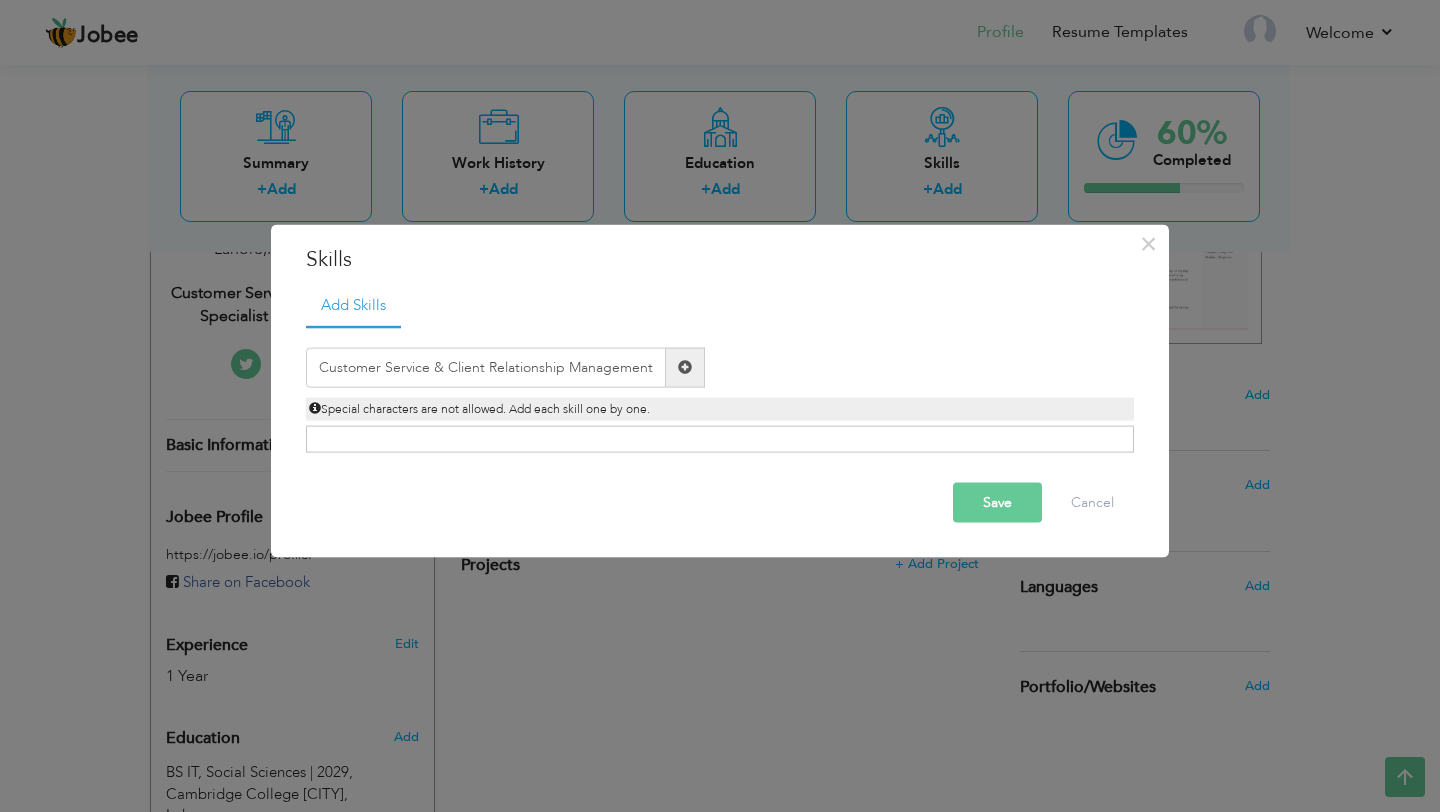 click on "Save" at bounding box center (997, 502) 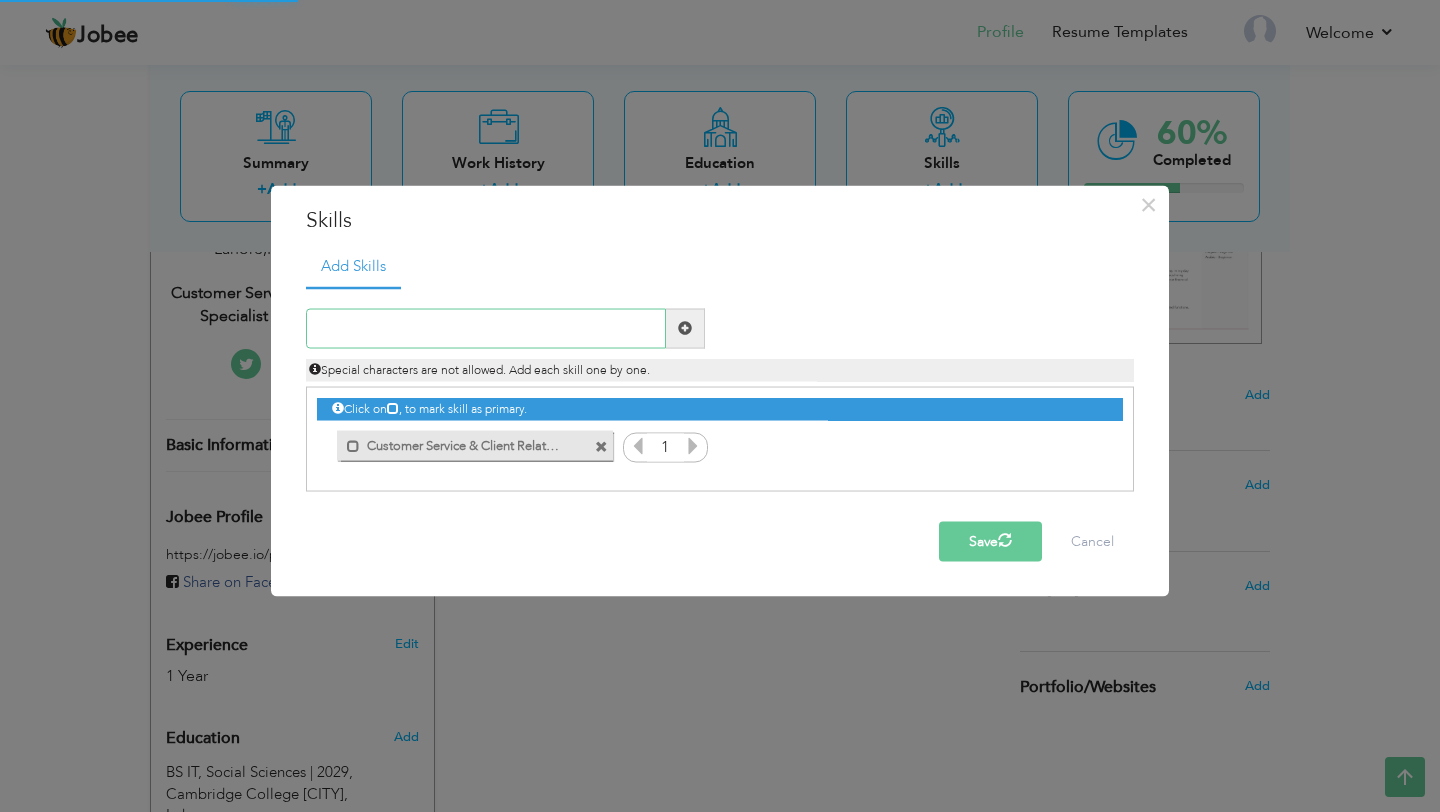 click at bounding box center (486, 328) 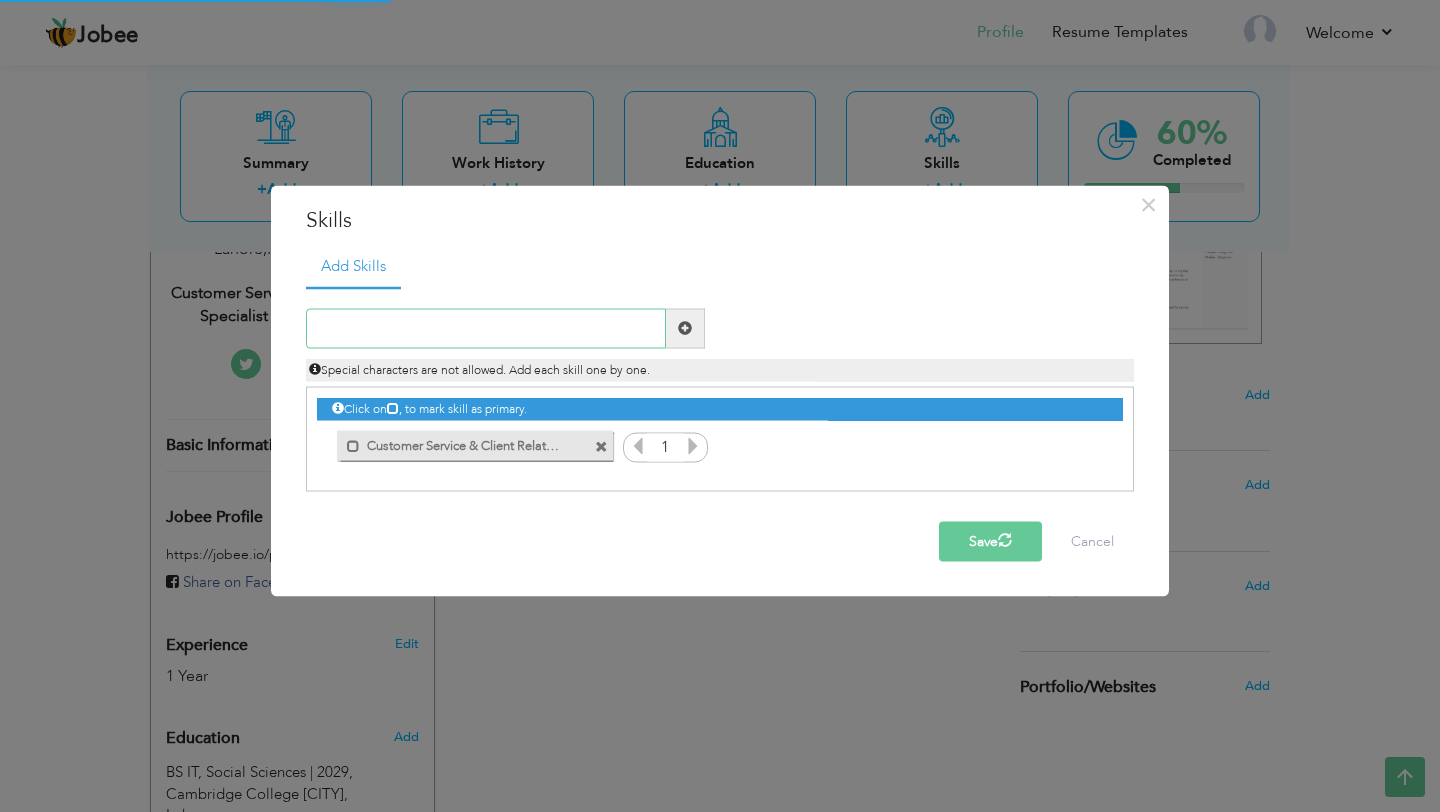 paste on "Customer Service & Client Relationship Management" 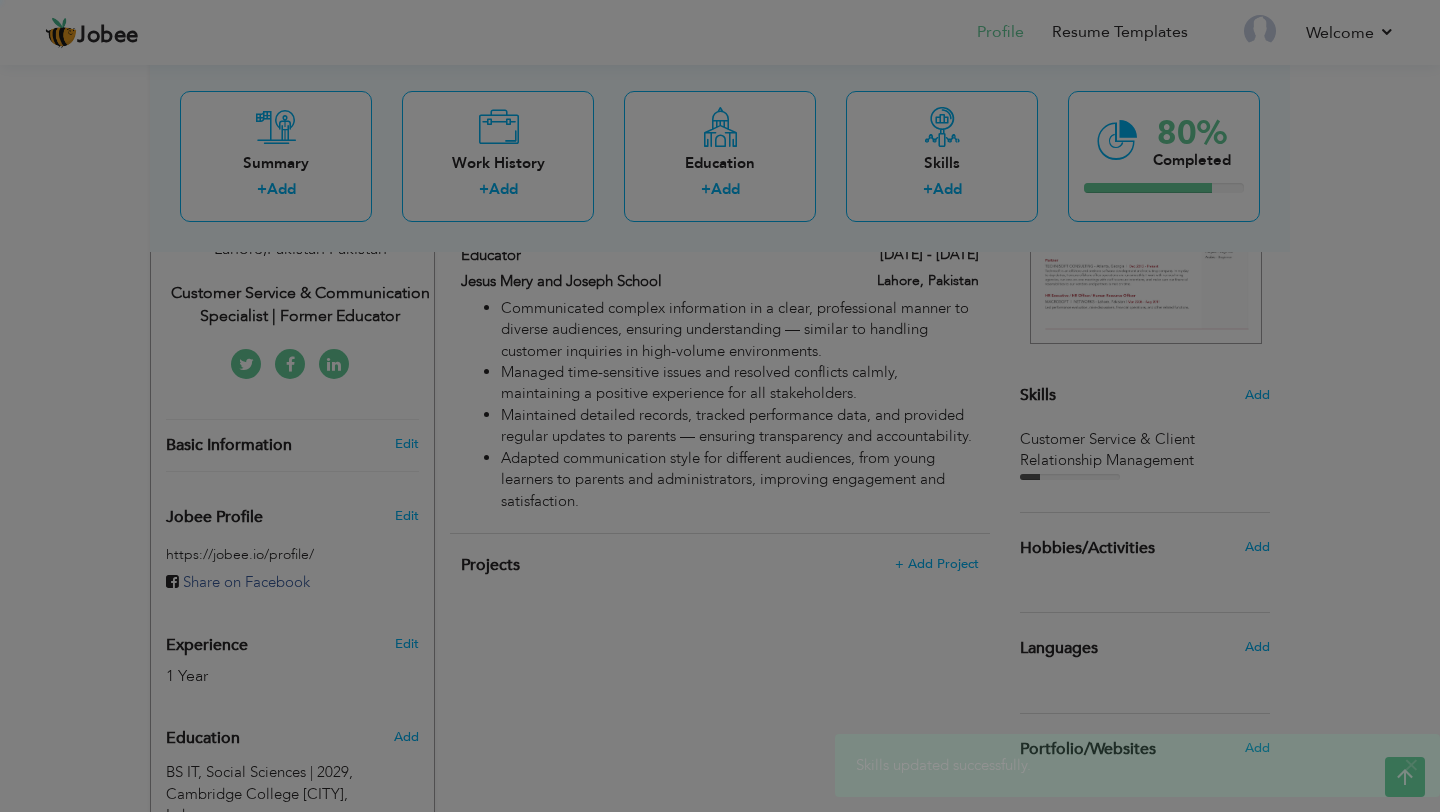 type on "Customer Service & Client Relationship Management" 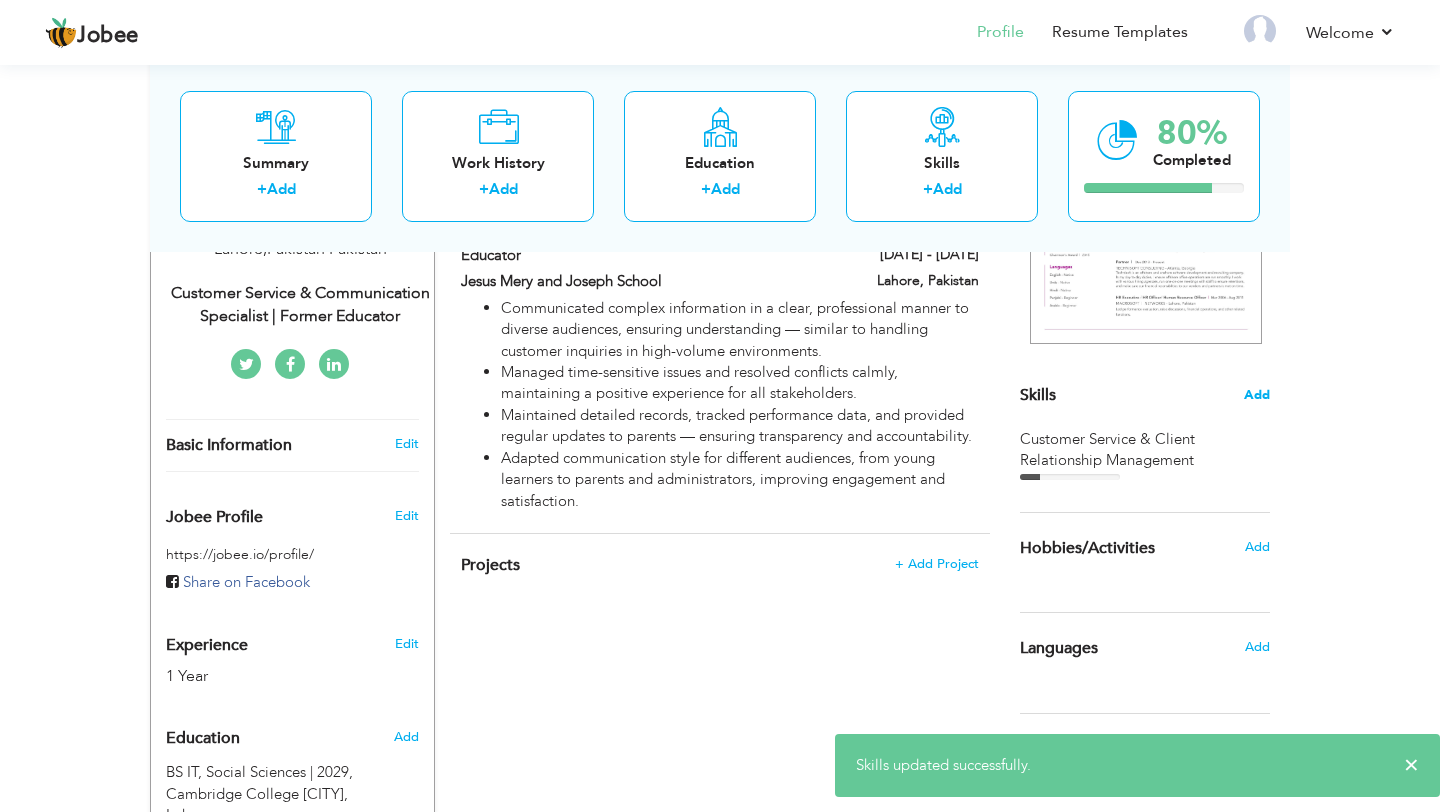 click on "Add" at bounding box center [1257, 395] 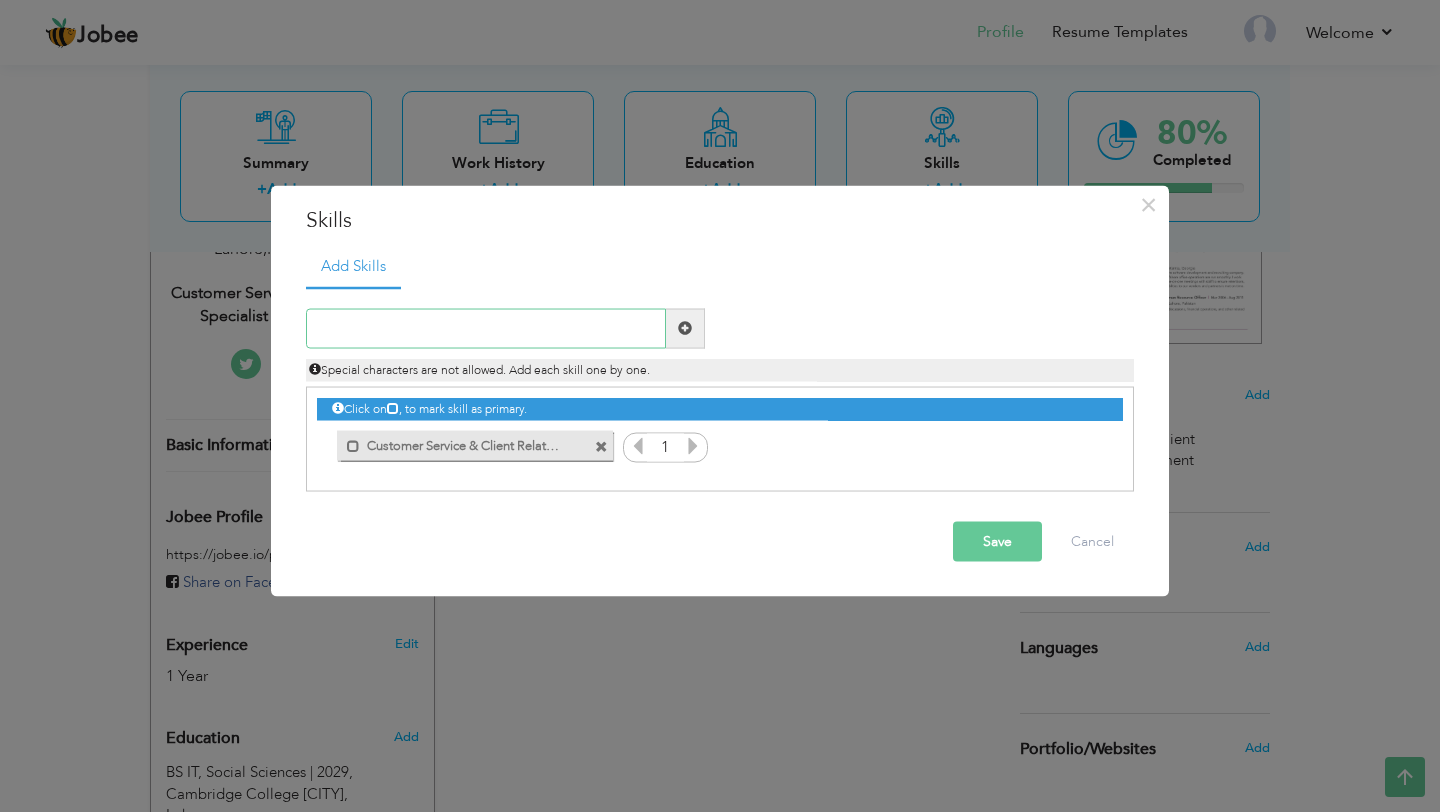 paste on "Effective Communication (Verbal & Written)" 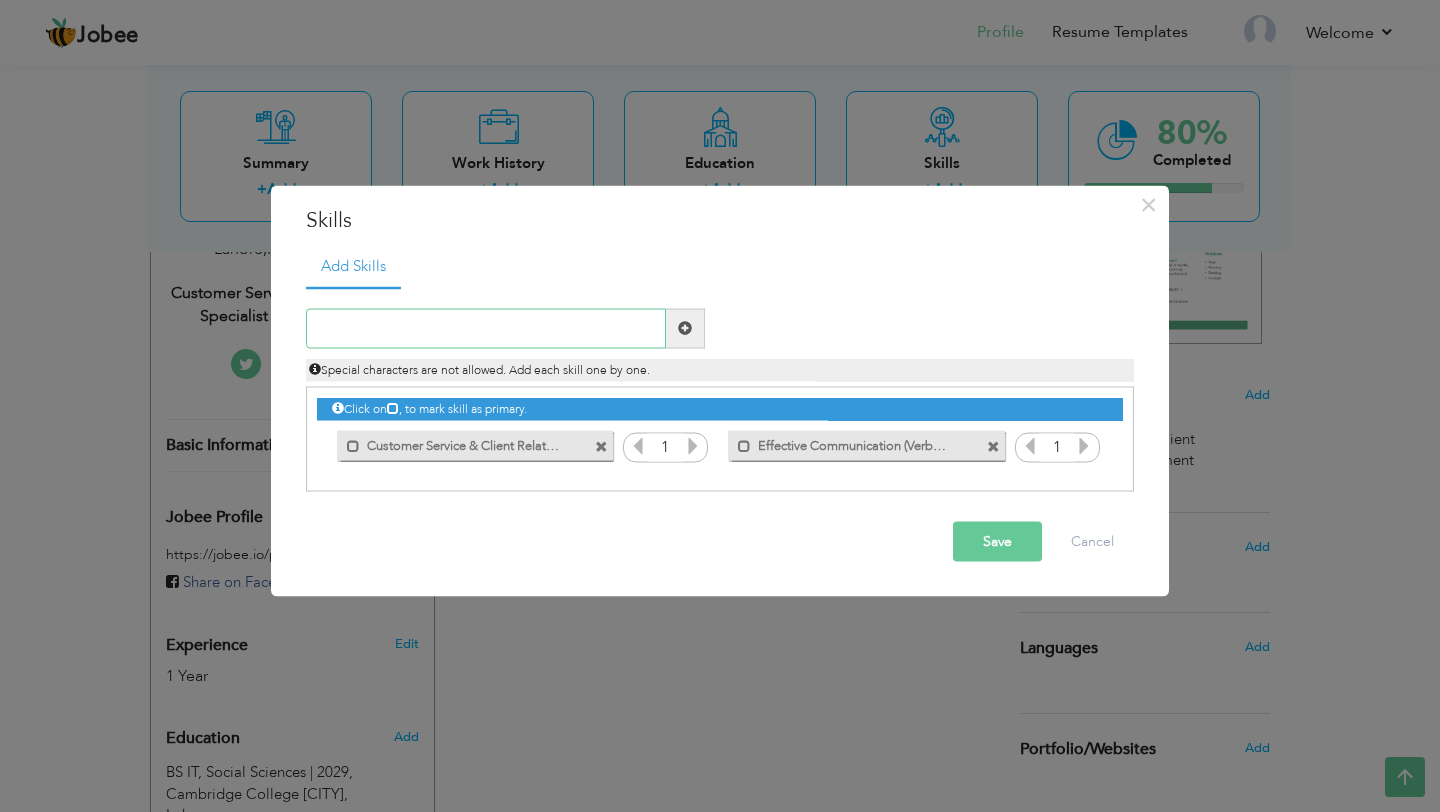paste on "Problem-Solving & Conflict Resolution" 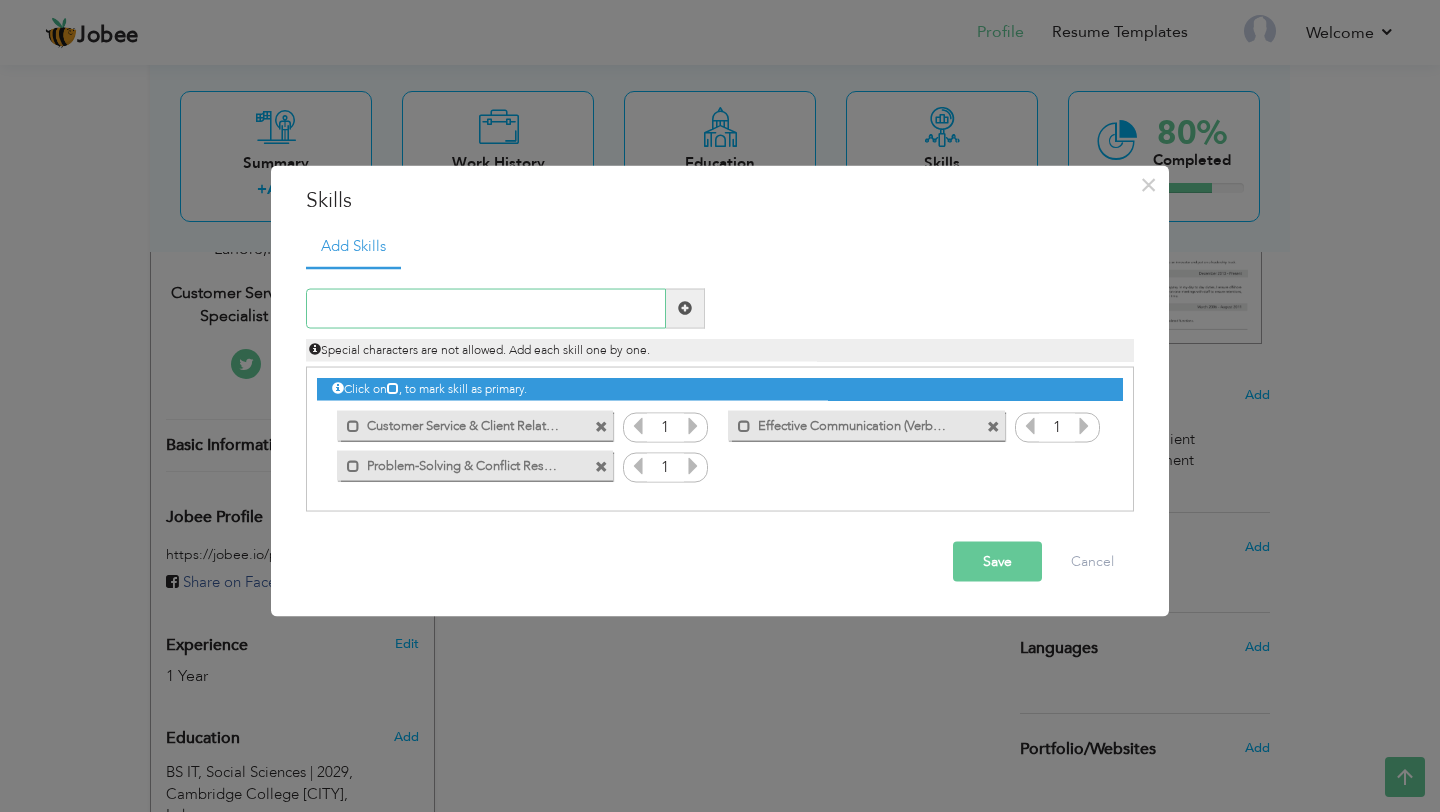 paste on "Active Listening & Empathy" 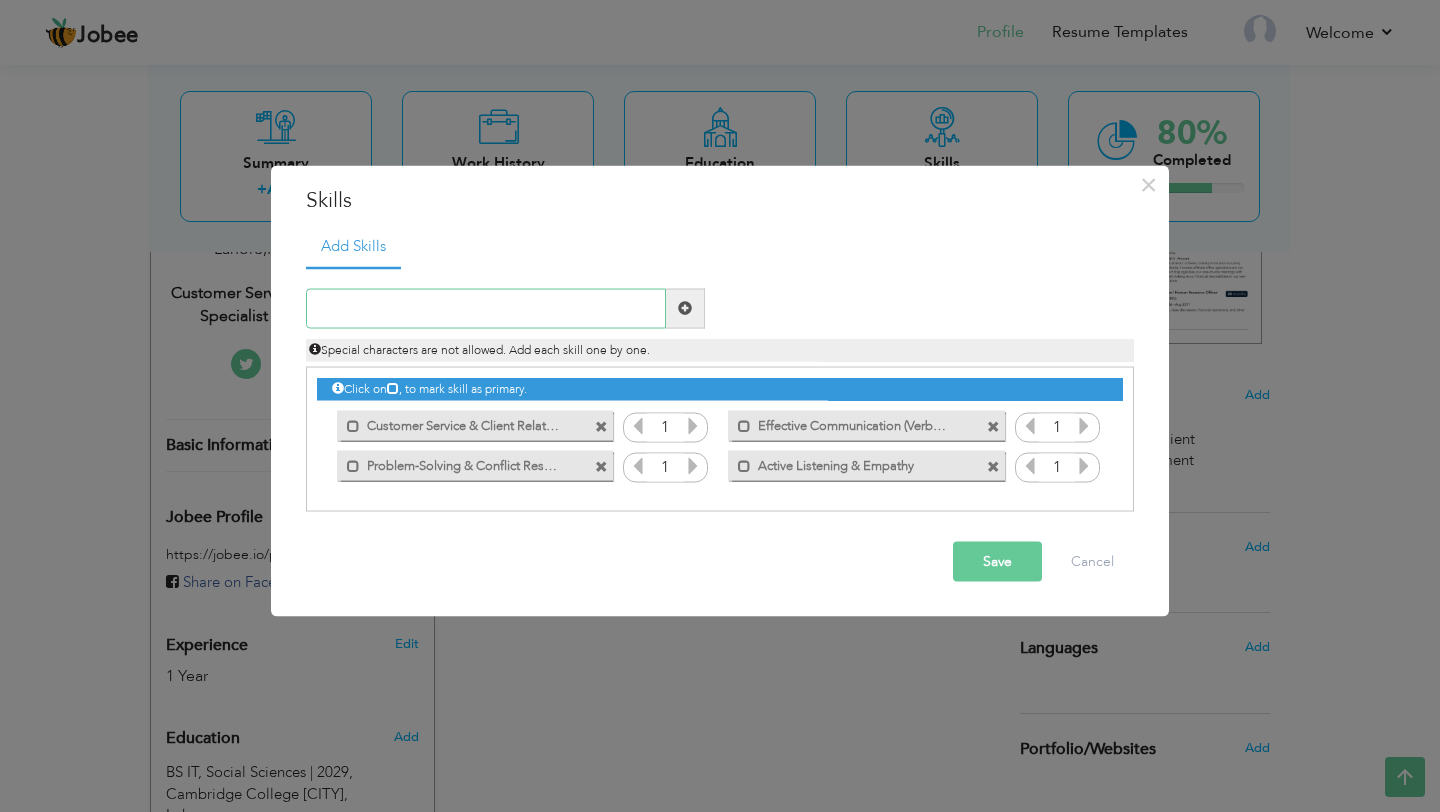 paste on "Time Management & Multitasking" 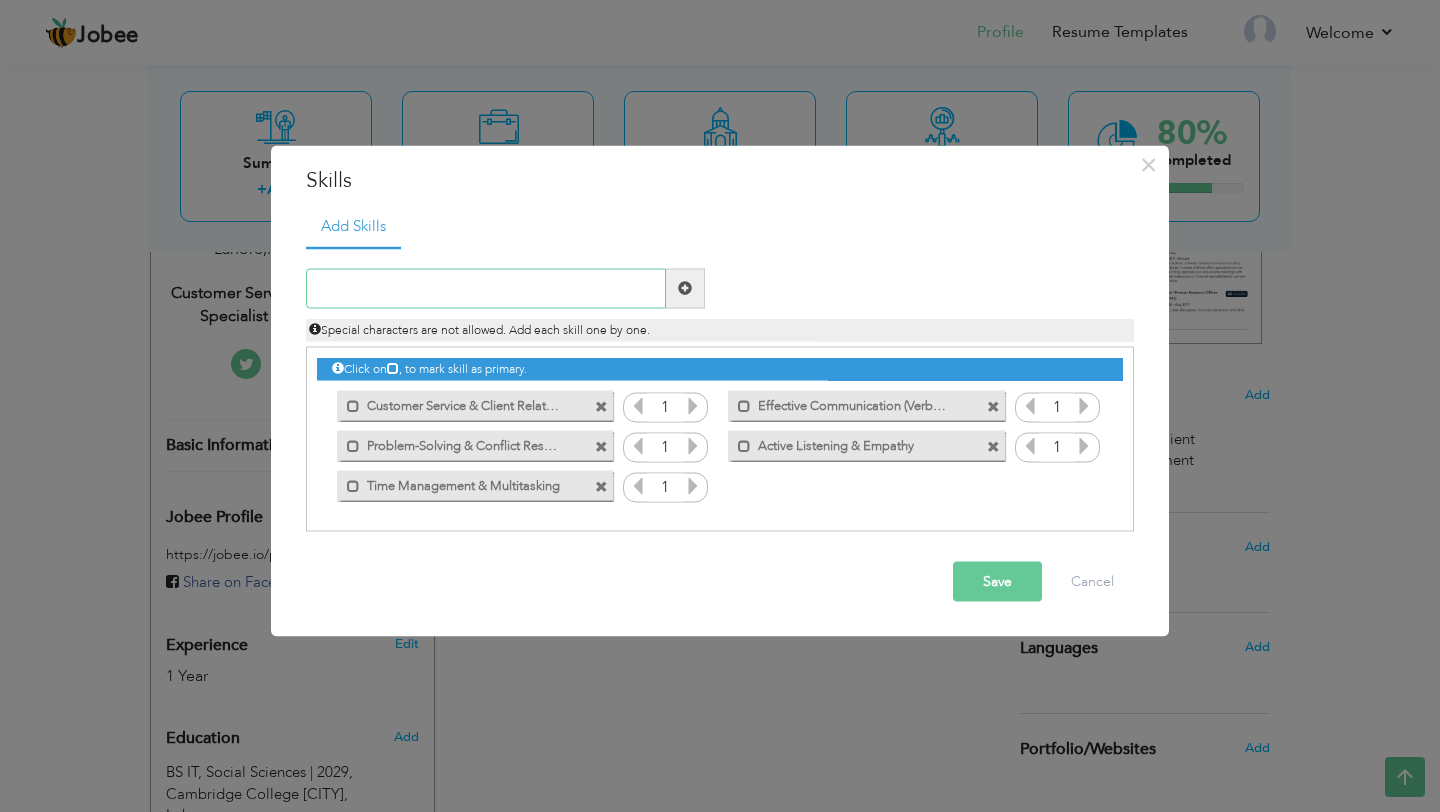 paste on "Process Compliance & Documentation" 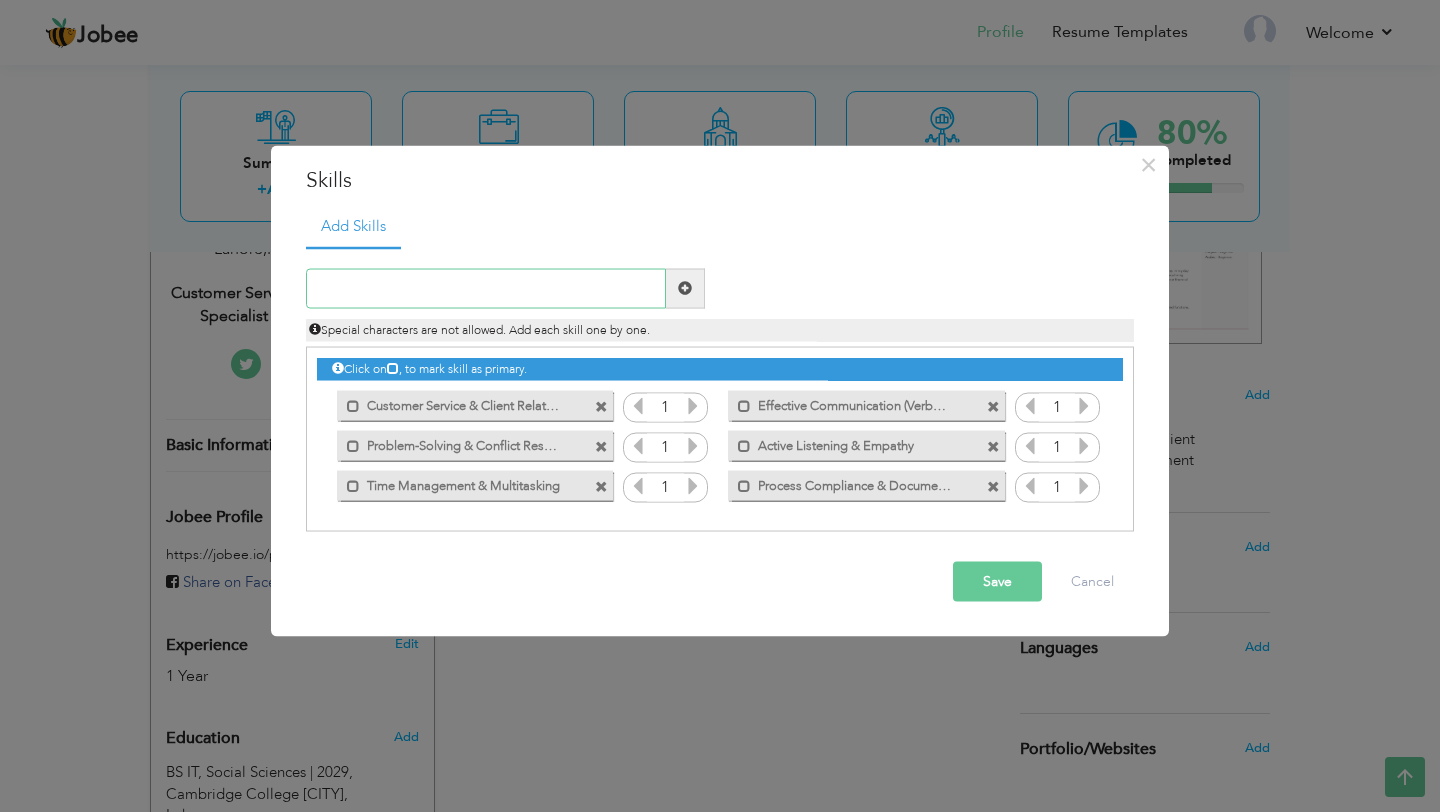 paste on "Adaptability in Fast-Paced Environments" 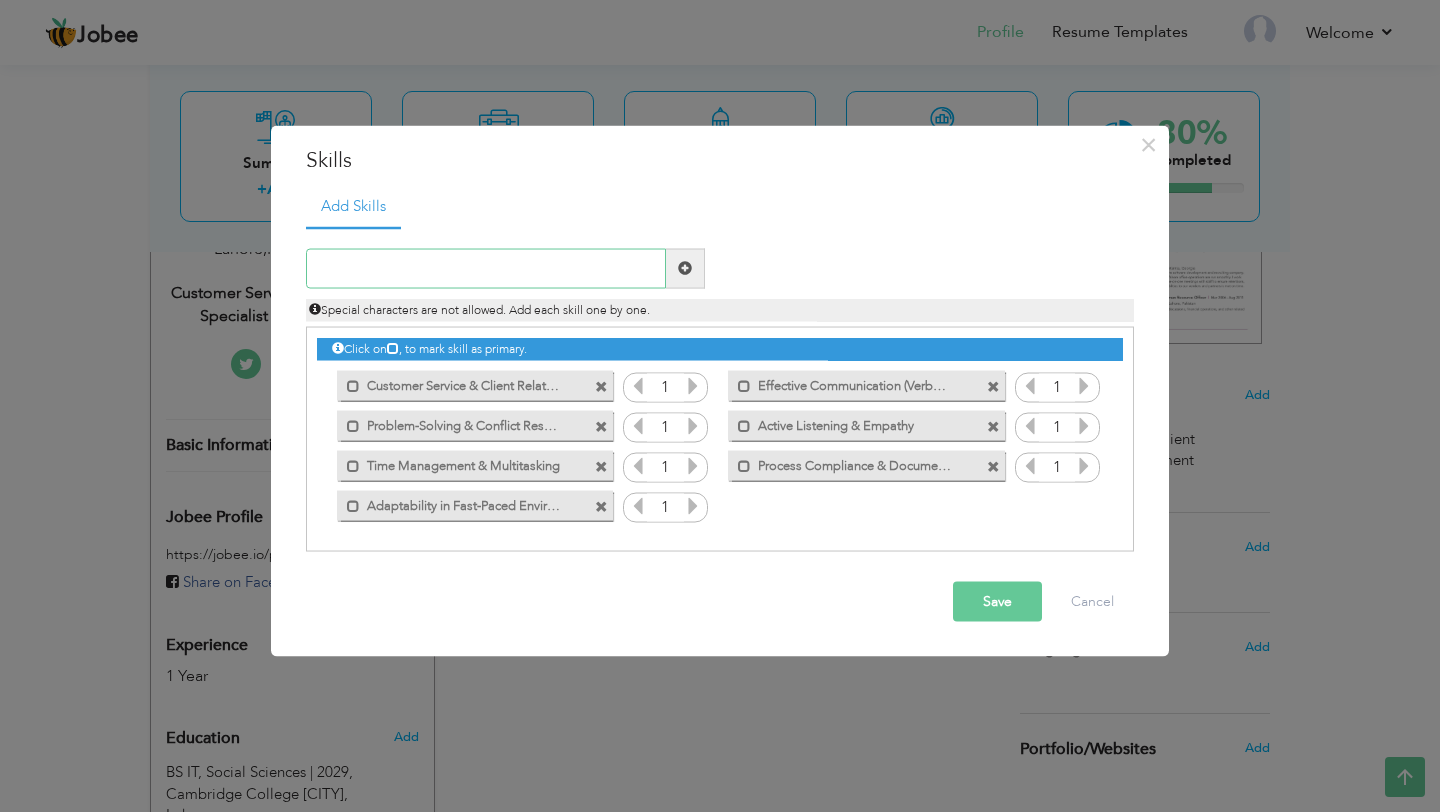 paste on "Team Collaboration & Coordination" 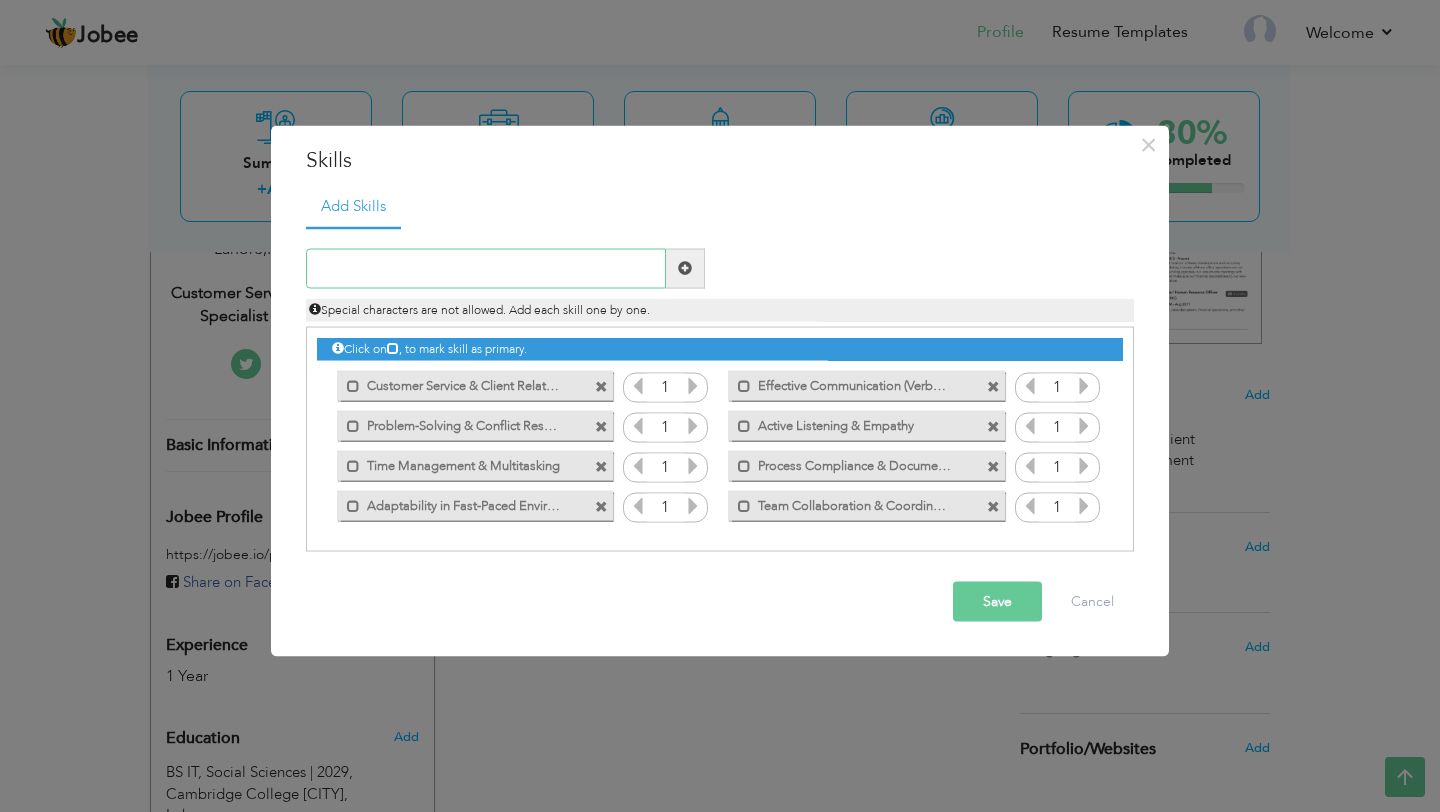 paste on "Basic Computer Literacy (MS Word, Excel, PowerPoin" 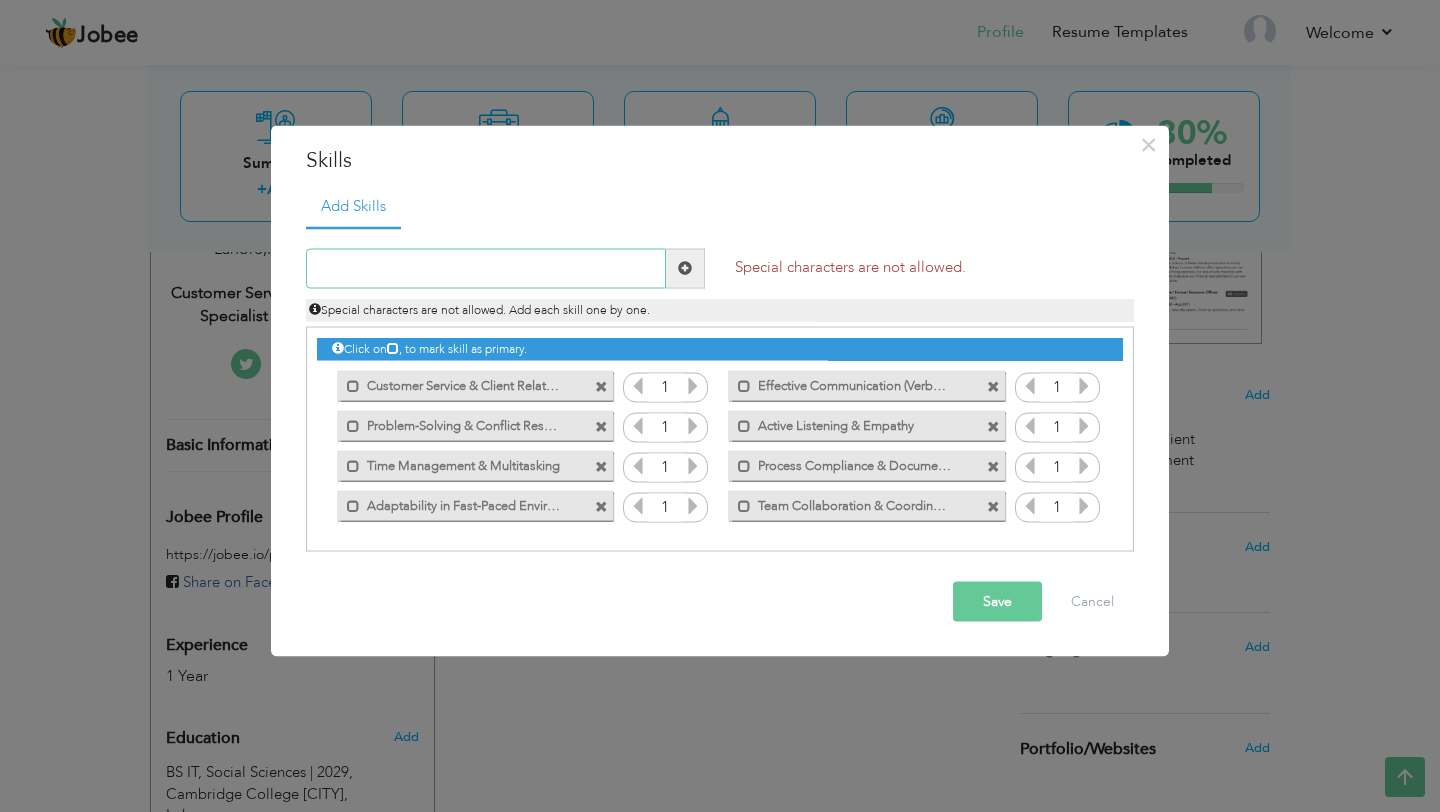 click at bounding box center (486, 268) 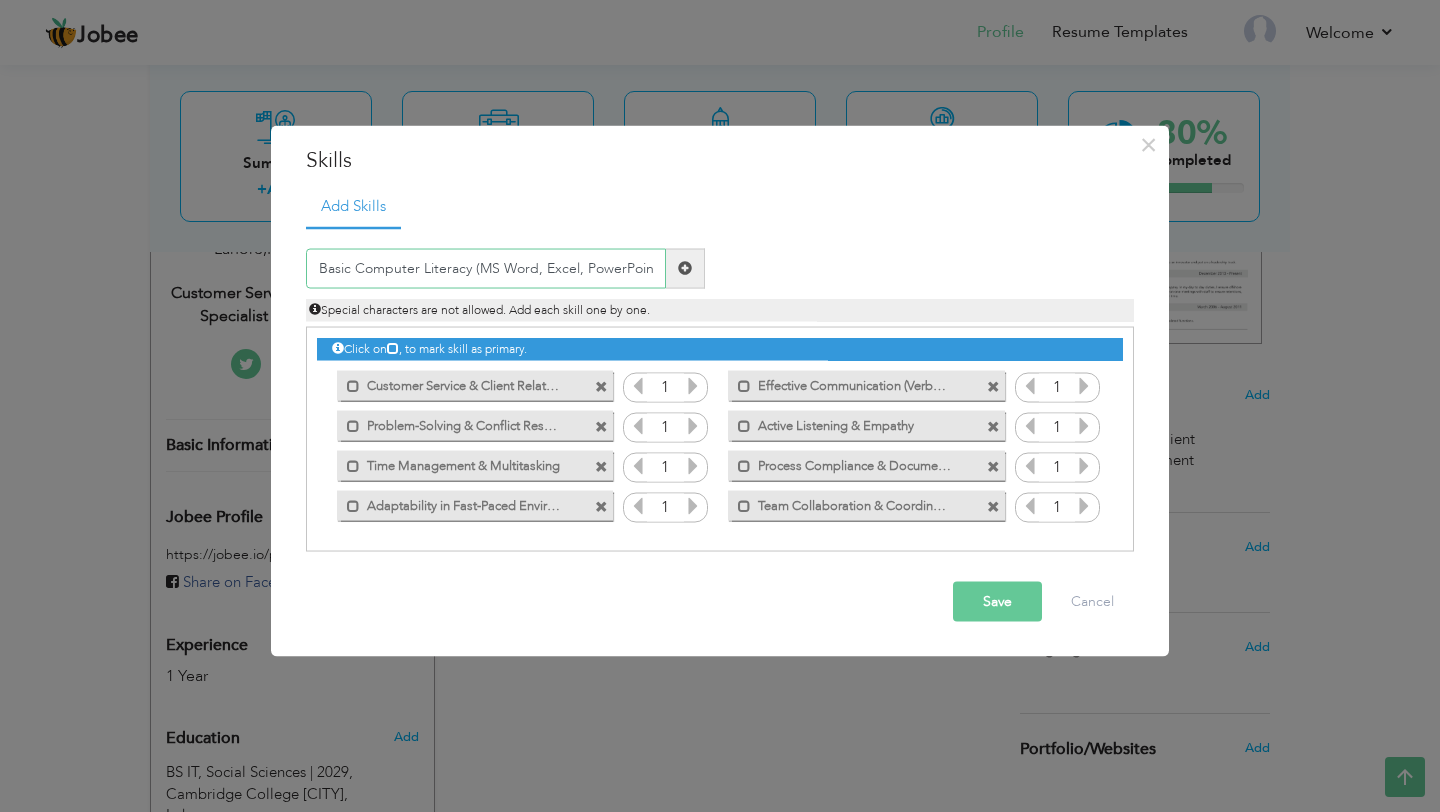 click on "Basic Computer Literacy (MS Word, Excel, PowerPoin" at bounding box center [486, 268] 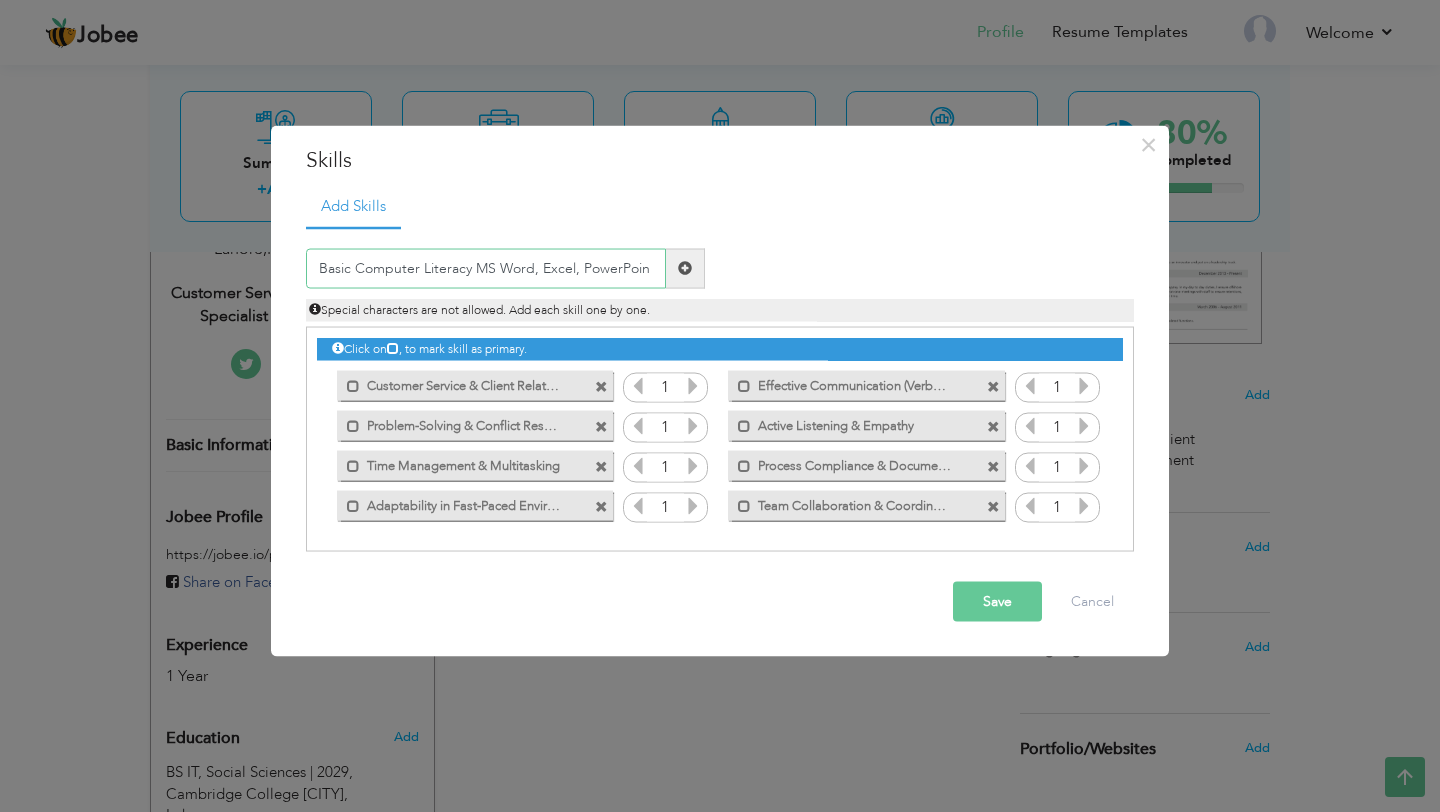 click on "Basic Computer Literacy MS Word, Excel, PowerPoin" at bounding box center (486, 268) 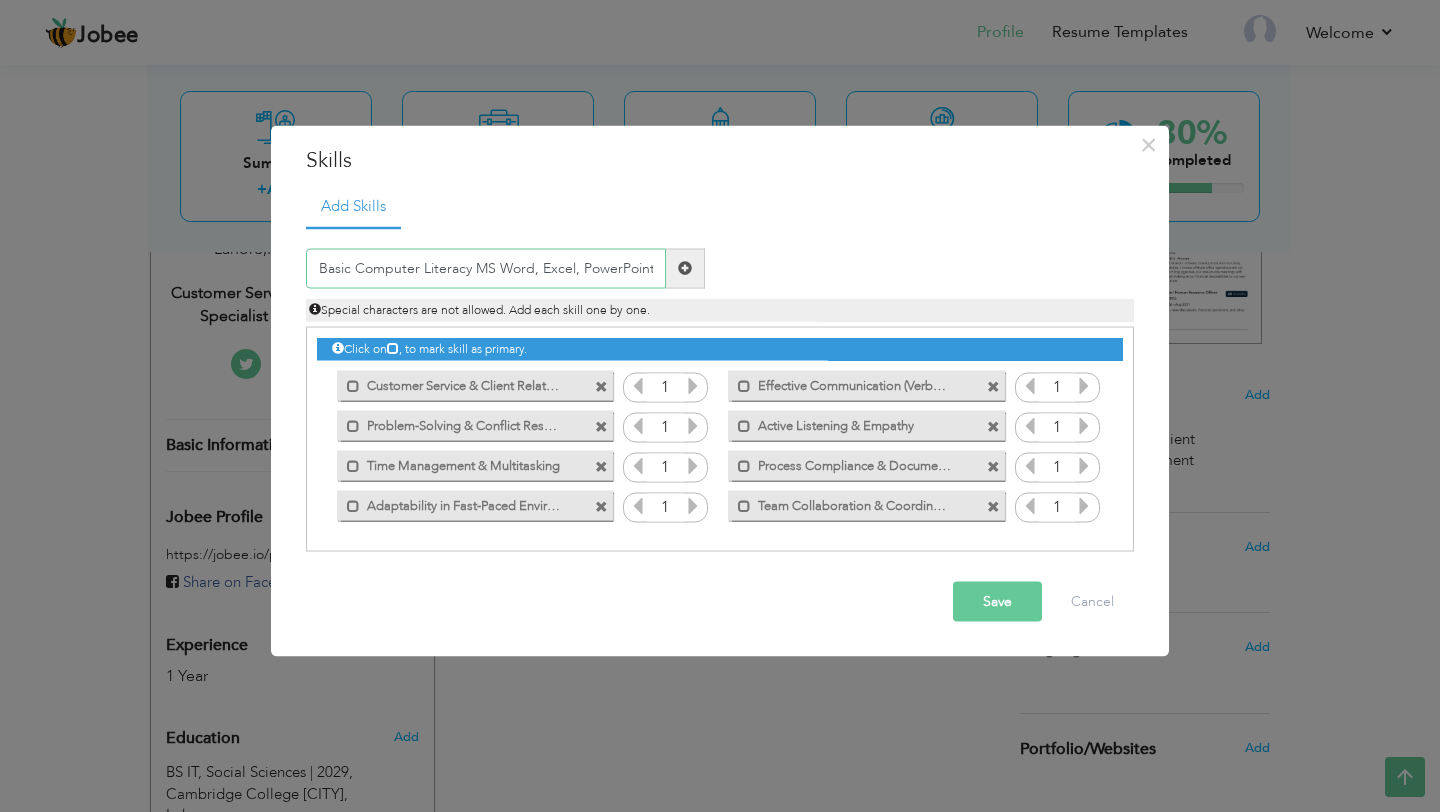 type on "Basic Computer Literacy MS Word, Excel, PowerPoint" 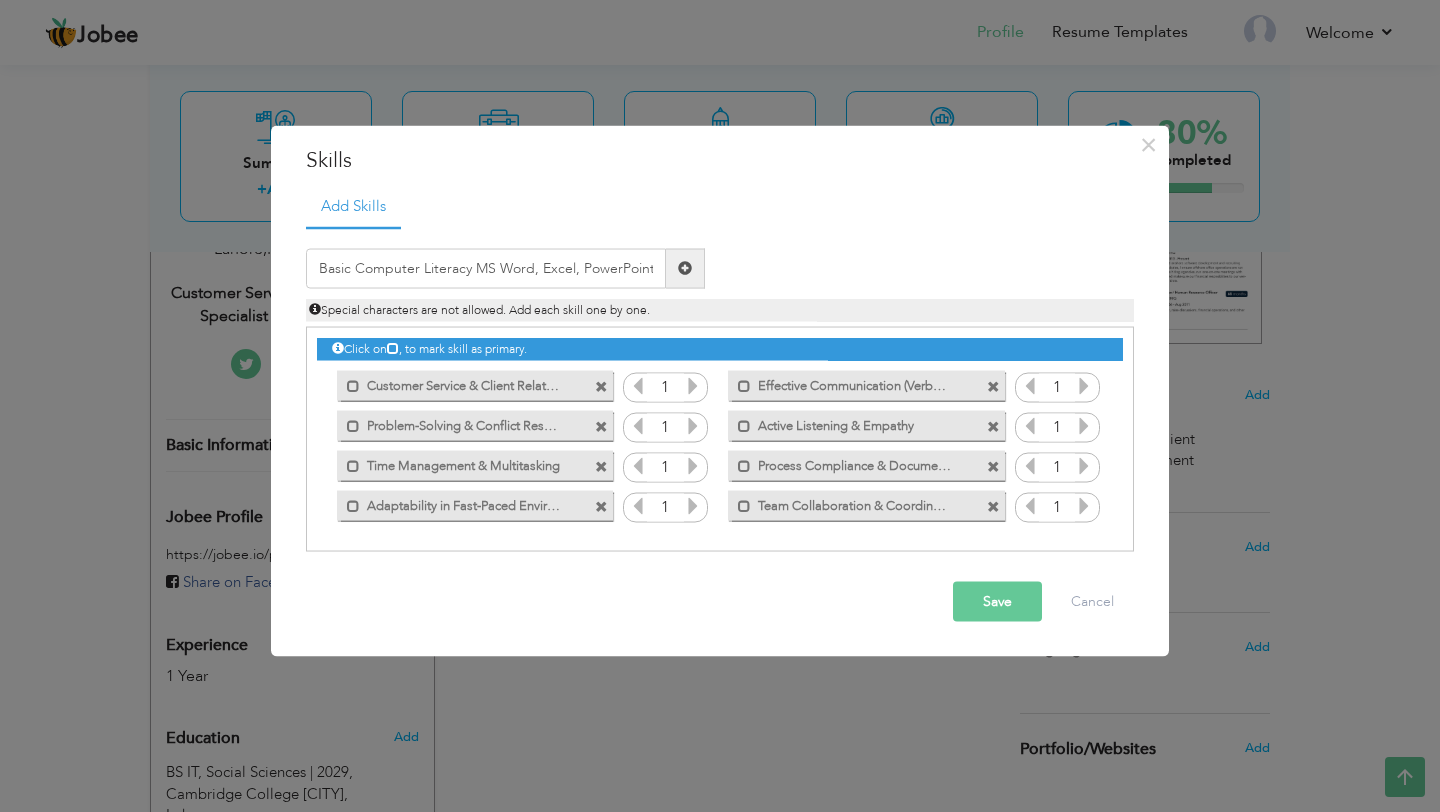 click on "Save" at bounding box center (997, 601) 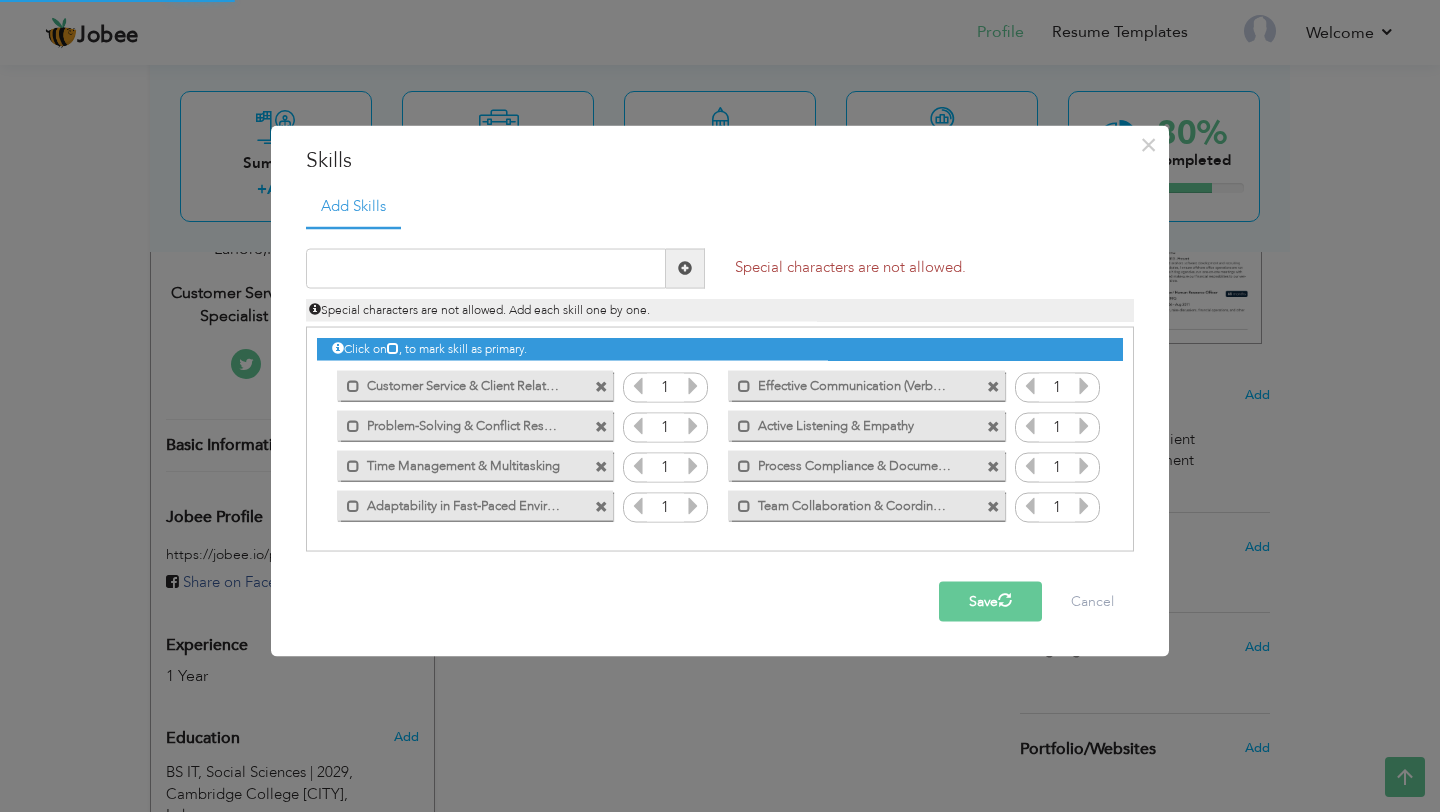 click on "Special characters are not allowed. Add each skill one by one." at bounding box center (720, 304) 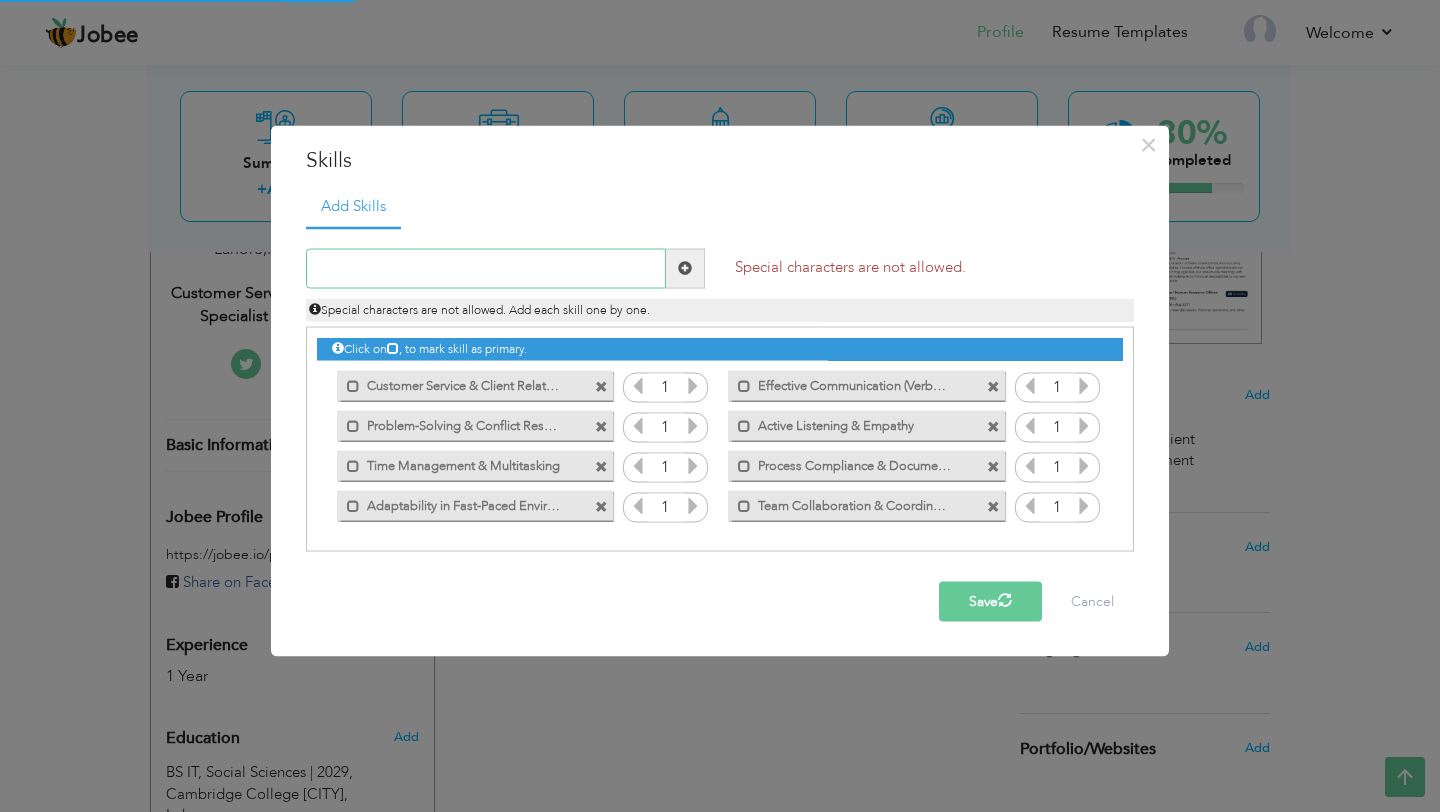 click at bounding box center (486, 268) 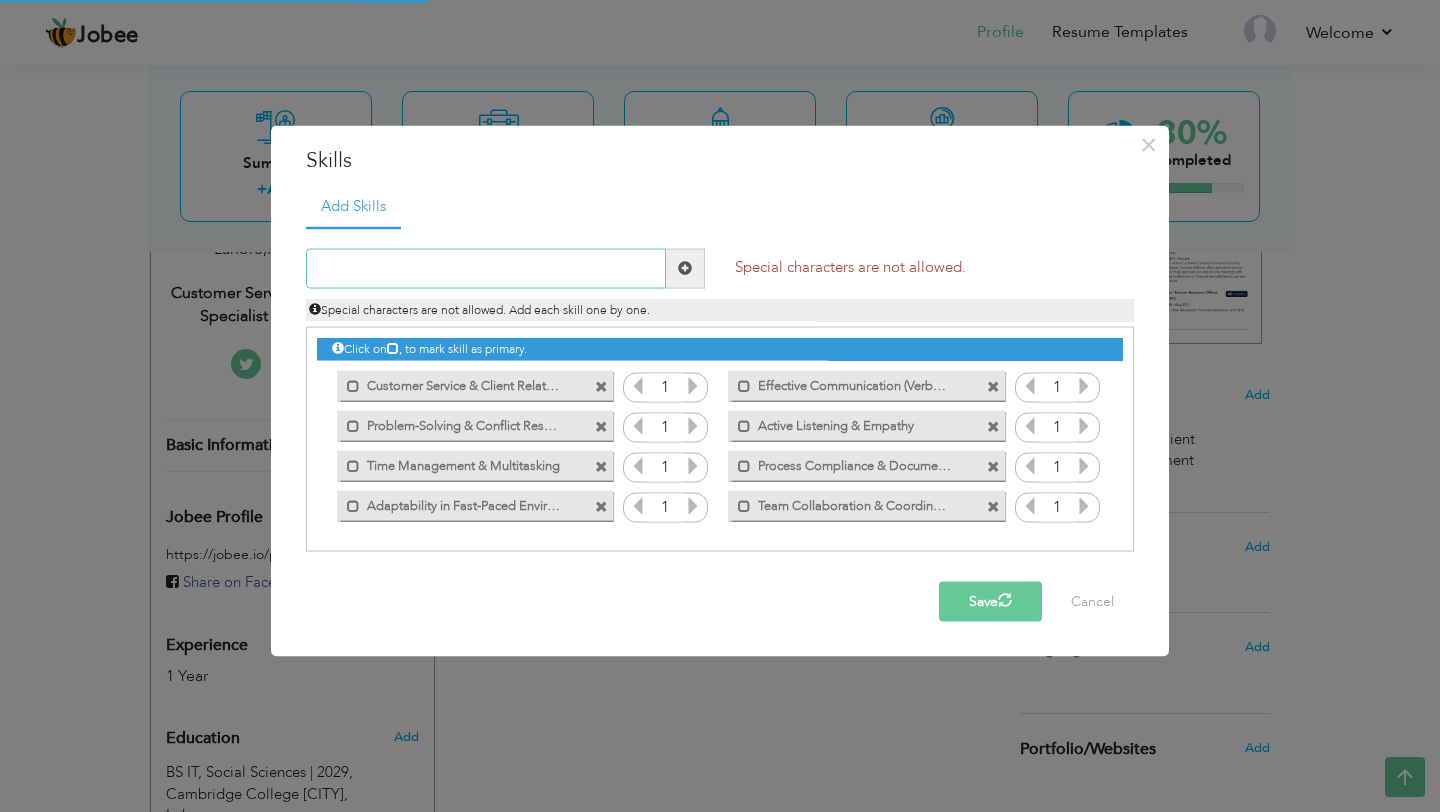 paste on "Basic Computer Literacy (MS Word, Excel, PowerPoin" 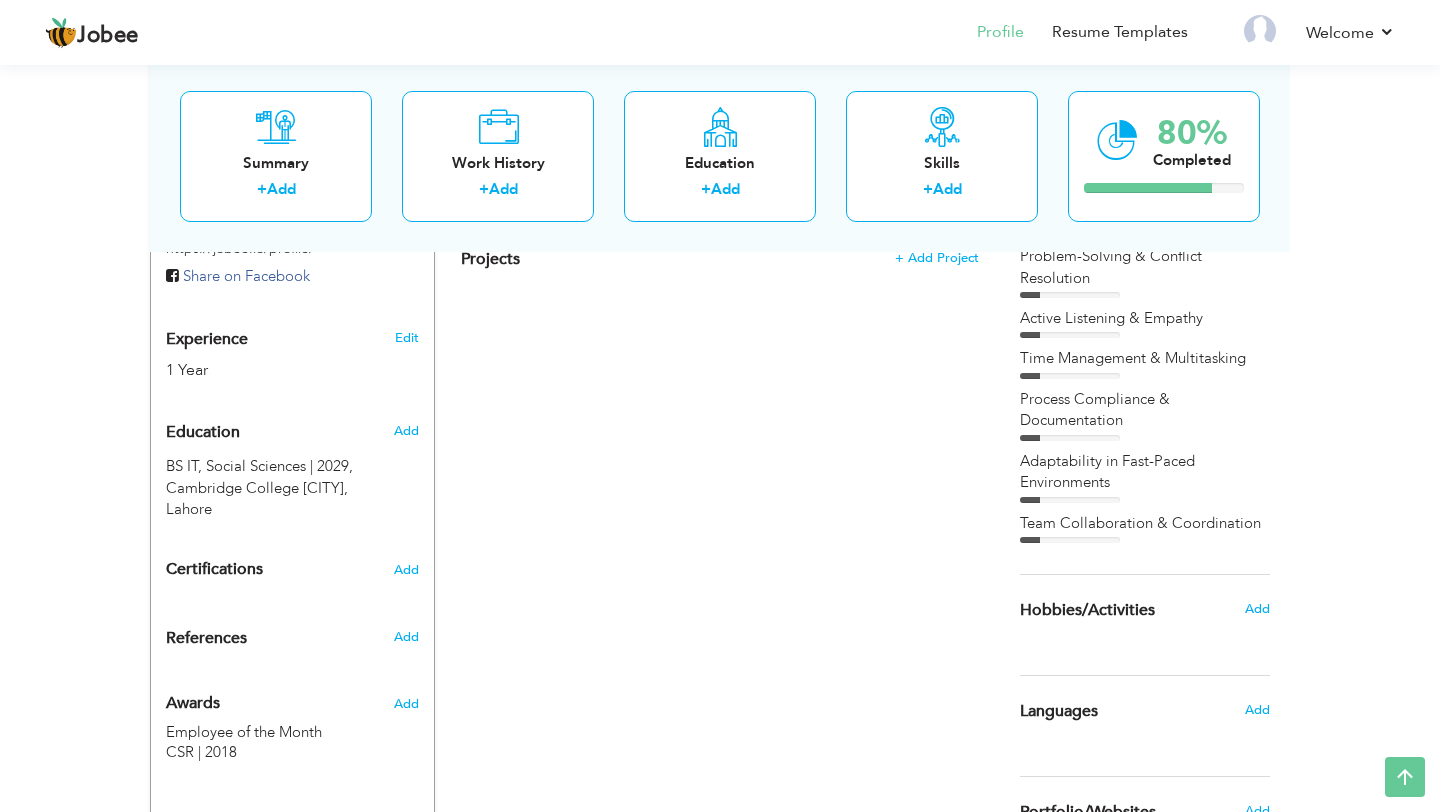 scroll, scrollTop: 953, scrollLeft: 0, axis: vertical 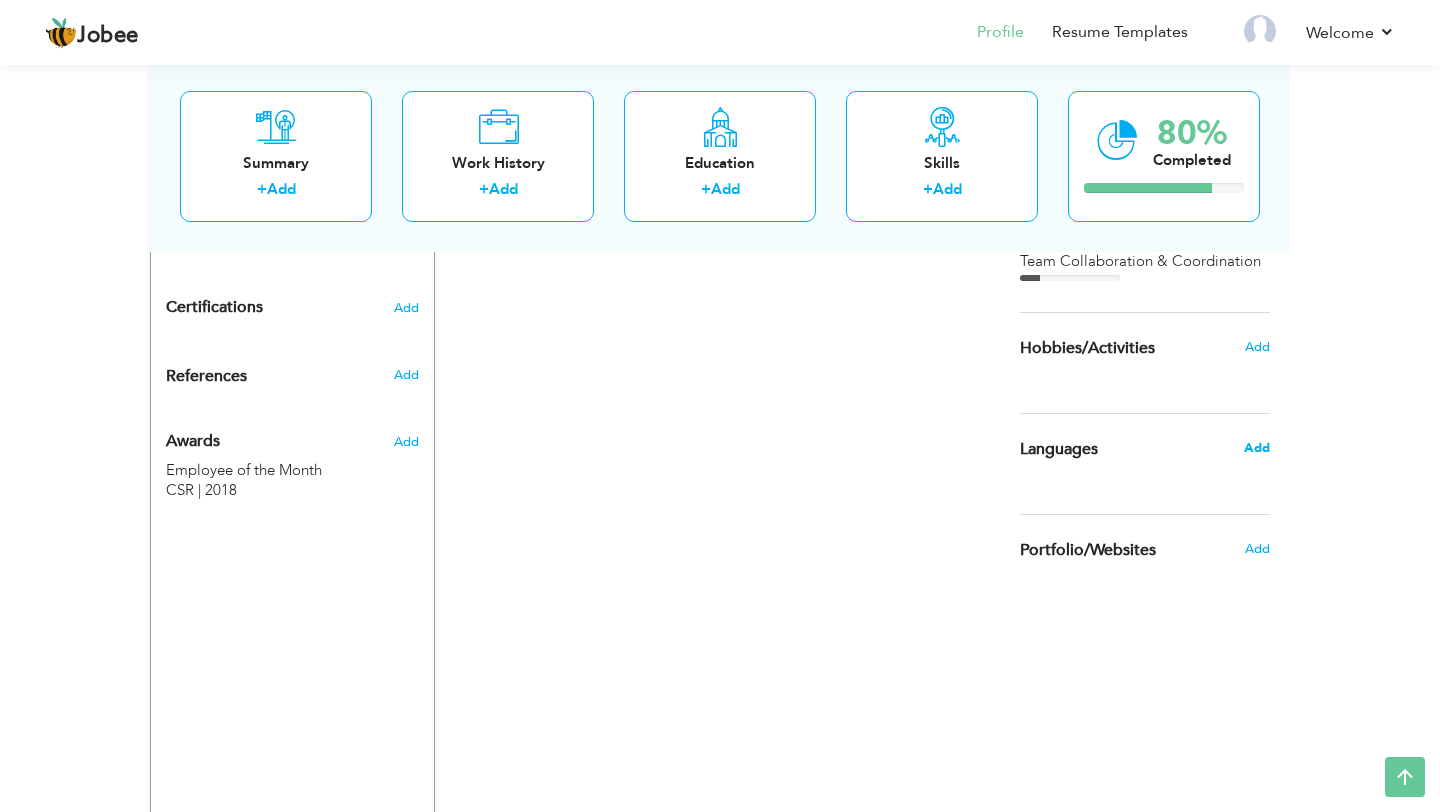click on "Add" at bounding box center [1257, 448] 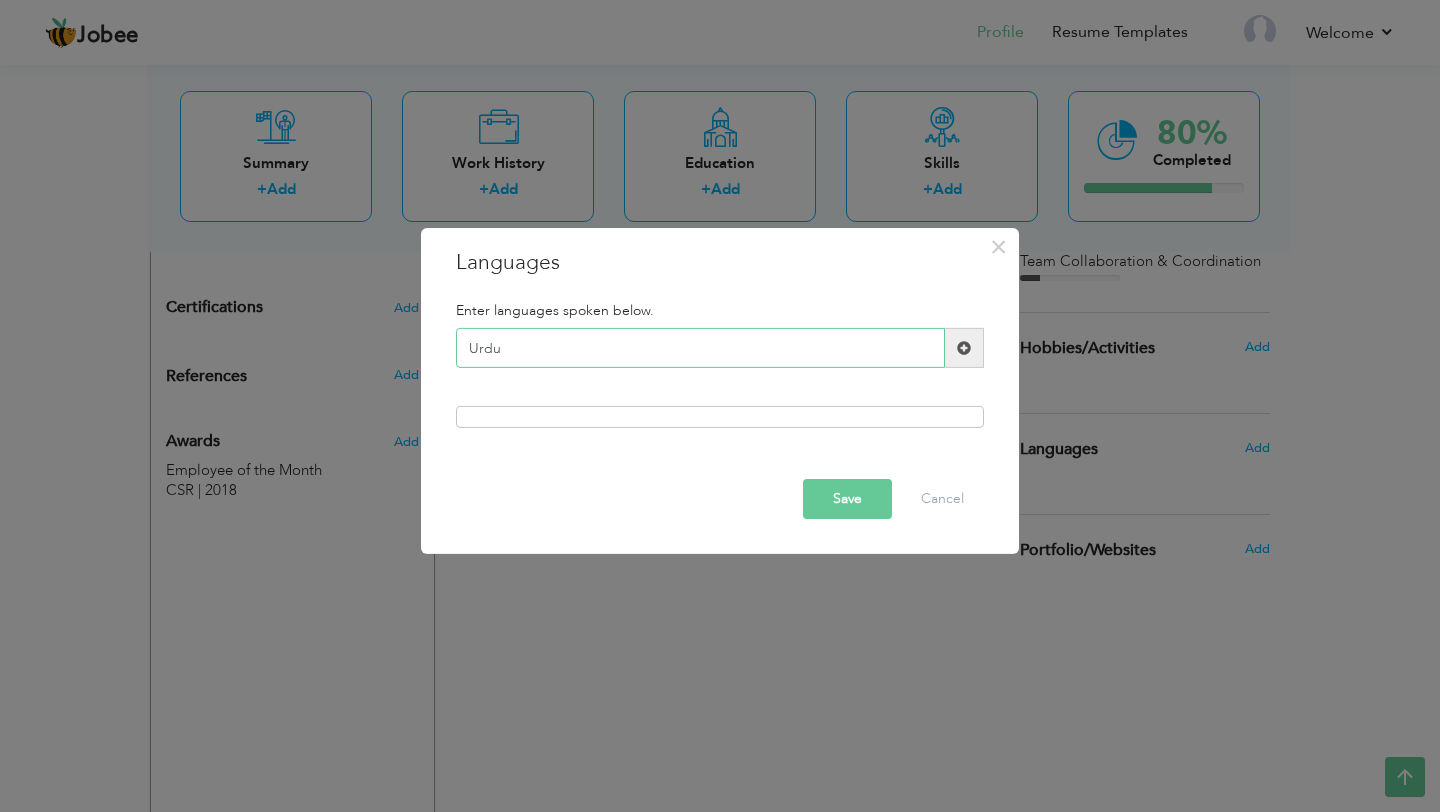 type on "Urdu" 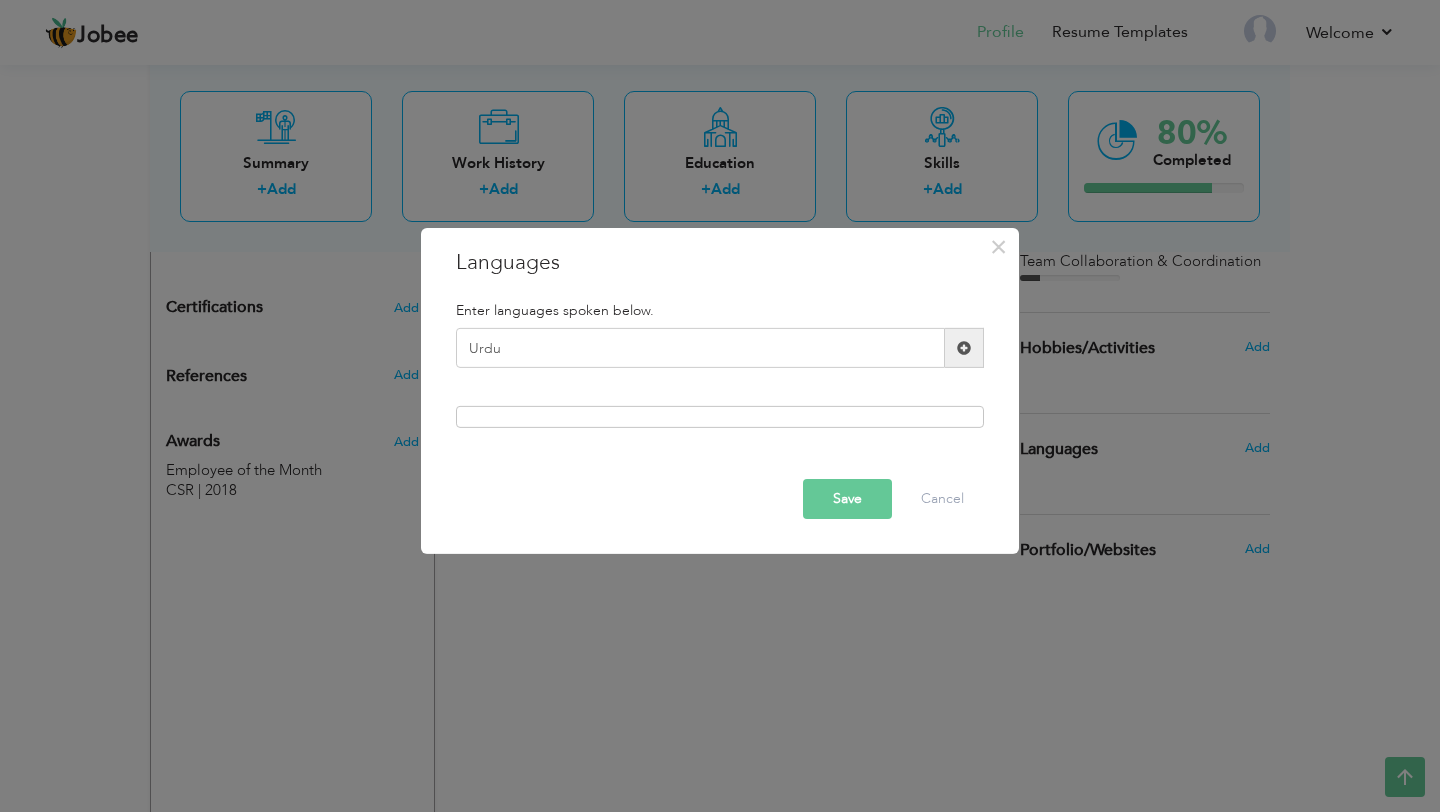 click on "Save" at bounding box center [847, 499] 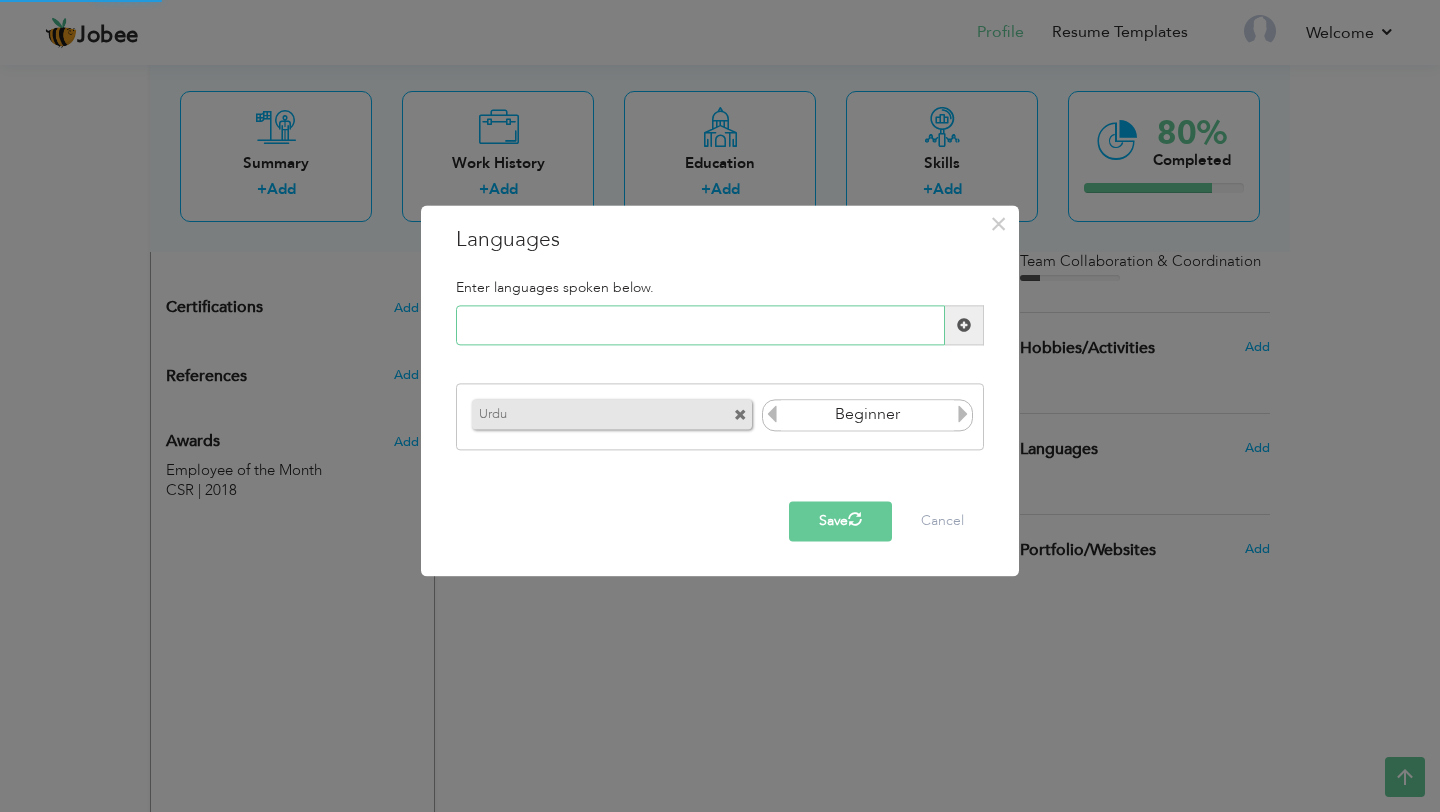 click at bounding box center [700, 326] 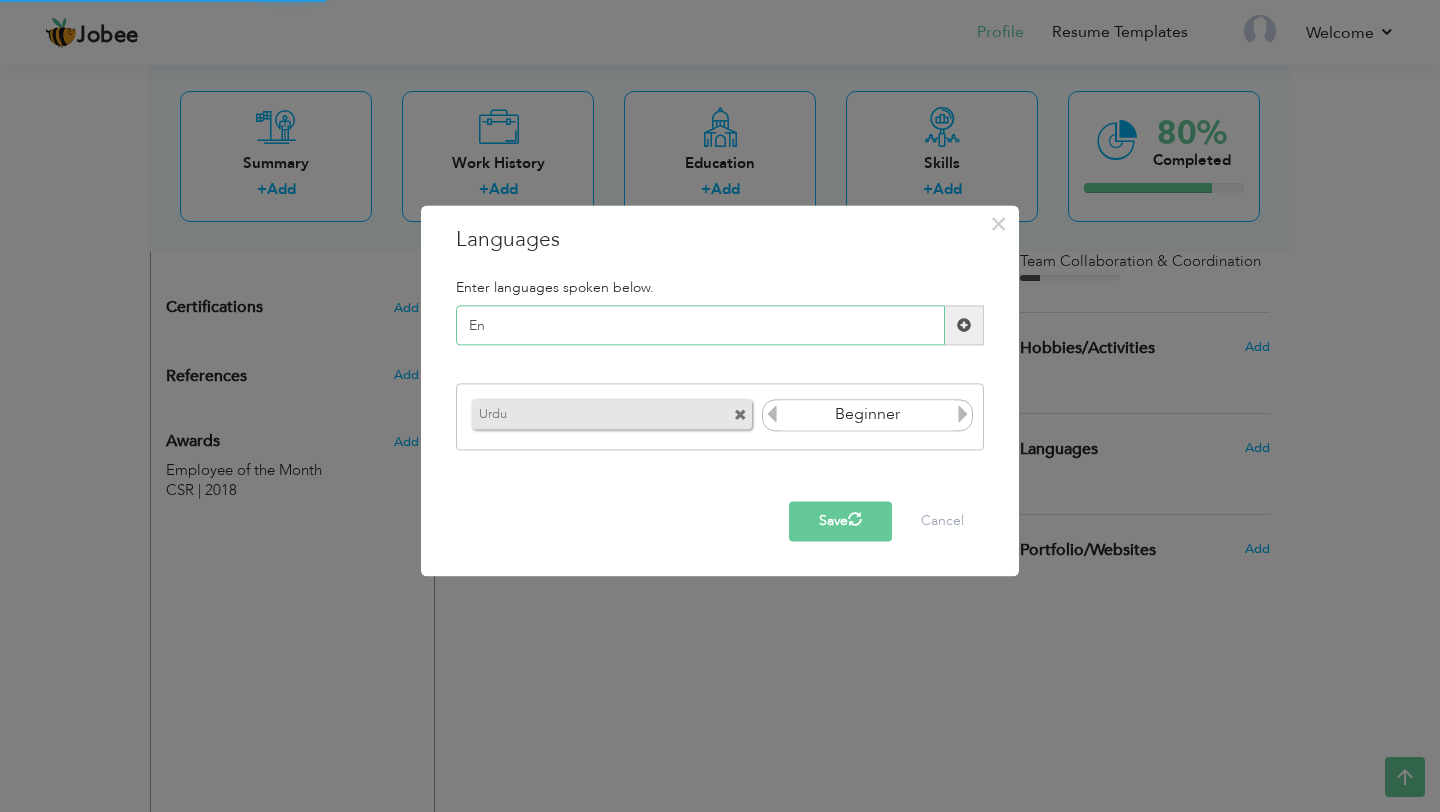 type on "Eng" 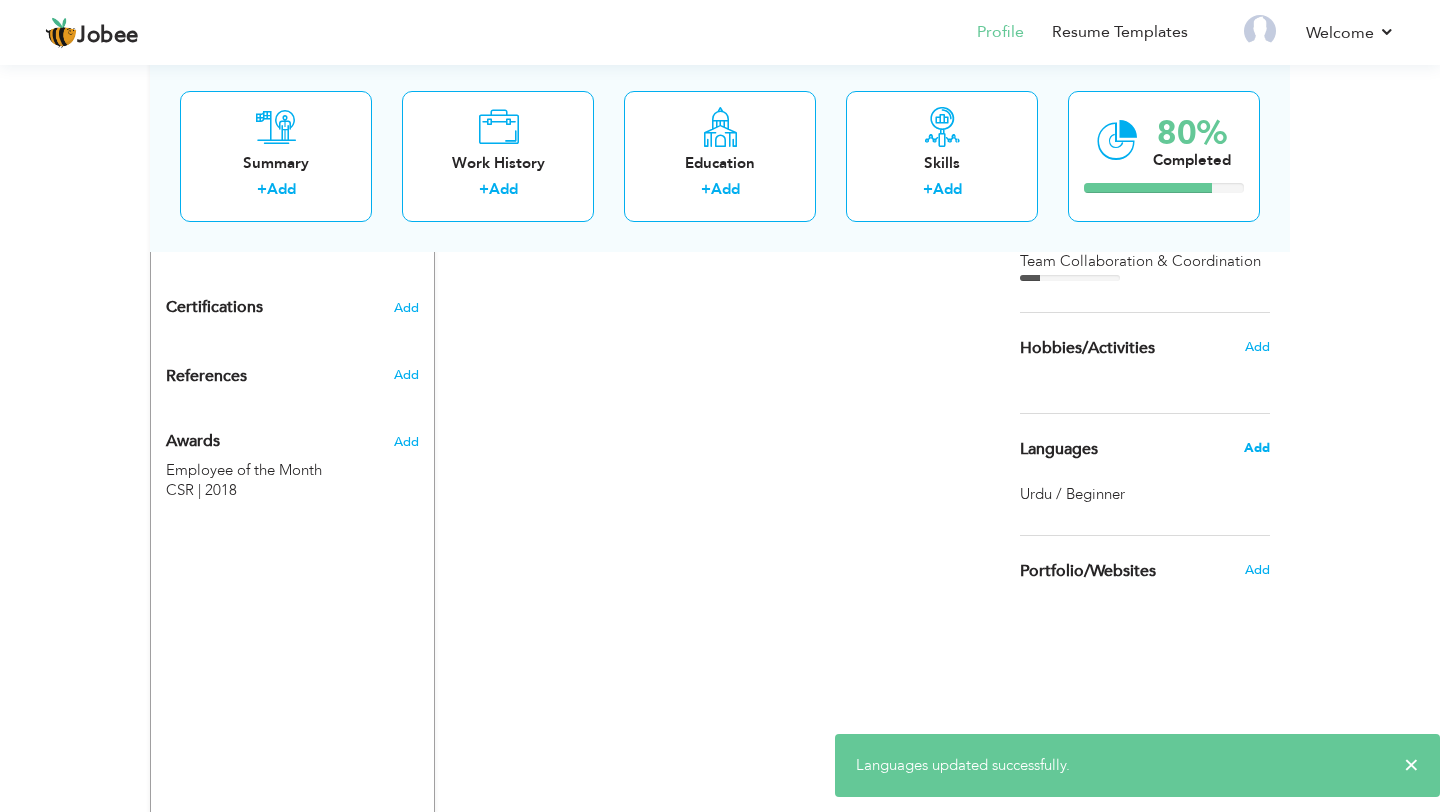 click on "Add" at bounding box center [1257, 448] 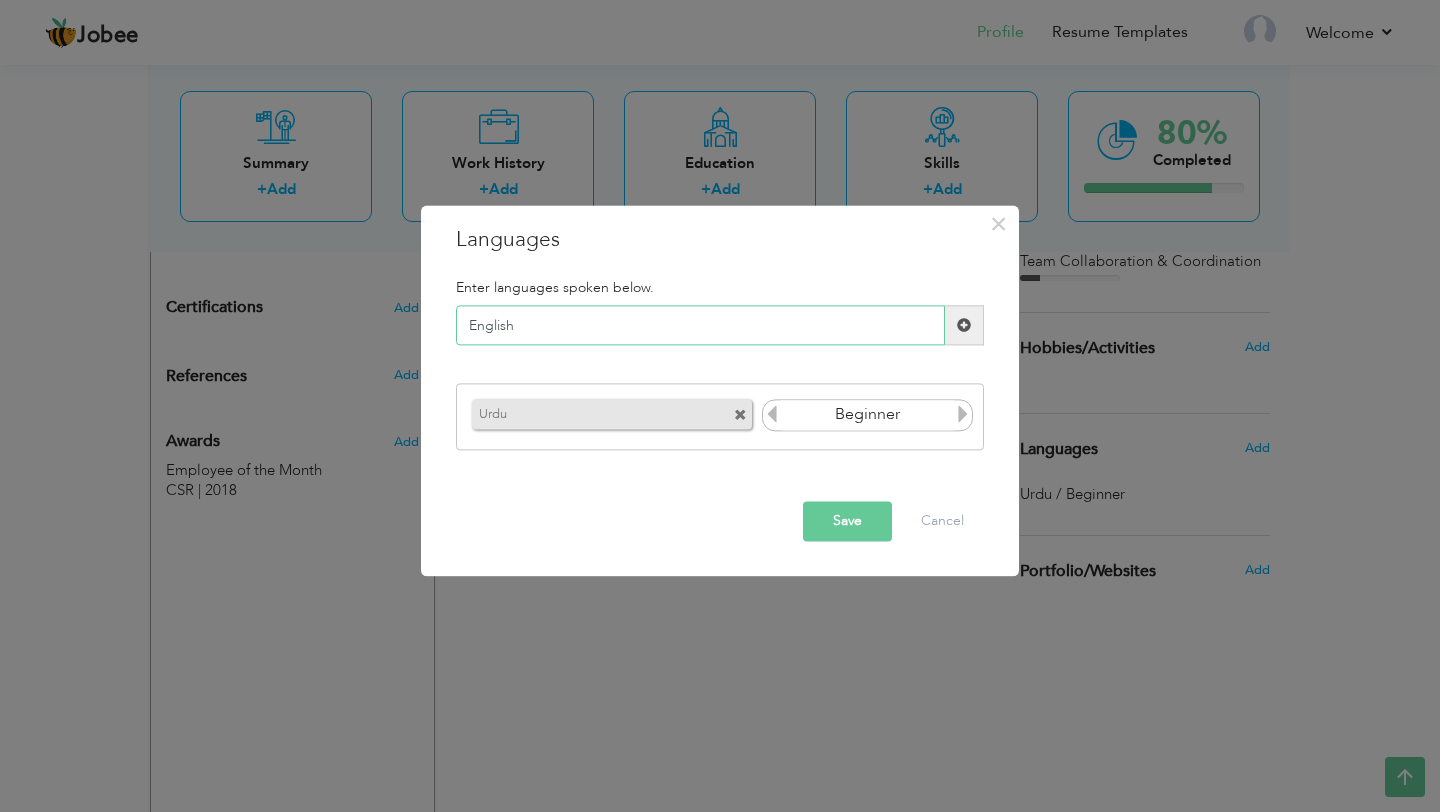 type on "English" 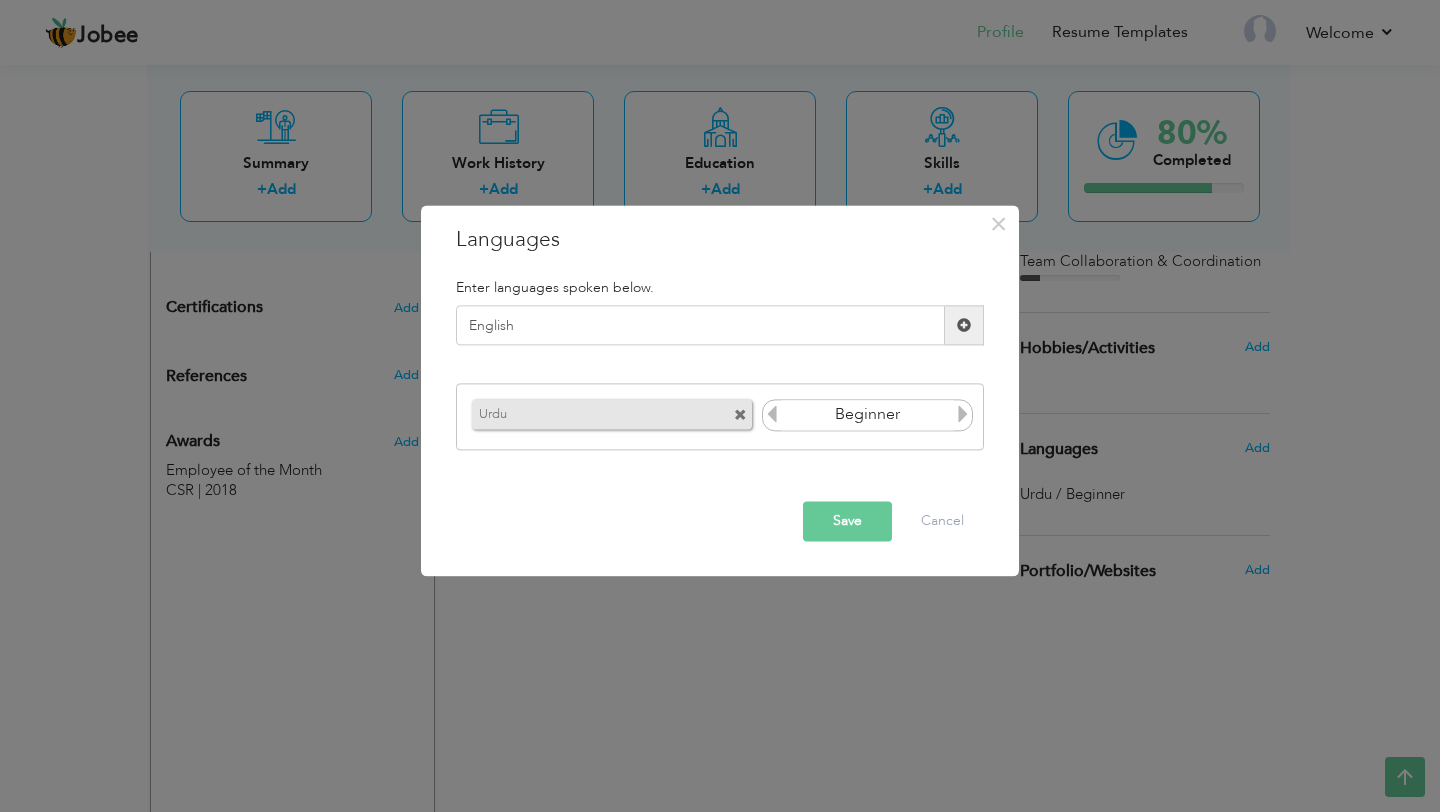 click on "Save" at bounding box center (847, 522) 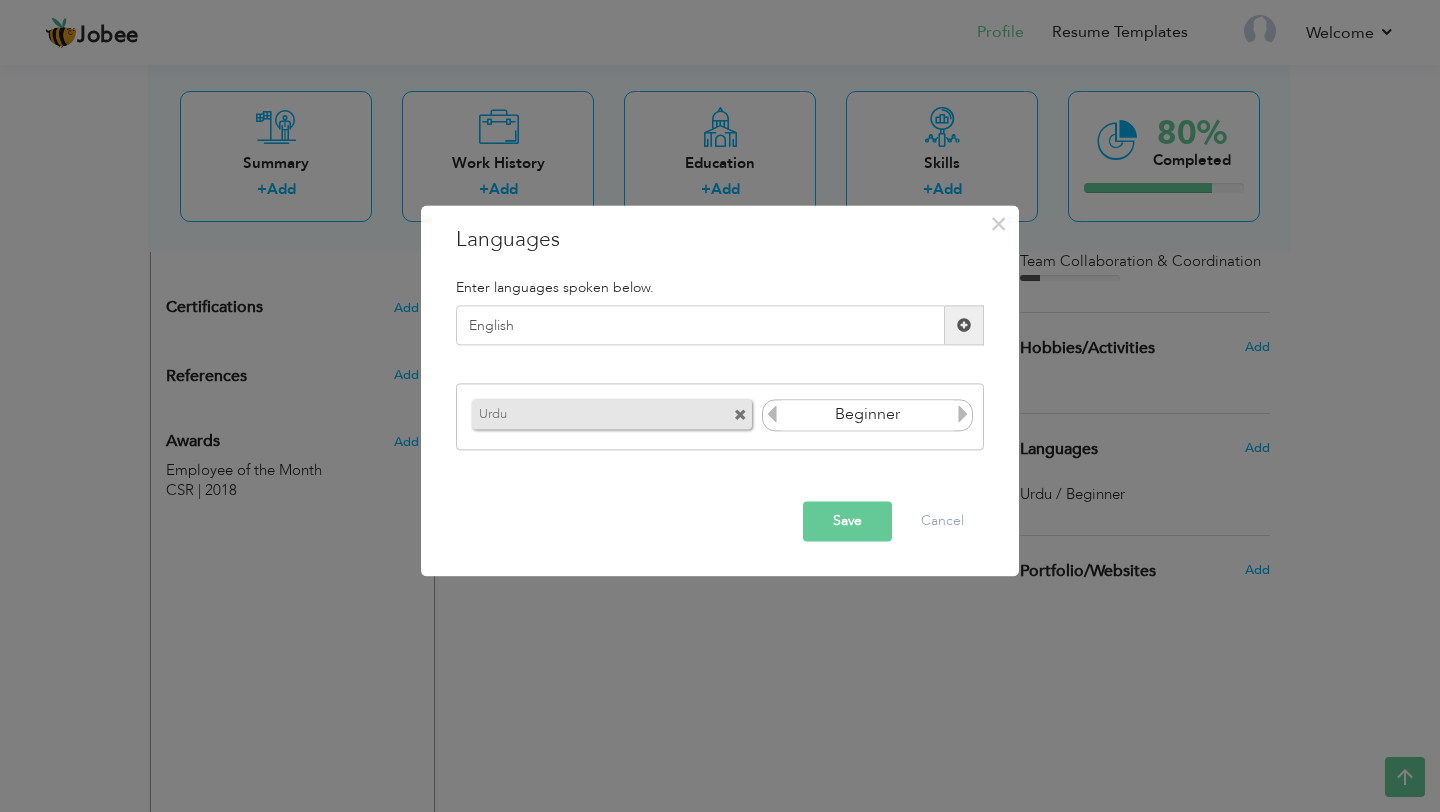 type 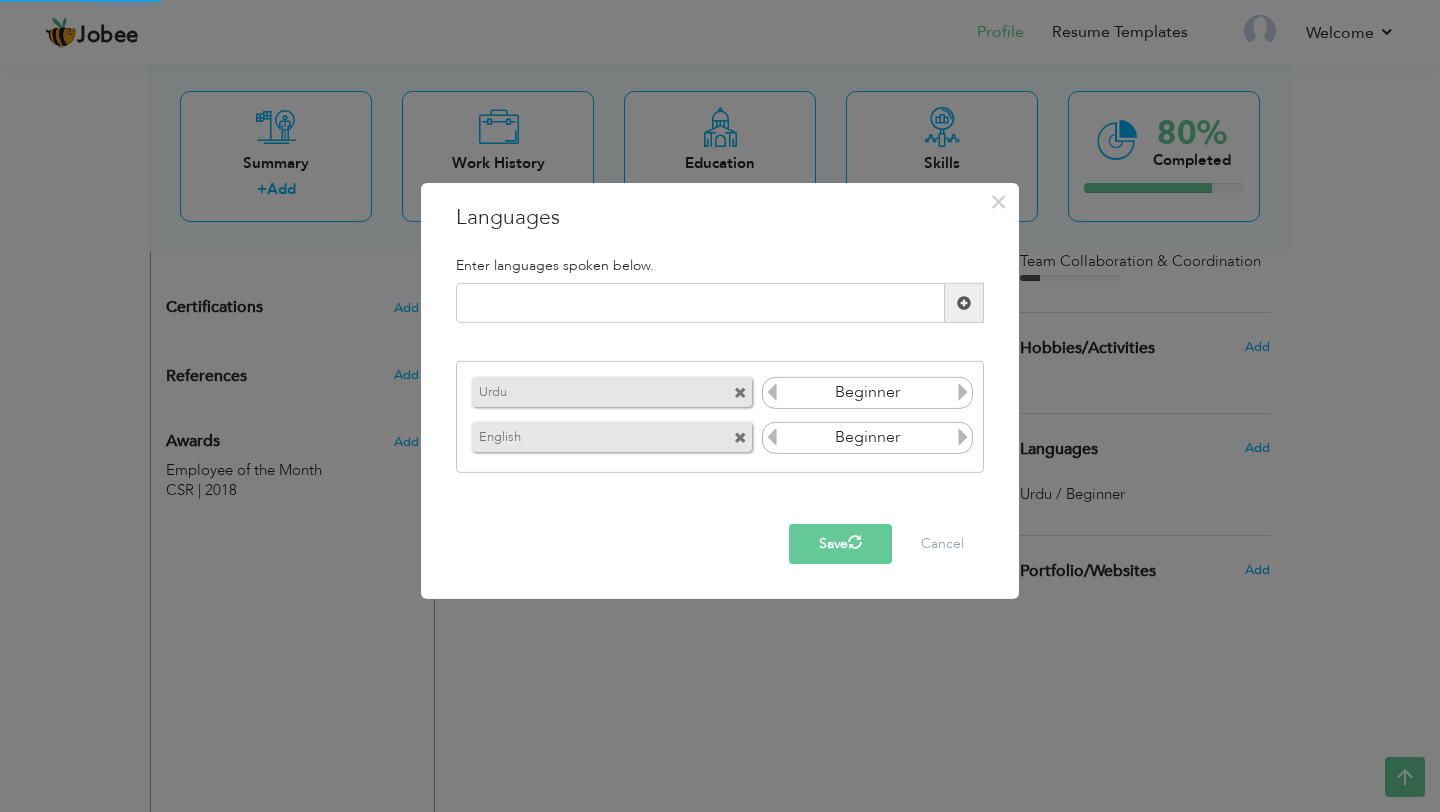 click on "Beginner" at bounding box center (867, 393) 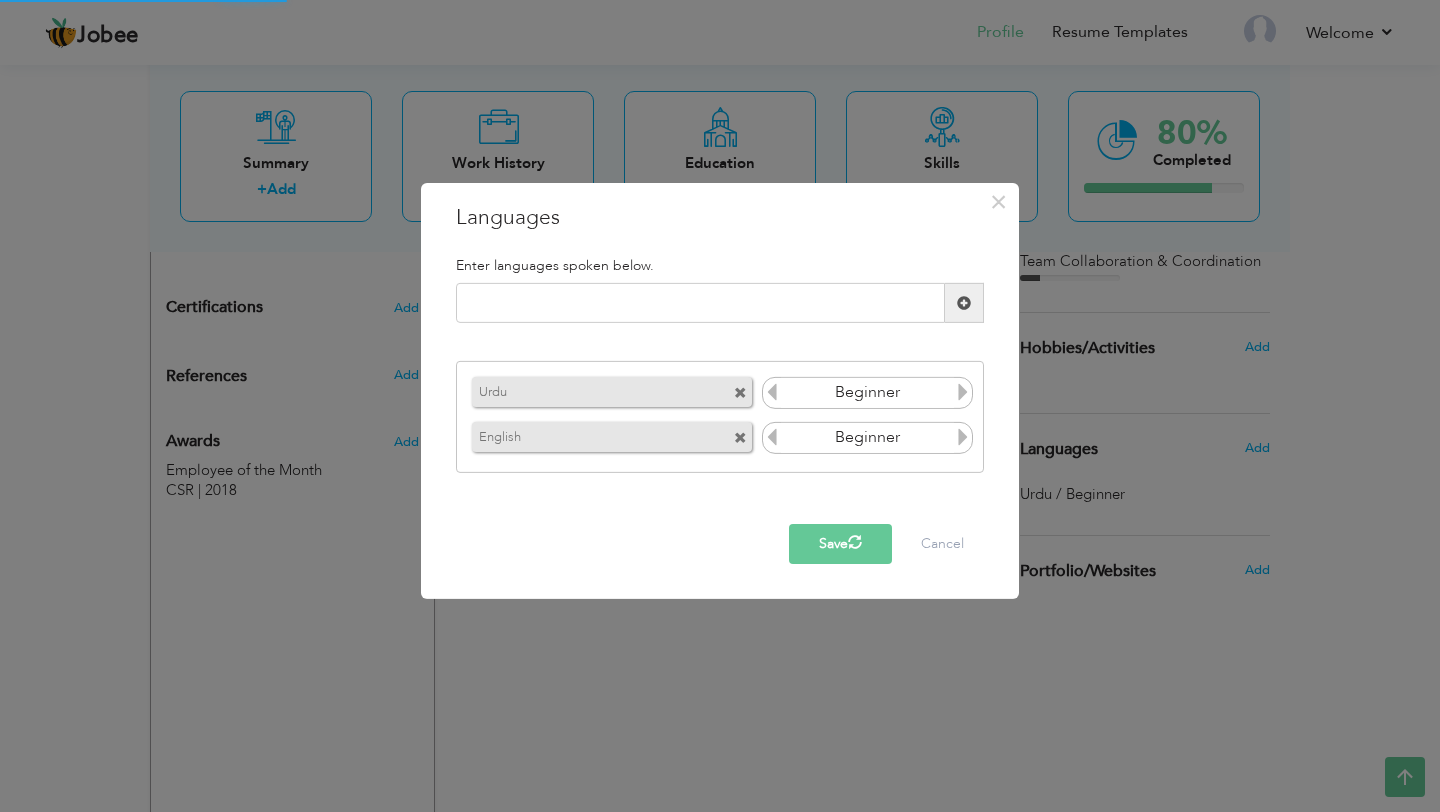 click on "Beginner" at bounding box center [867, 393] 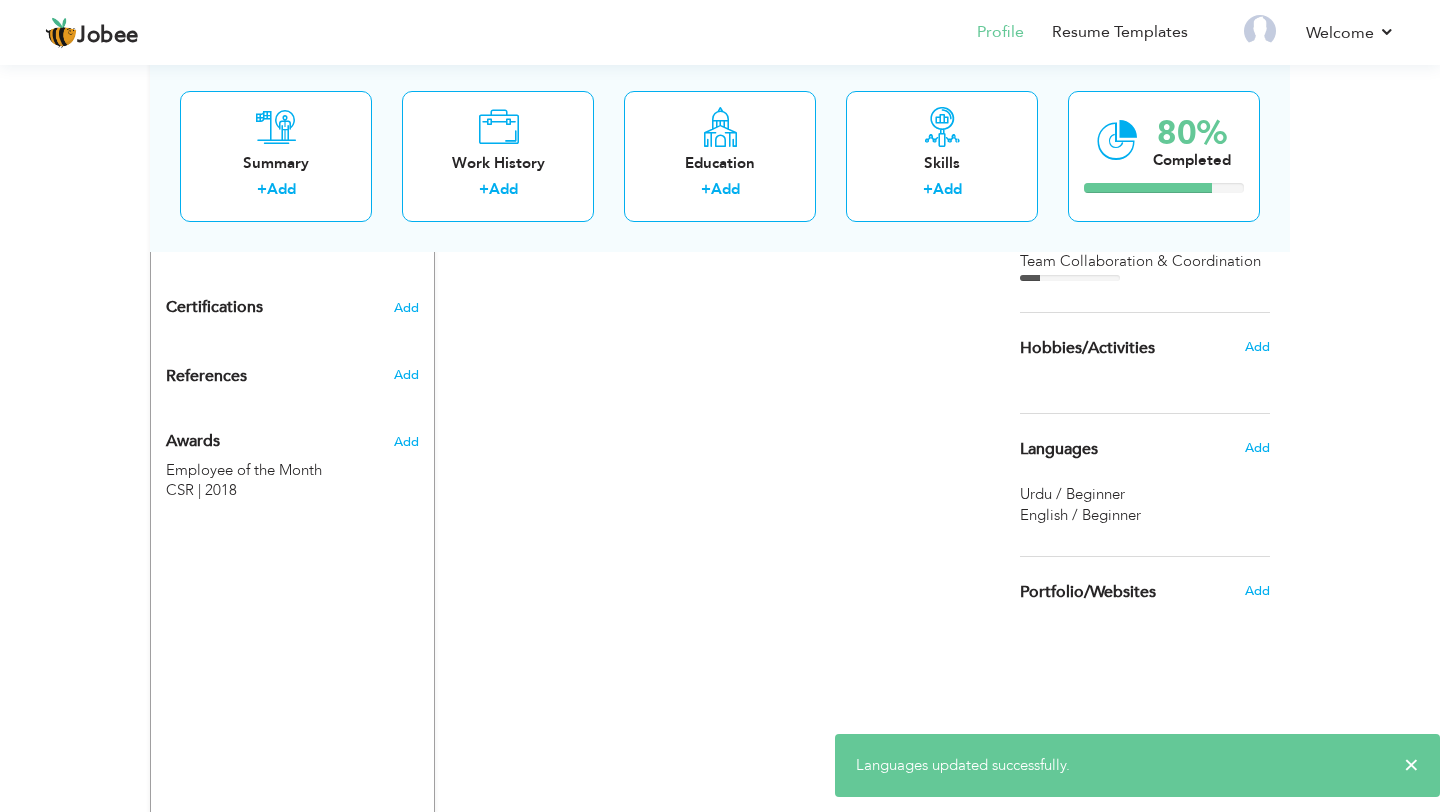 click on "Add" at bounding box center (1261, 448) 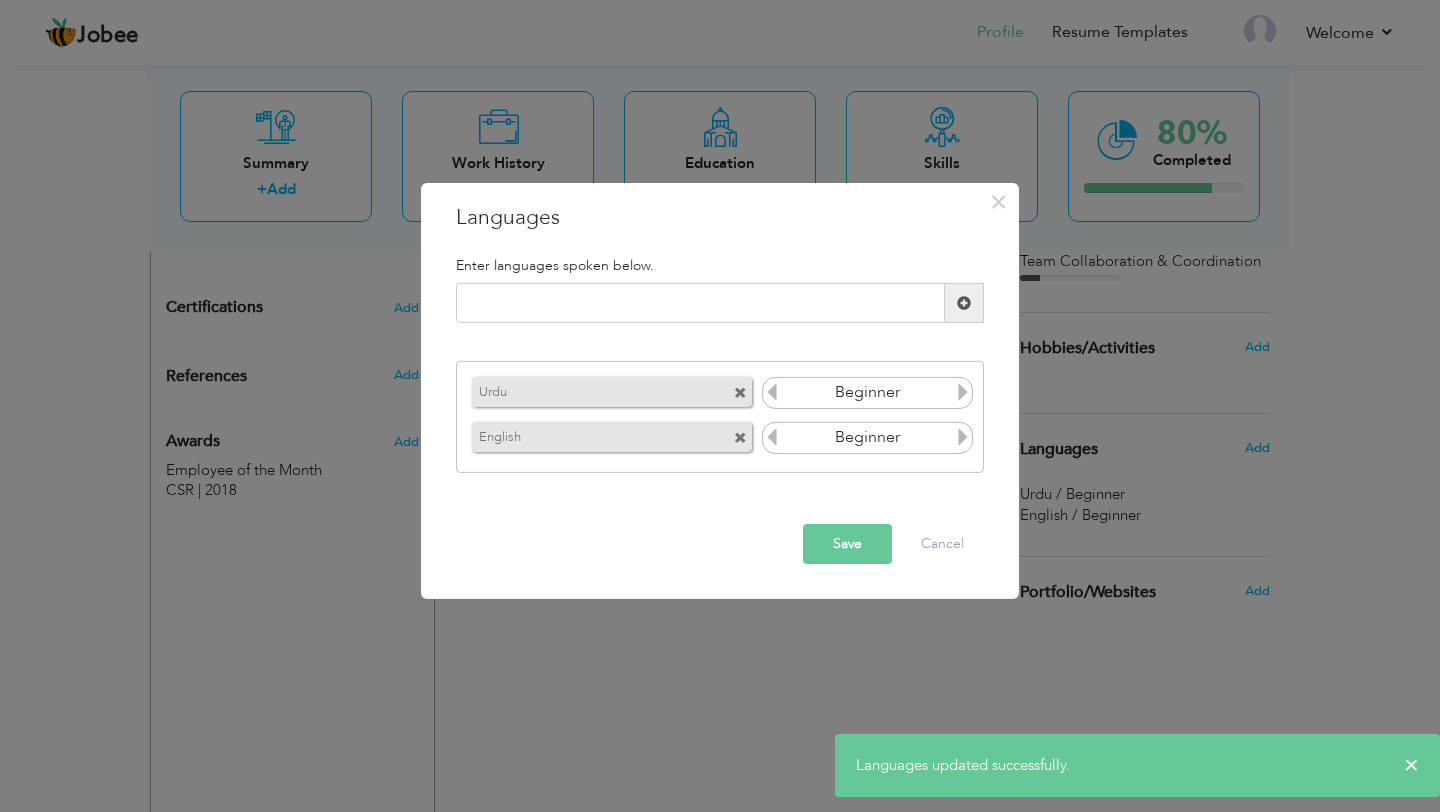 click at bounding box center (963, 392) 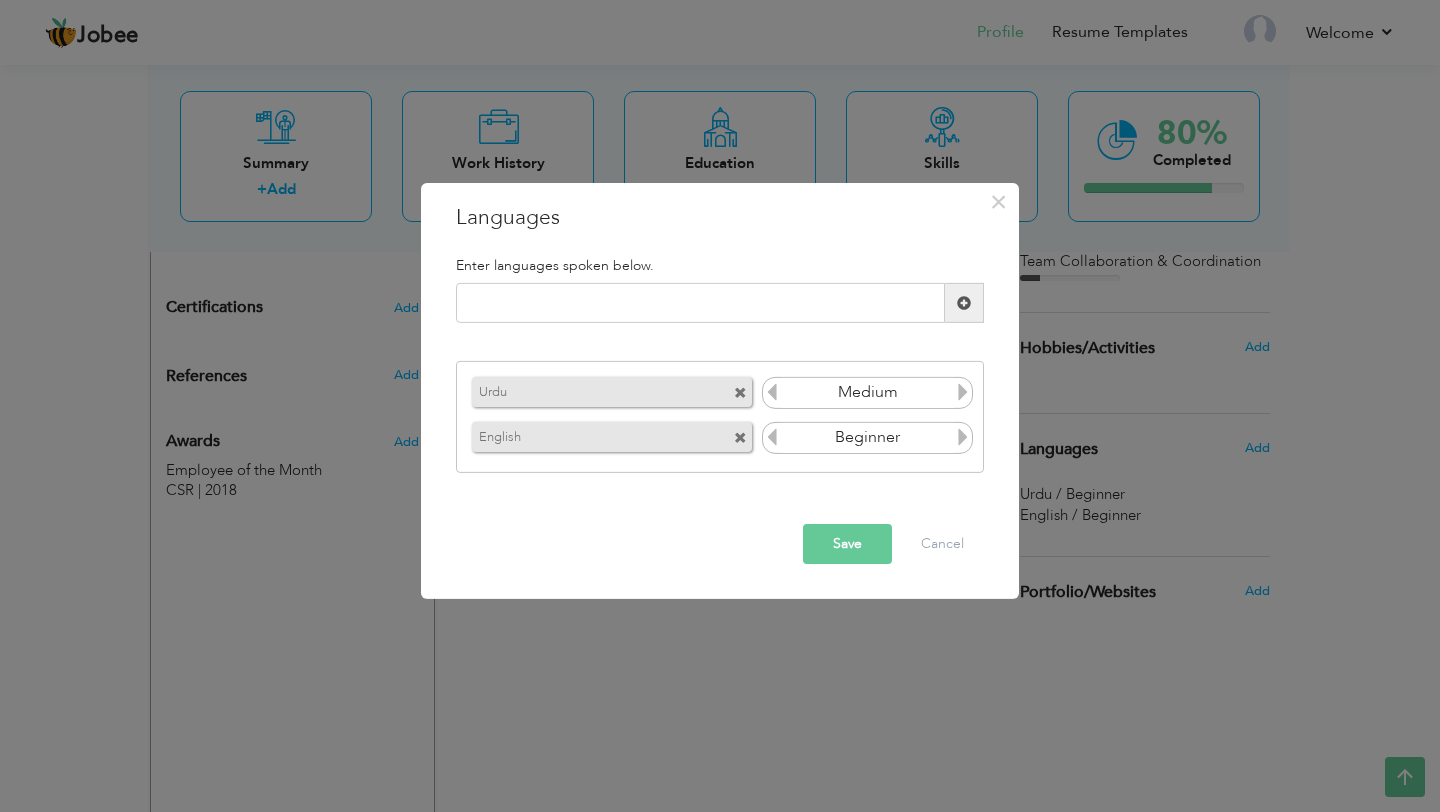 click at bounding box center (963, 437) 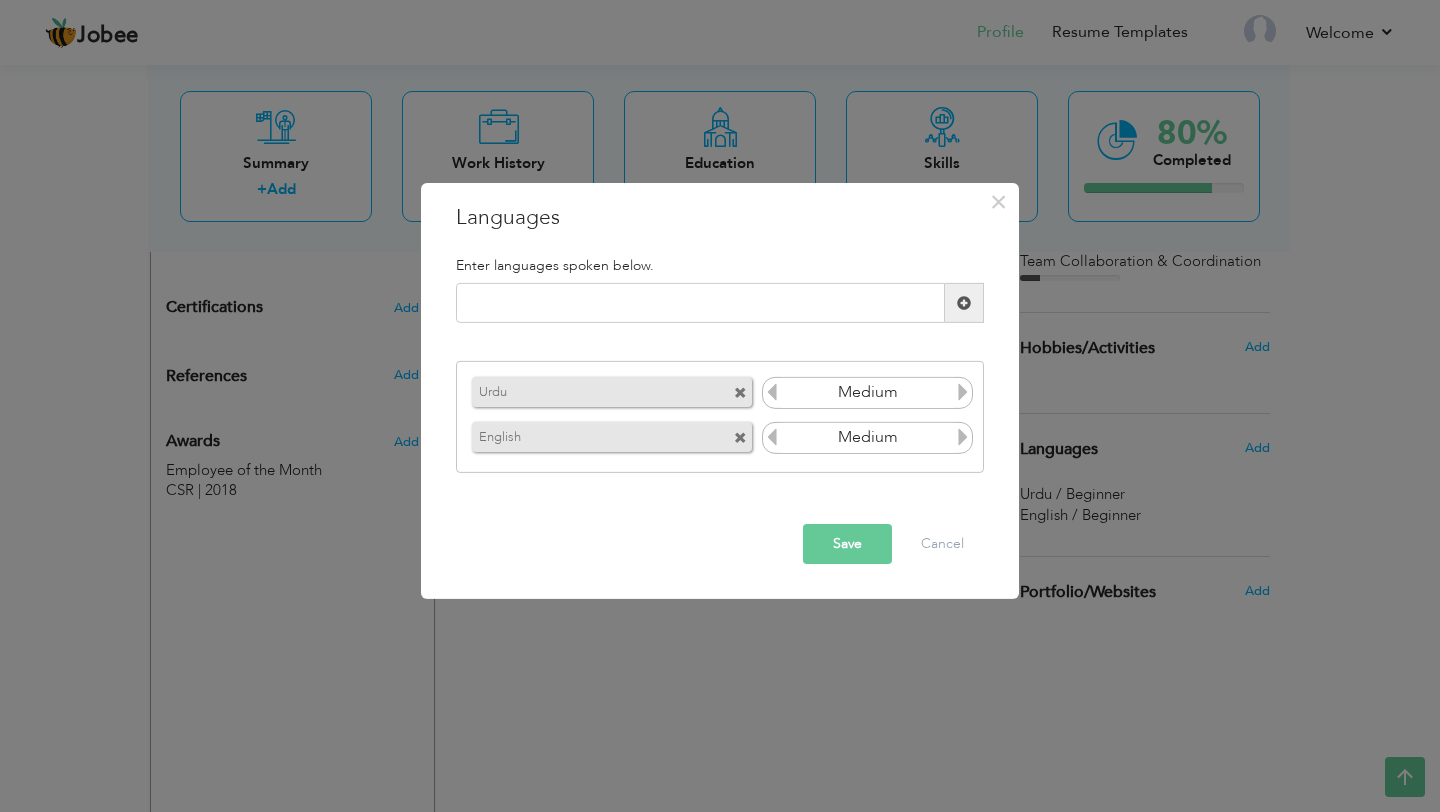 click at bounding box center (963, 437) 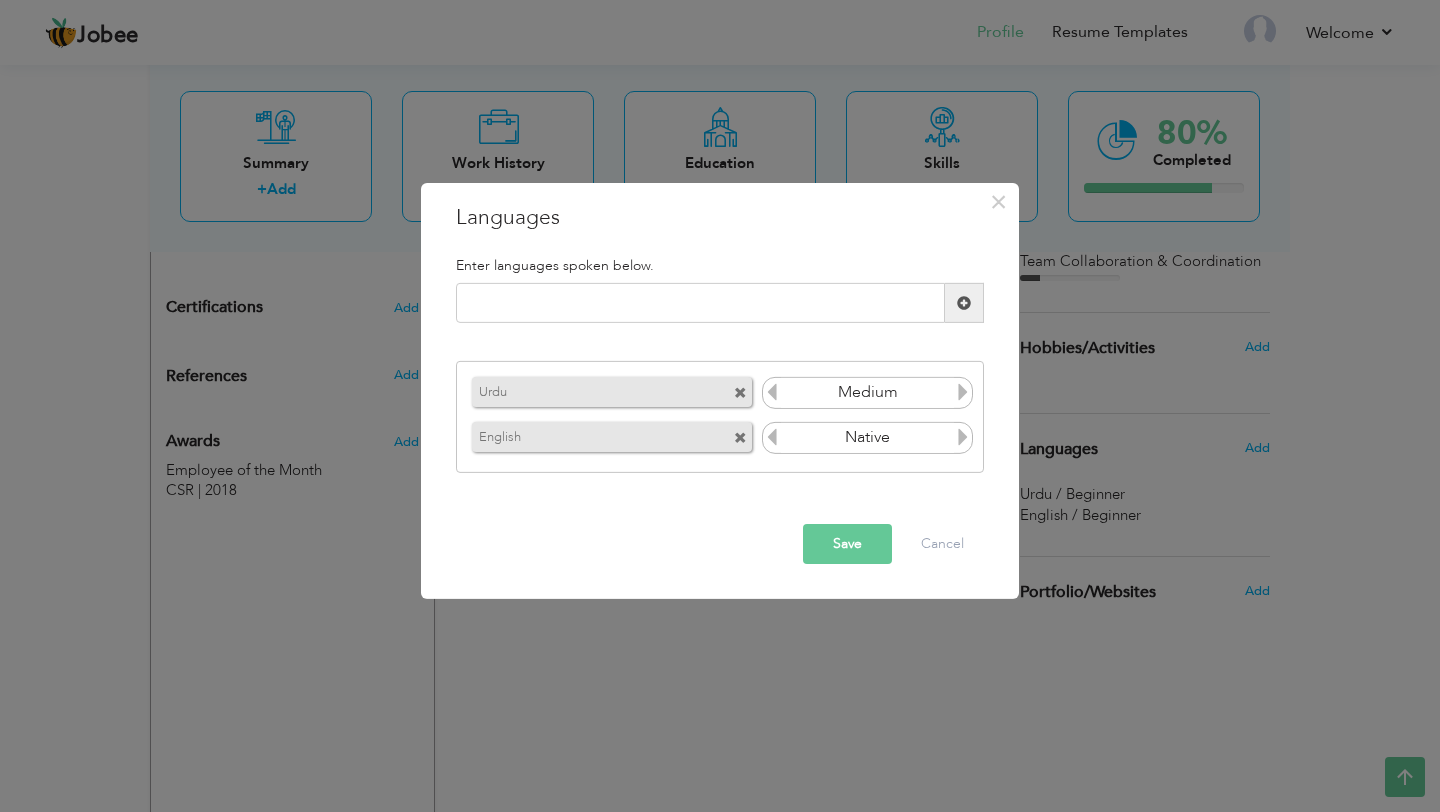 click at bounding box center (963, 437) 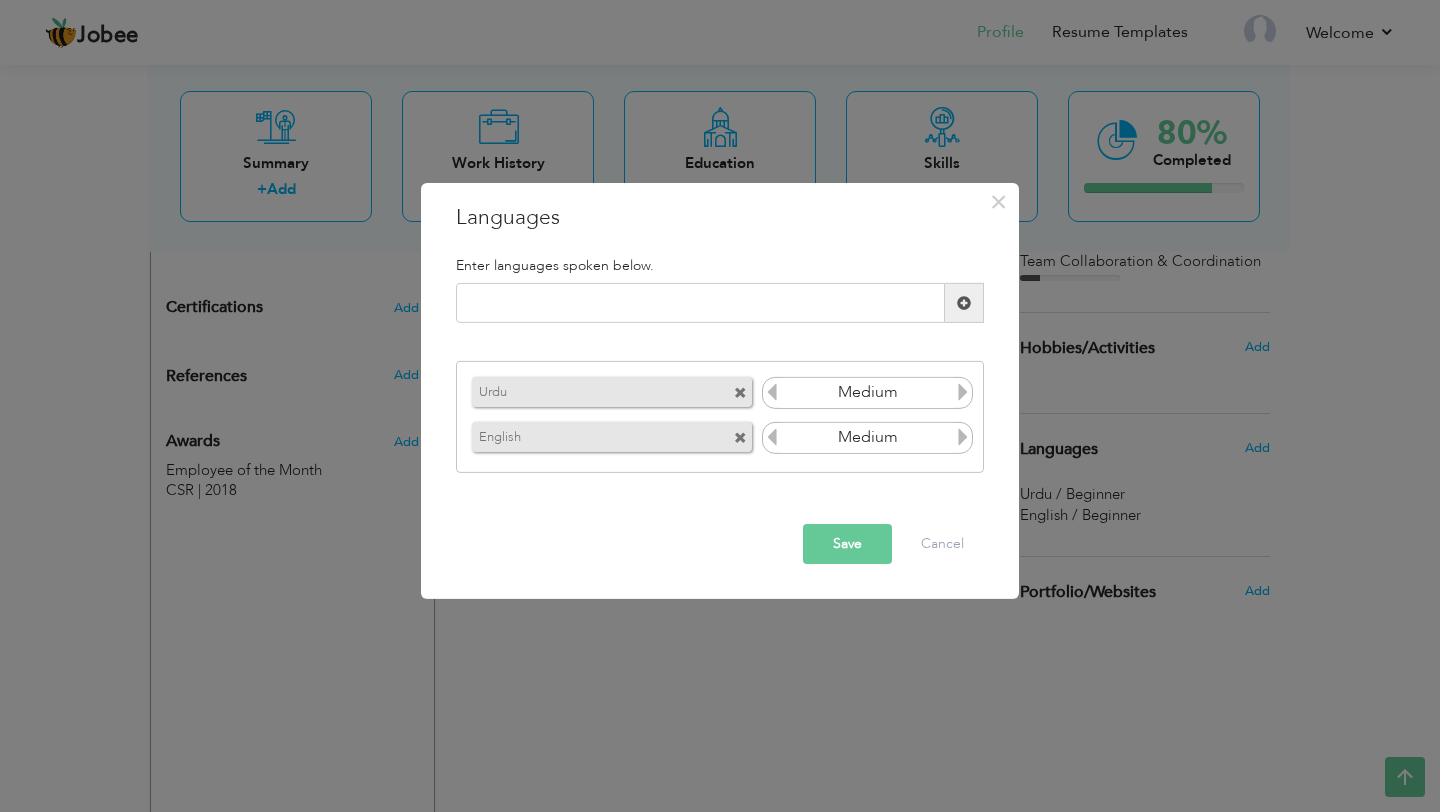 click on "Save" at bounding box center (847, 544) 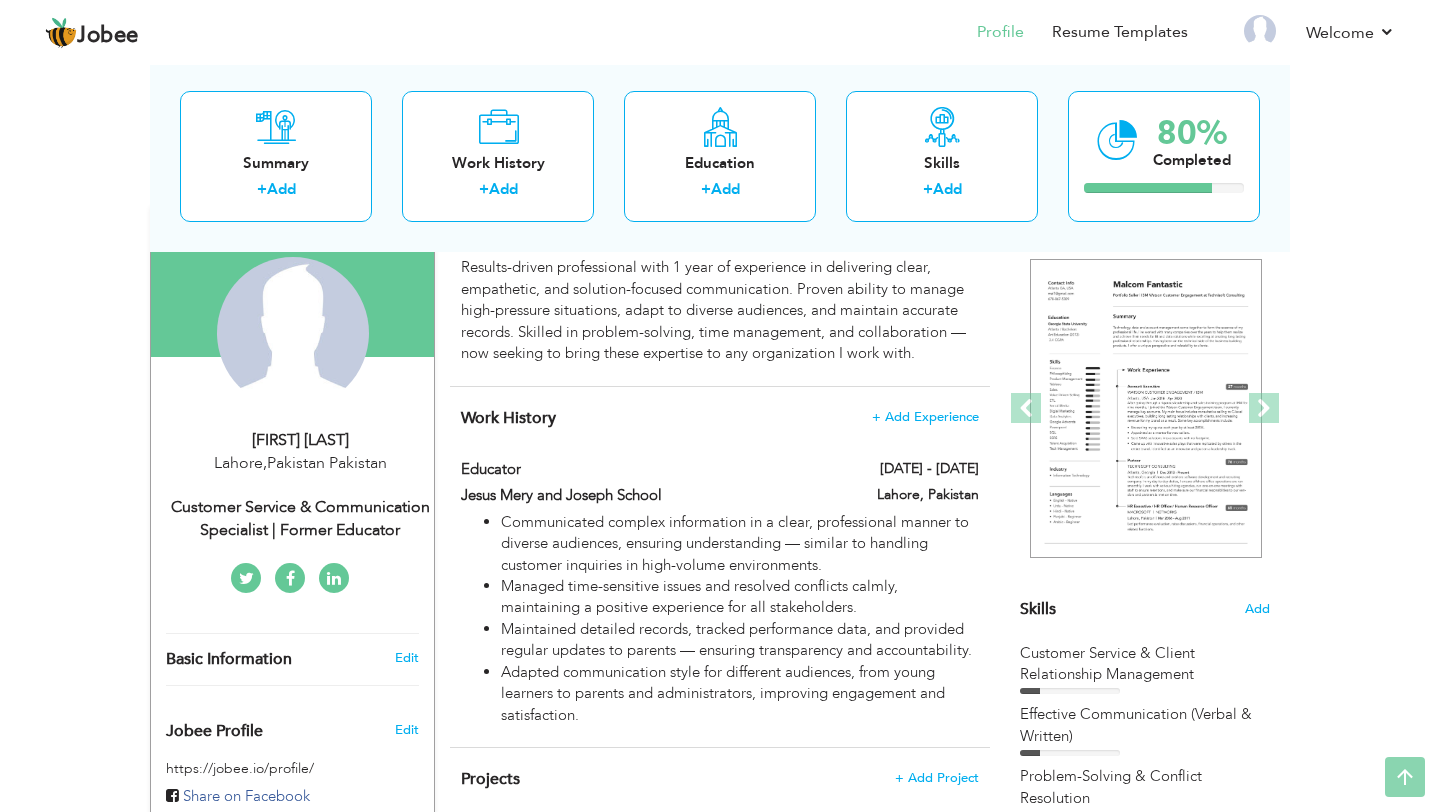 scroll, scrollTop: 0, scrollLeft: 0, axis: both 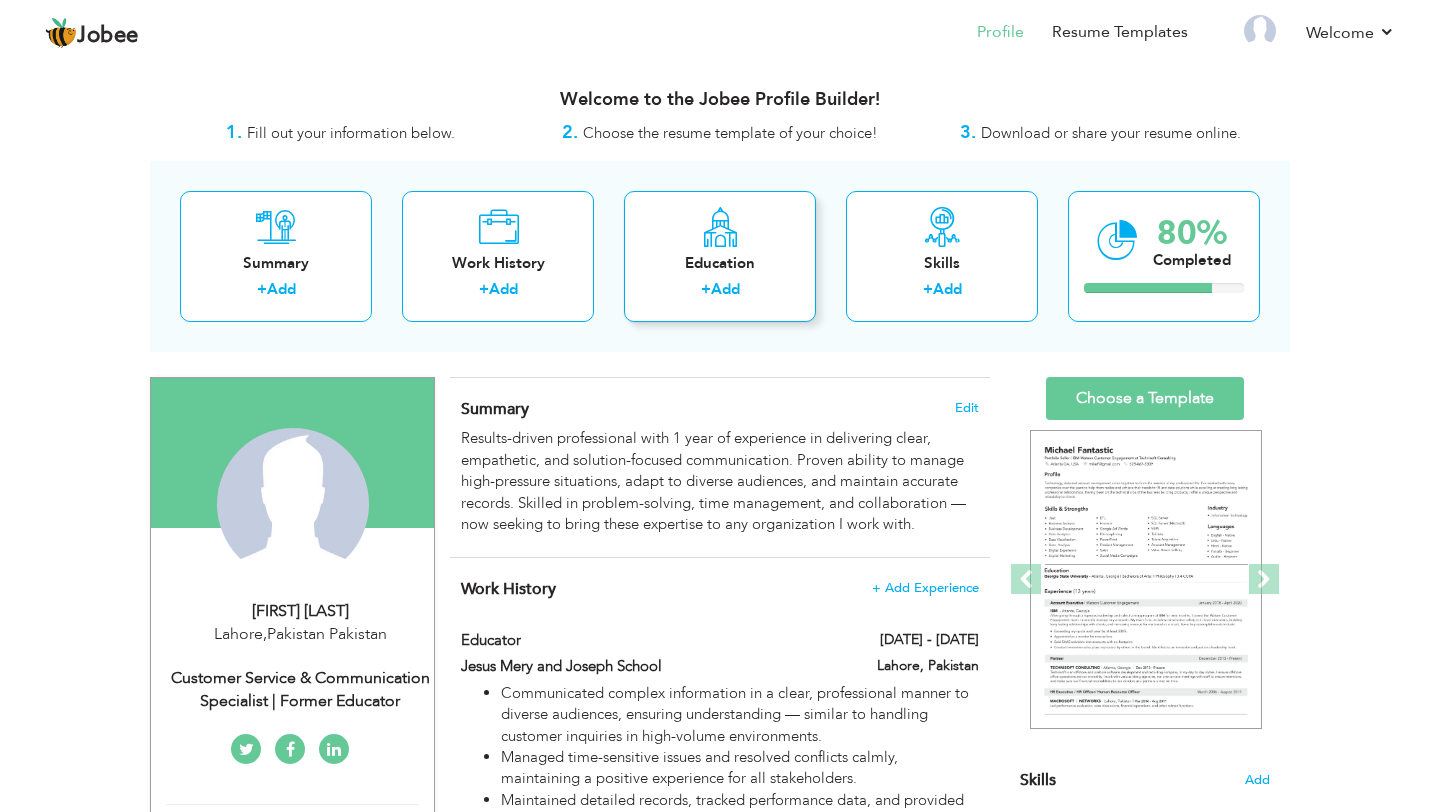 click on "Add" at bounding box center [725, 289] 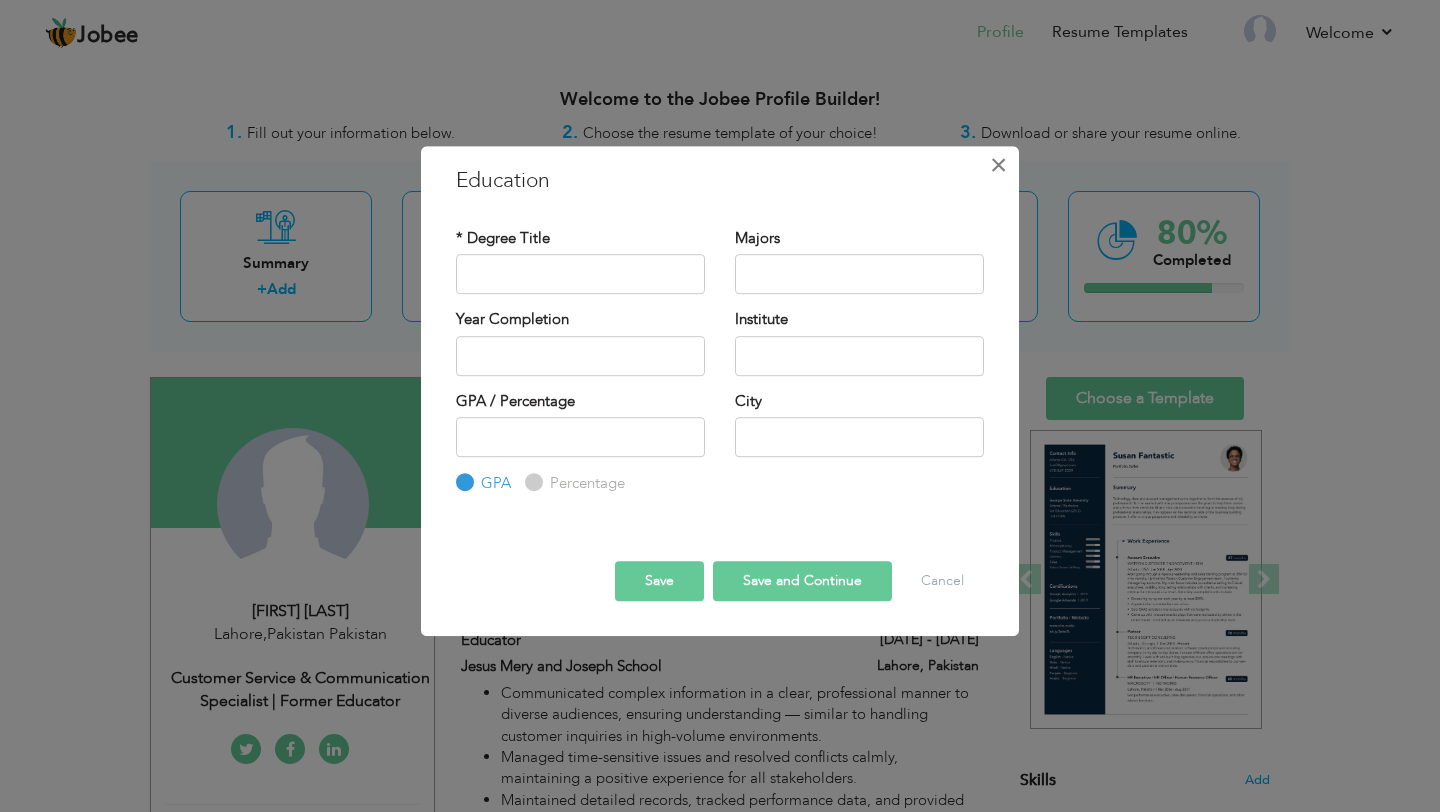 click on "×" at bounding box center [998, 165] 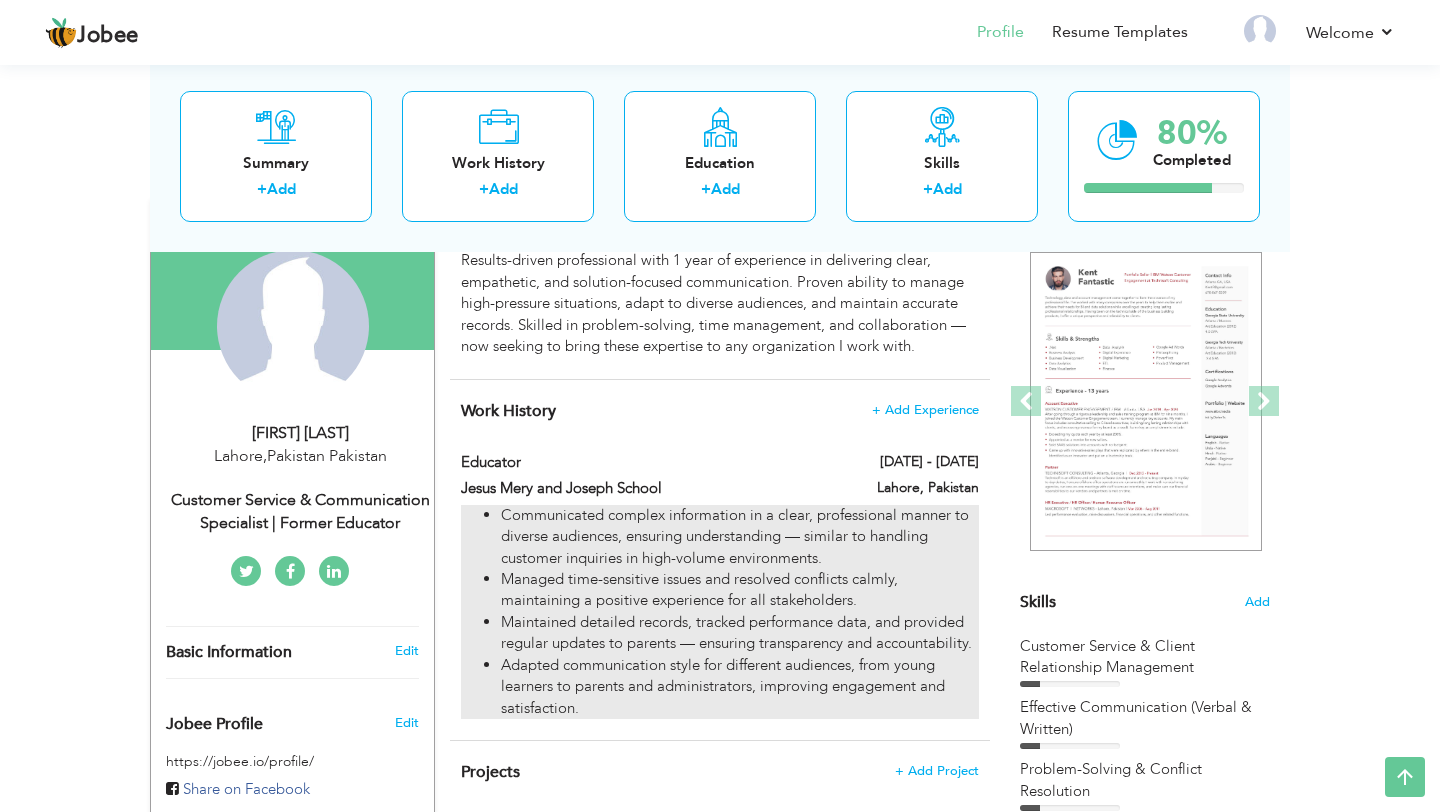scroll, scrollTop: 0, scrollLeft: 0, axis: both 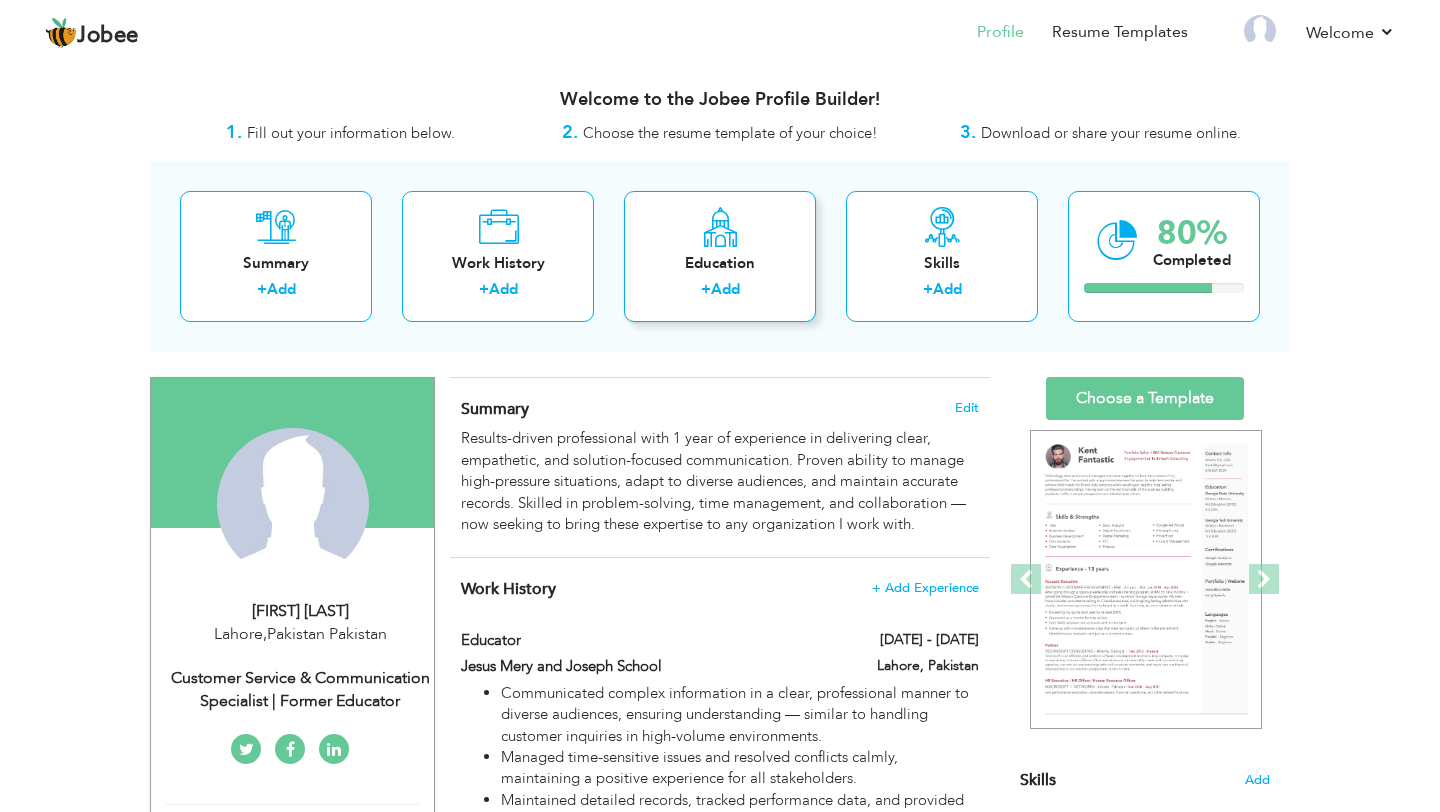 click on "+  Add" at bounding box center (720, 292) 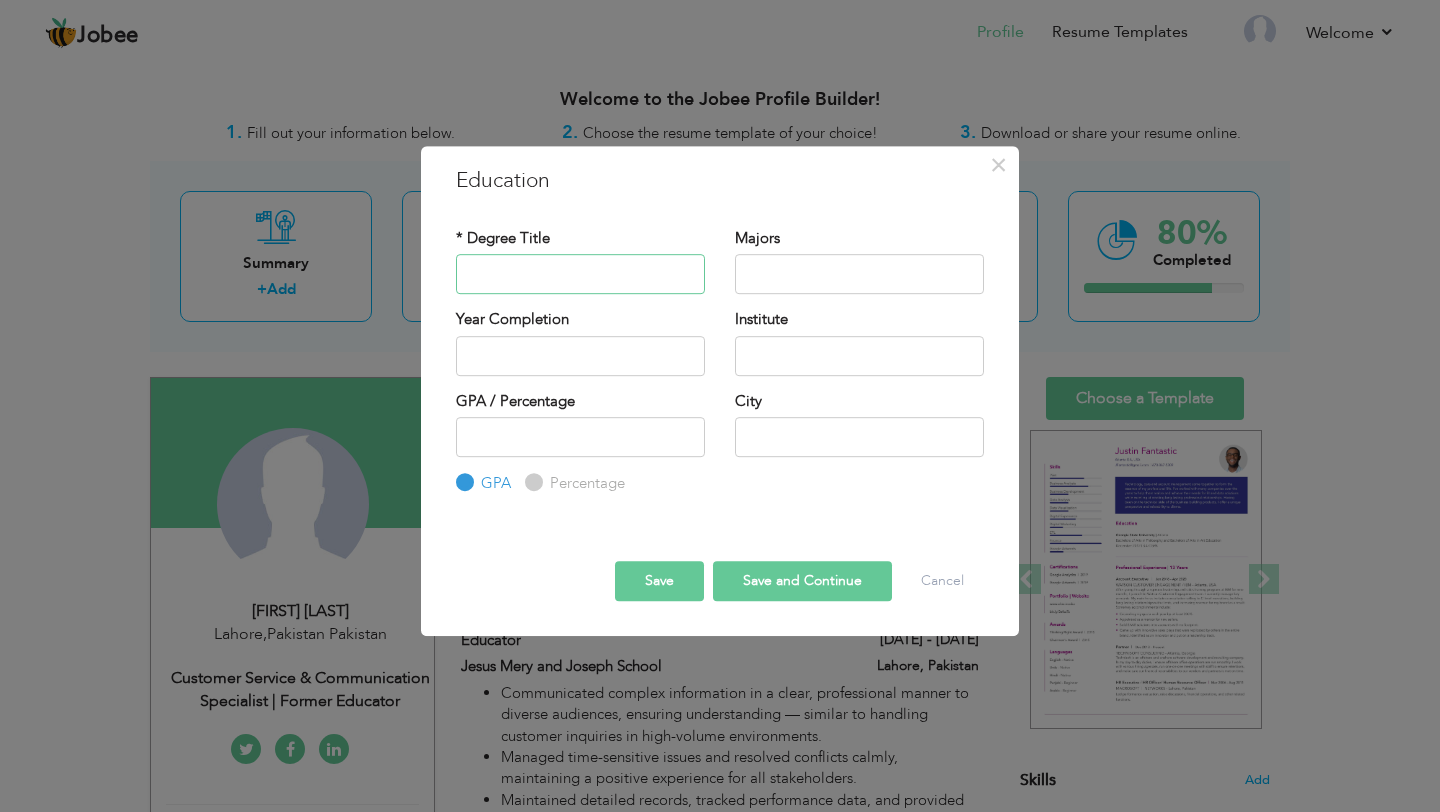 paste on "Cambridge College Raiwind" 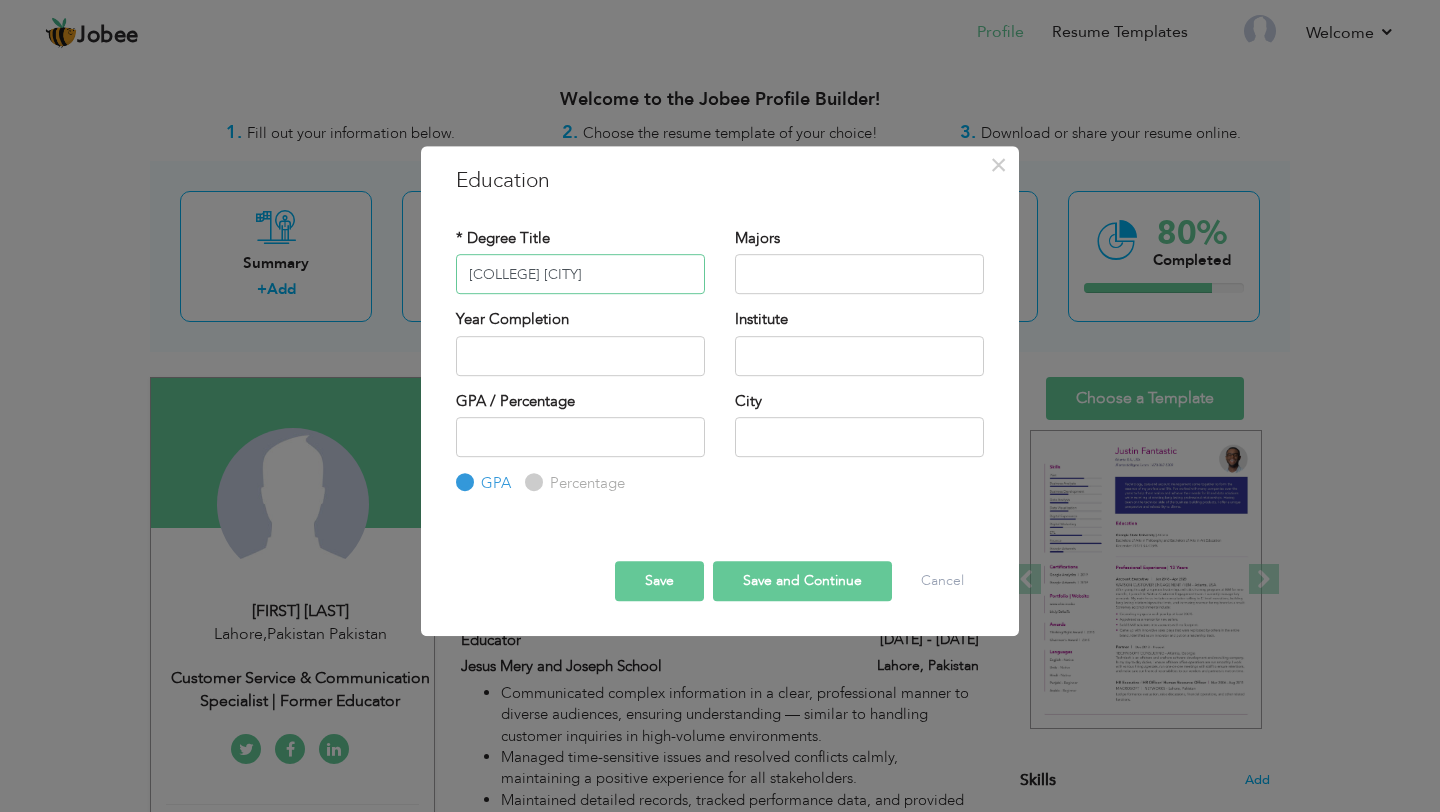 type on "Cambridge College Raiwind" 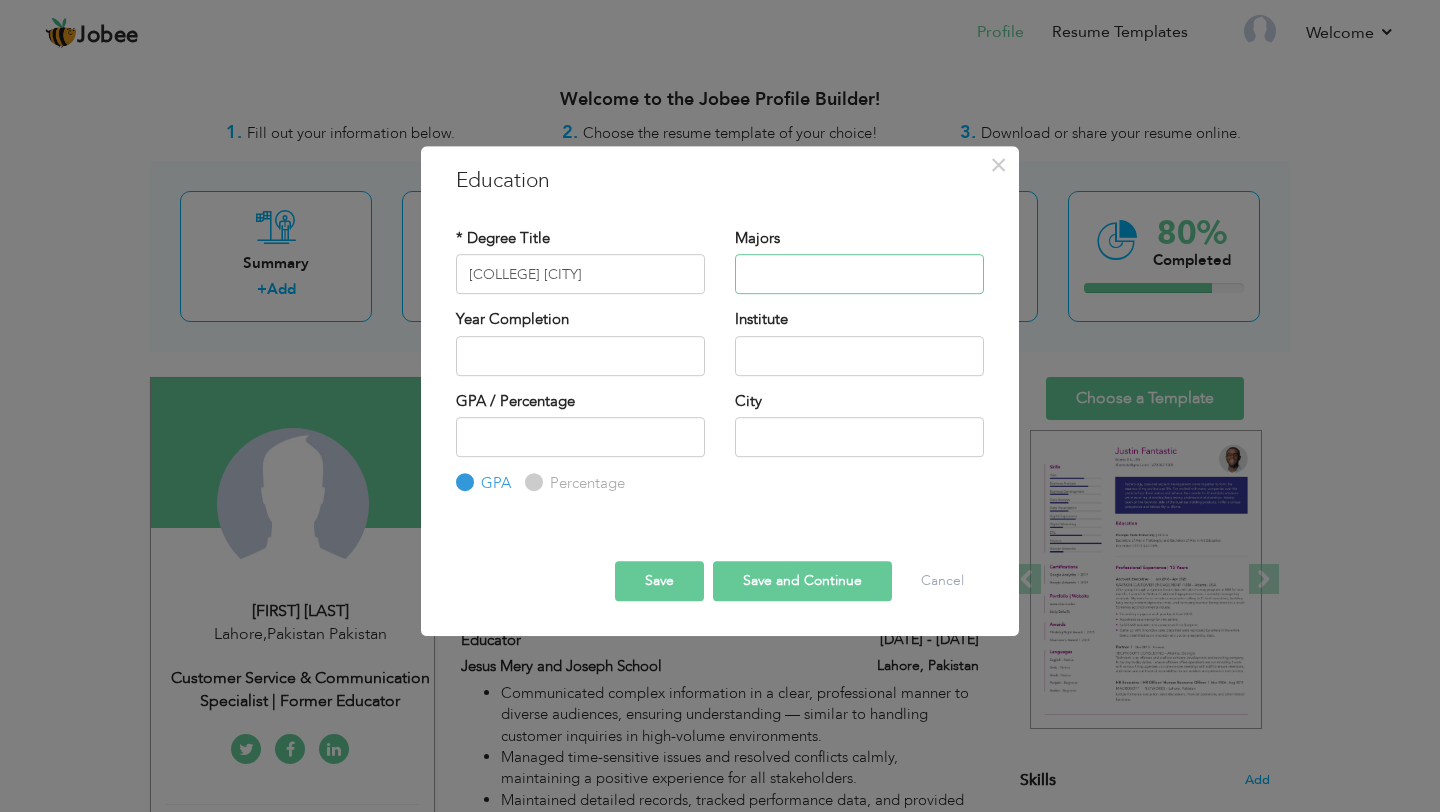 click at bounding box center [859, 274] 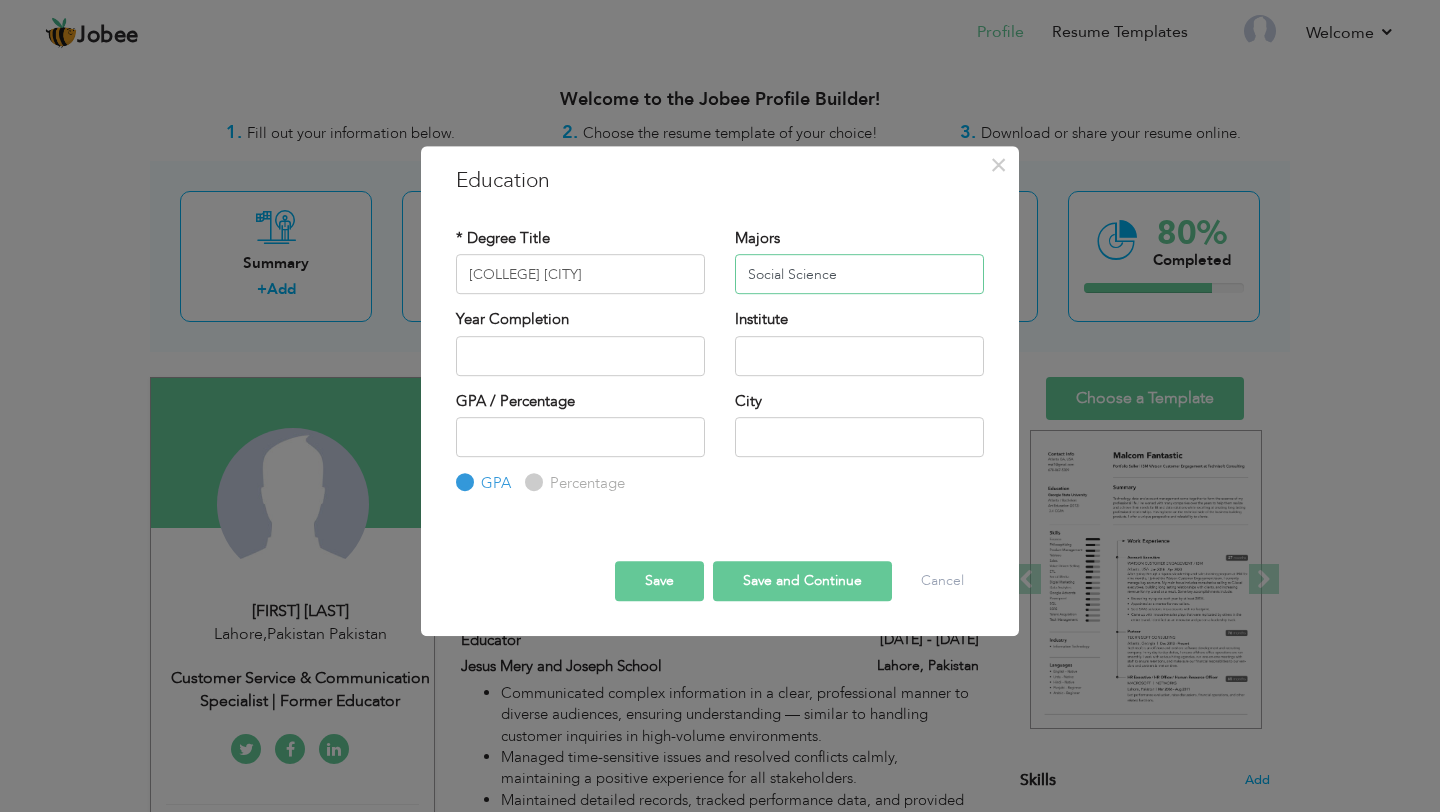 type on "Social Science" 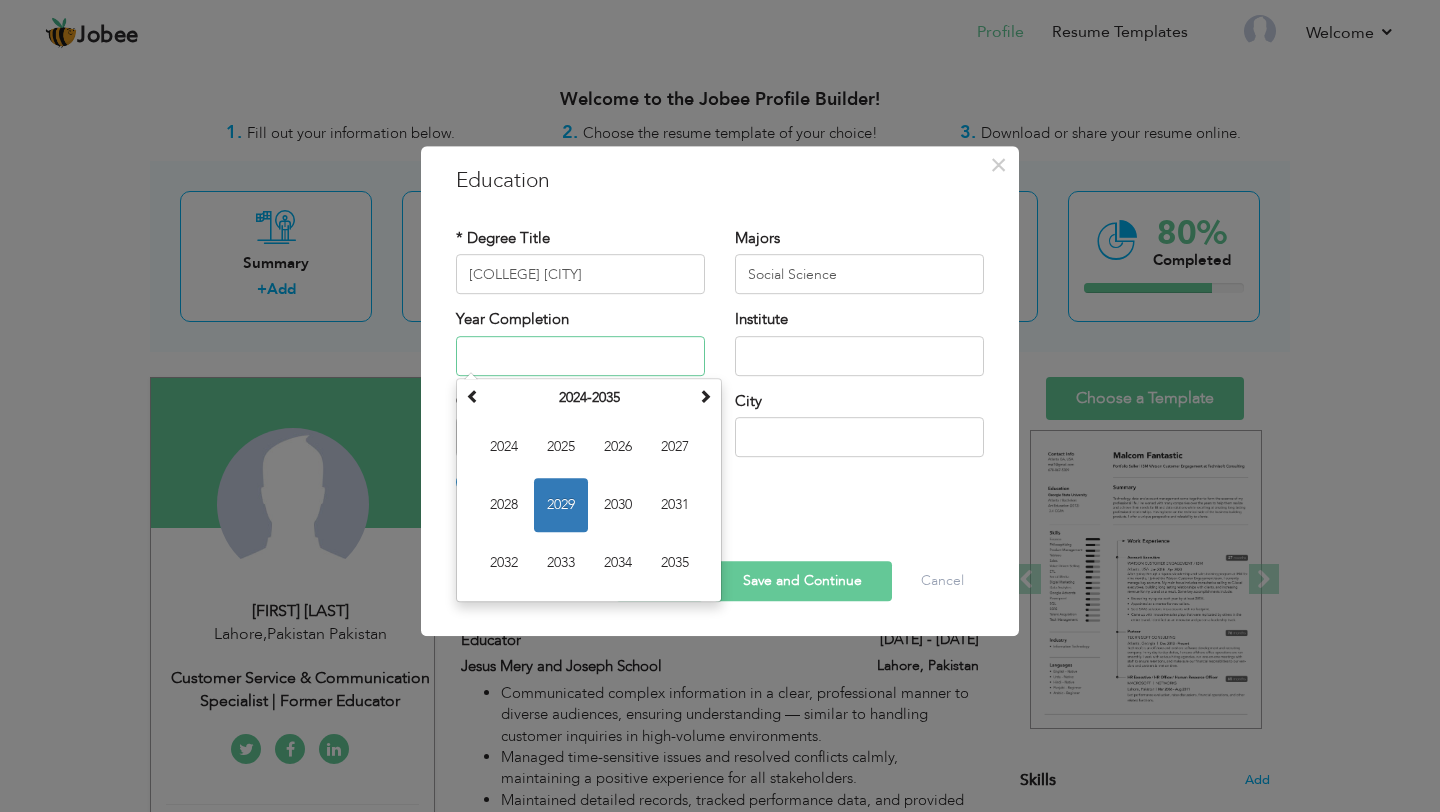 click at bounding box center (580, 356) 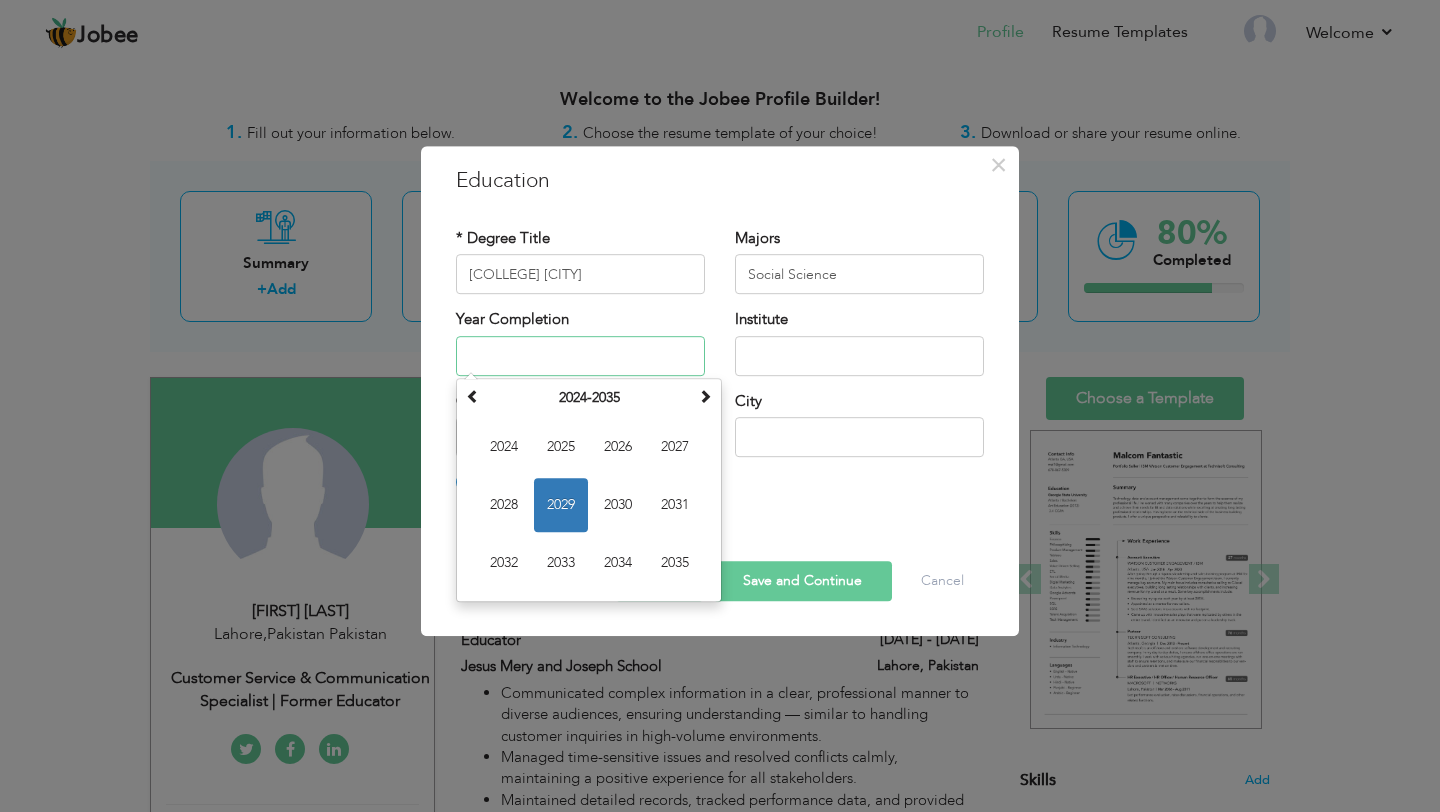 click on "2029" at bounding box center (561, 505) 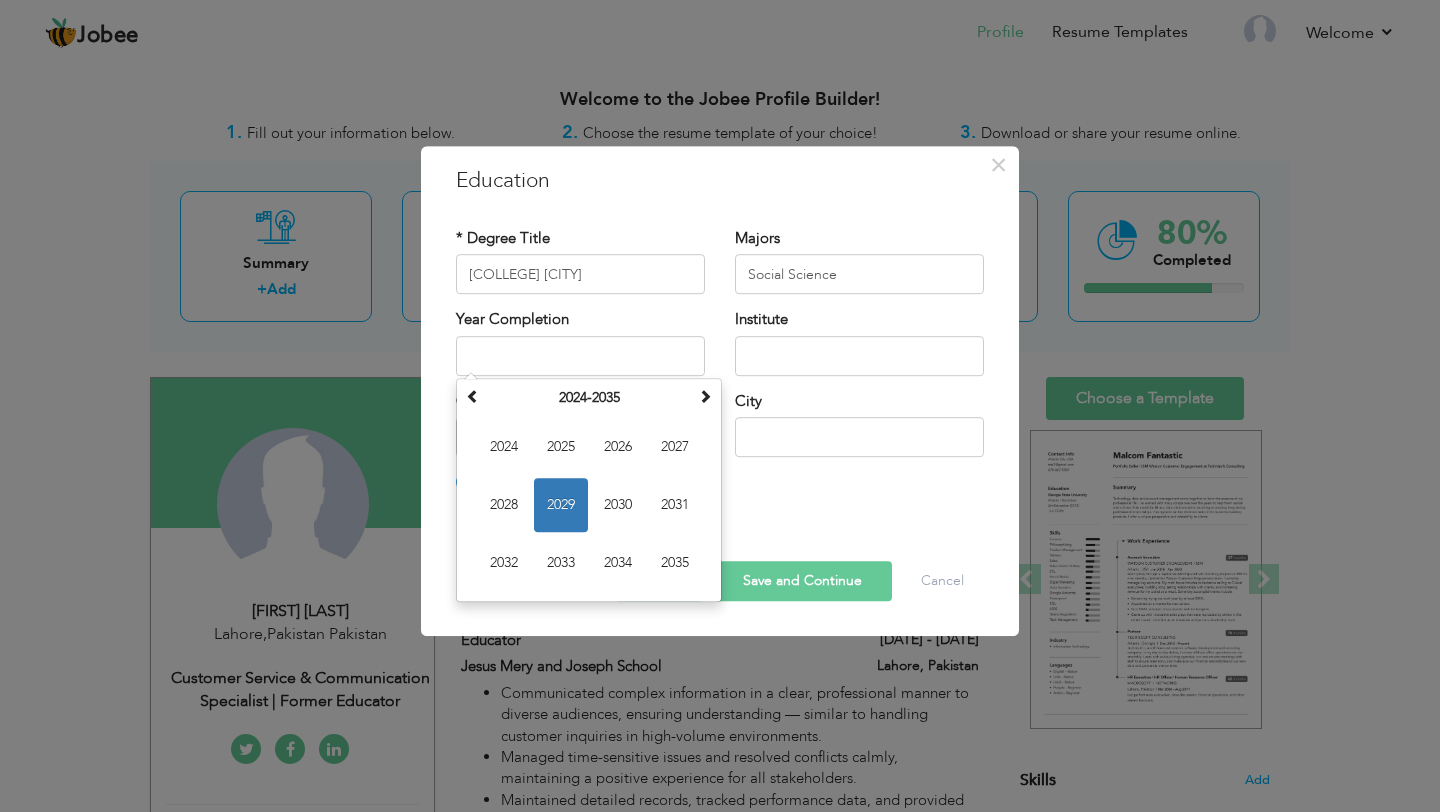 type on "2029" 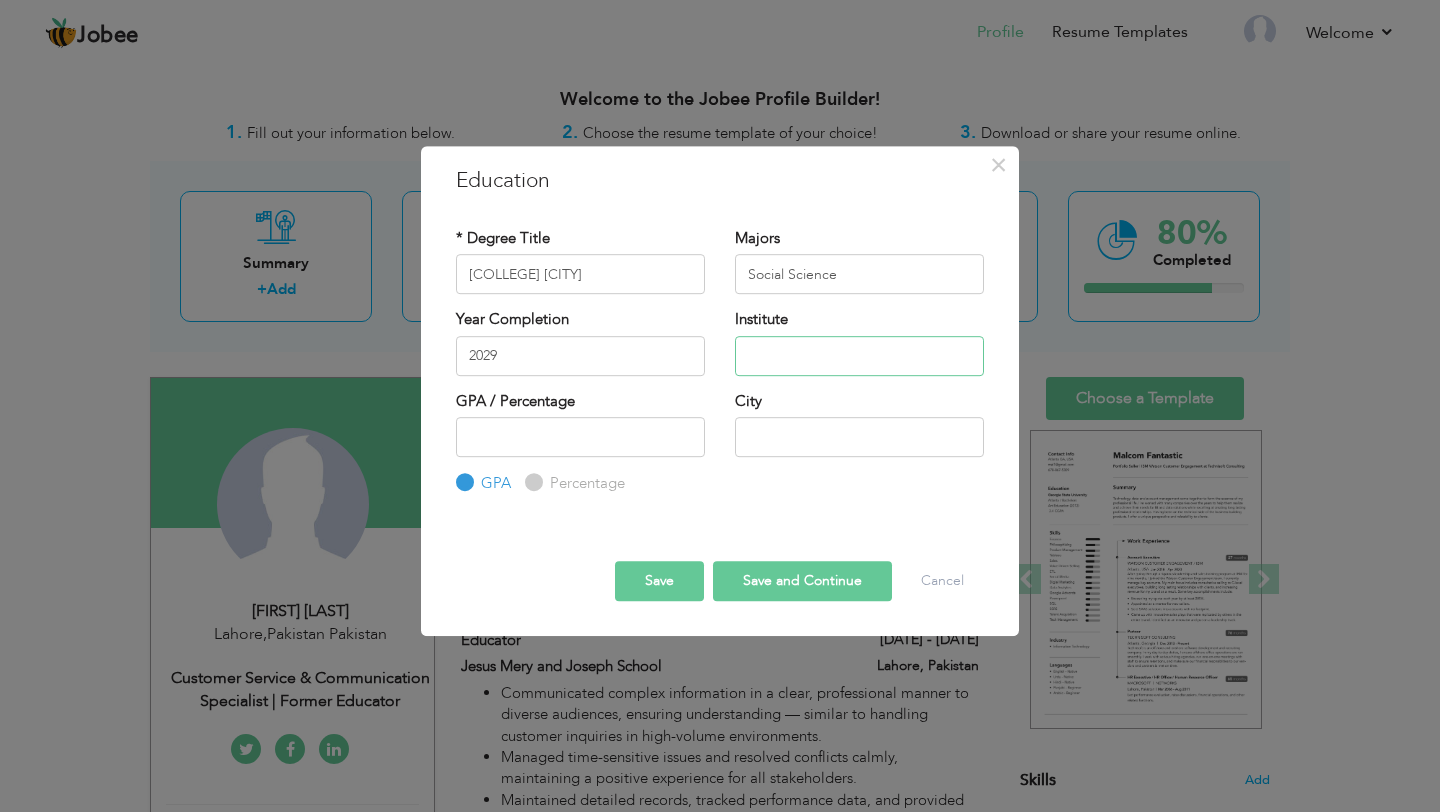 click at bounding box center [859, 356] 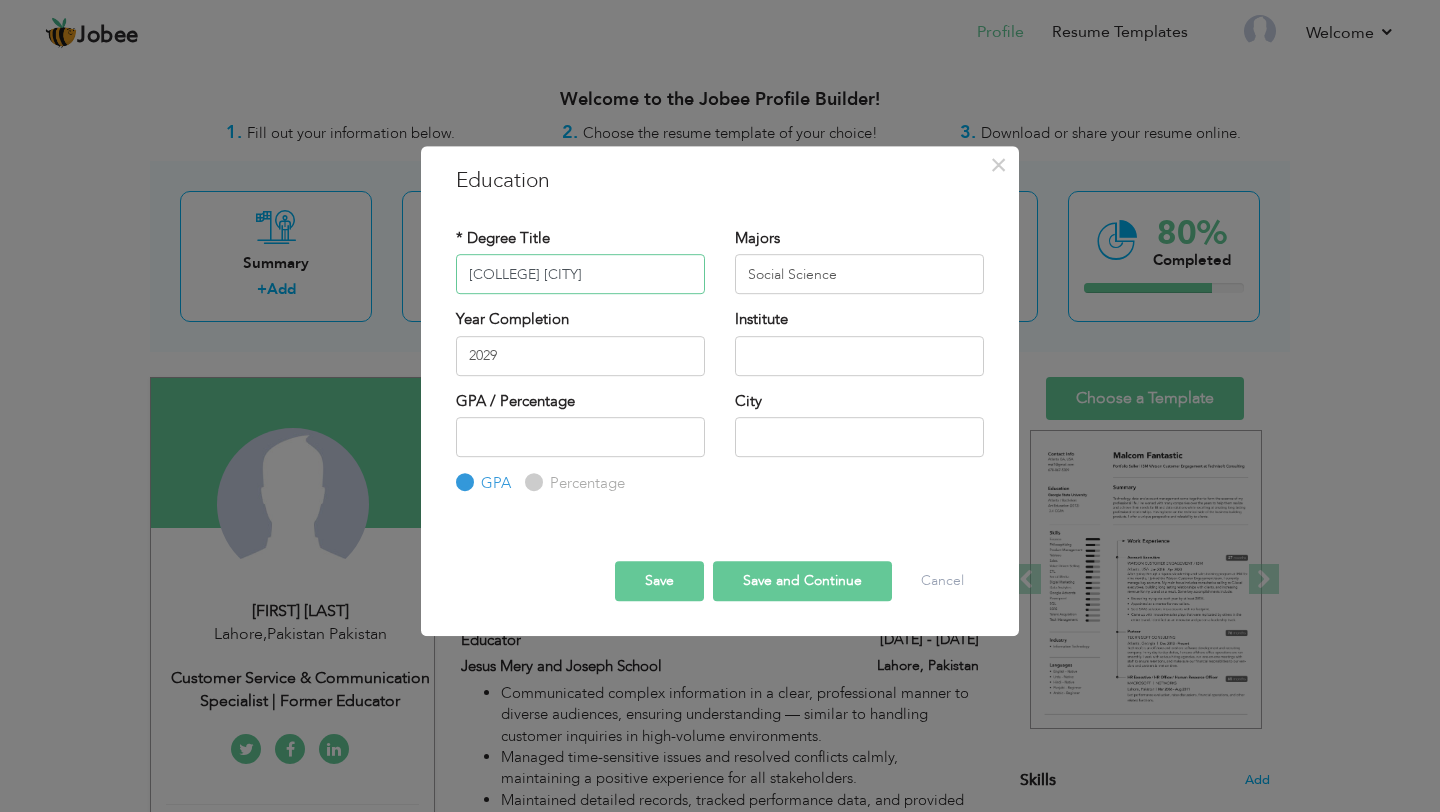 click on "Cambridge College Raiwind" at bounding box center [580, 274] 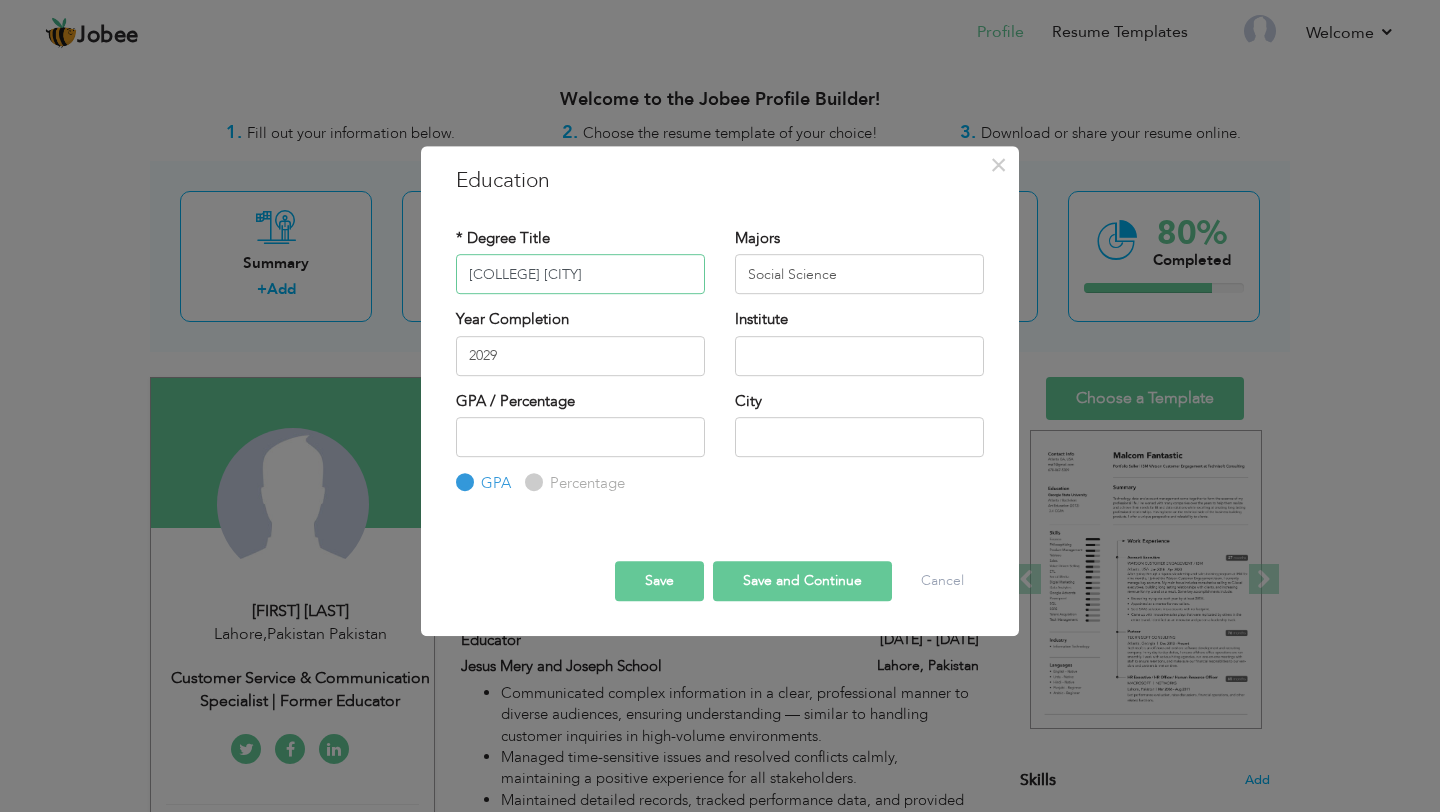 click on "Cambridge College Raiwind" at bounding box center [580, 274] 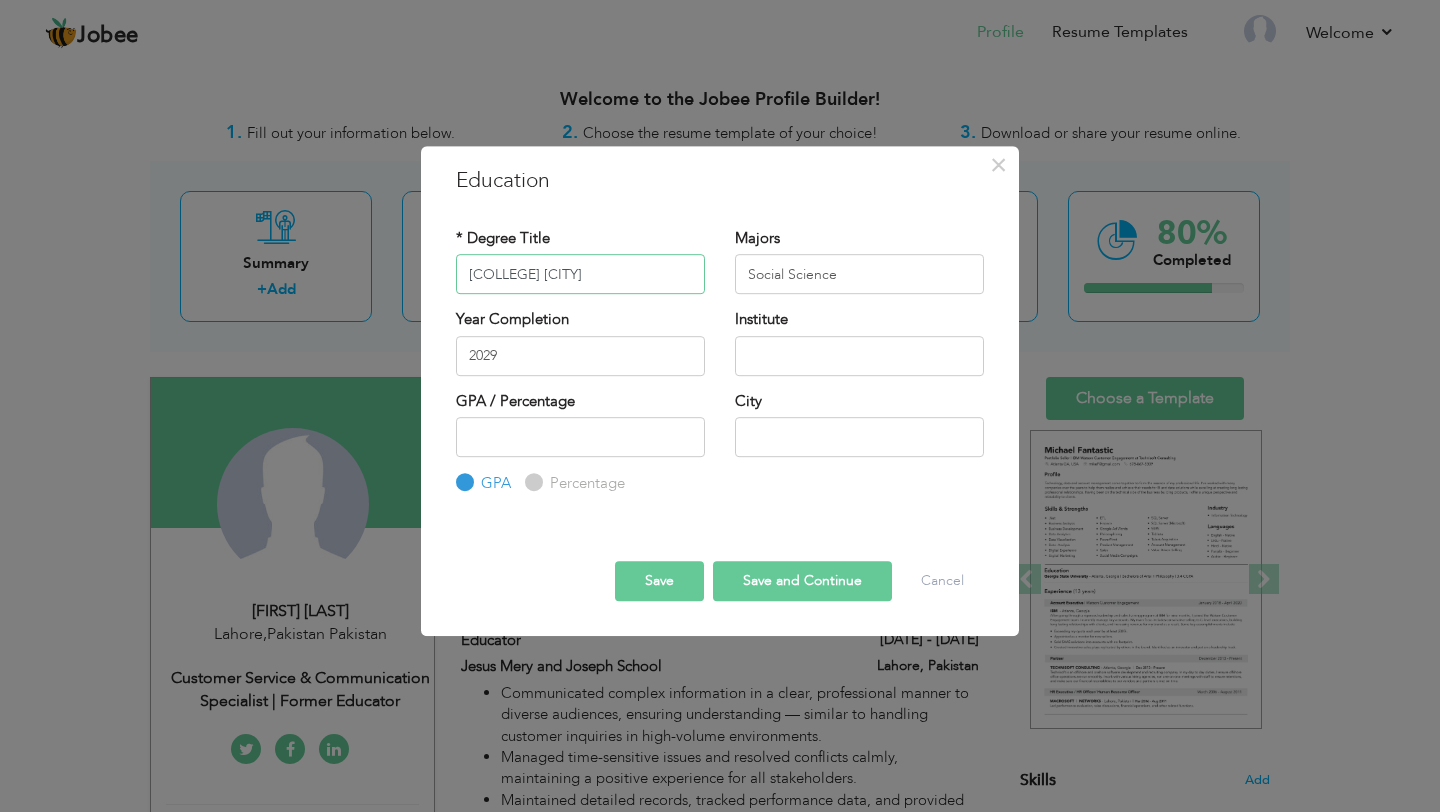click on "Cambridge College Raiwind" at bounding box center (580, 274) 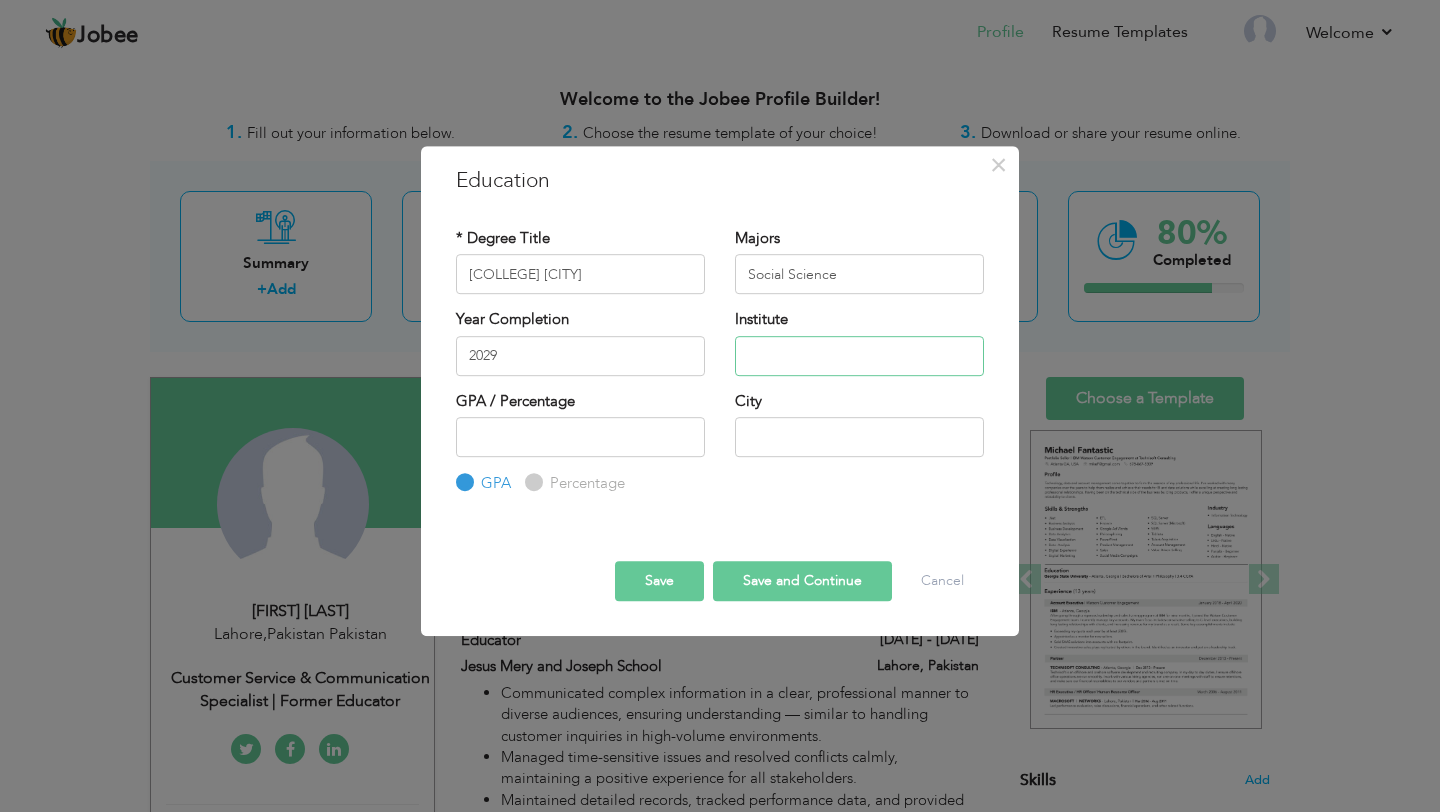click at bounding box center (859, 356) 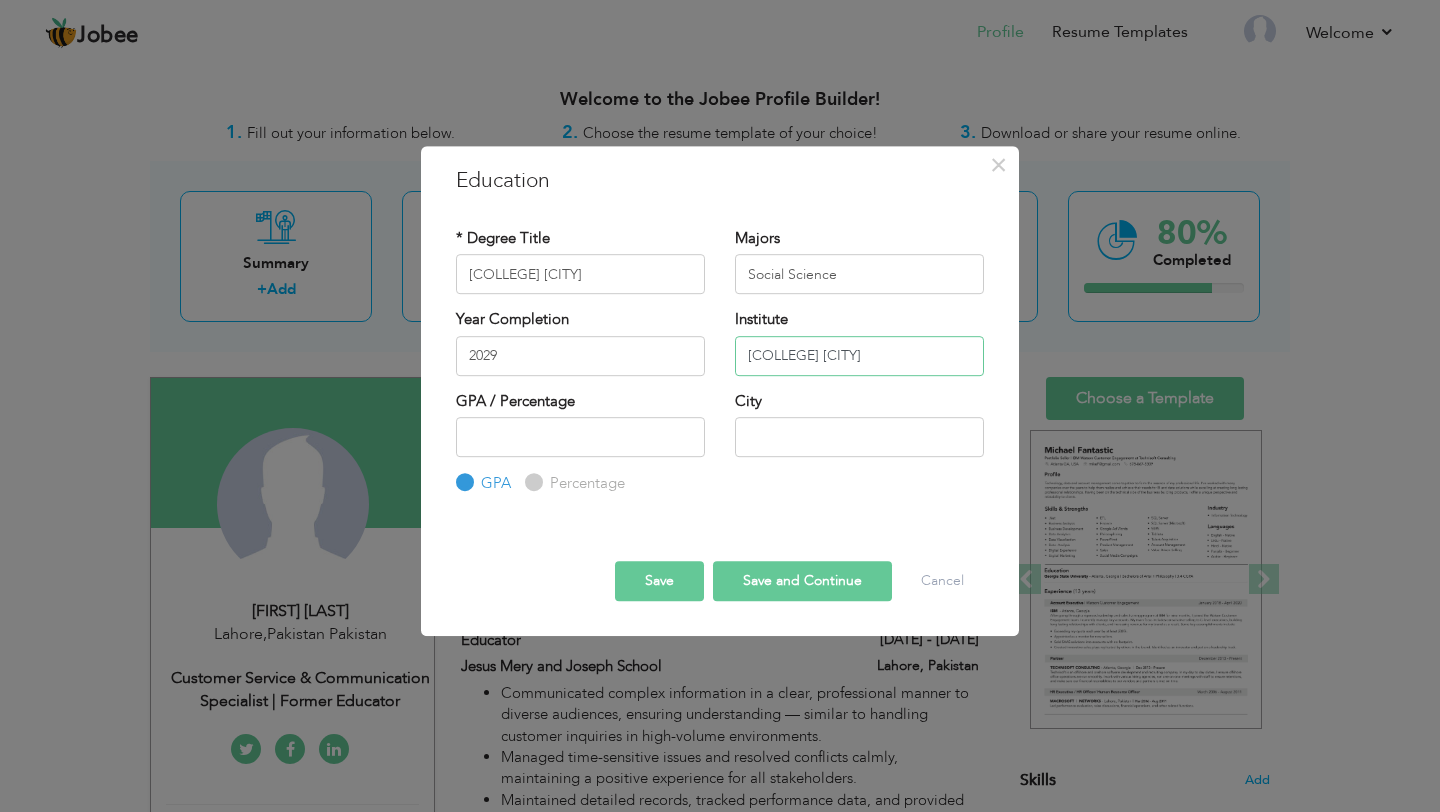 type on "Cambridge College Raiwind" 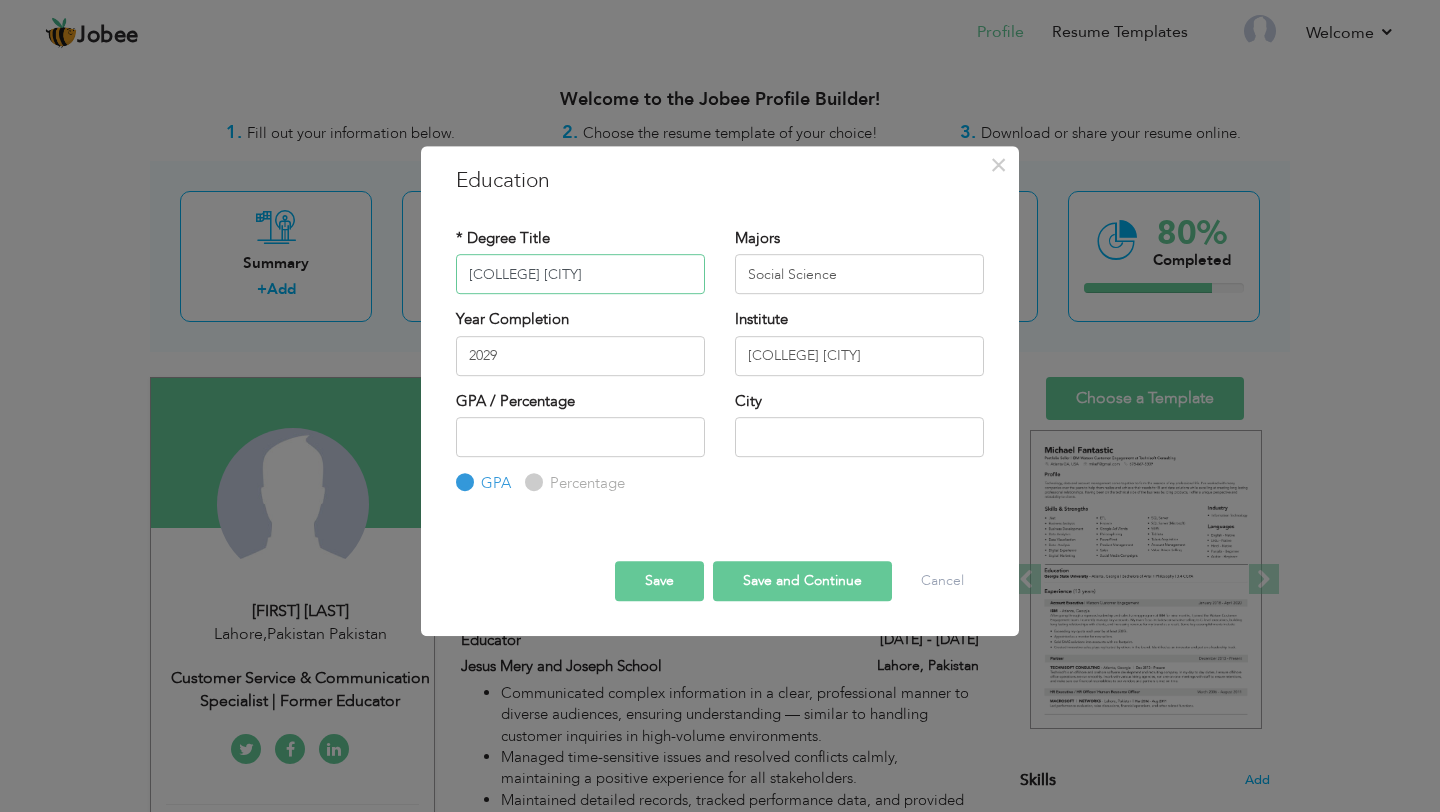 click on "Cambridge College Raiwind" at bounding box center [580, 274] 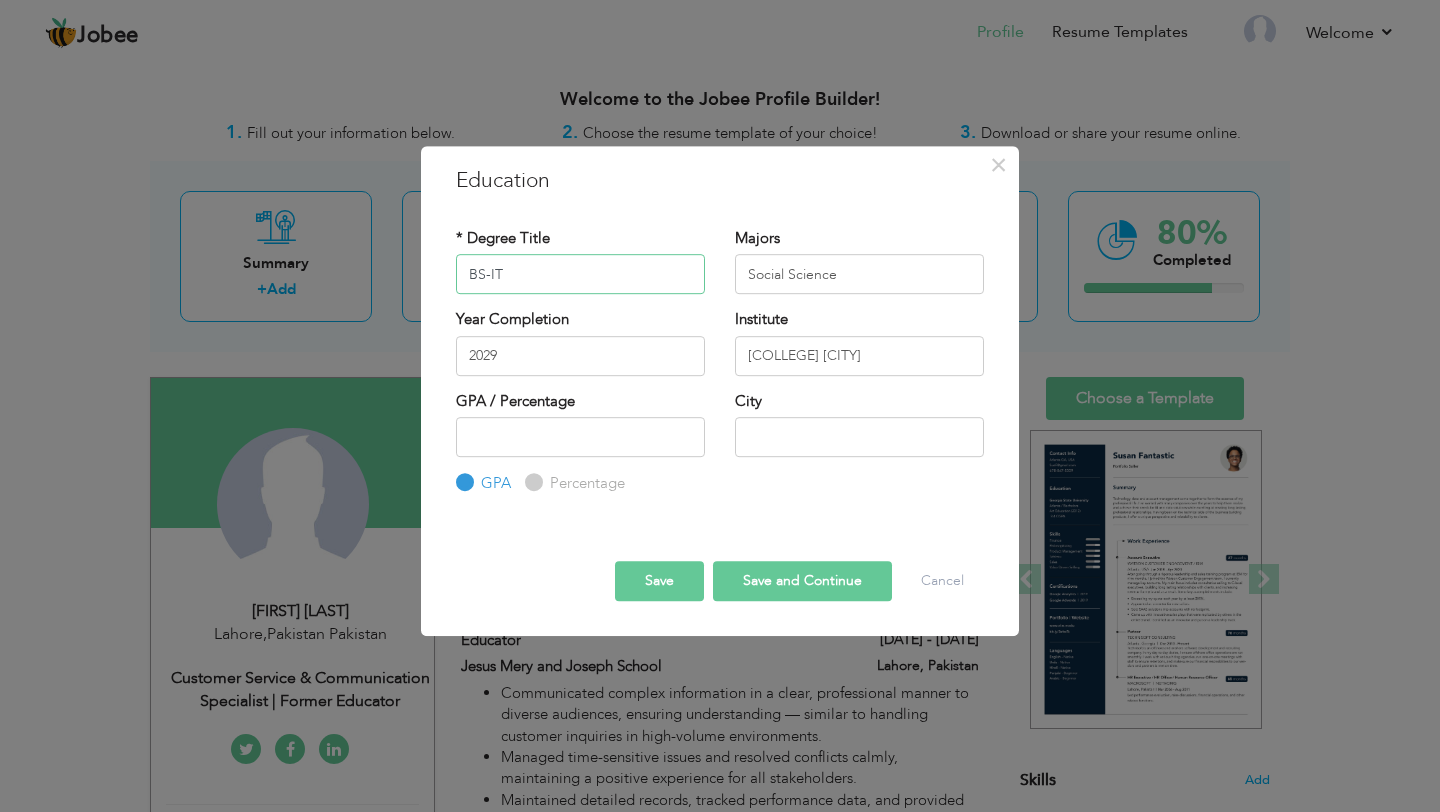 type on "BS-IT" 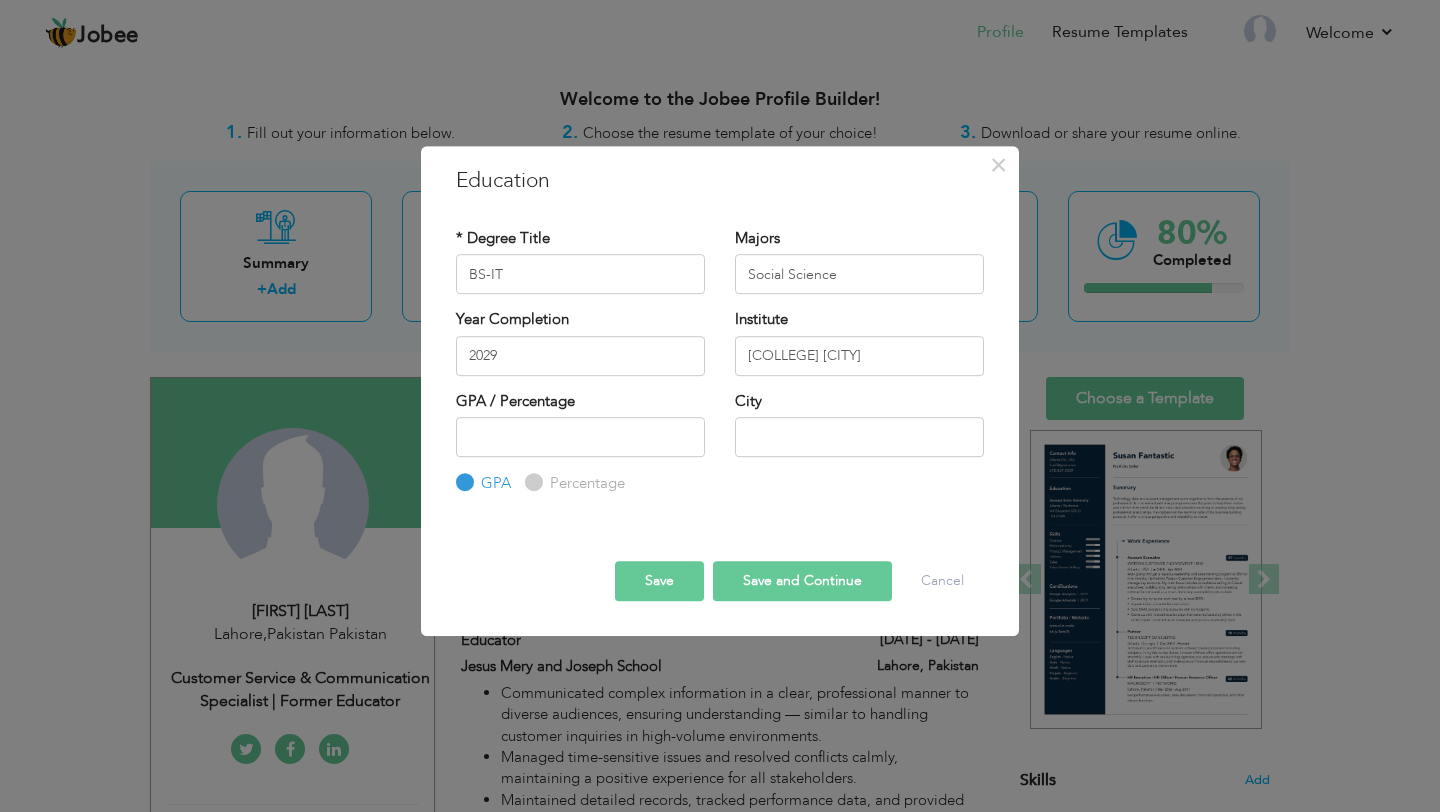 click on "City" at bounding box center (859, 424) 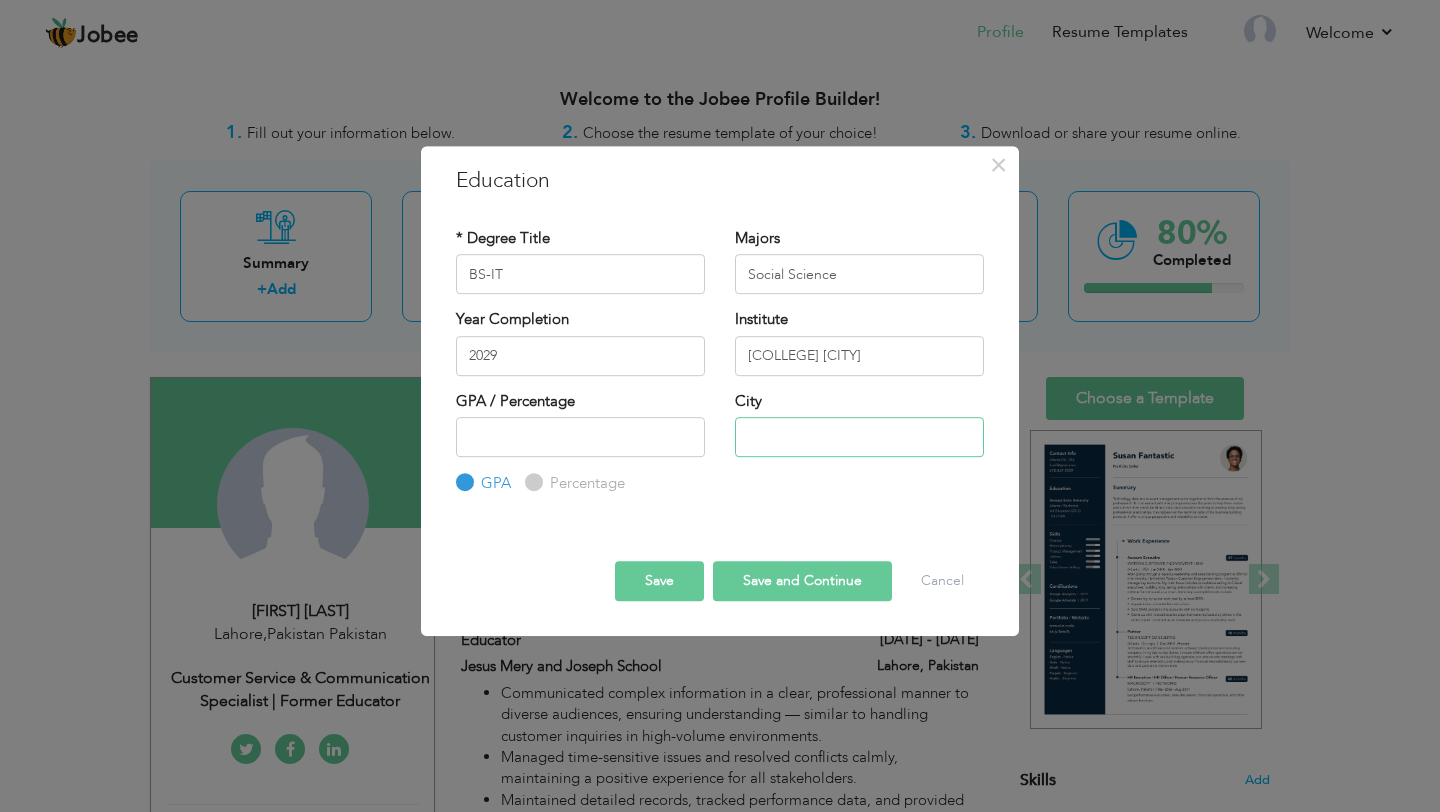 click at bounding box center [859, 437] 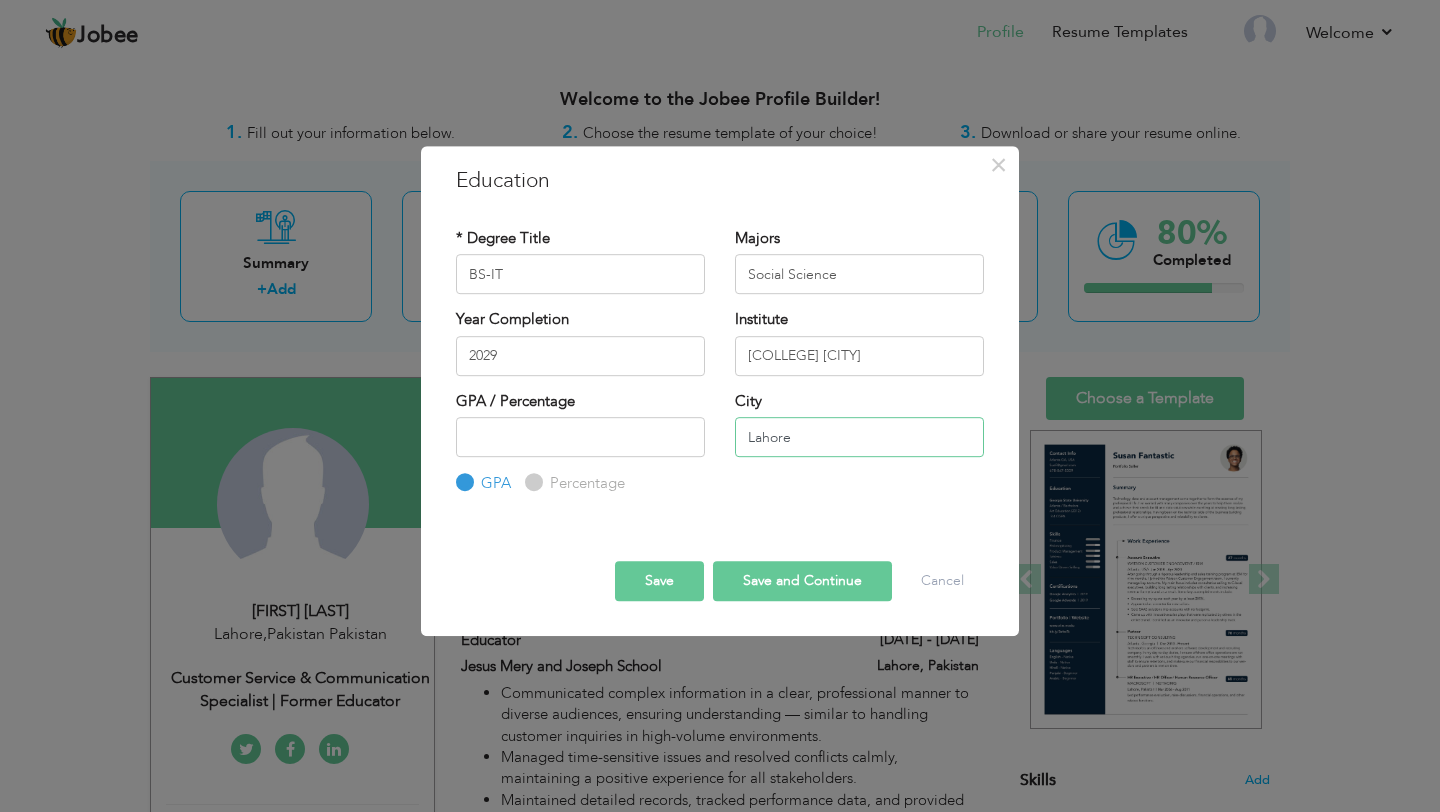 type on "Lahore" 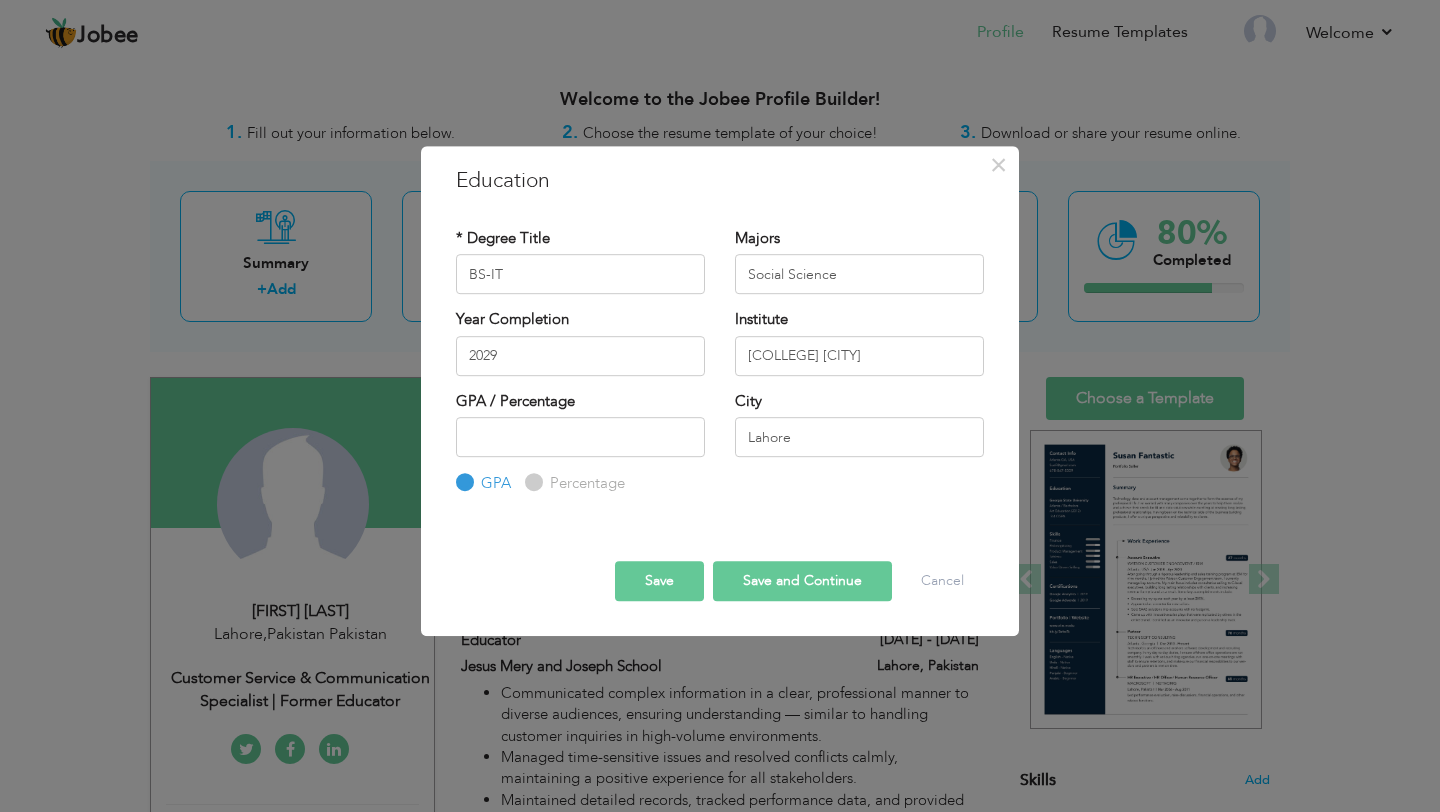 click on "Save" at bounding box center (659, 581) 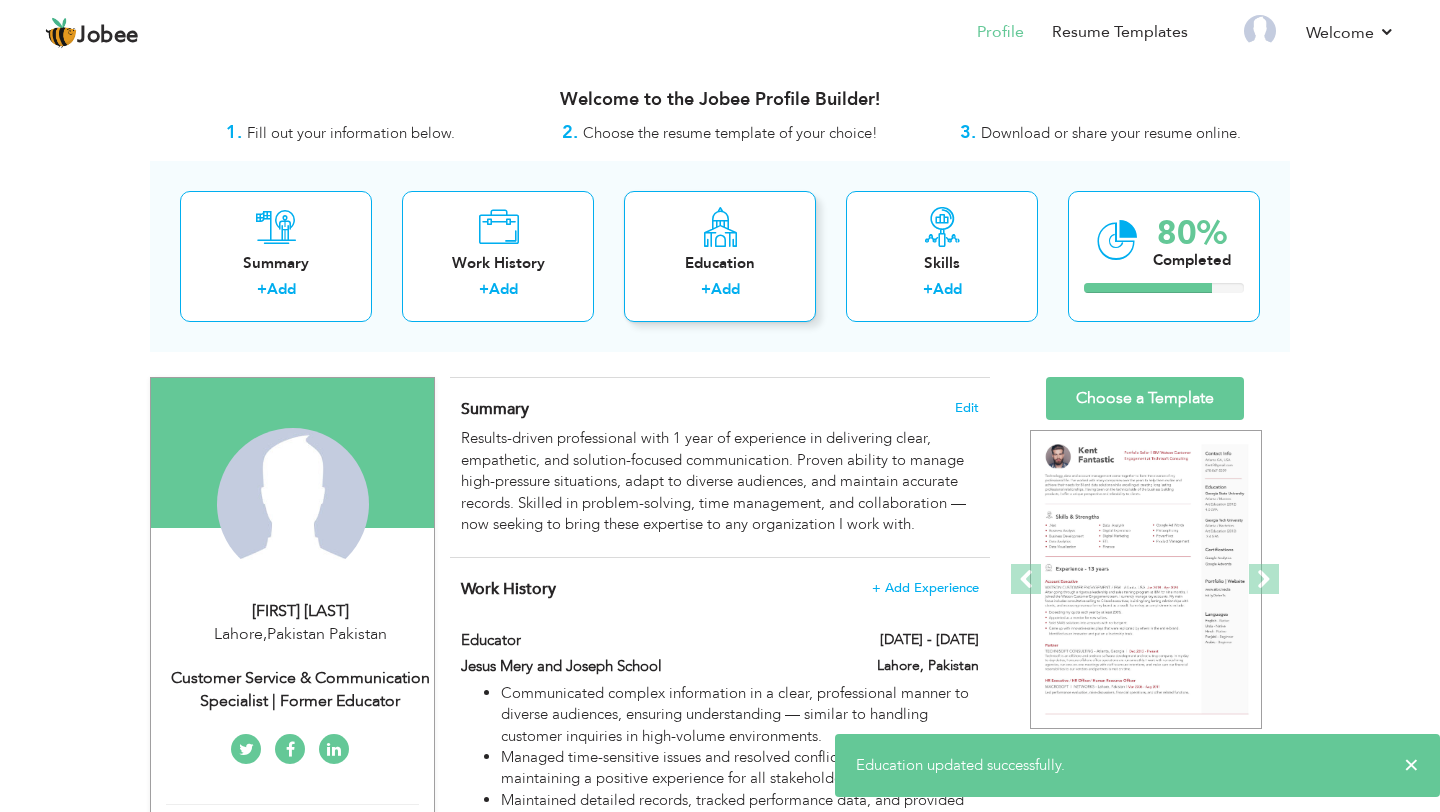 click on "Add" at bounding box center (725, 289) 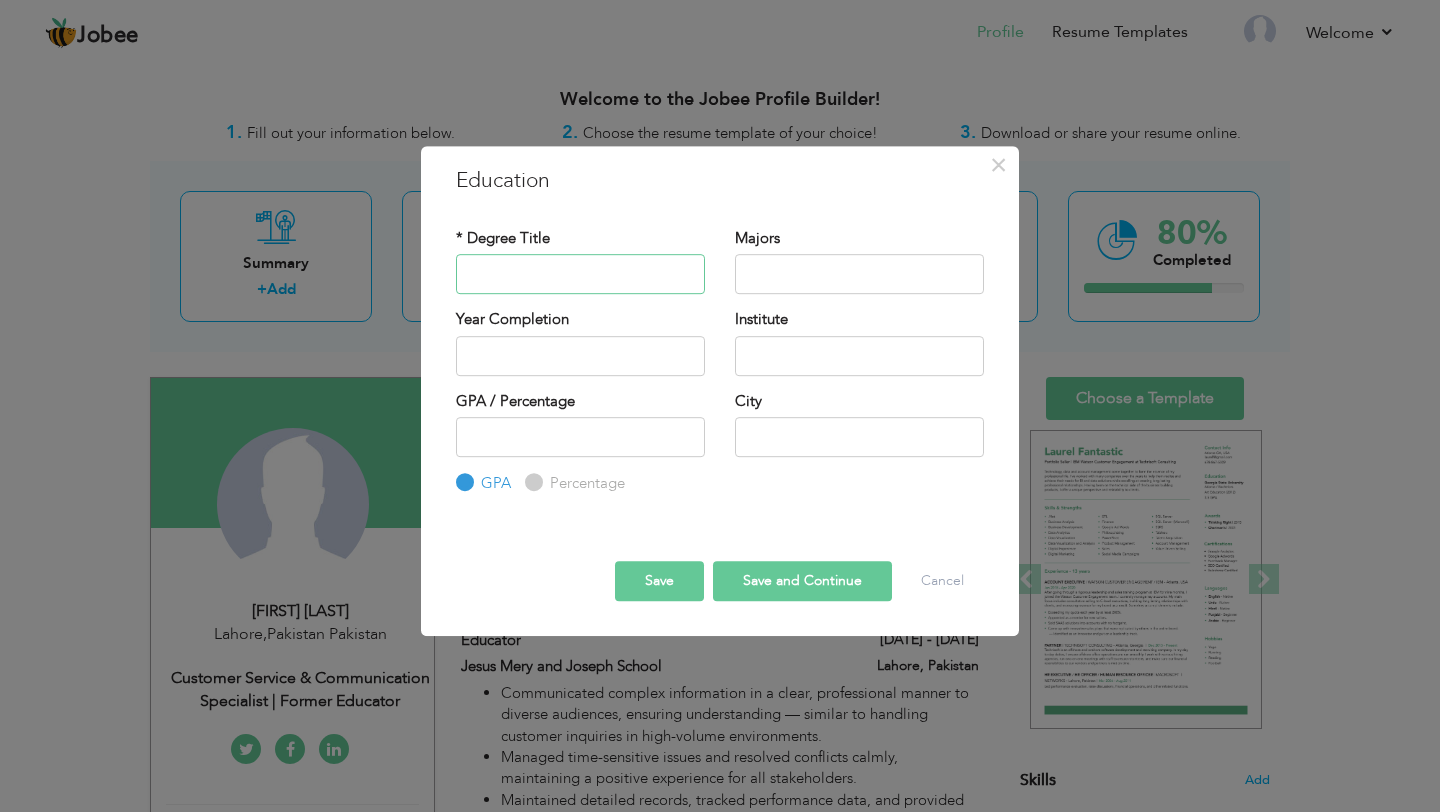 paste on "Cambridge College Raiwind" 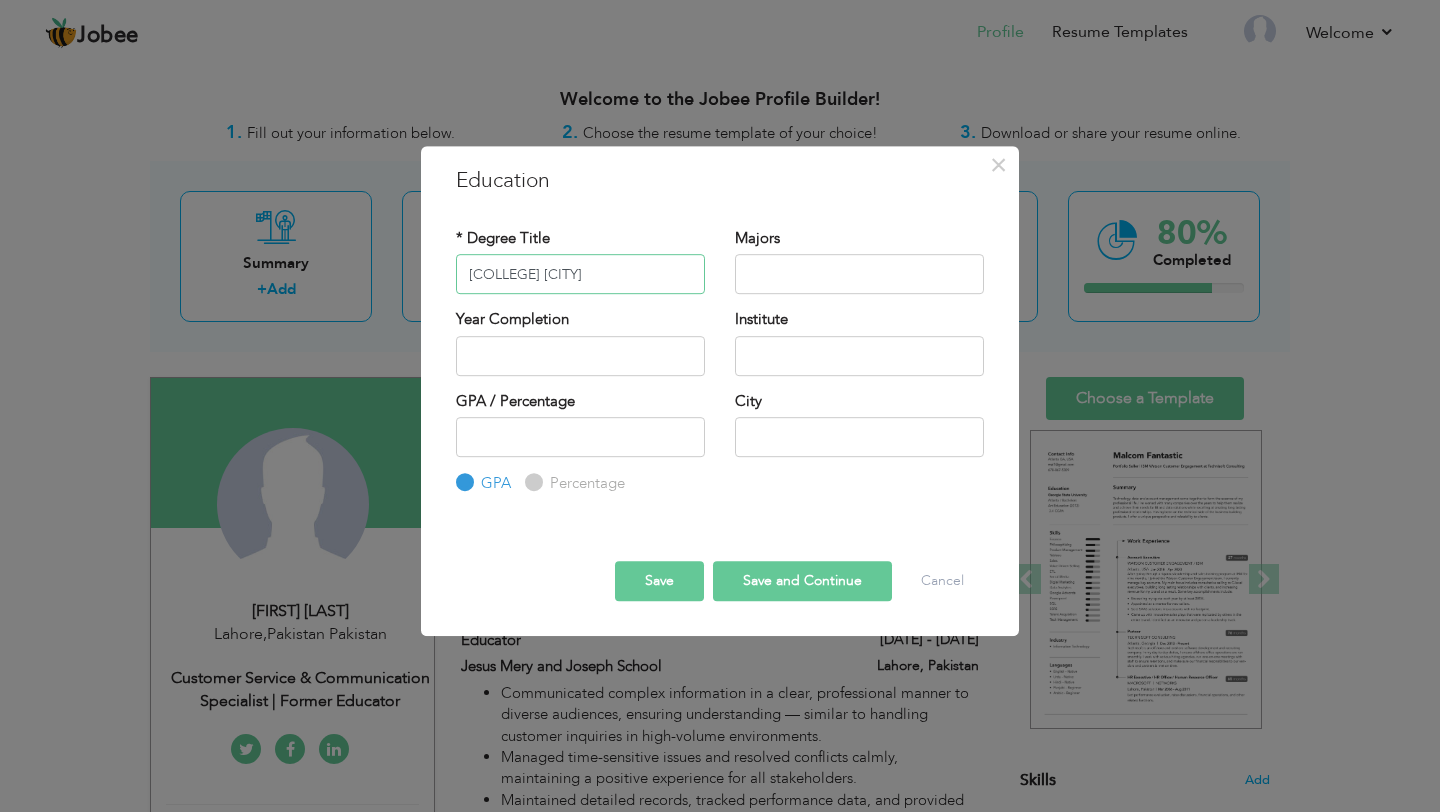 type on "Cambridge College Raiwind" 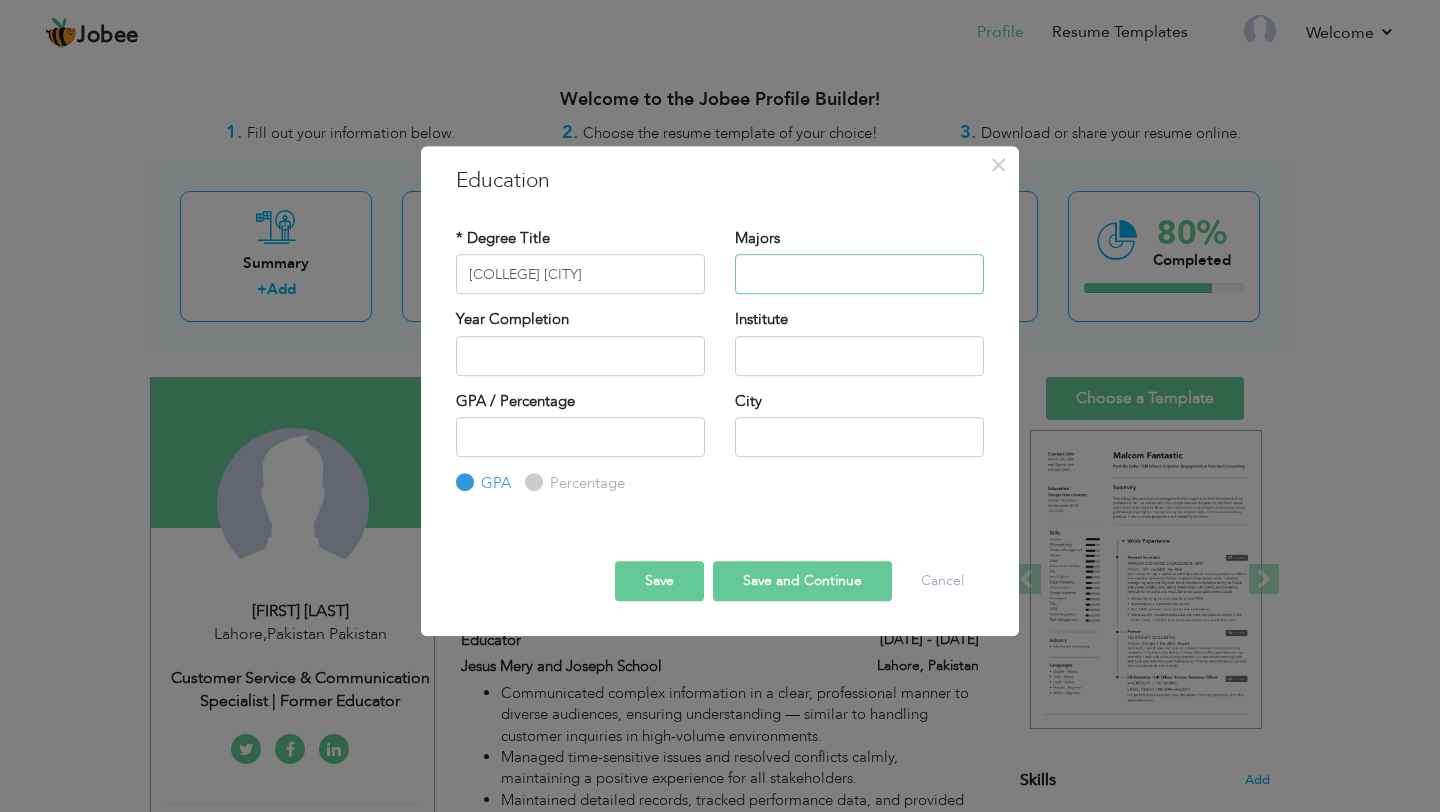 click at bounding box center [859, 274] 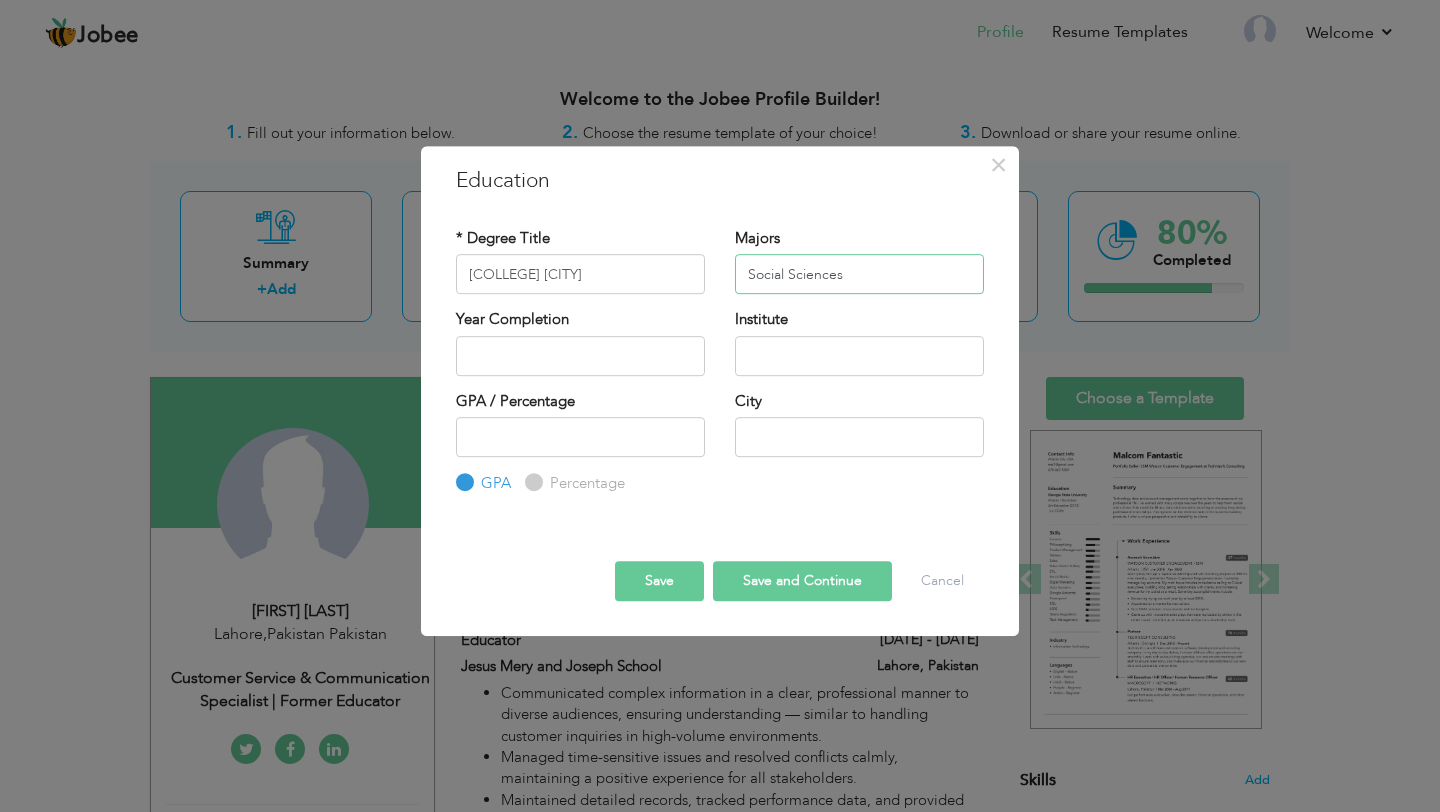 type on "Social Sciences" 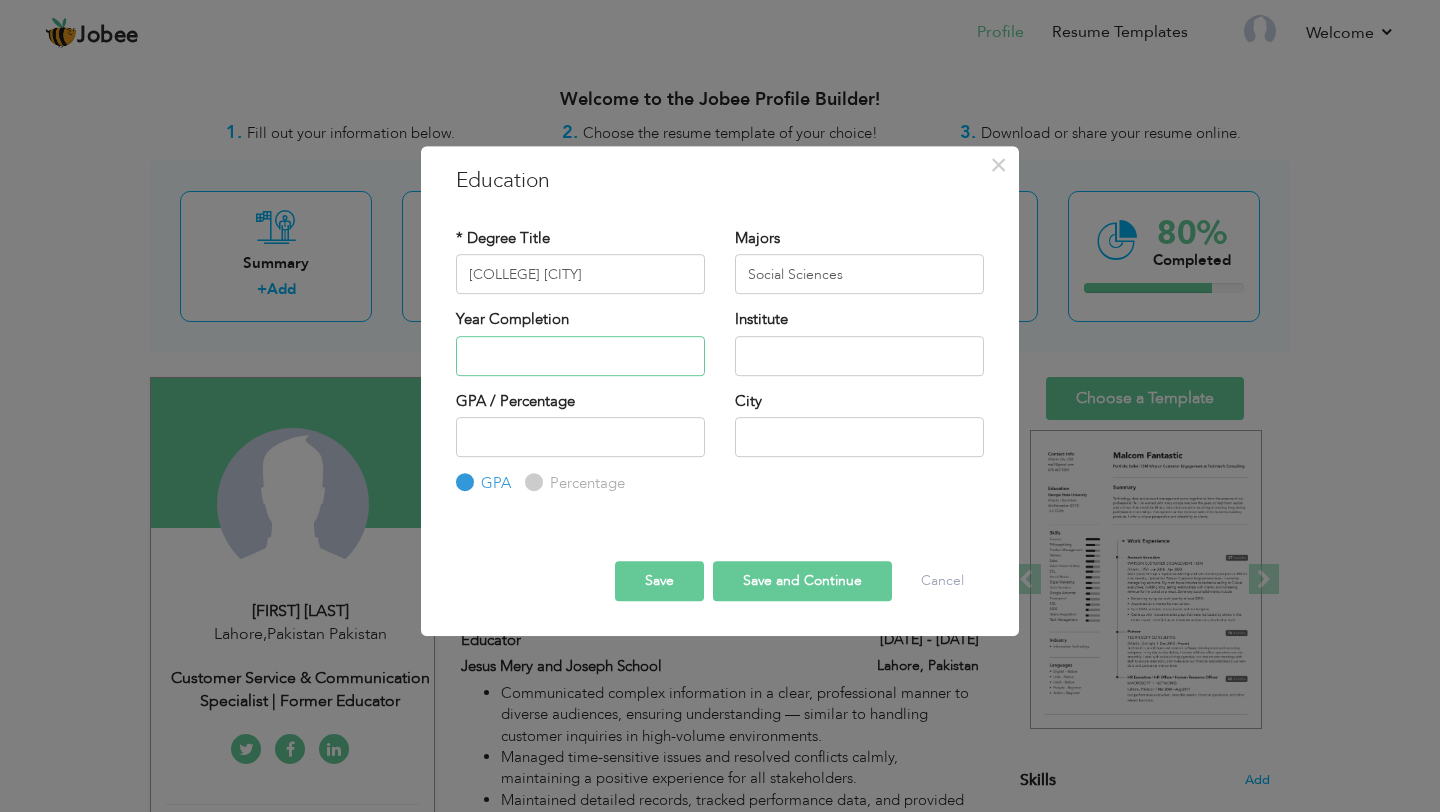 click at bounding box center (580, 356) 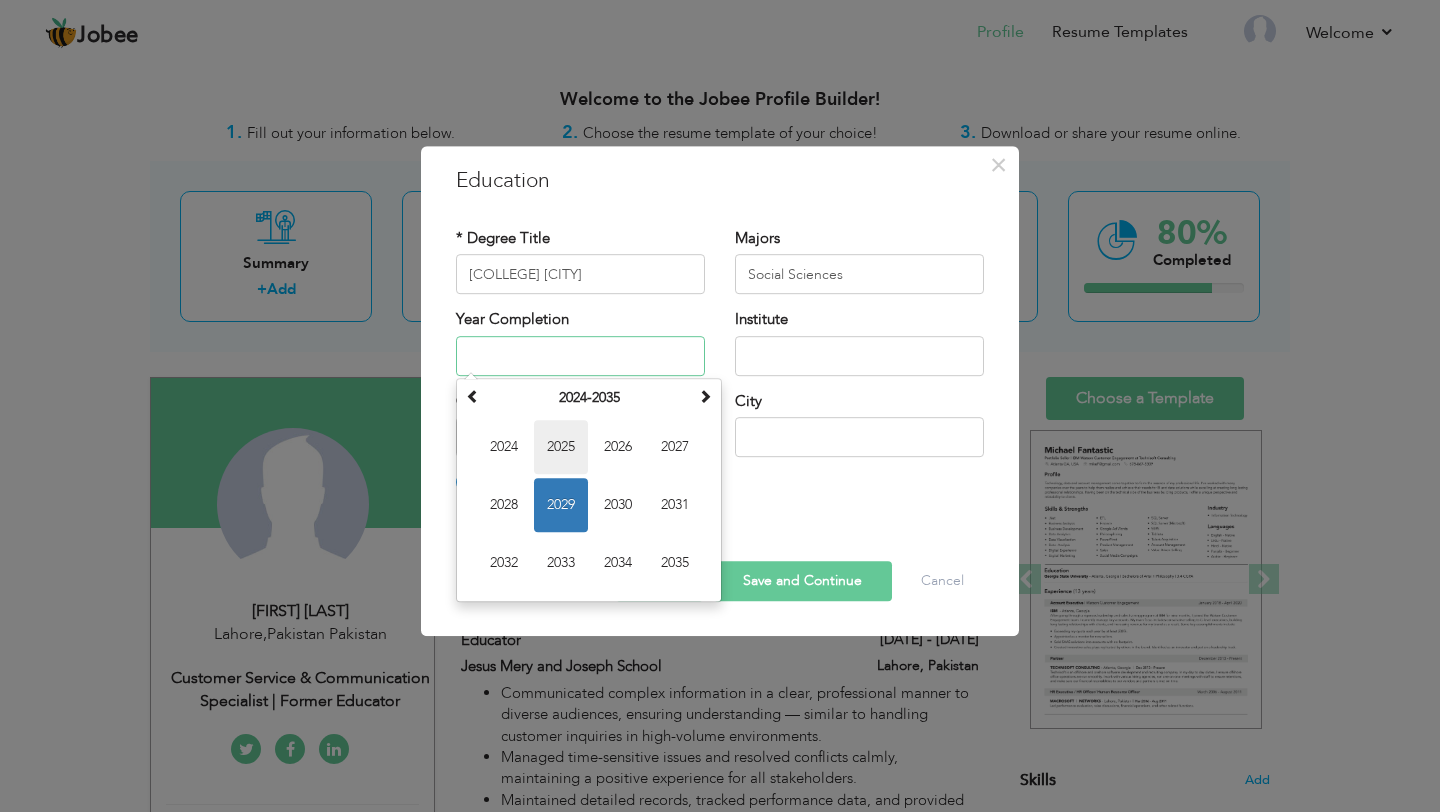 click on "2025" at bounding box center [561, 447] 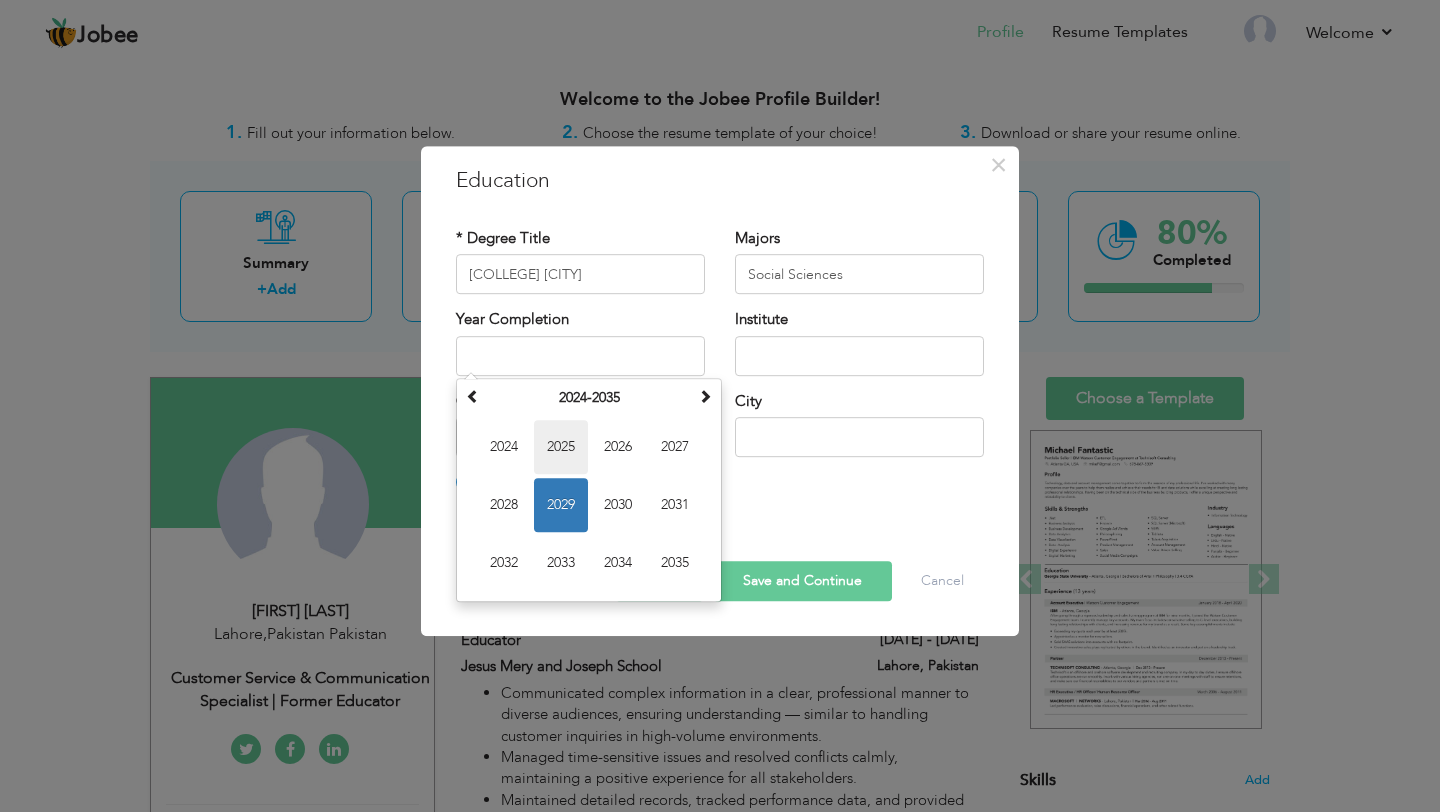 type on "2025" 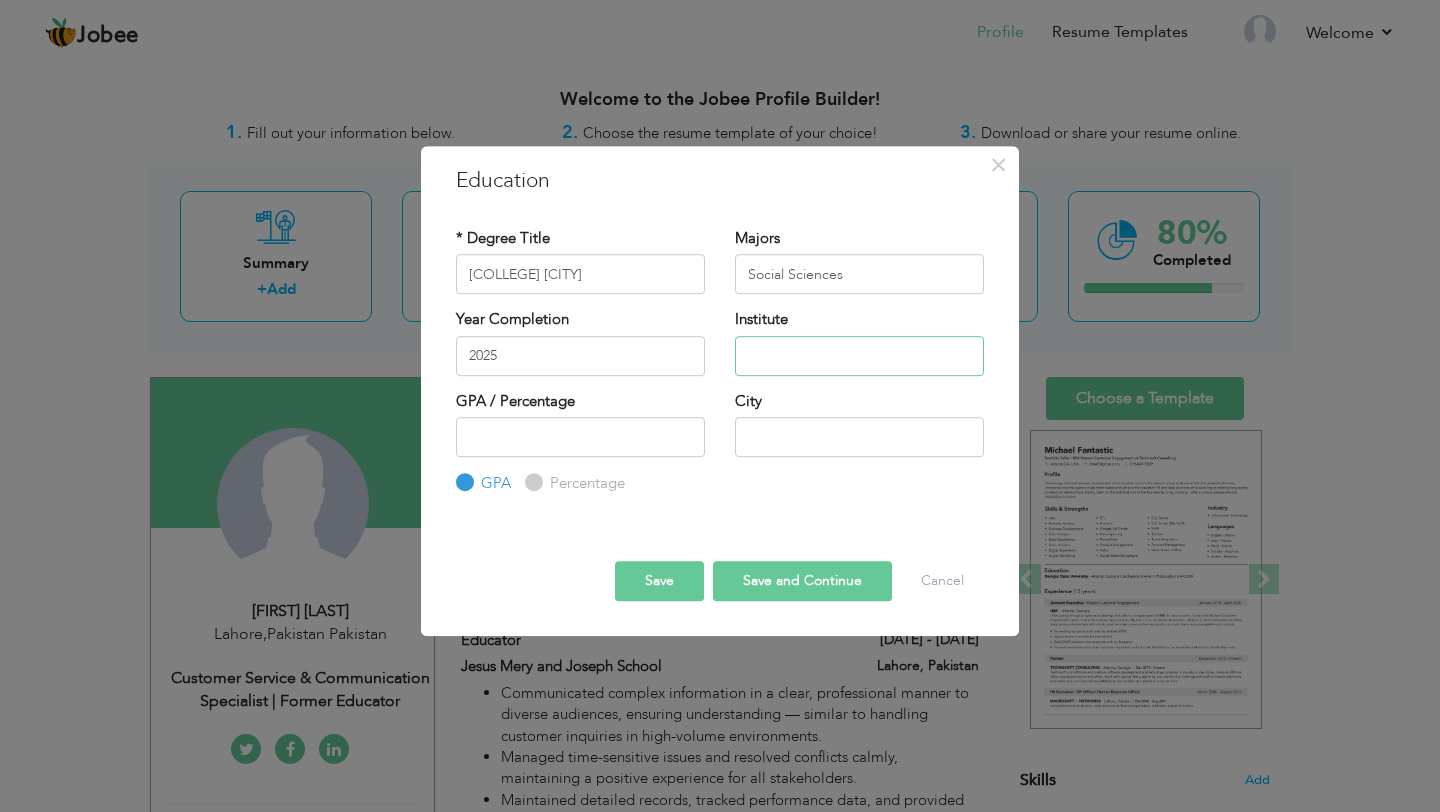 click at bounding box center (859, 356) 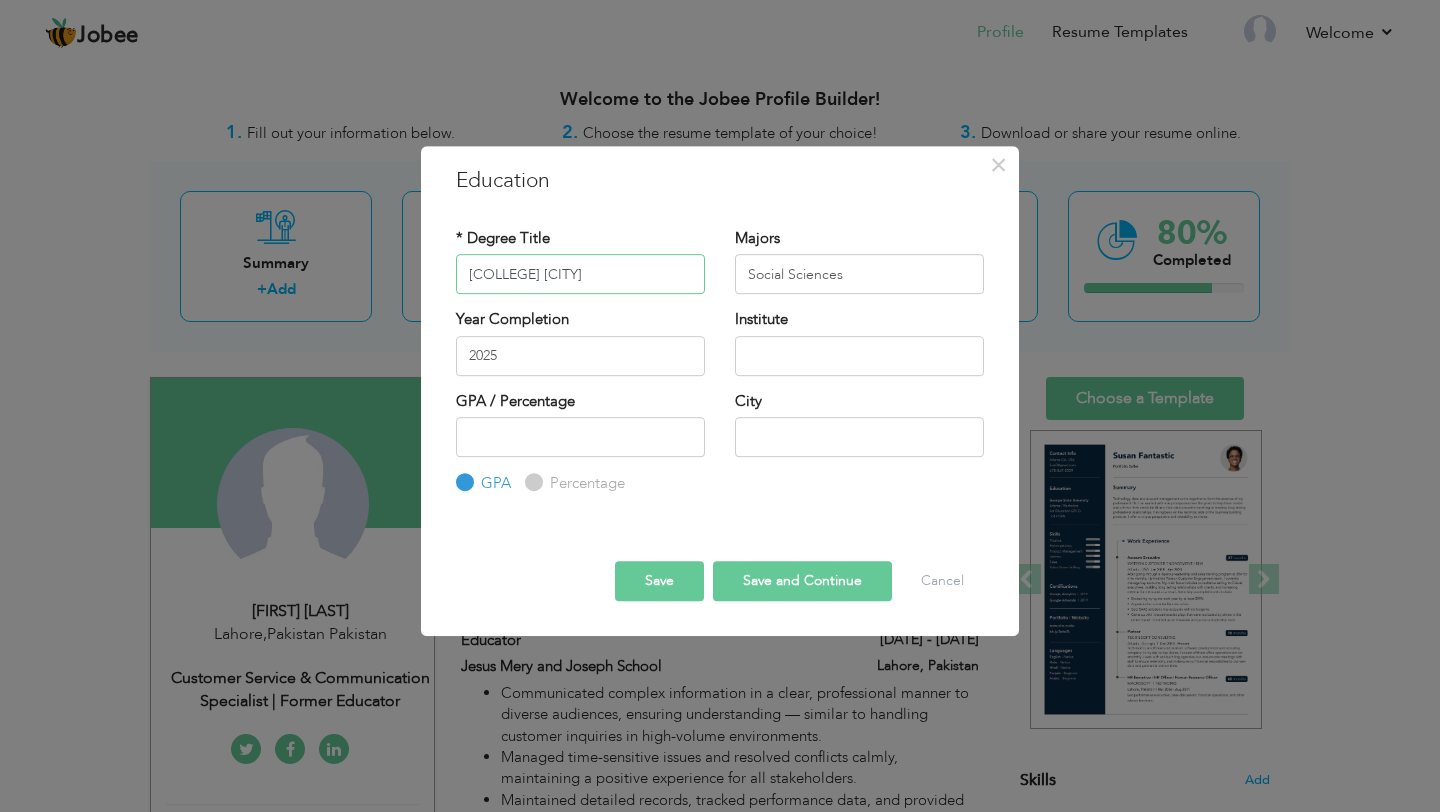 click on "Cambridge College Raiwind" at bounding box center (580, 274) 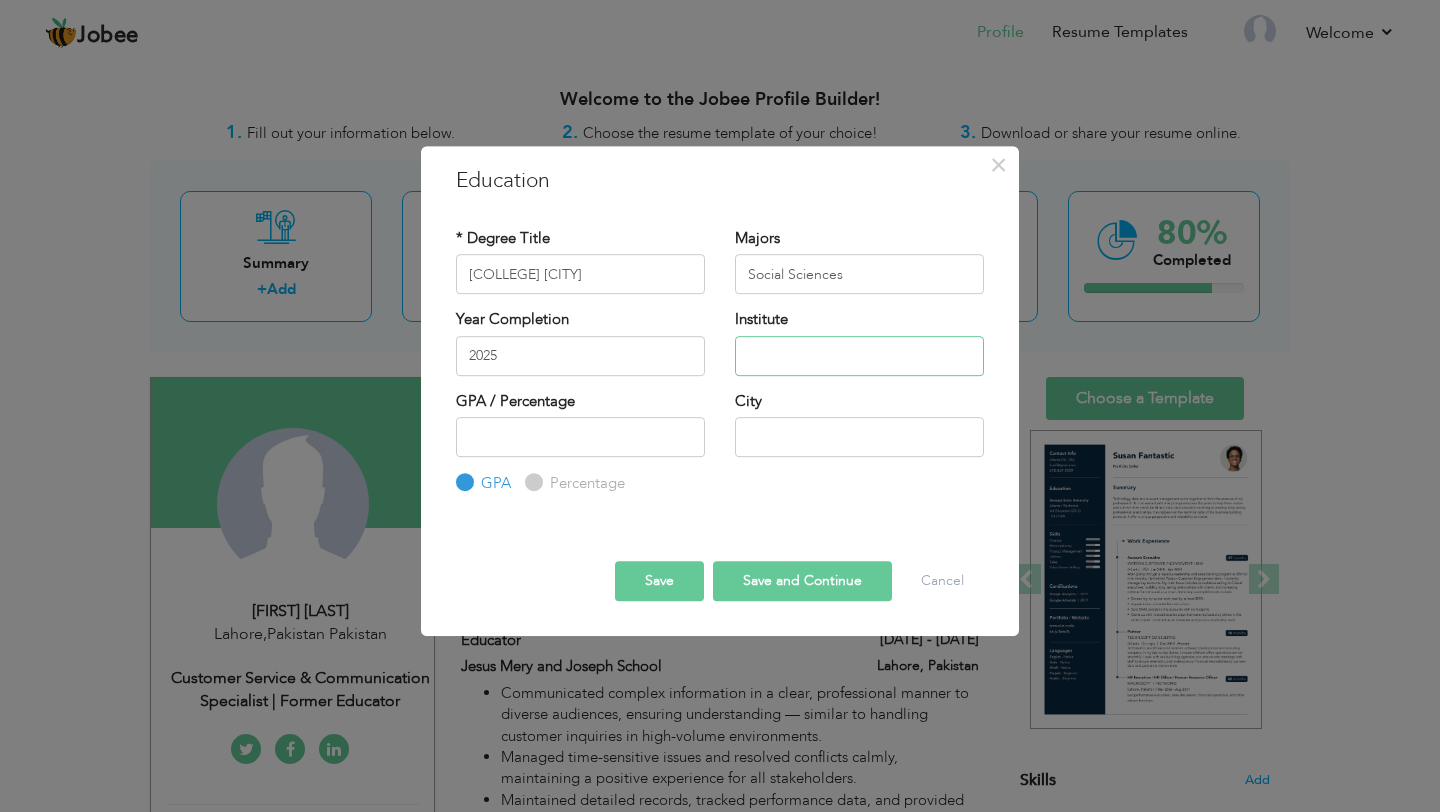 click at bounding box center [859, 356] 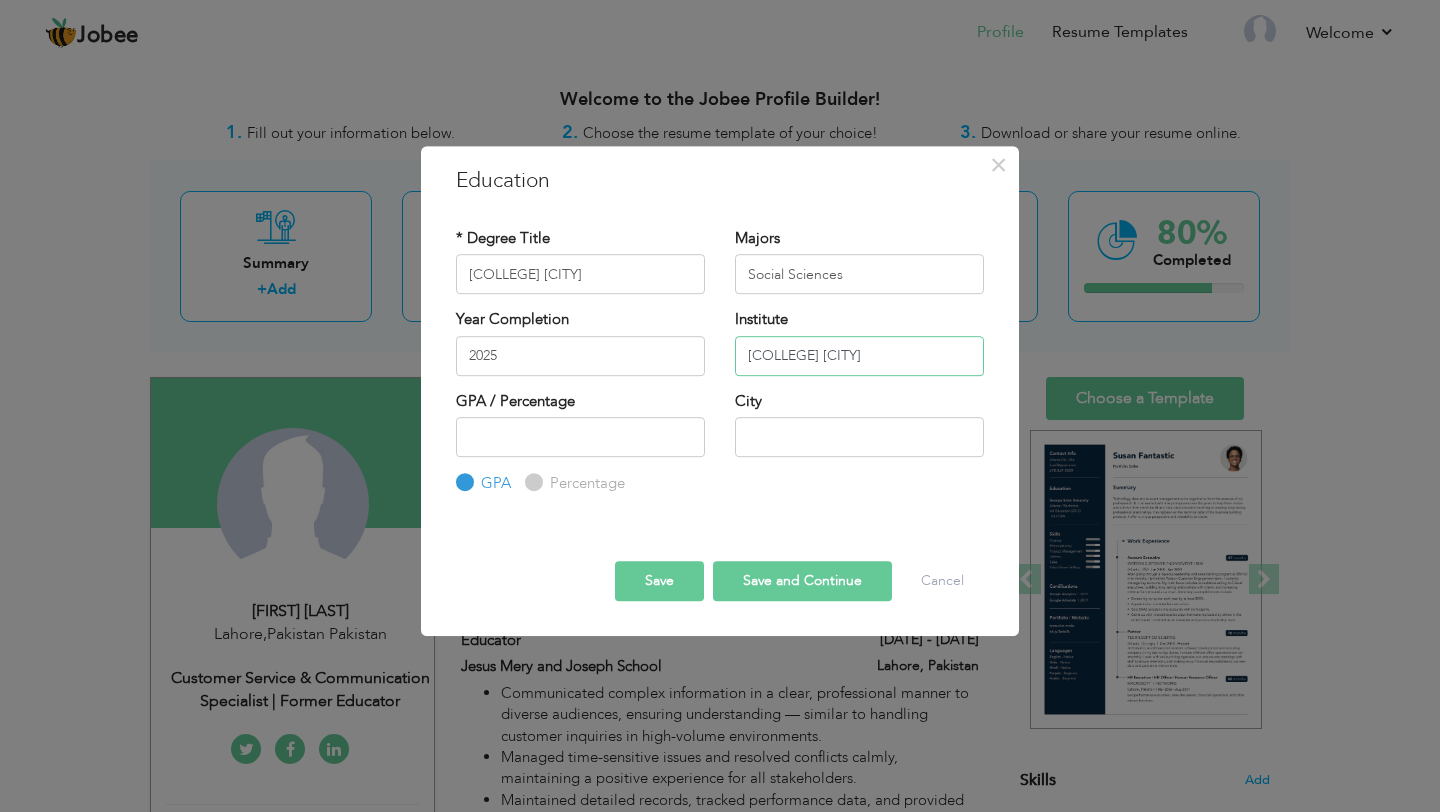 type on "Cambridge College Raiwind" 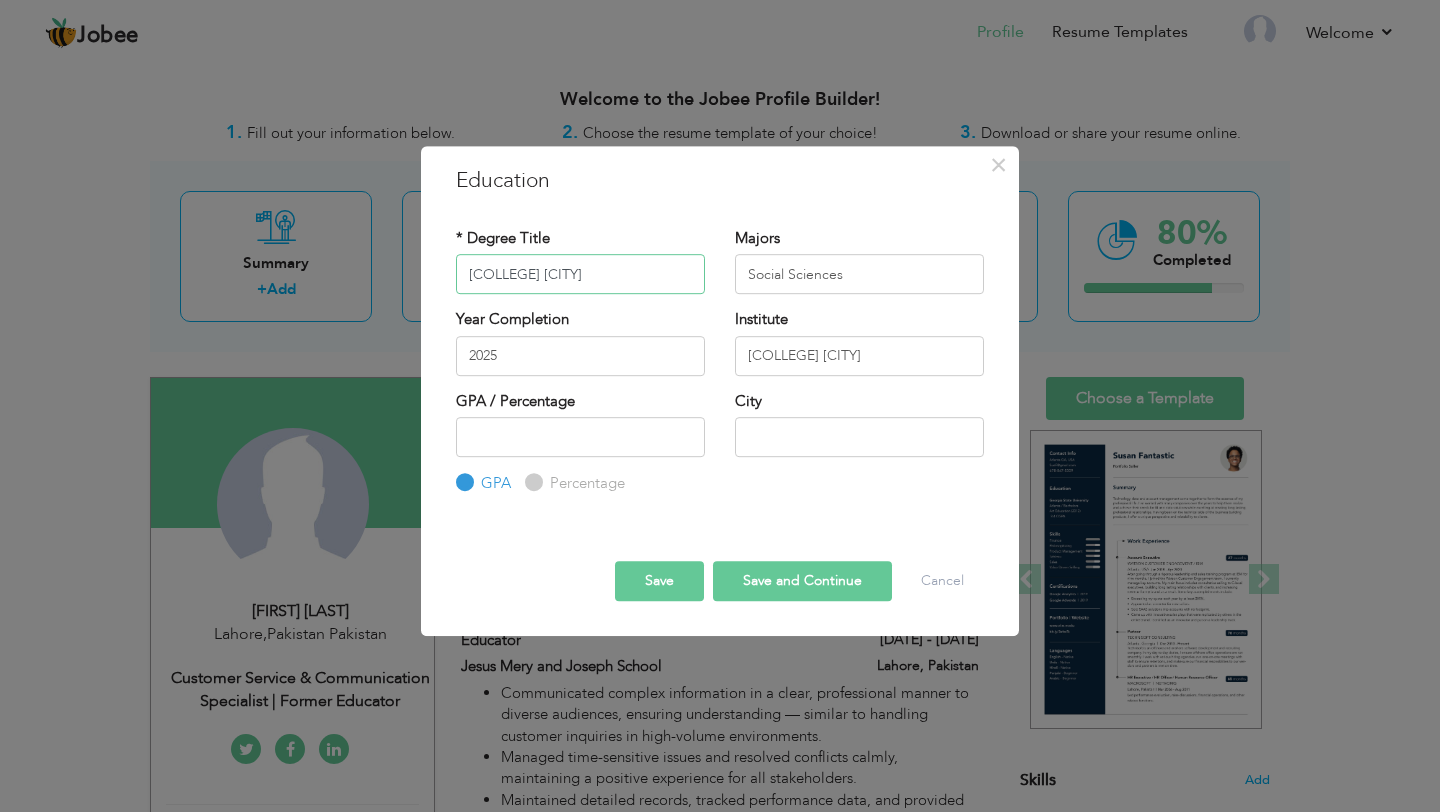 click on "Cambridge College Raiwind" at bounding box center (580, 274) 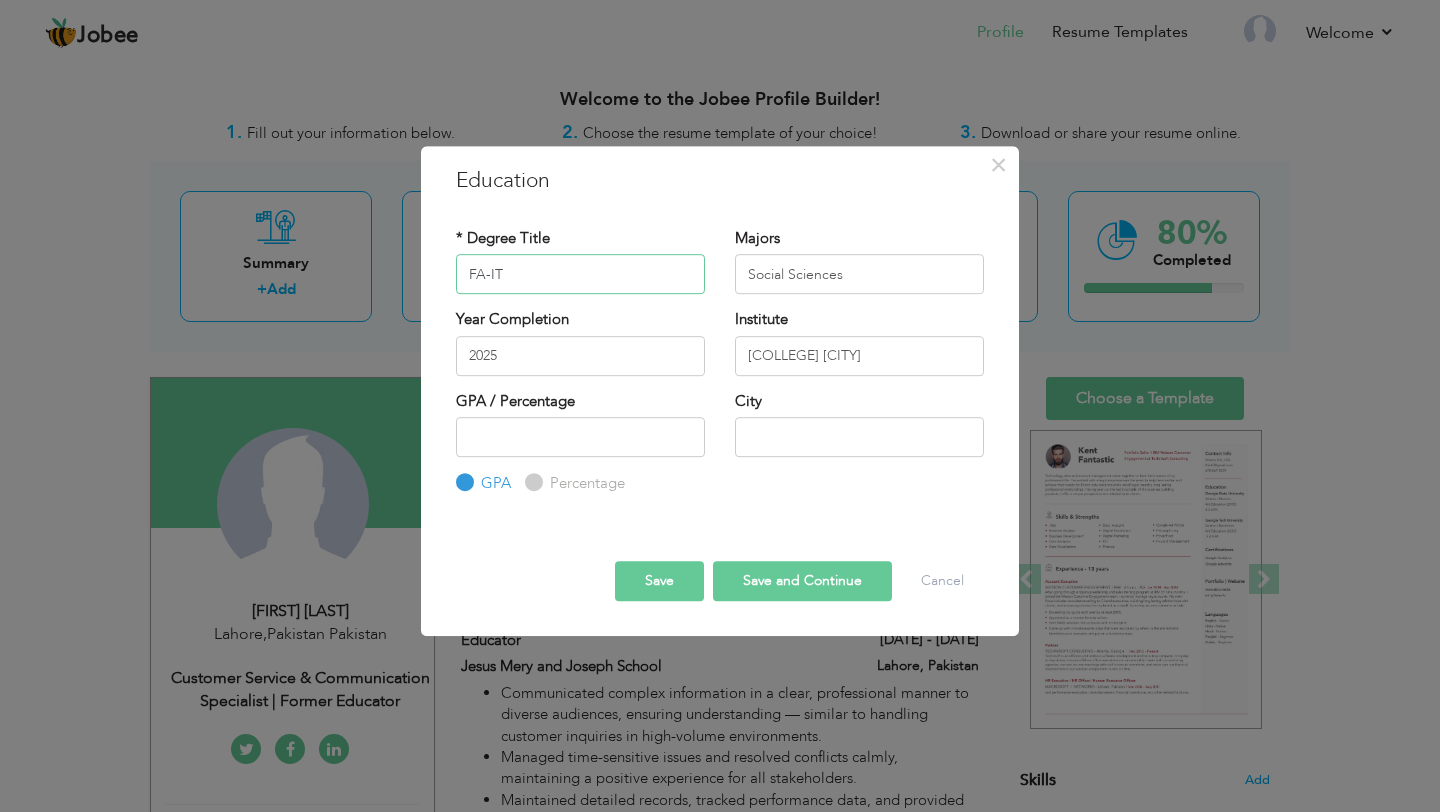type on "FA-IT" 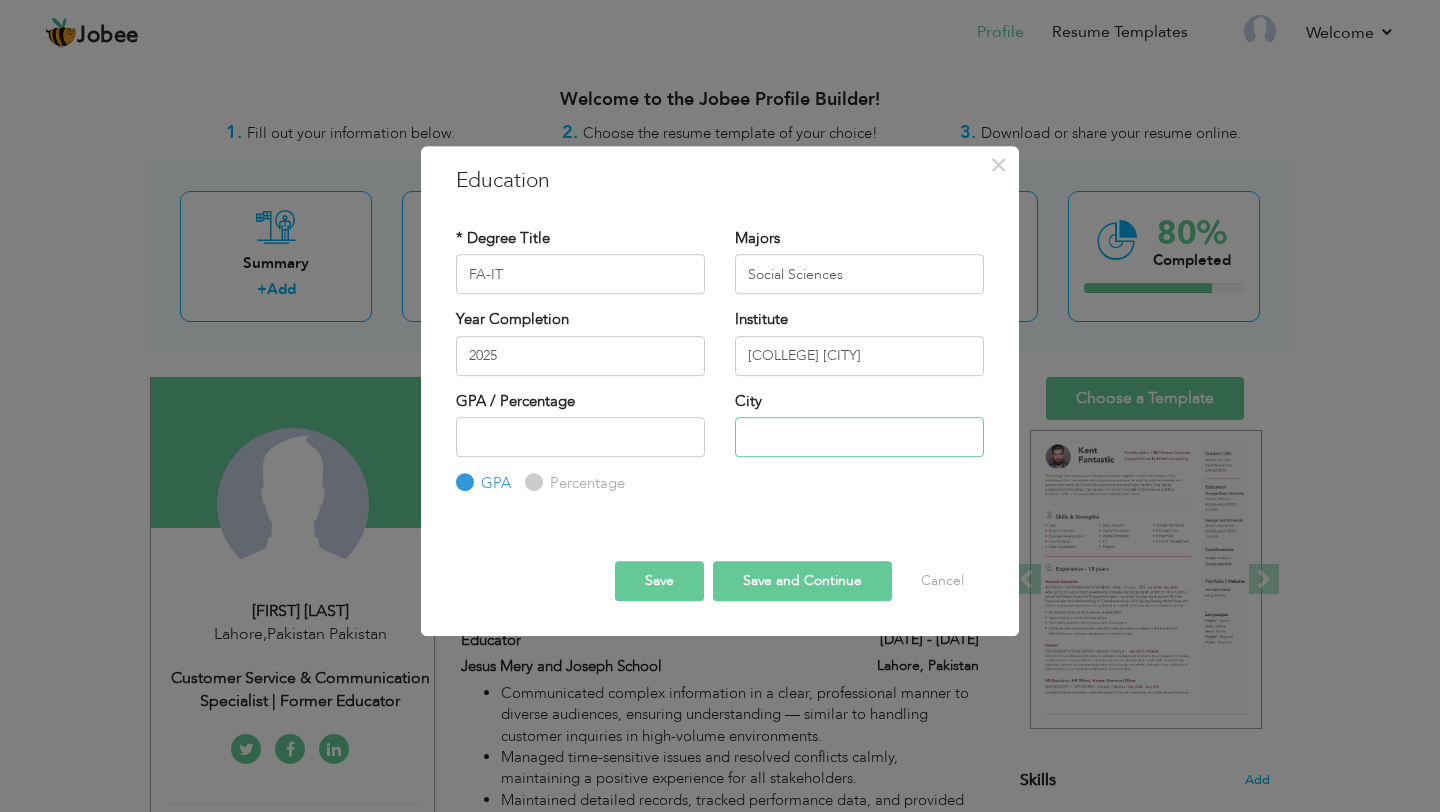 click at bounding box center [859, 437] 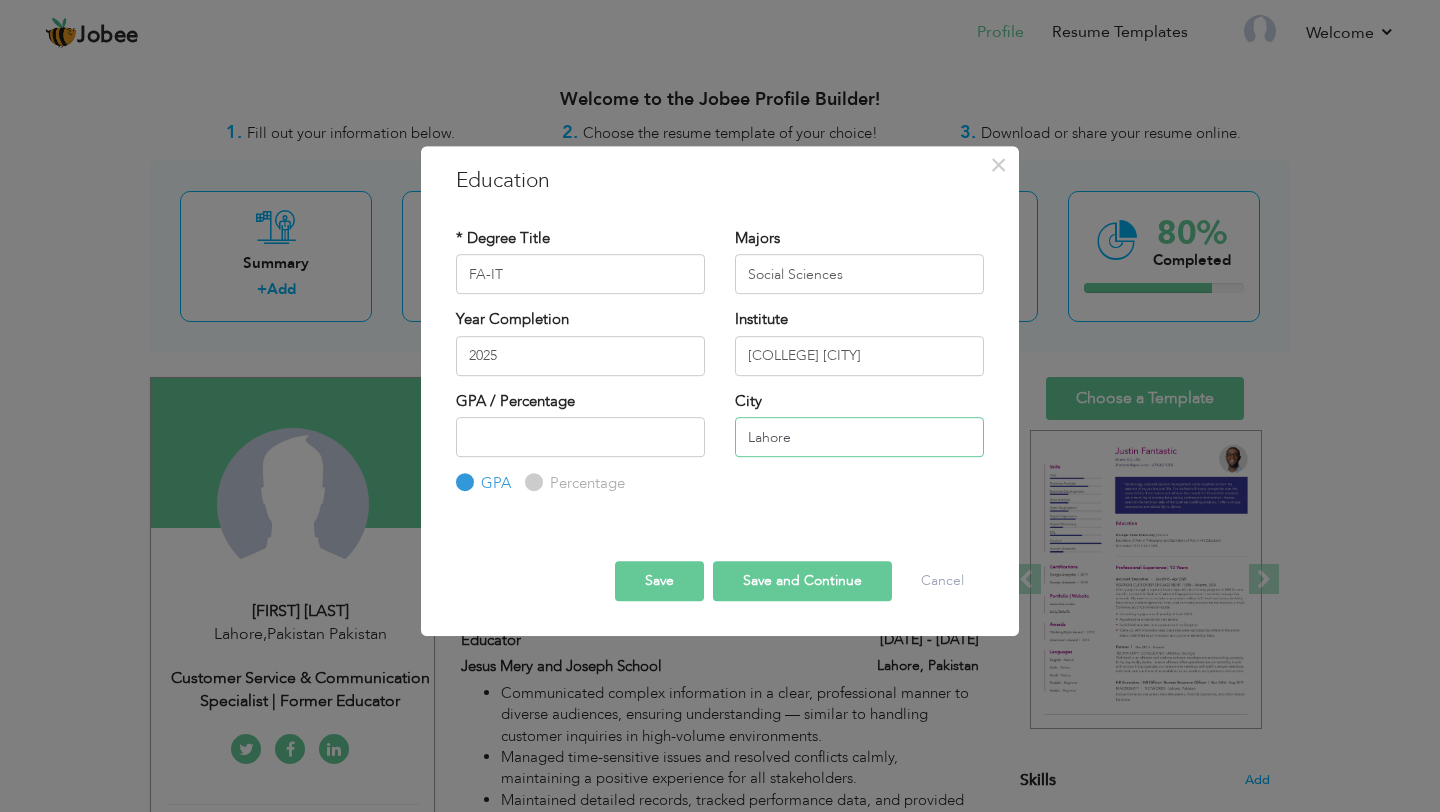 type on "Lahore" 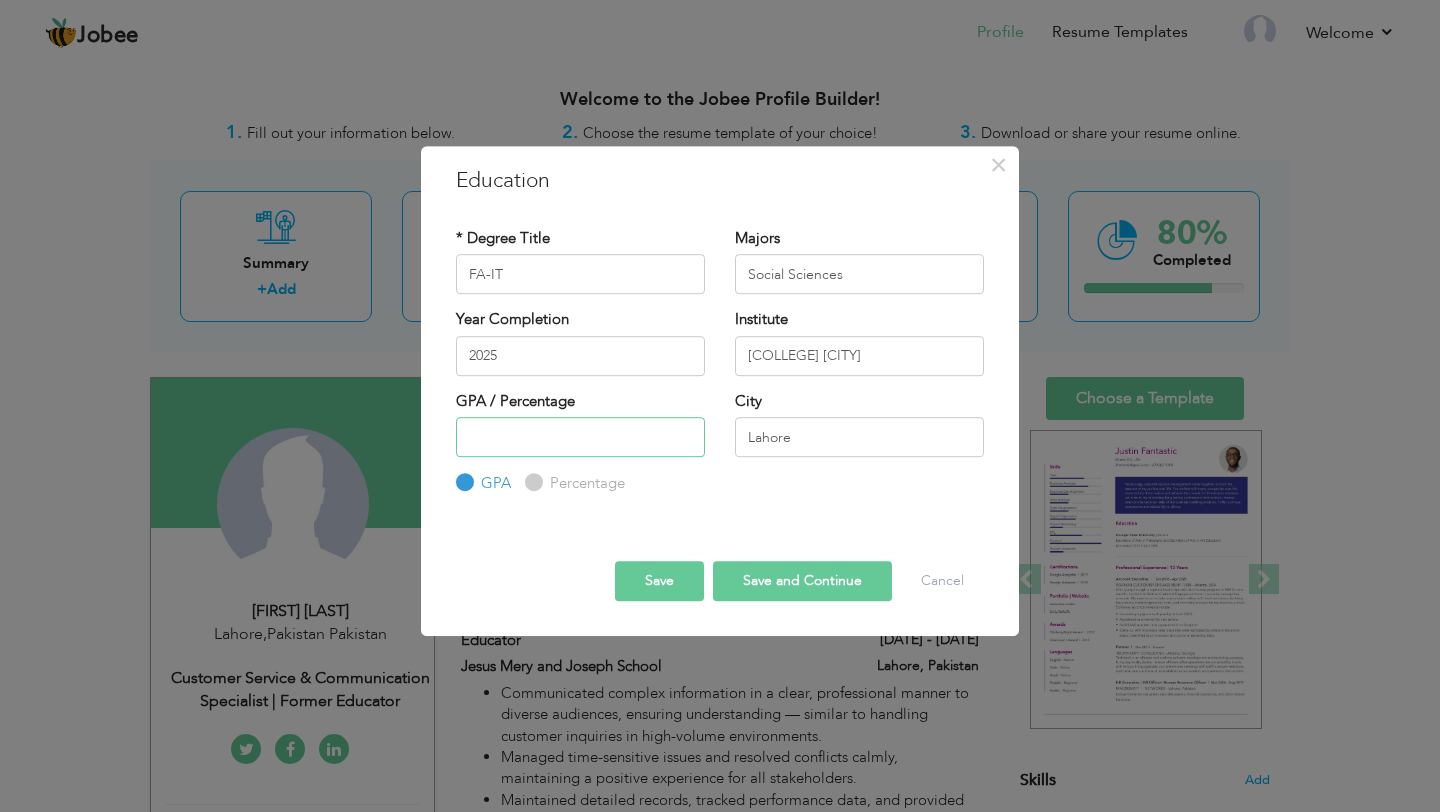 click at bounding box center [580, 437] 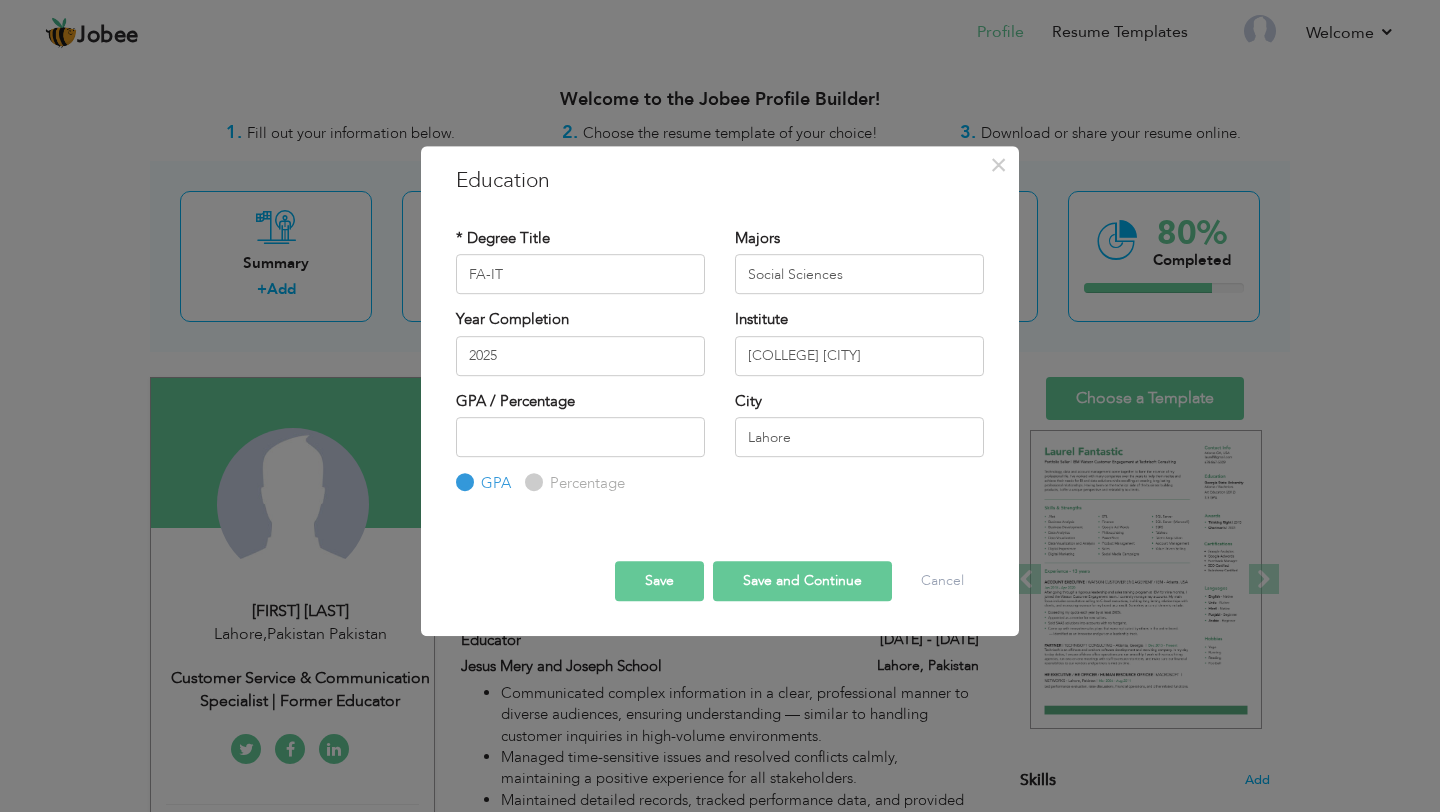 click on "Save" at bounding box center (659, 581) 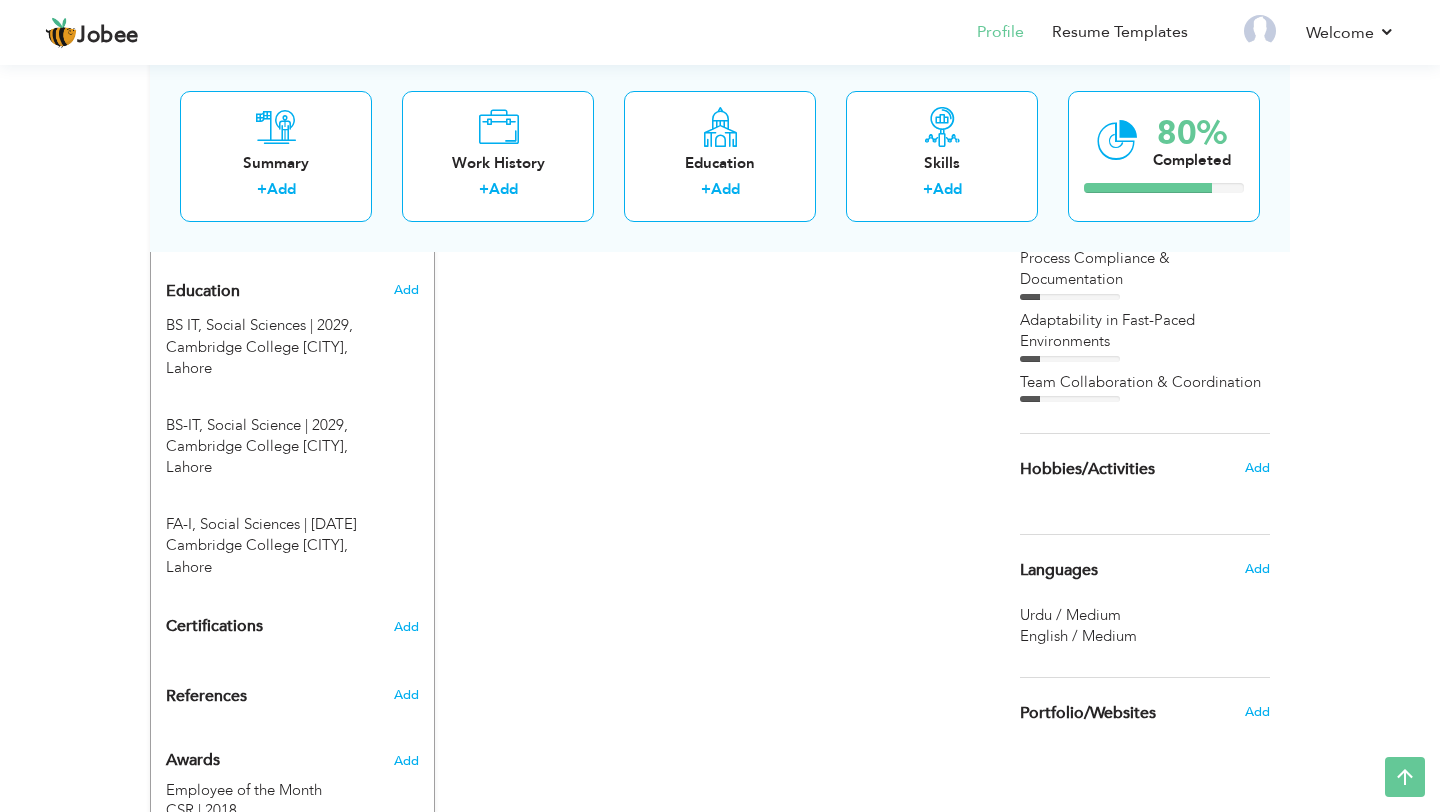 scroll, scrollTop: 1117, scrollLeft: 0, axis: vertical 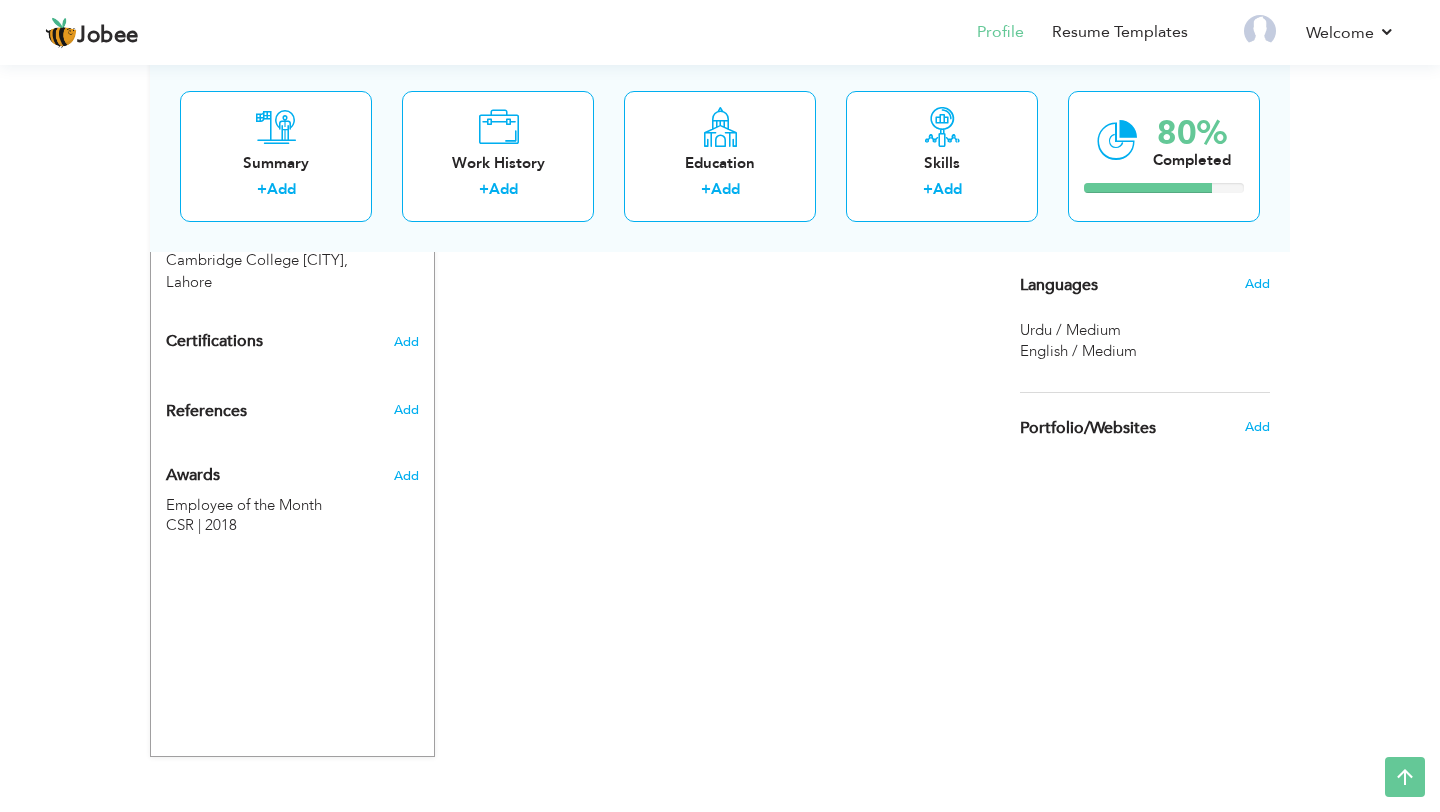 click on "References" at bounding box center (269, 411) 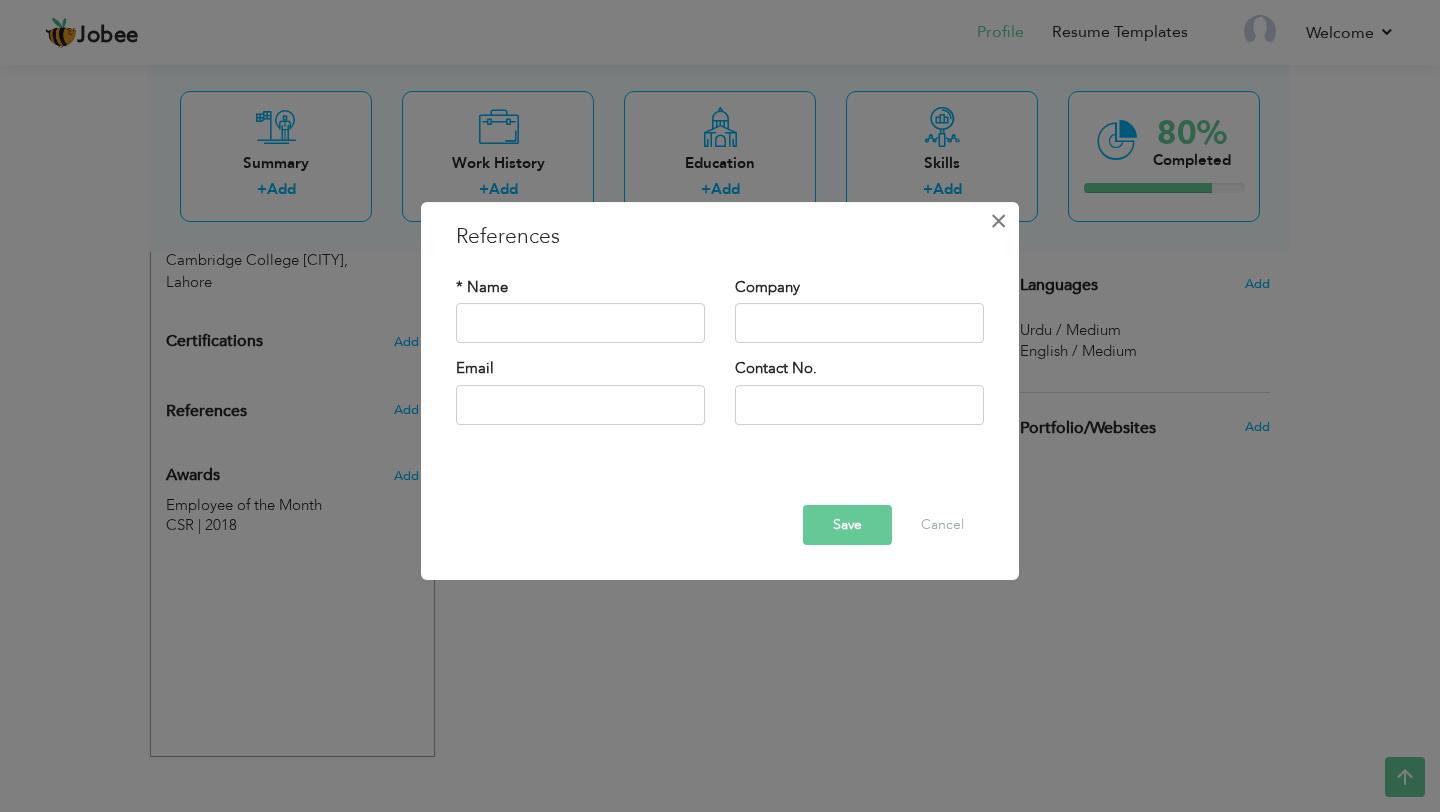 click on "×" at bounding box center (998, 221) 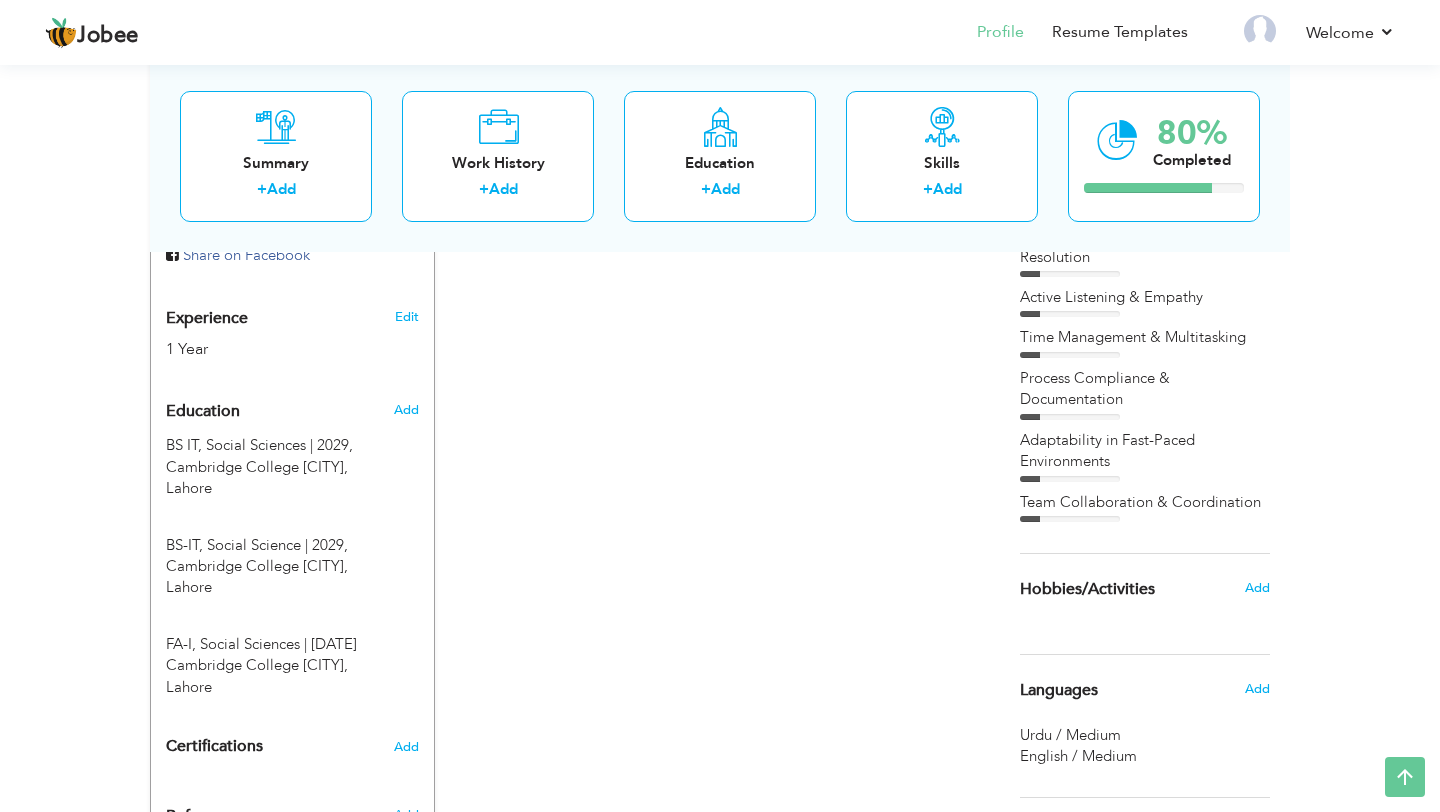 scroll, scrollTop: 807, scrollLeft: 0, axis: vertical 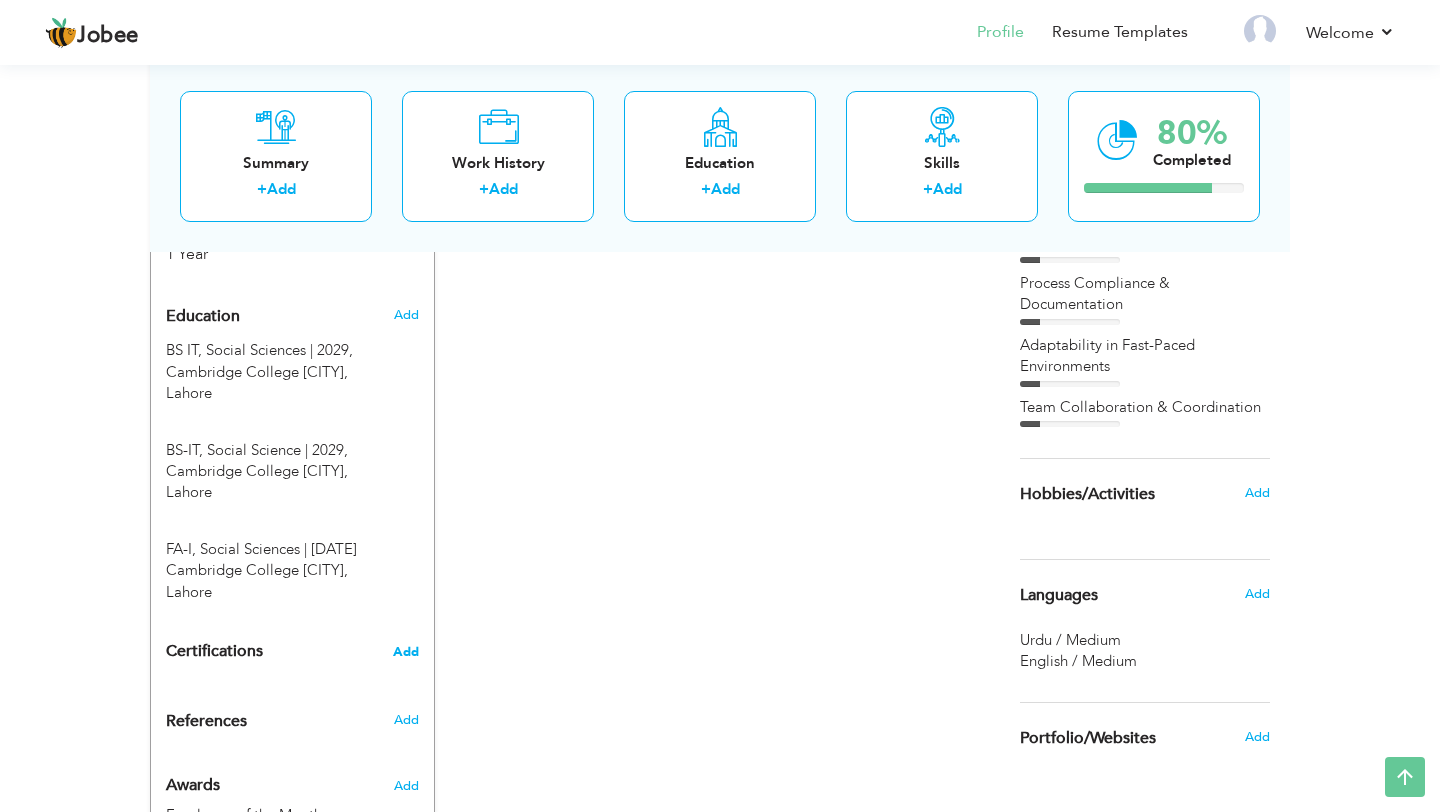 click on "Add" at bounding box center [406, 652] 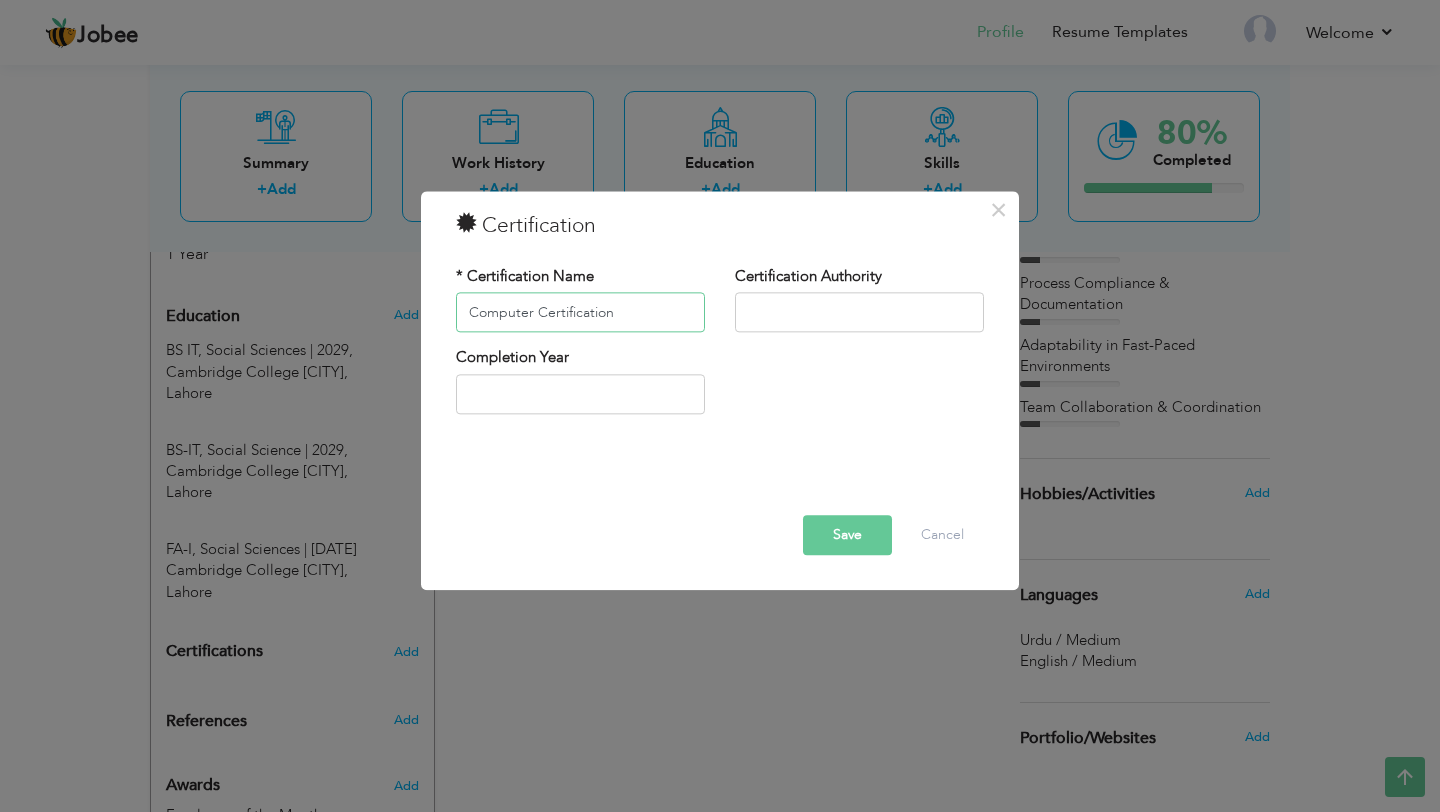 click on "Computer Certification" at bounding box center [580, 313] 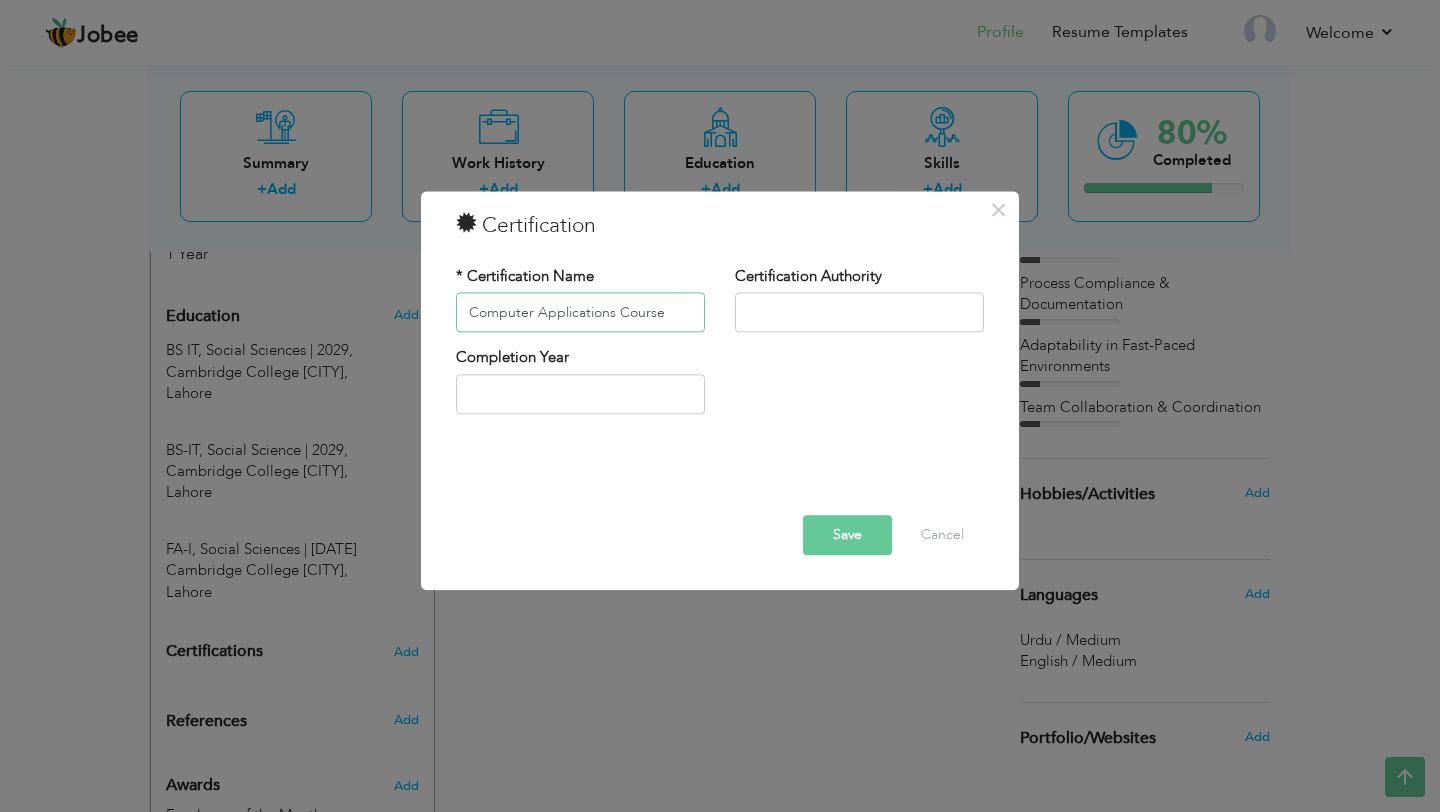 type on "Computer Applications Course" 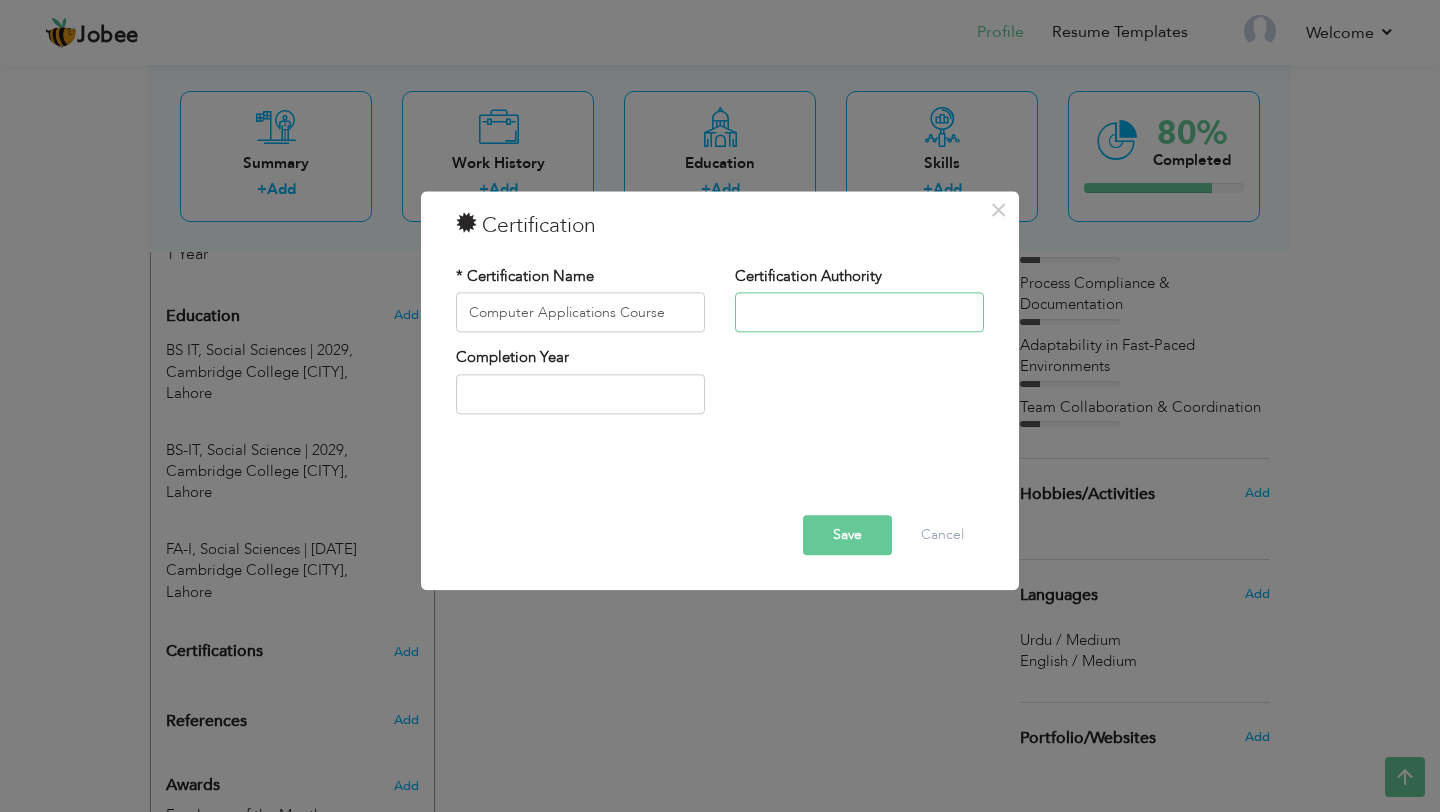 click at bounding box center [859, 313] 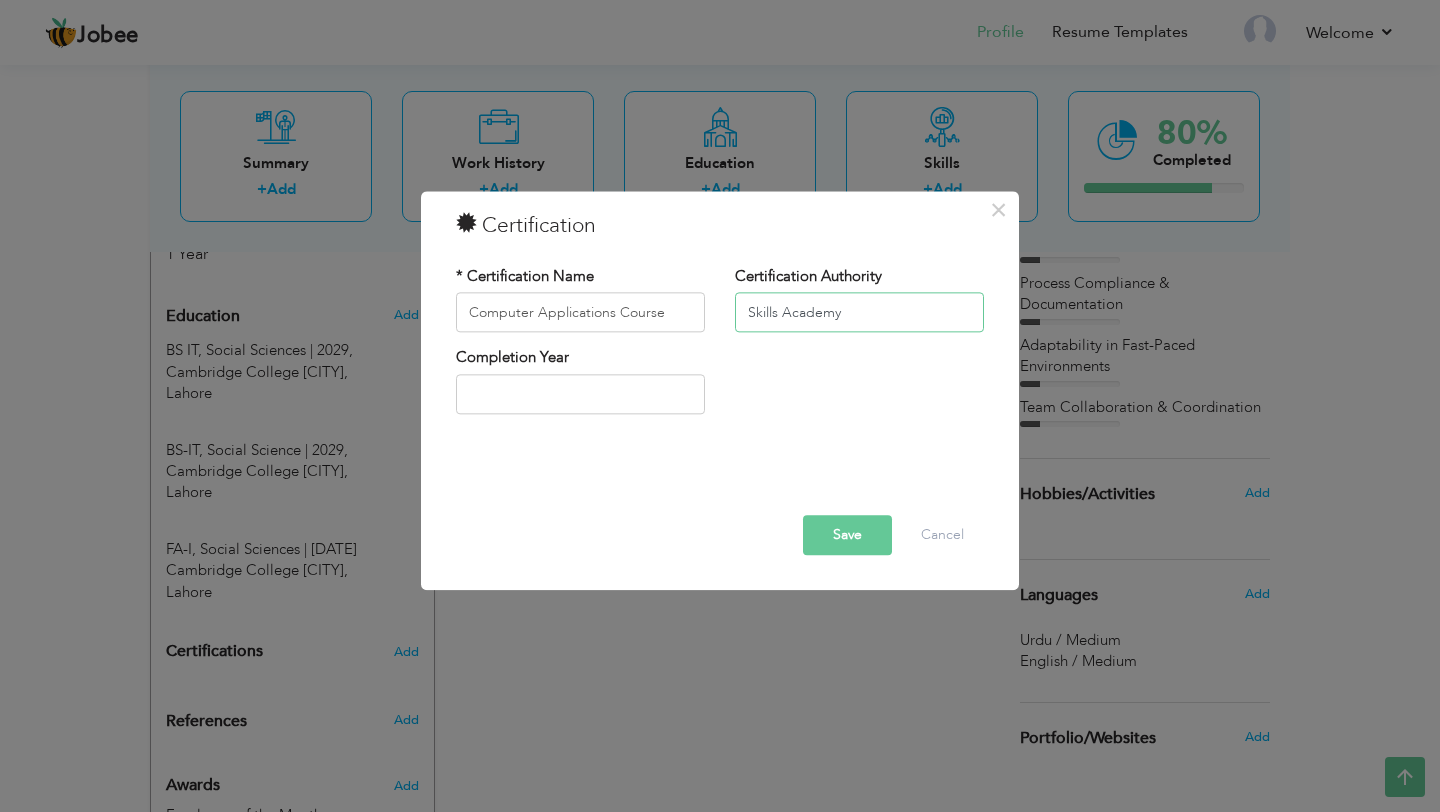 type on "Skills Academy" 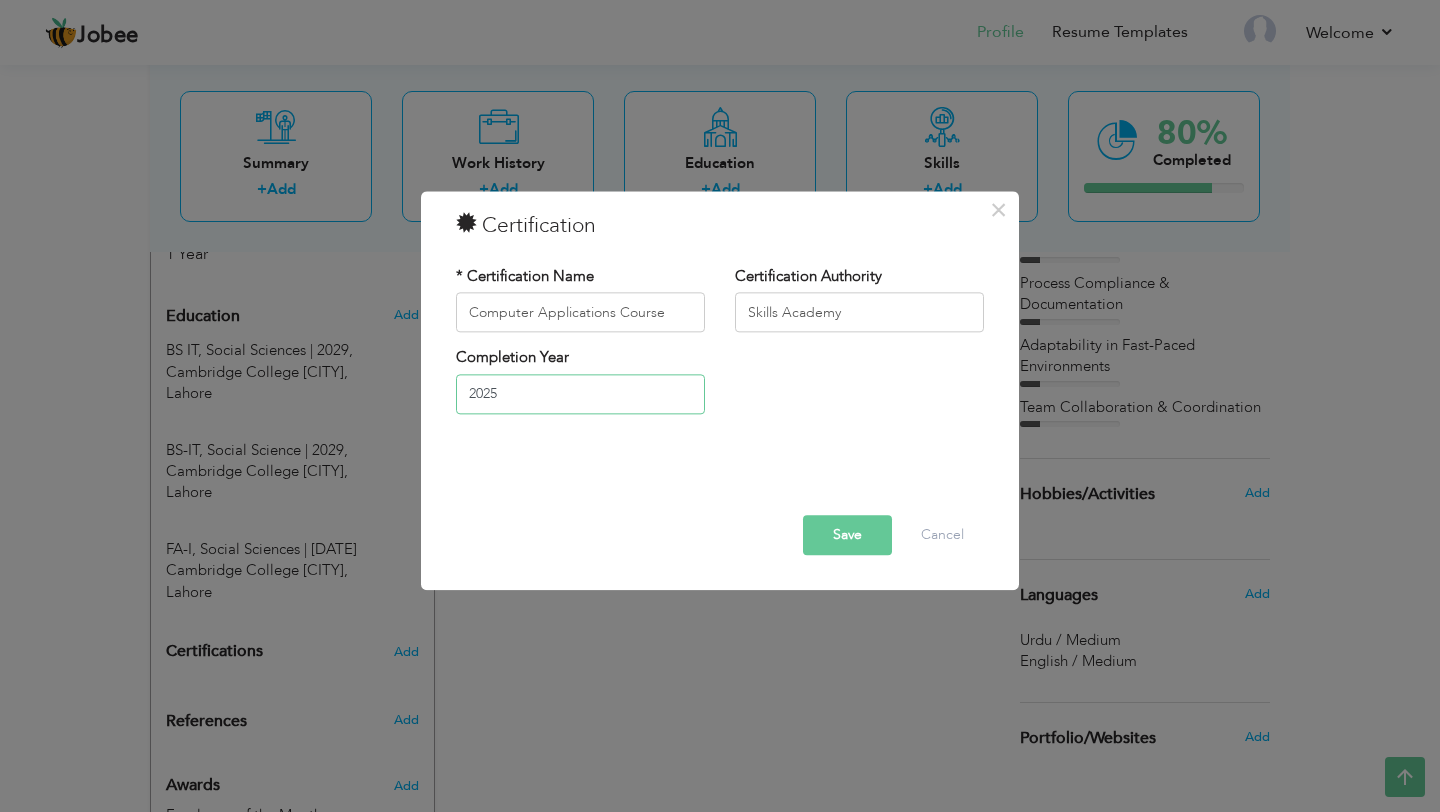 click on "2025" at bounding box center [580, 394] 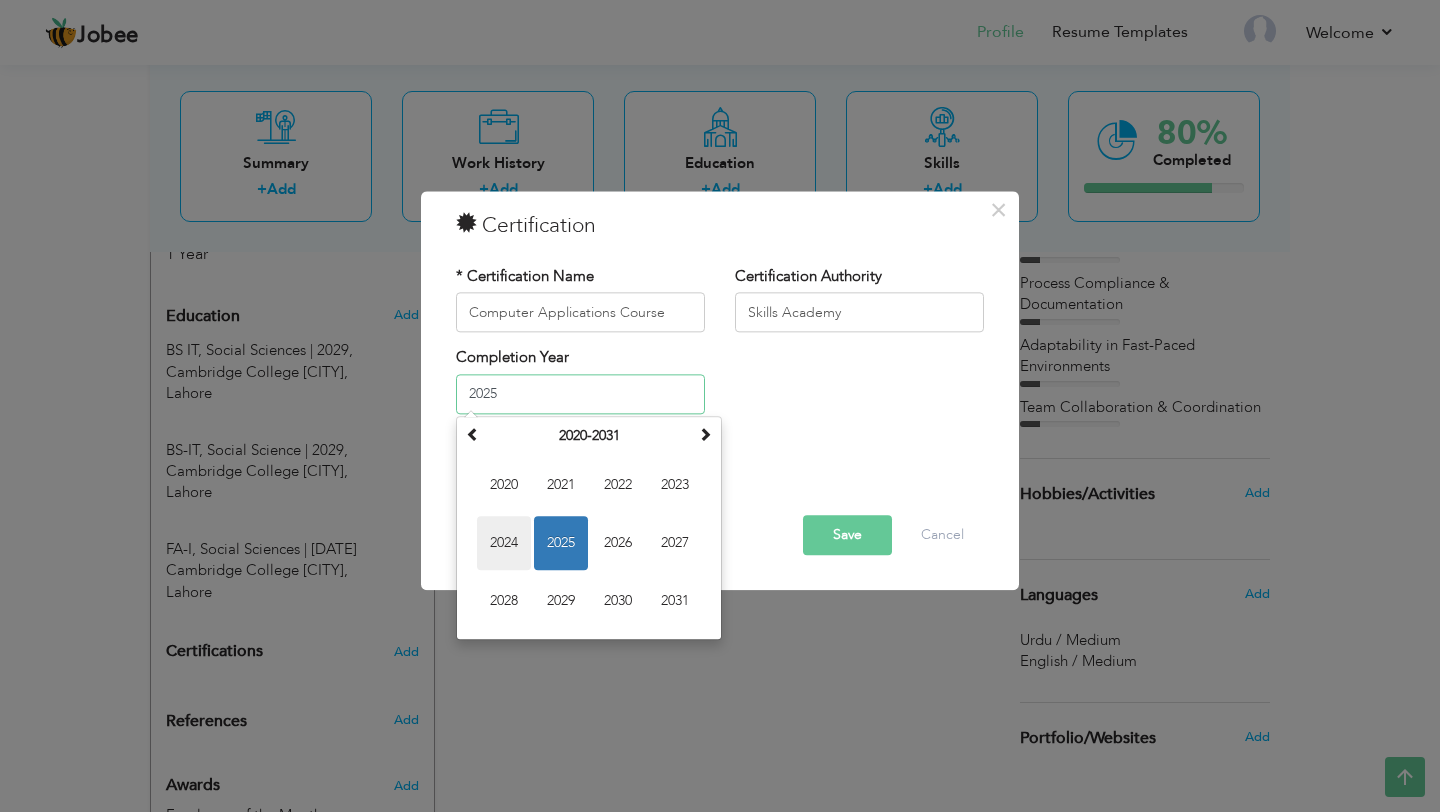 click on "2024" at bounding box center [504, 543] 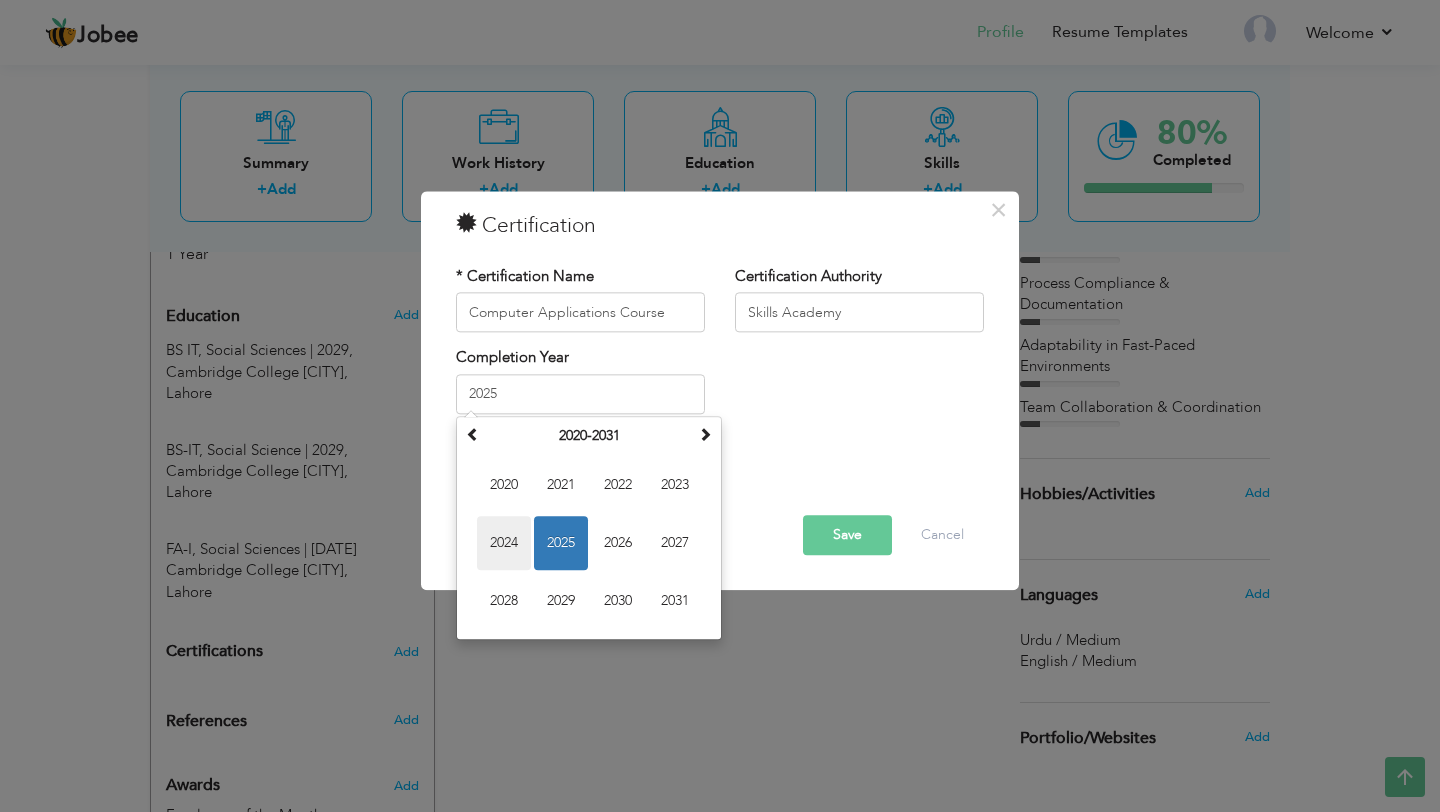 type on "2024" 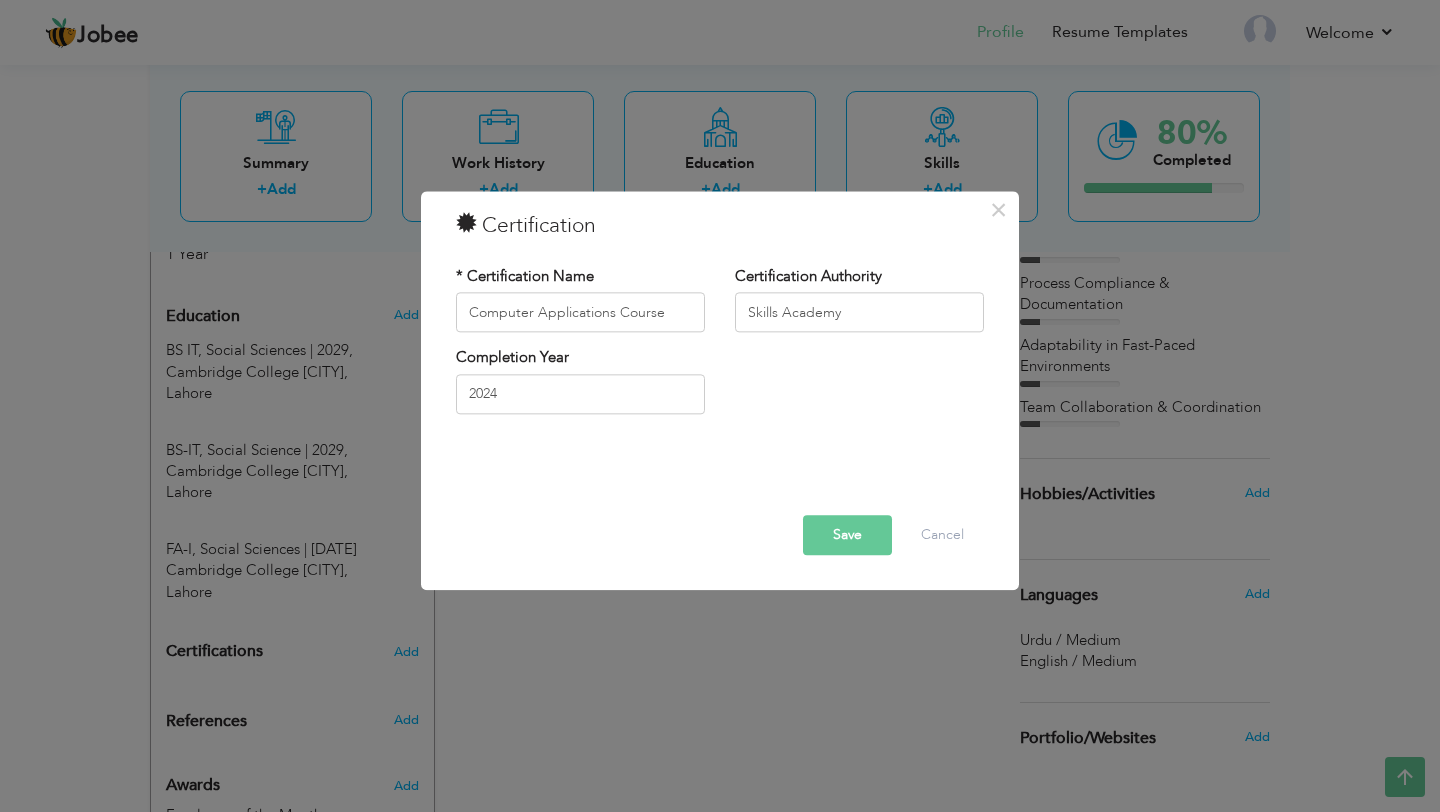 click on "Save" at bounding box center [847, 536] 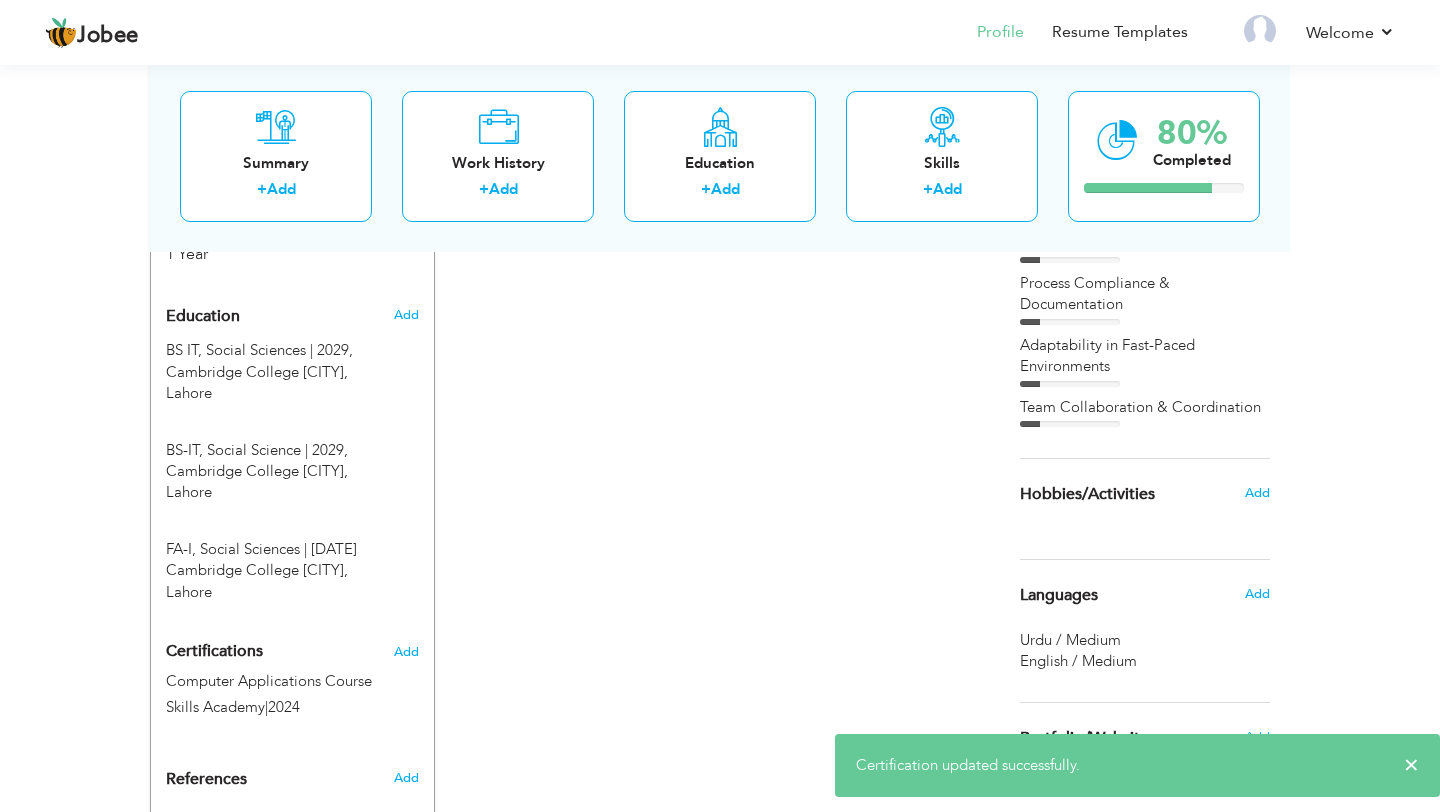 scroll, scrollTop: 1117, scrollLeft: 0, axis: vertical 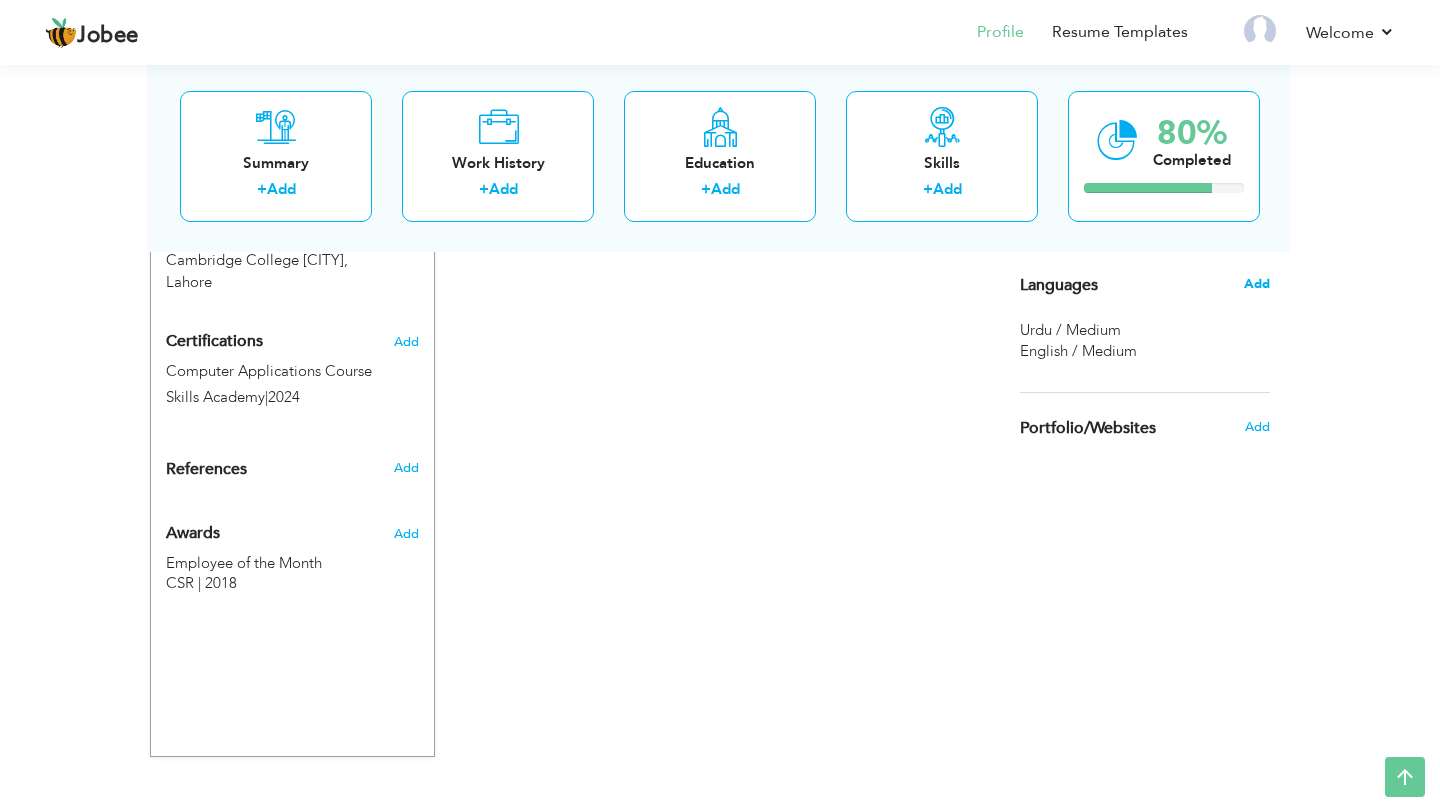 click on "Add" at bounding box center [1257, 284] 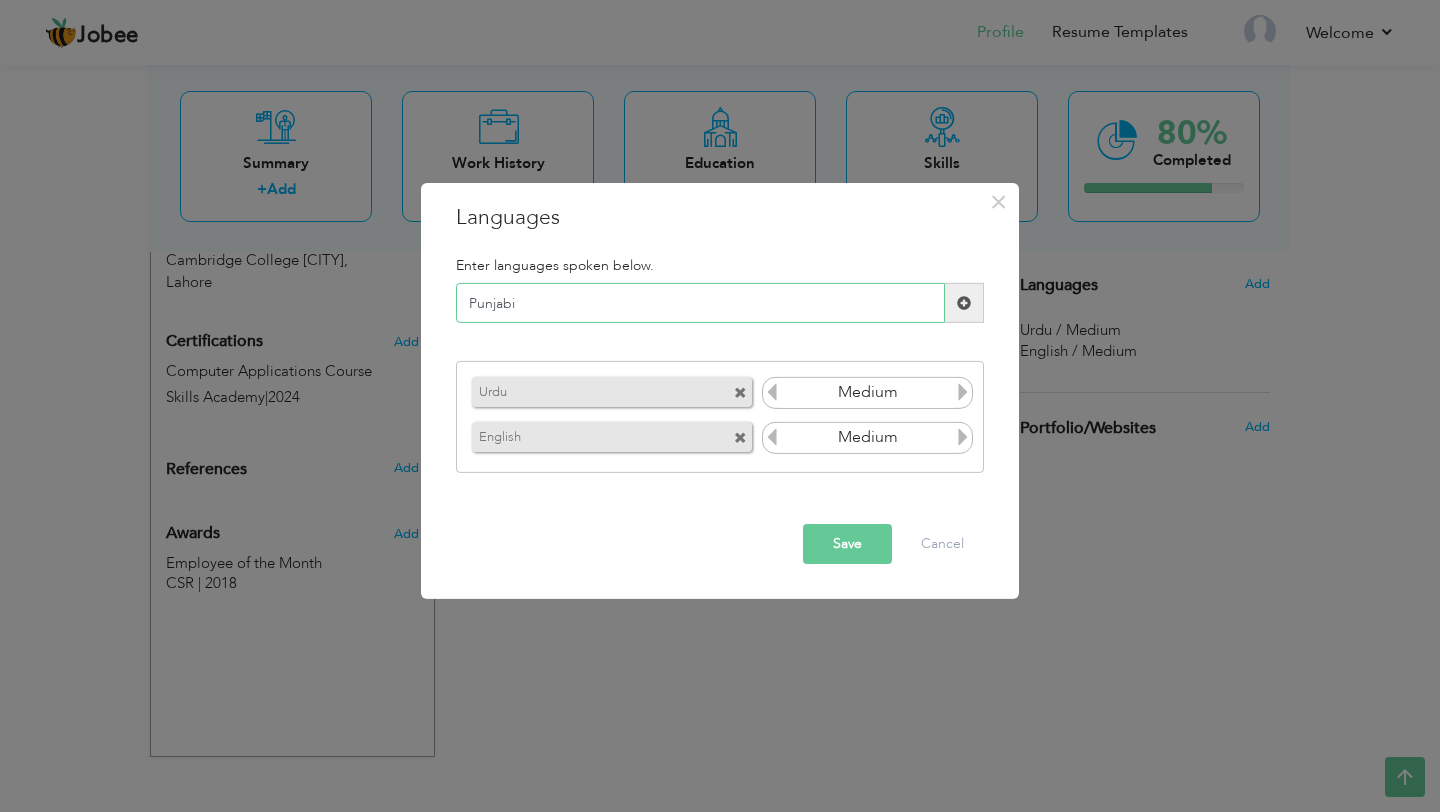 type on "Punjabi" 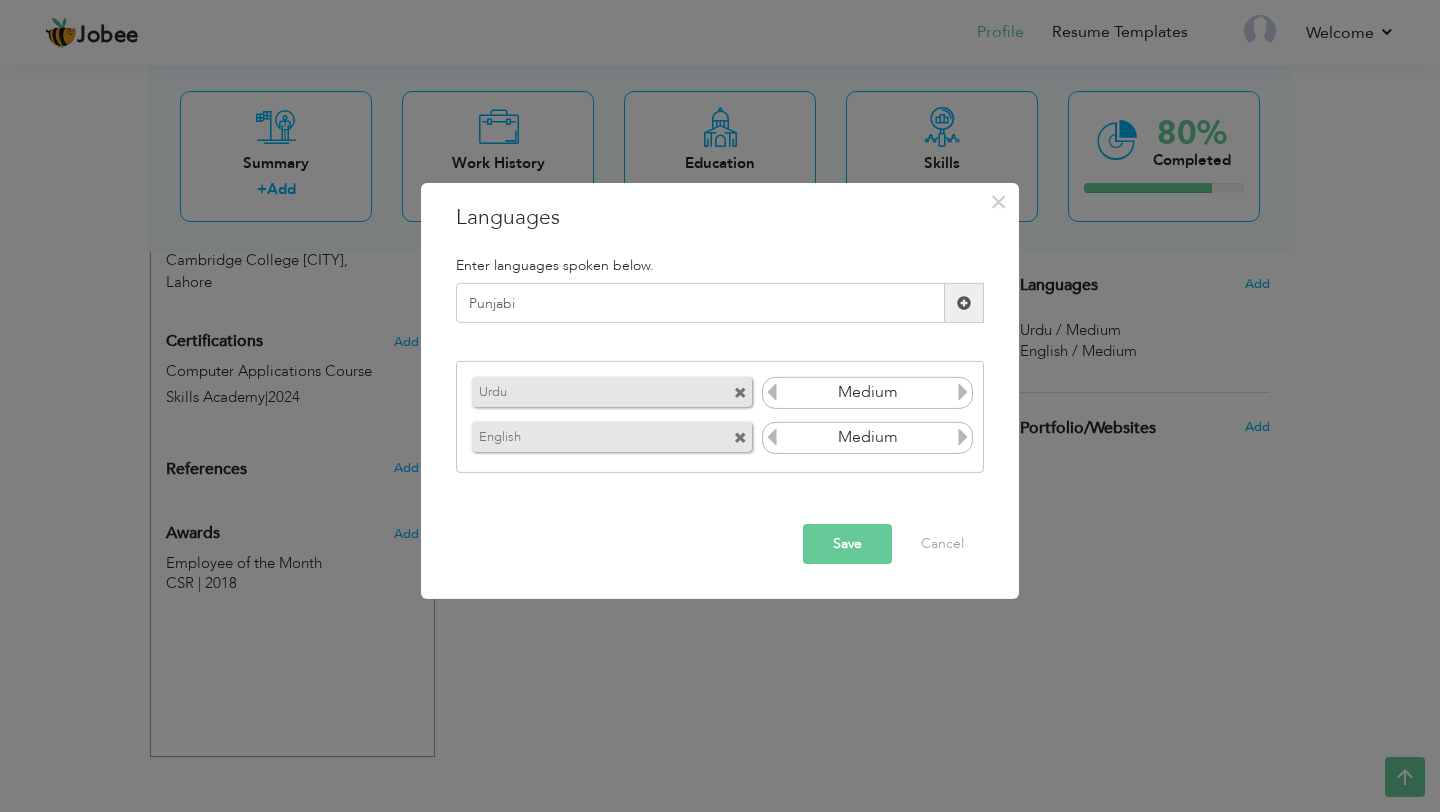 click on "Save" at bounding box center [847, 544] 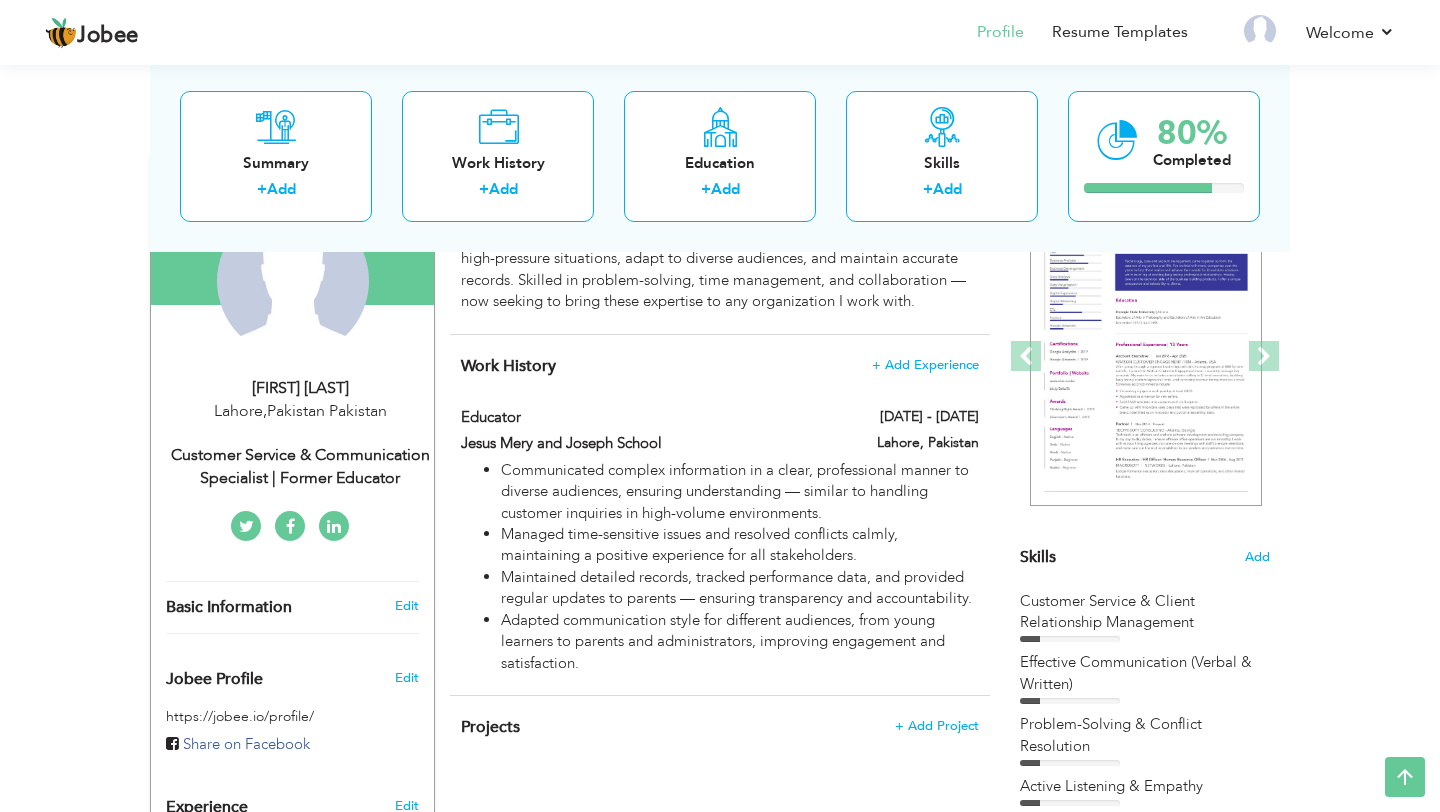 scroll, scrollTop: 74, scrollLeft: 0, axis: vertical 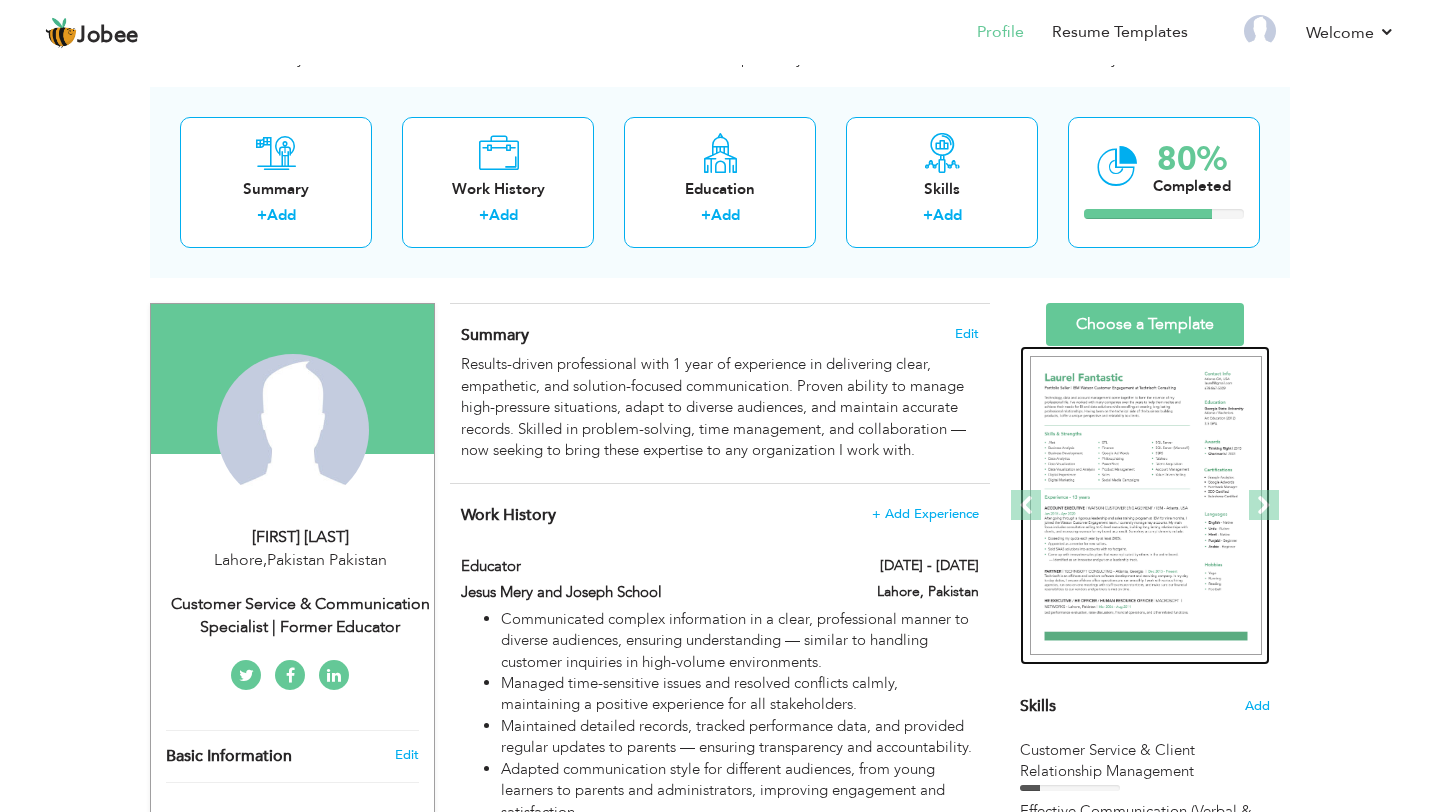 click at bounding box center [1146, 506] 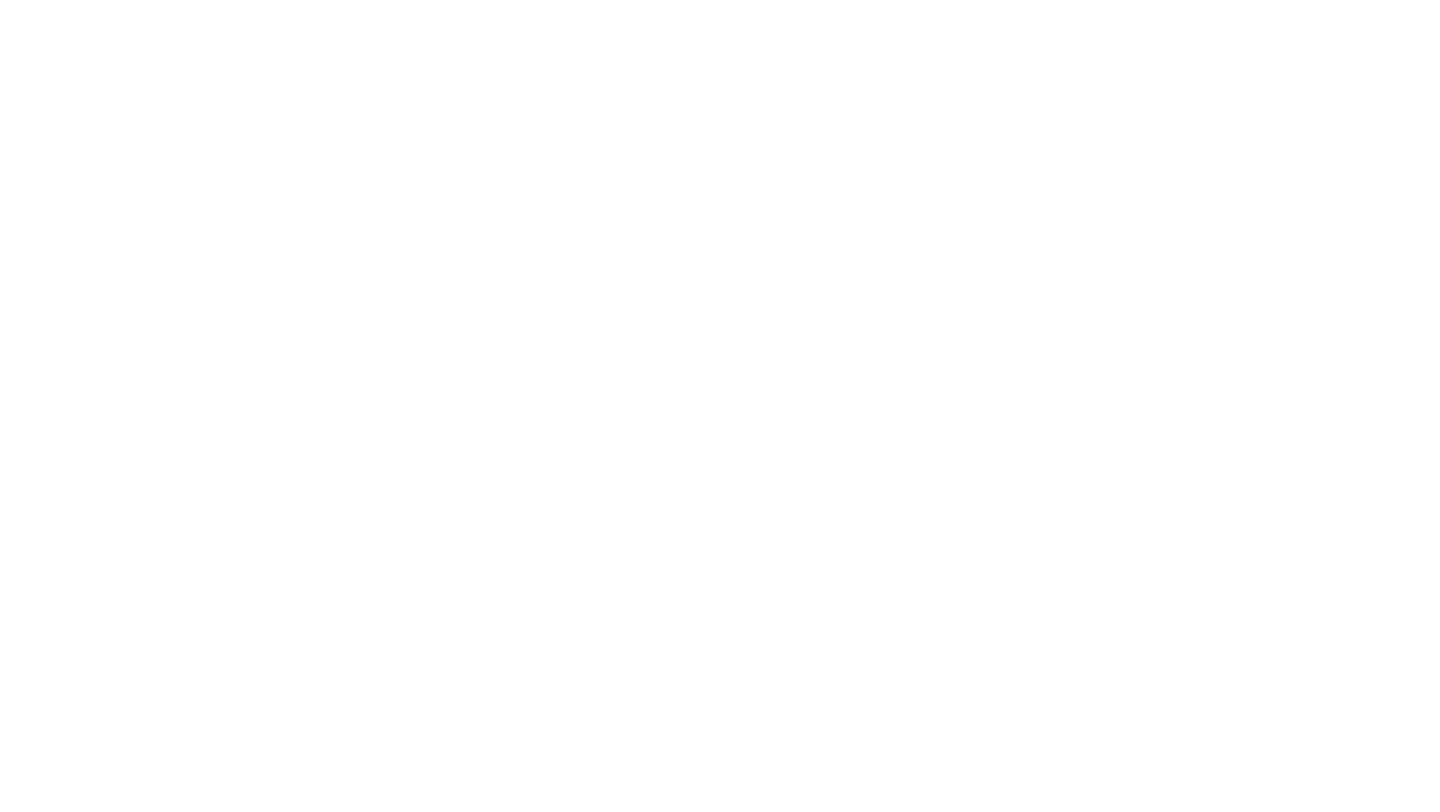 scroll, scrollTop: 0, scrollLeft: 0, axis: both 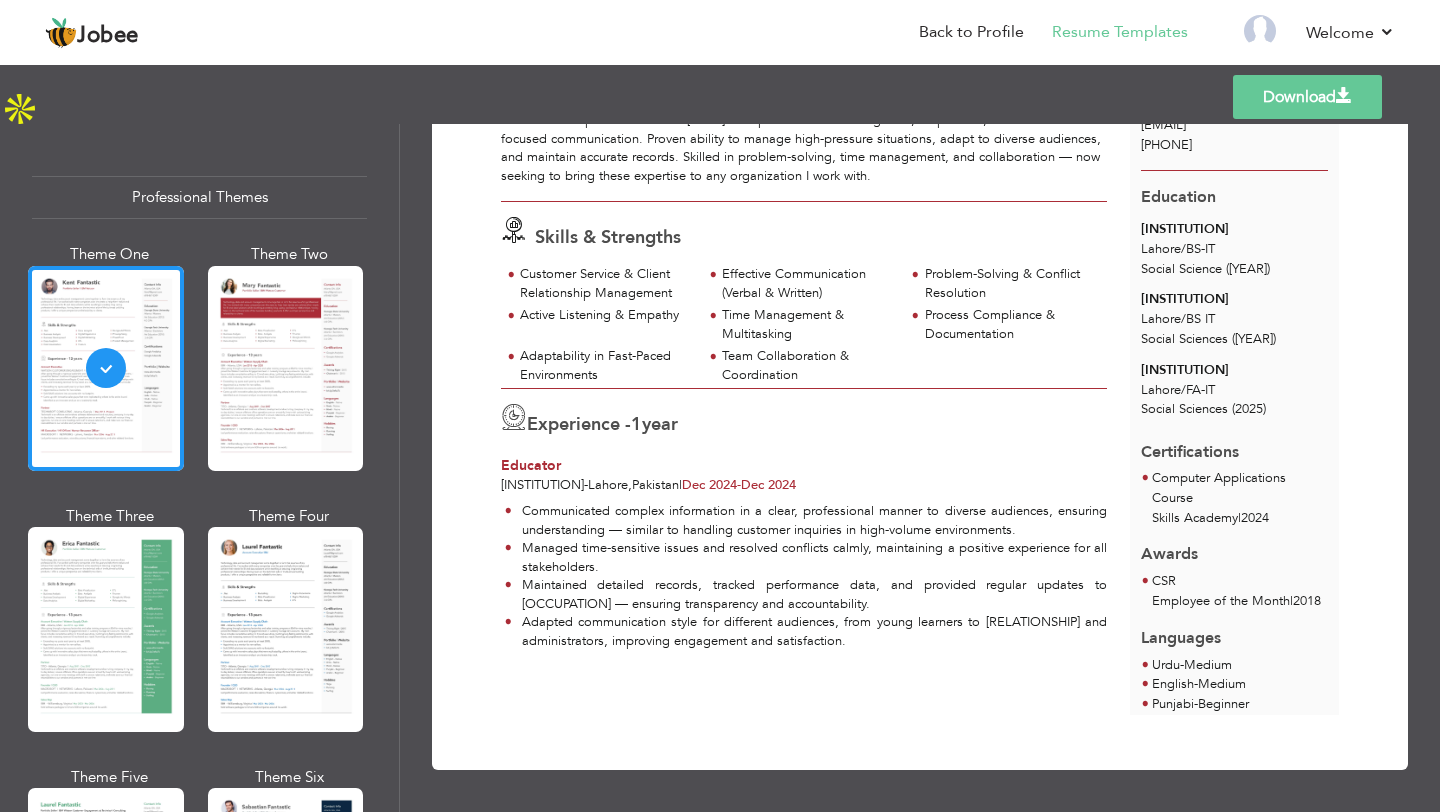 click on "CSR
Employee of the Month
&nbsp;&nbsp;|&nbsp;&nbsp;
[YEAR]" at bounding box center [1236, 592] 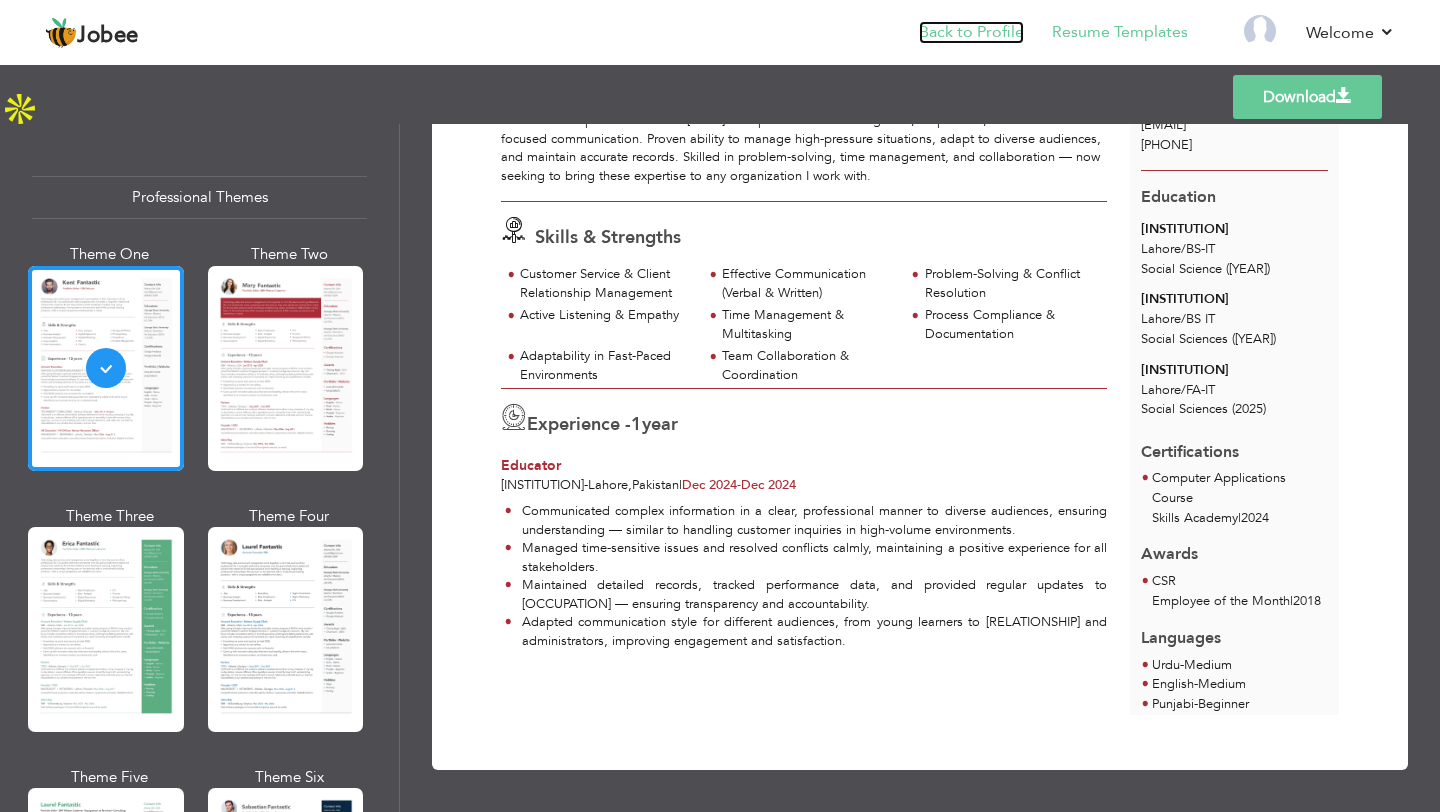 click on "Back to Profile" at bounding box center [971, 32] 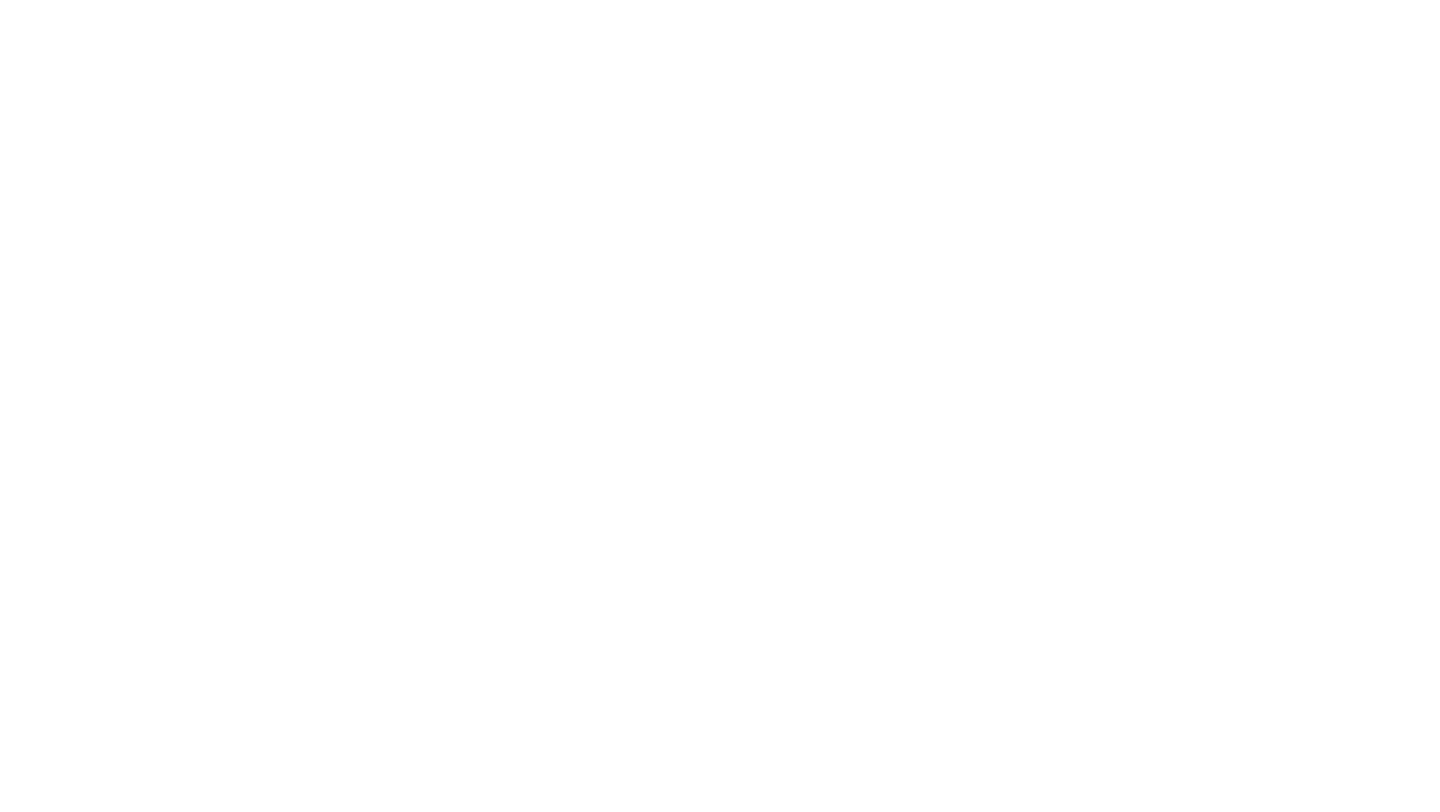 scroll, scrollTop: 0, scrollLeft: 0, axis: both 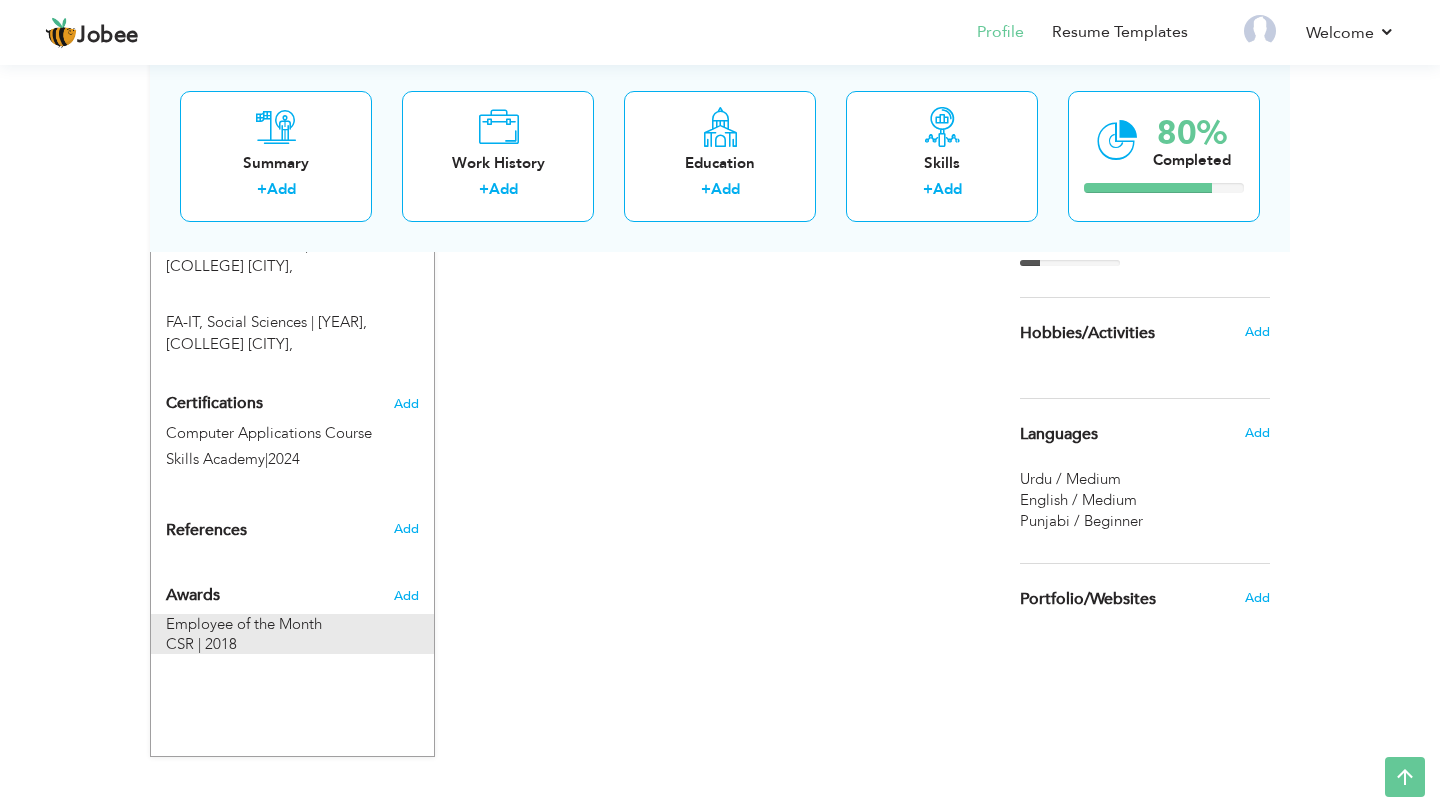 click on "Employee of the Month" at bounding box center (244, 624) 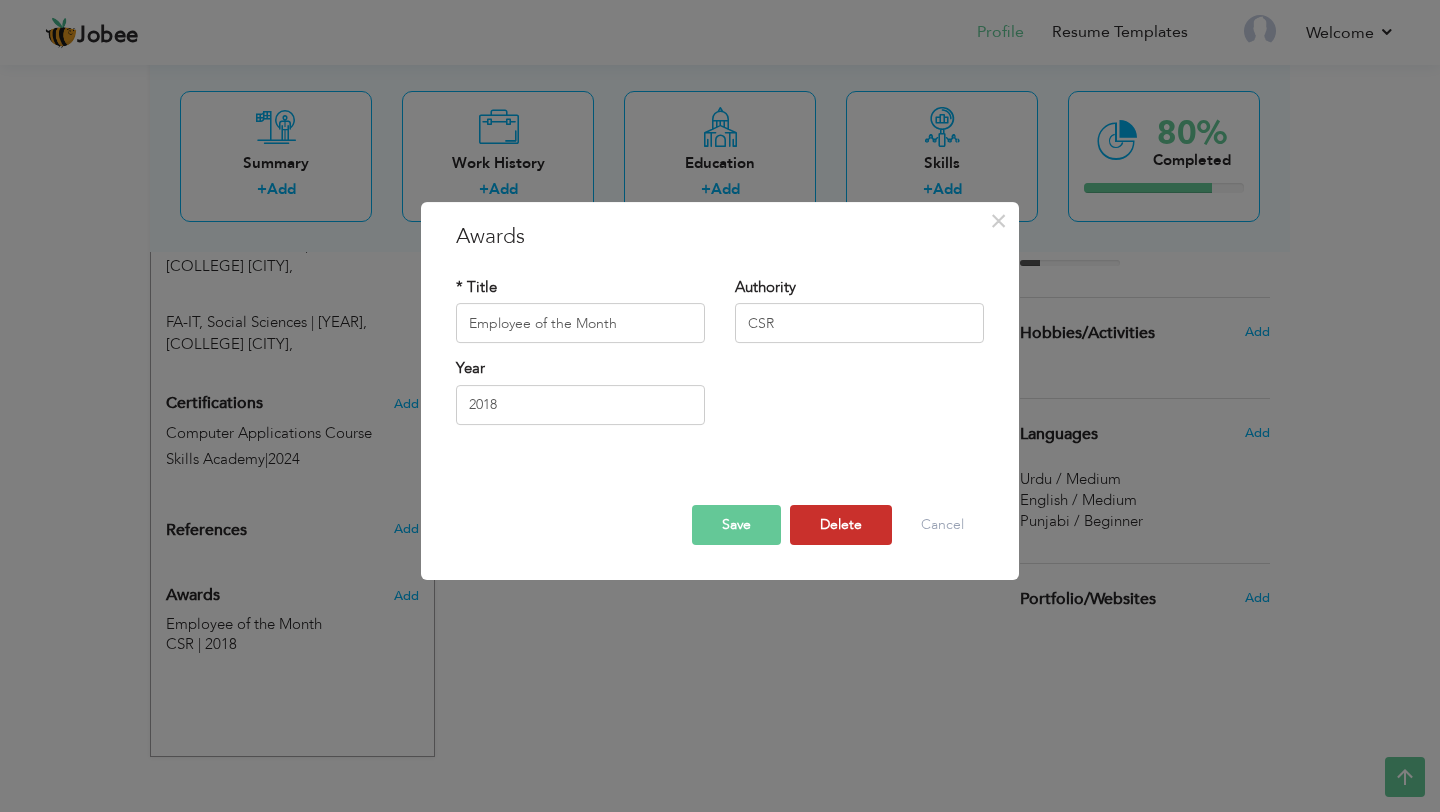 click on "Delete" at bounding box center (841, 525) 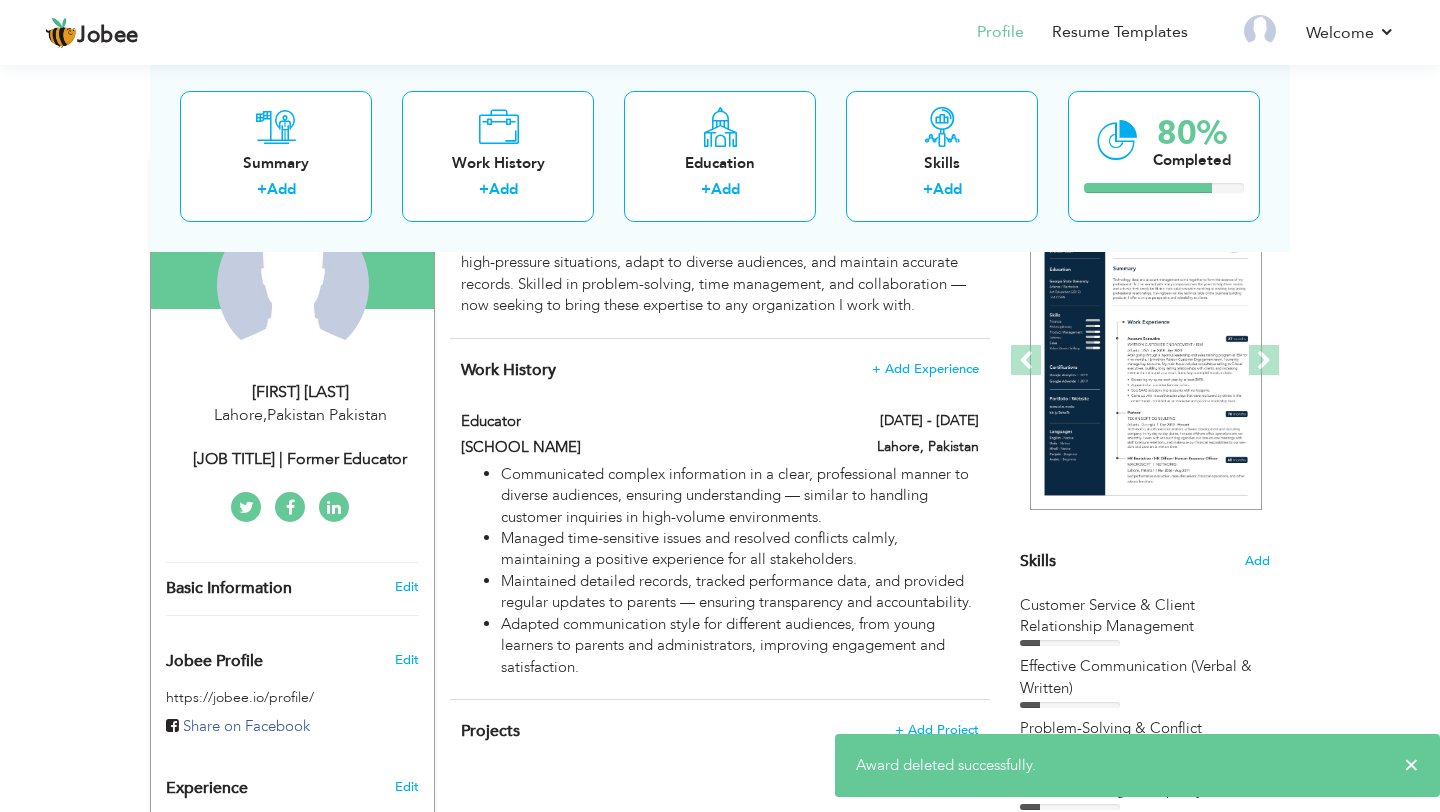 scroll, scrollTop: 0, scrollLeft: 0, axis: both 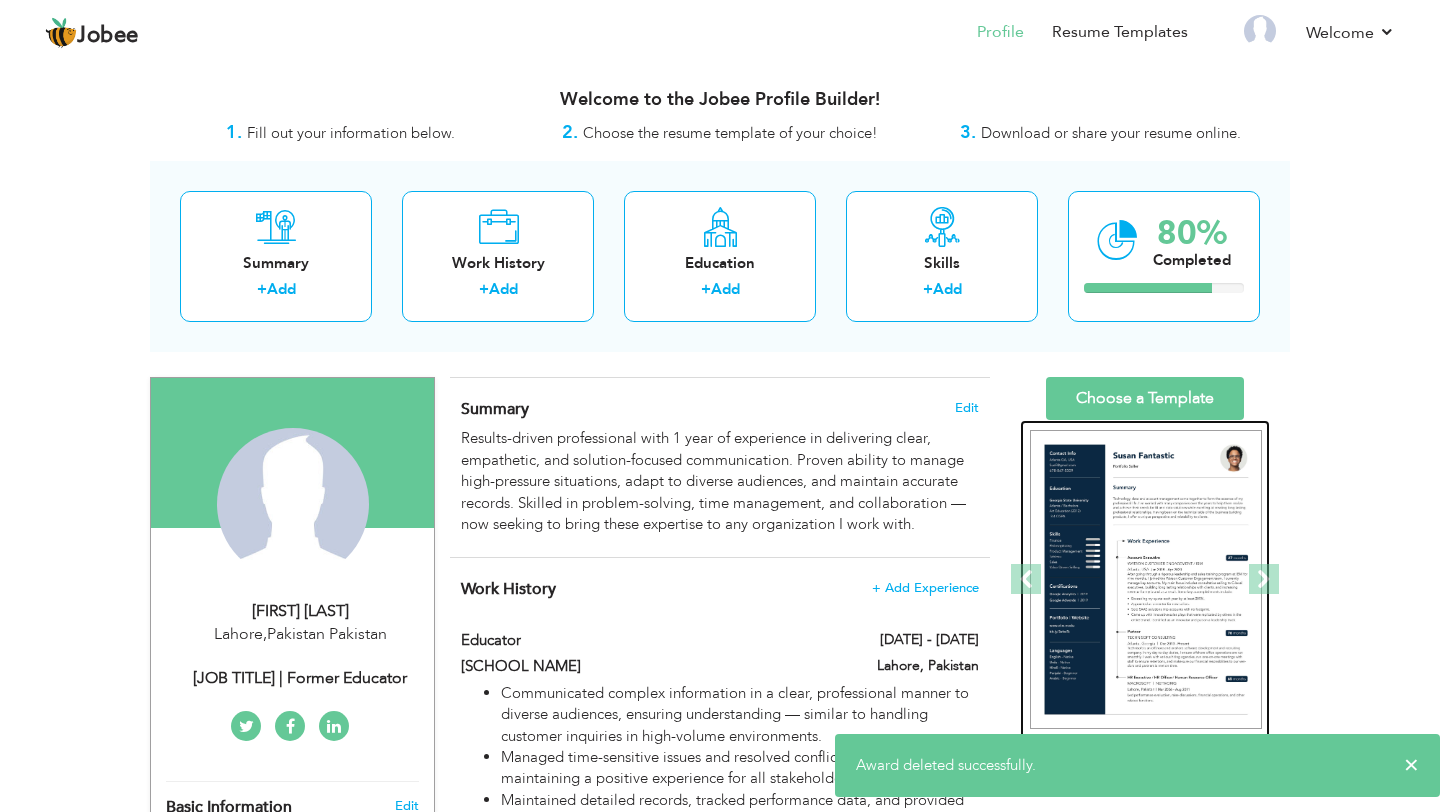 click at bounding box center [1146, 580] 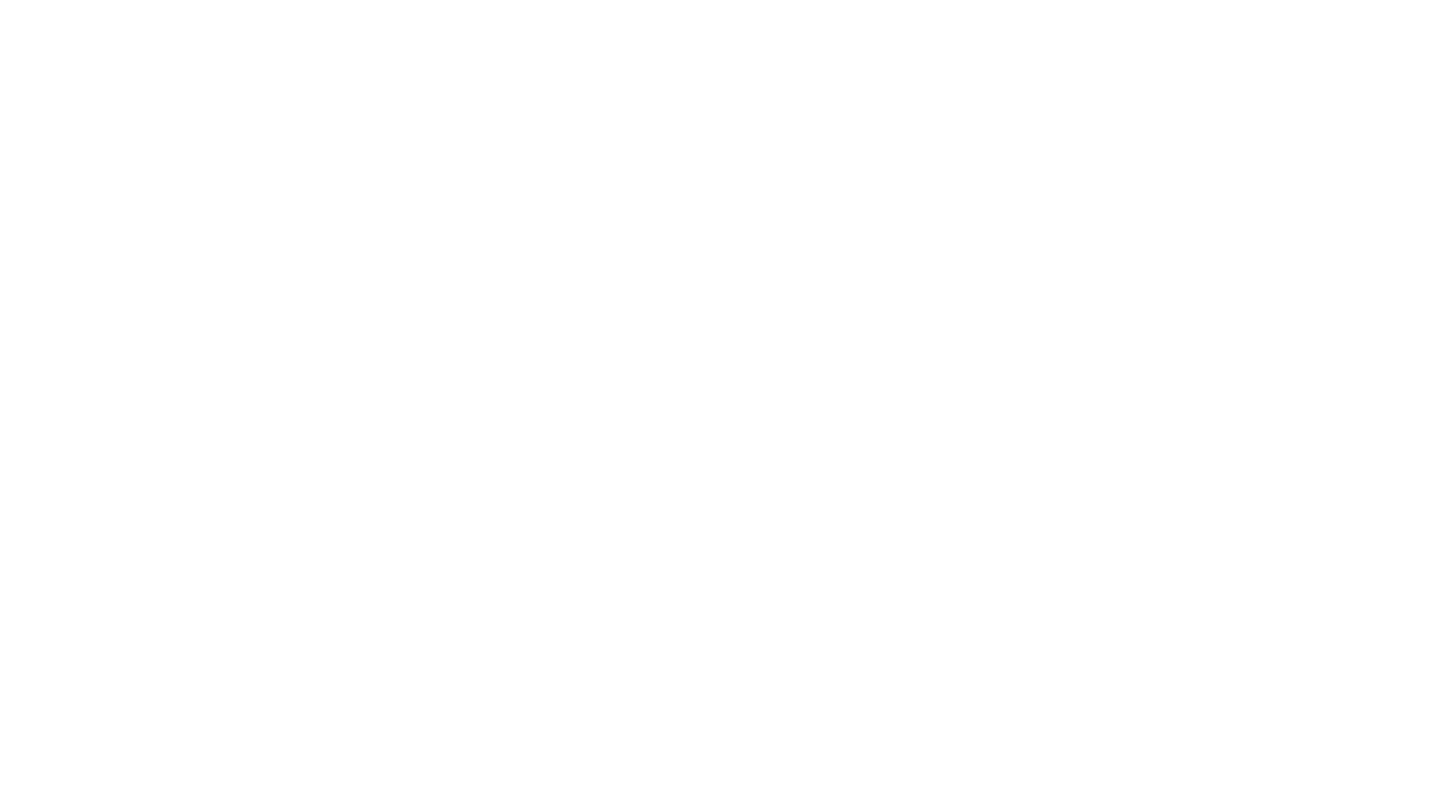 scroll, scrollTop: 0, scrollLeft: 0, axis: both 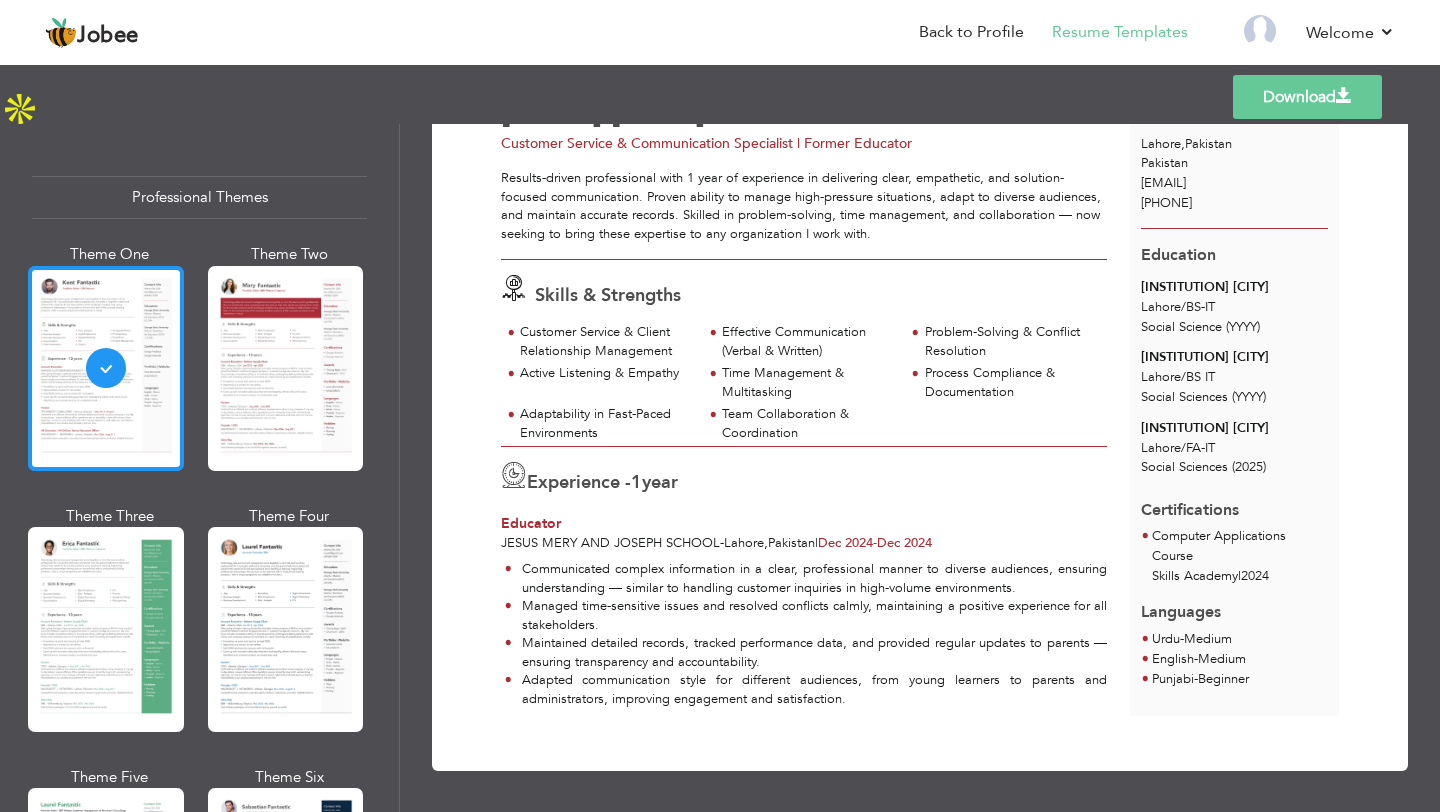click at bounding box center [106, 368] 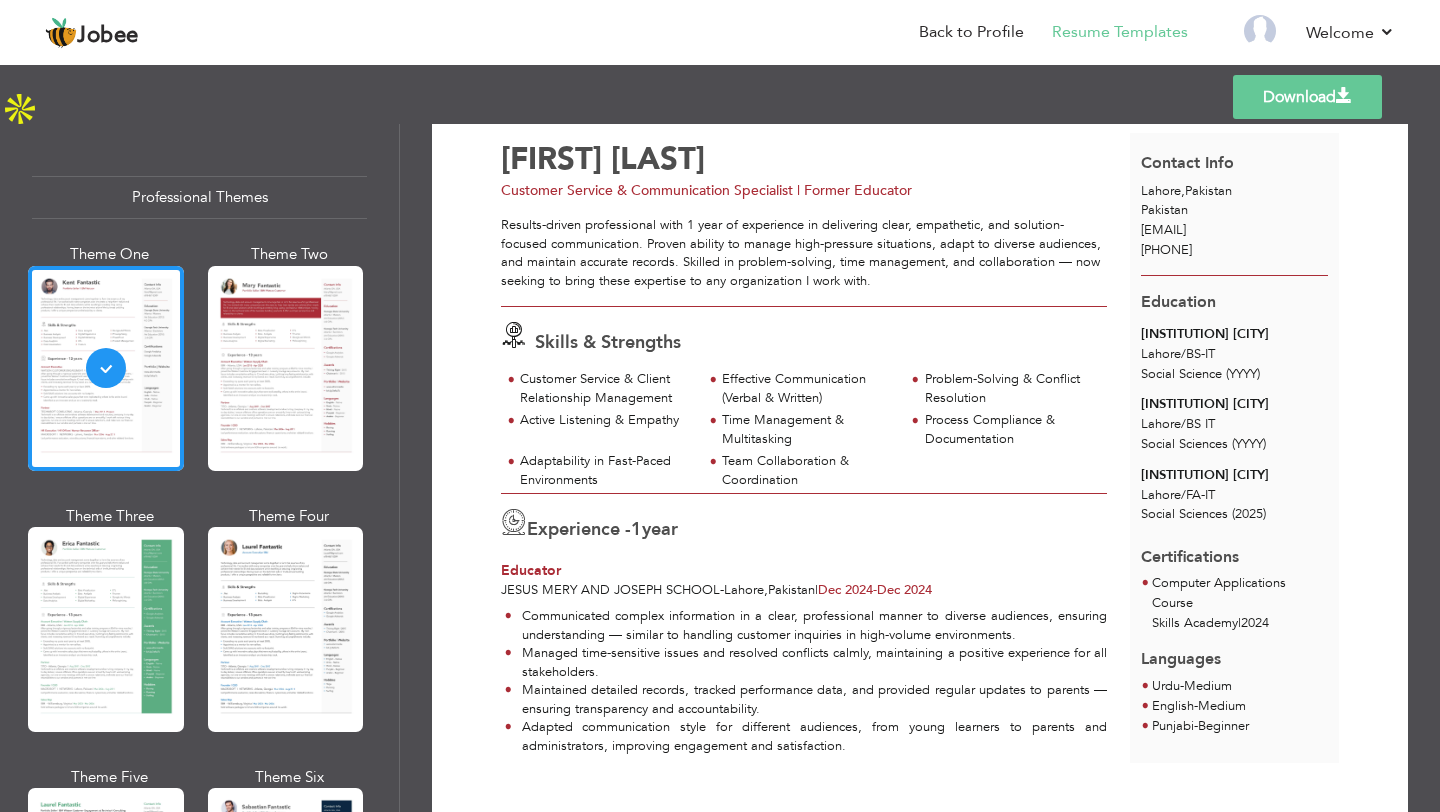 scroll, scrollTop: 43, scrollLeft: 0, axis: vertical 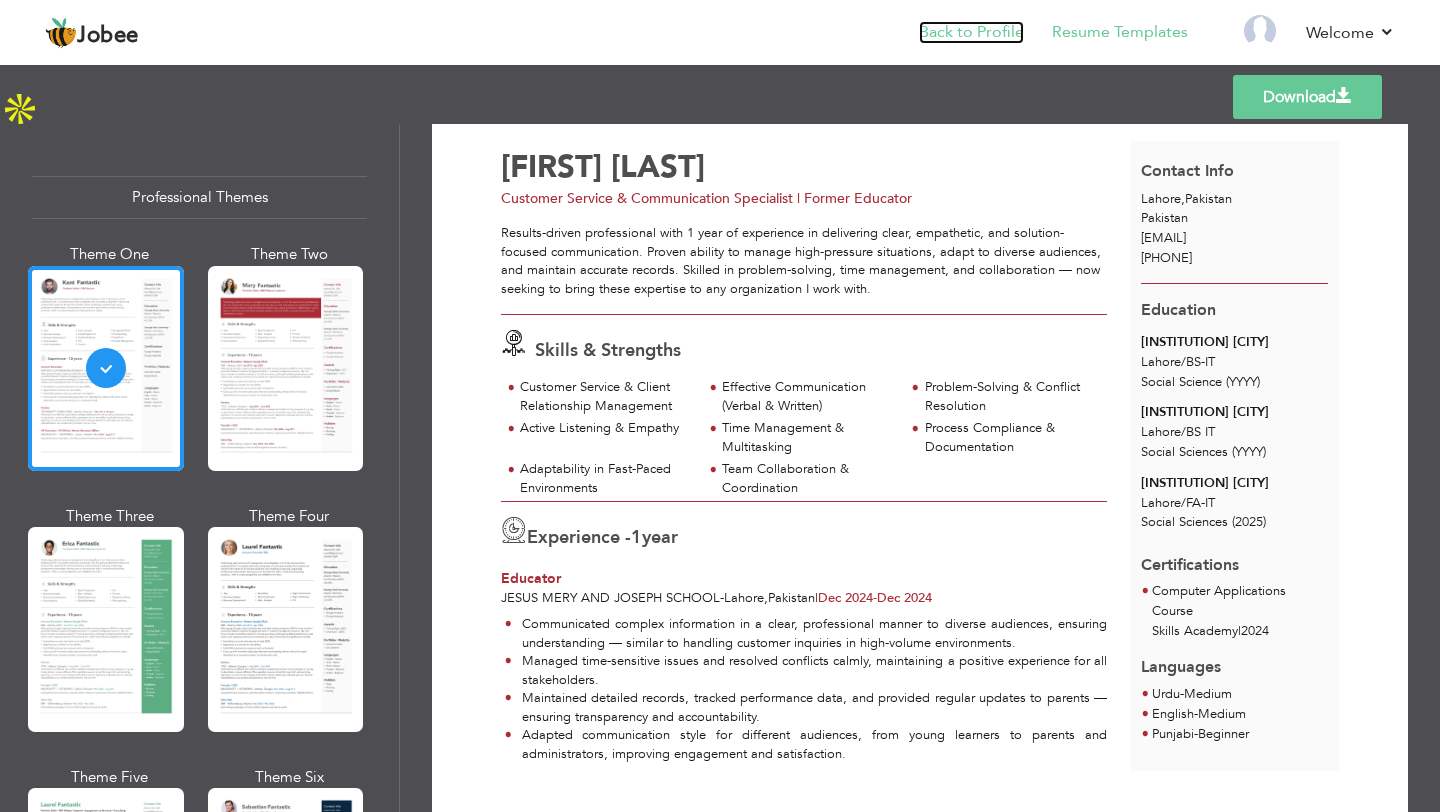 click on "Back to Profile" at bounding box center (971, 32) 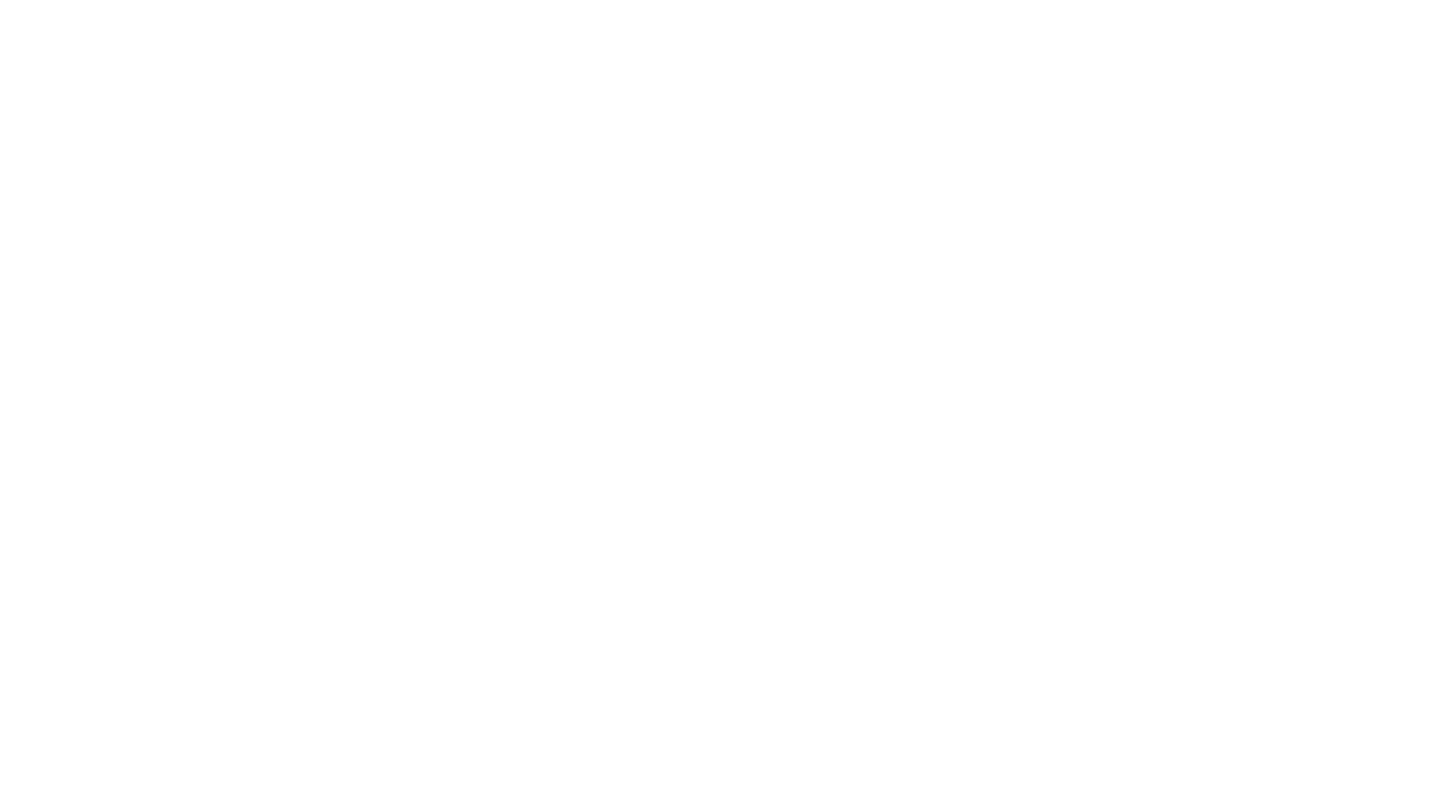 scroll, scrollTop: 0, scrollLeft: 0, axis: both 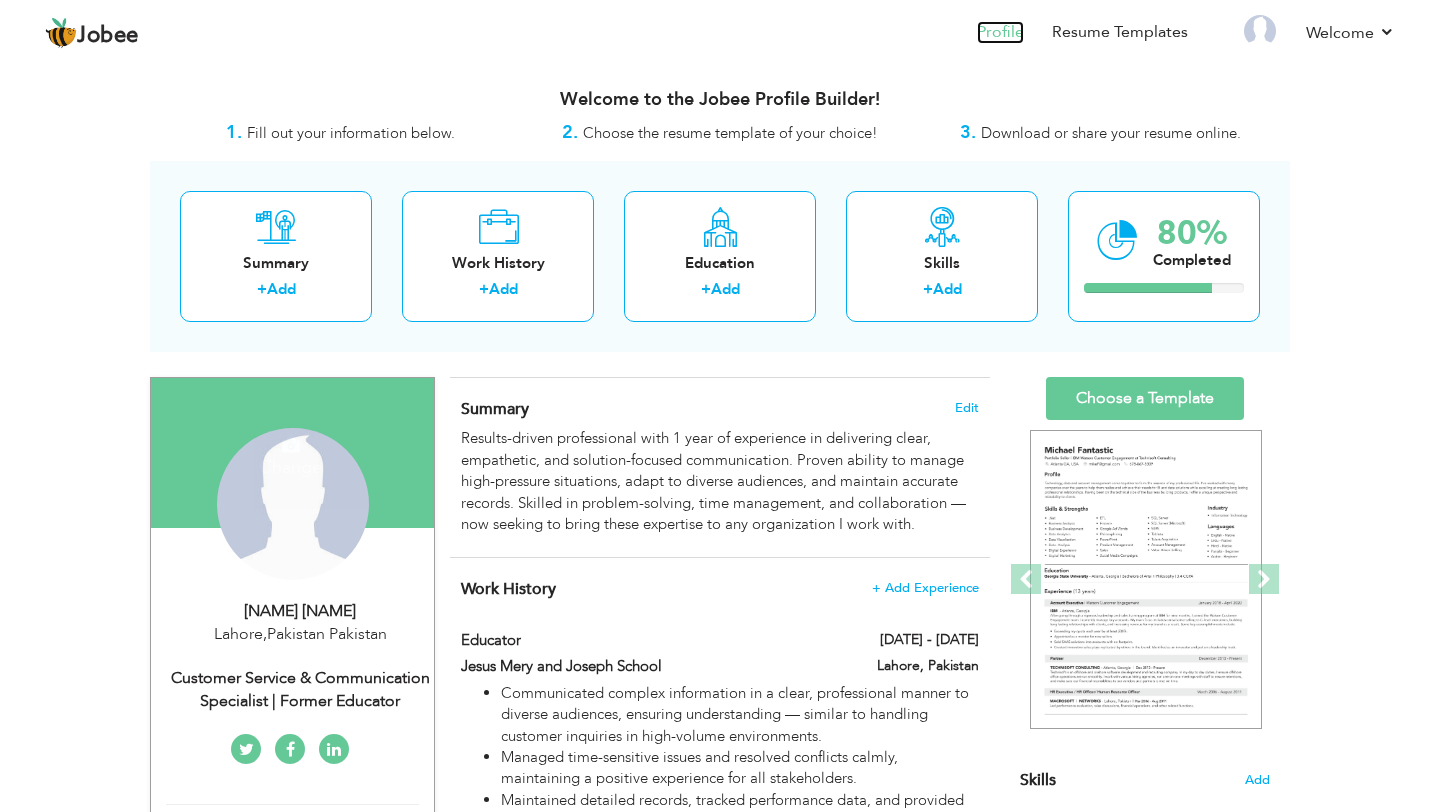 click on "Profile" at bounding box center [1000, 32] 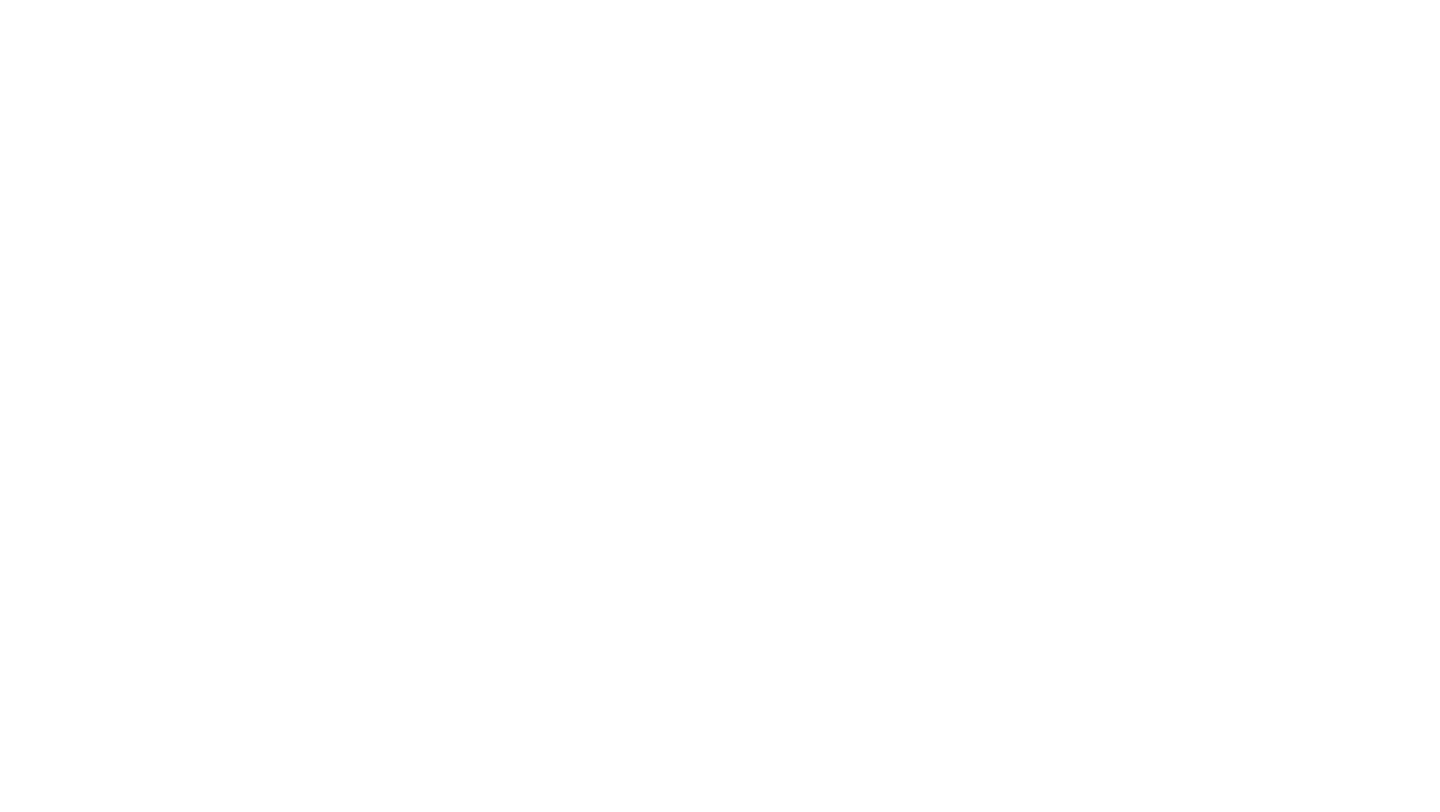 scroll, scrollTop: 0, scrollLeft: 0, axis: both 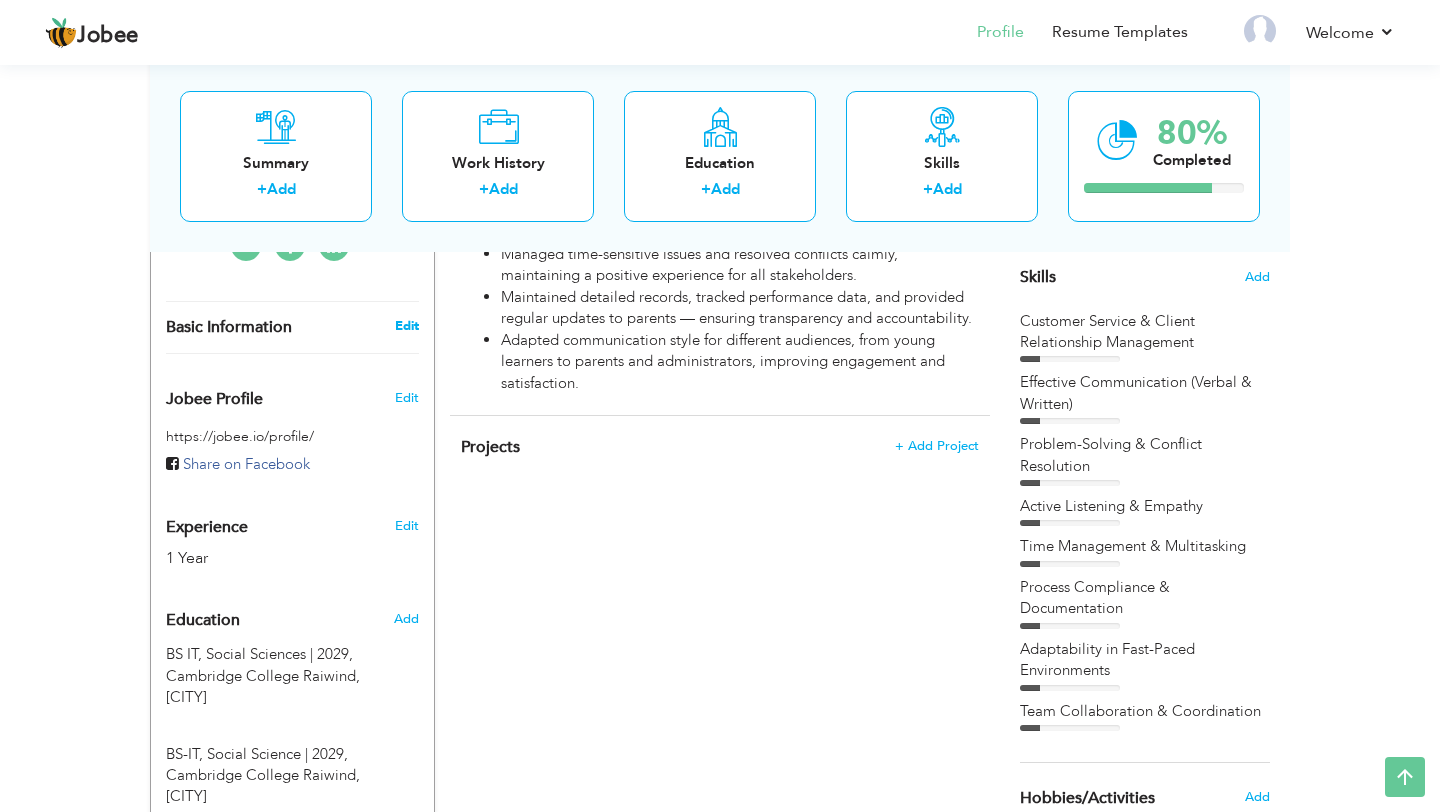 click on "Edit" at bounding box center [407, 326] 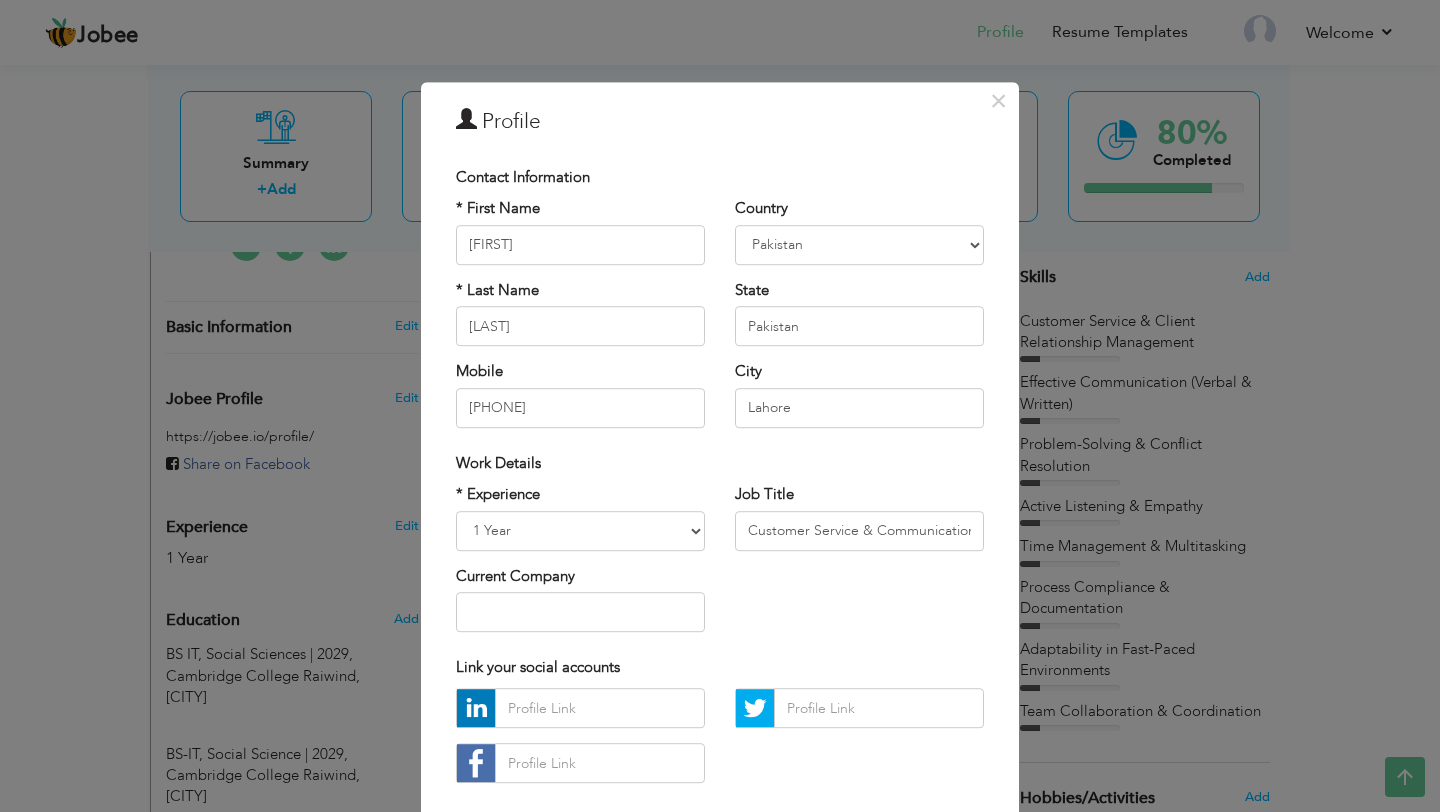 click on "* First Name
Nayab
* Last Name
Gill
Mobile
03304205480" at bounding box center [580, 321] 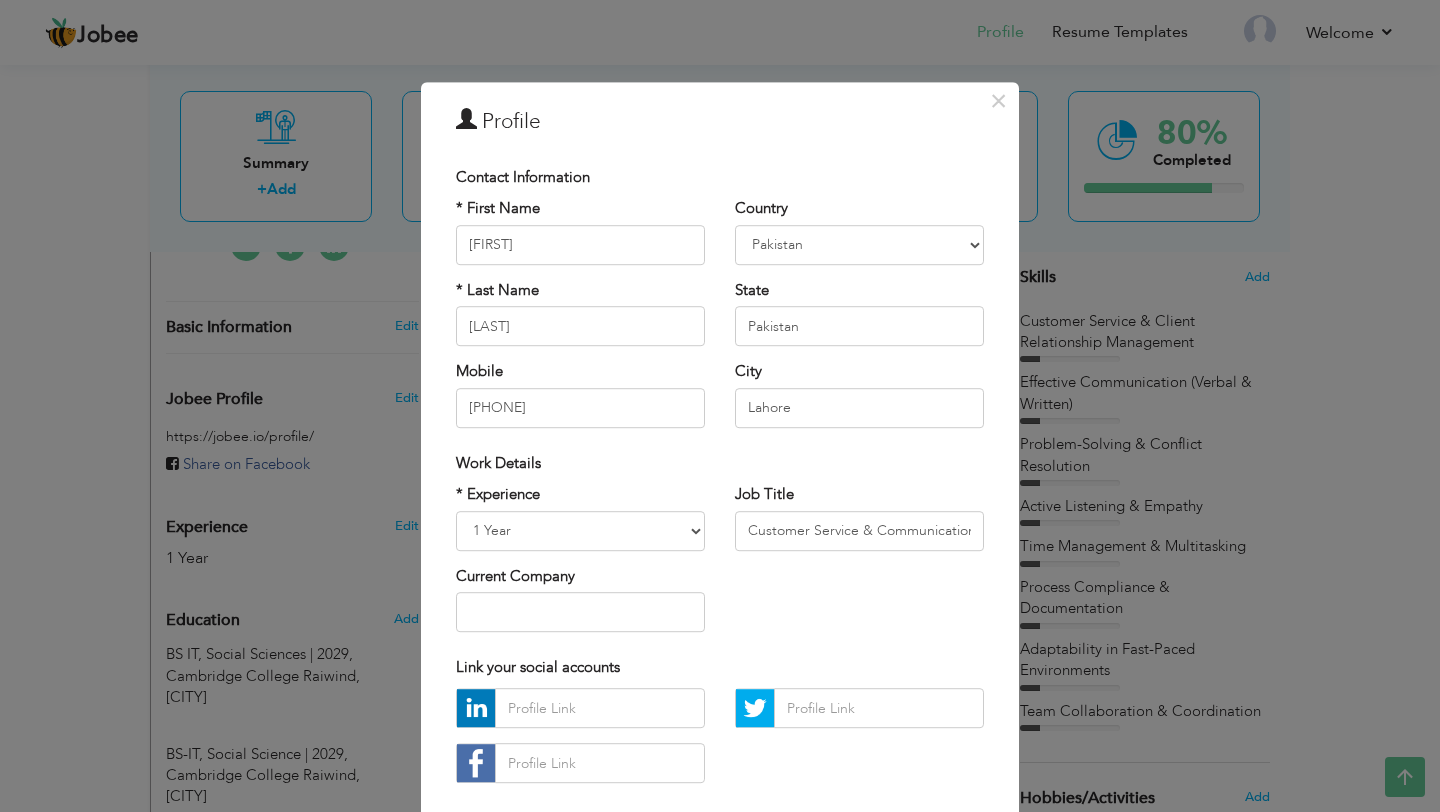 click on "Contact Information" at bounding box center (720, 177) 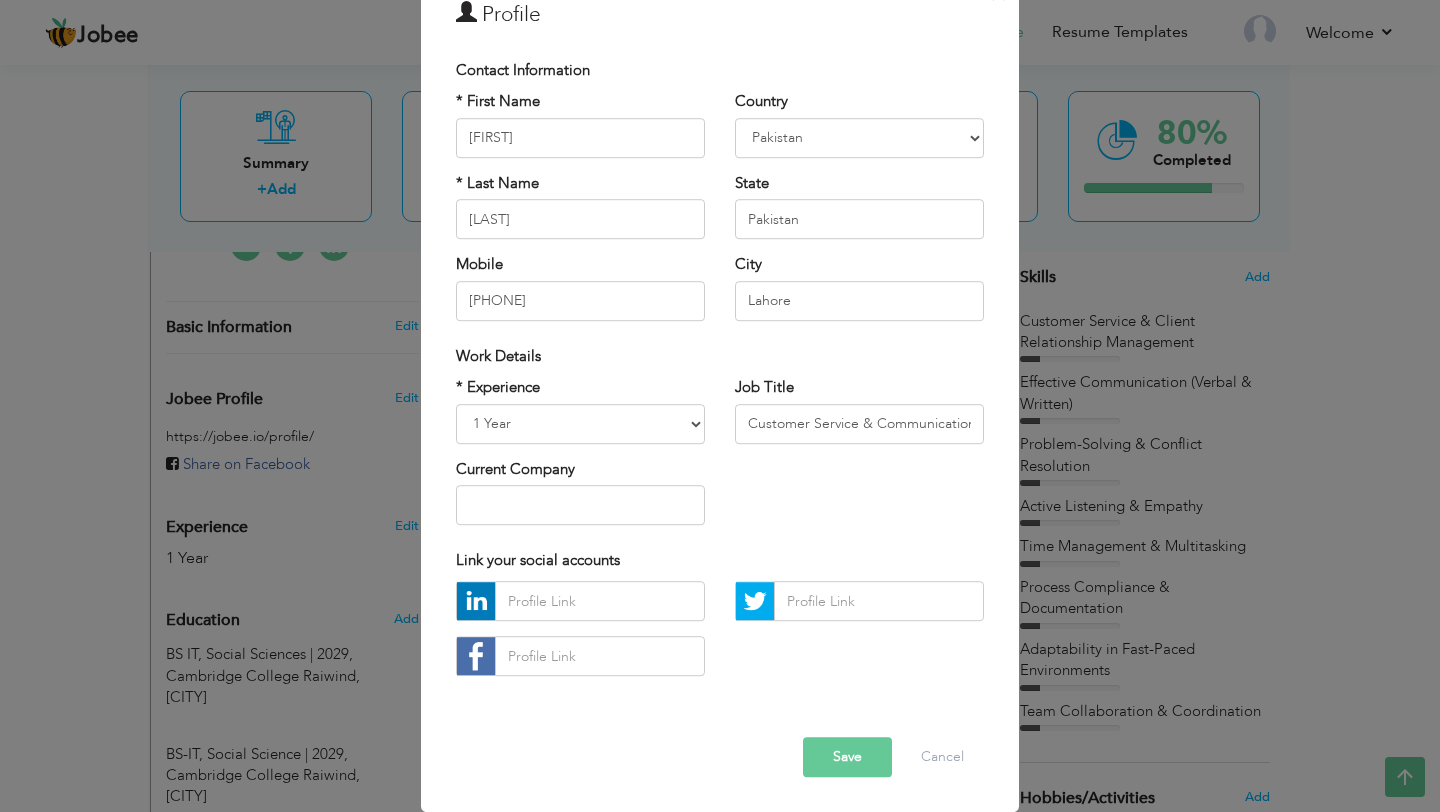 click on "Work Details" at bounding box center [498, 356] 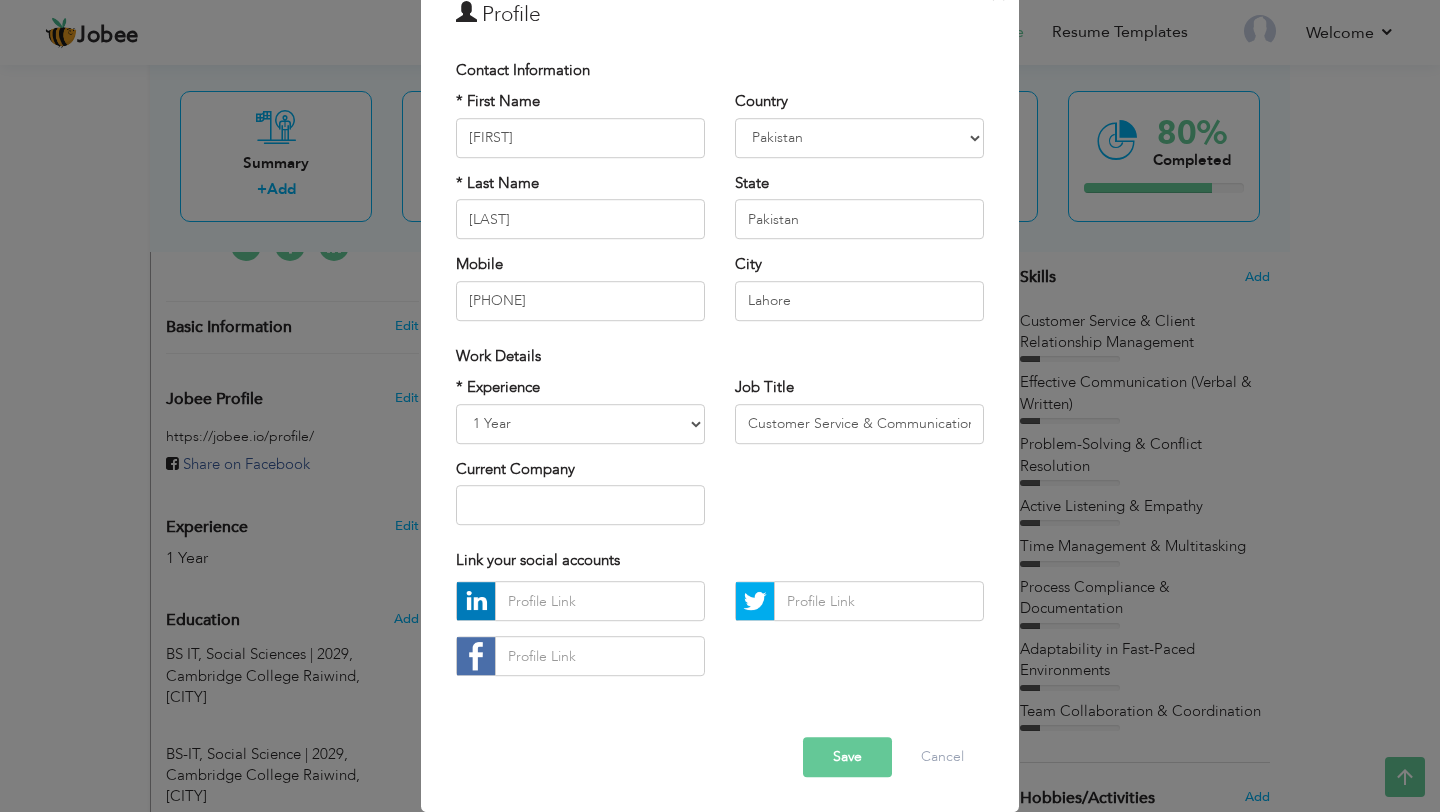 click on "Save" at bounding box center [847, 758] 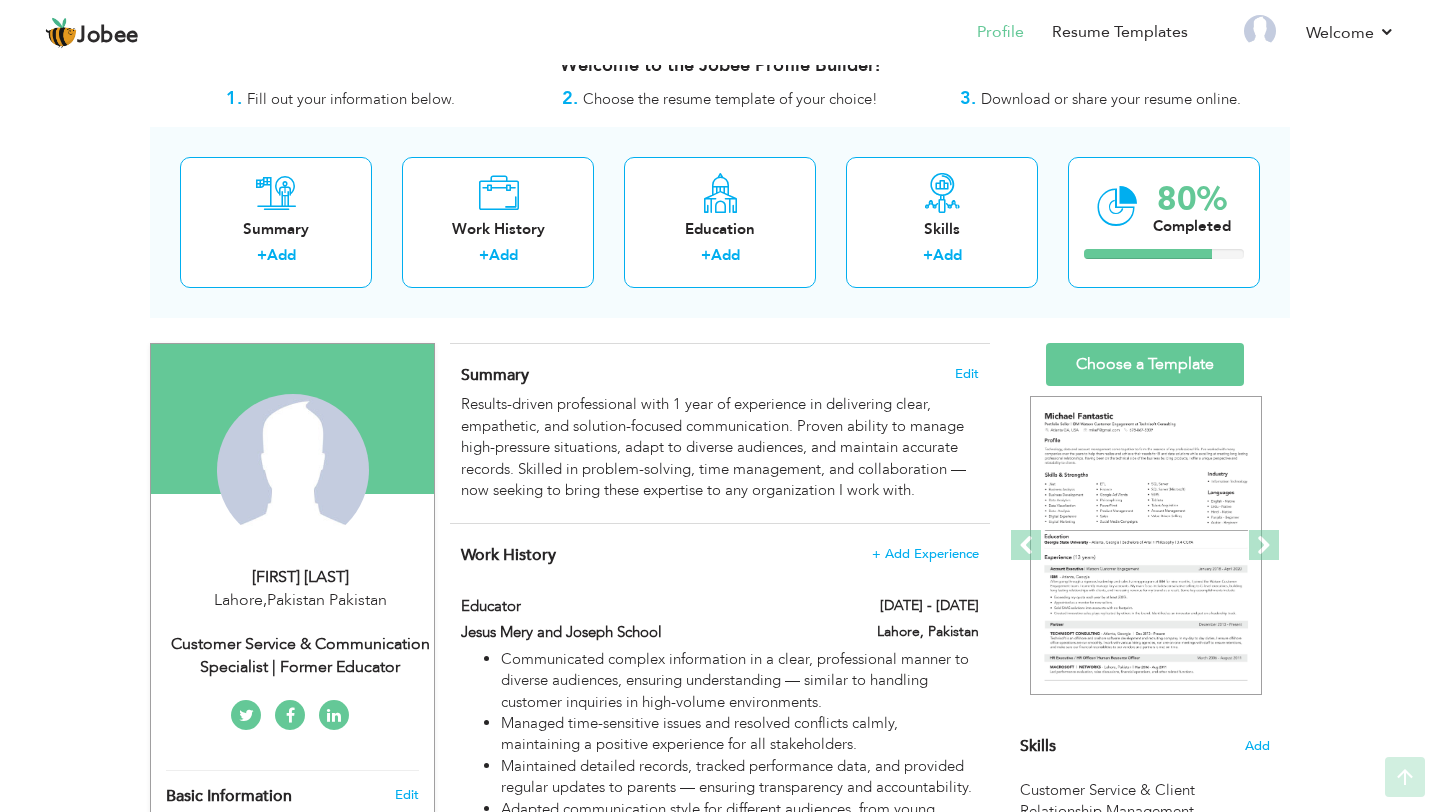 scroll, scrollTop: 0, scrollLeft: 0, axis: both 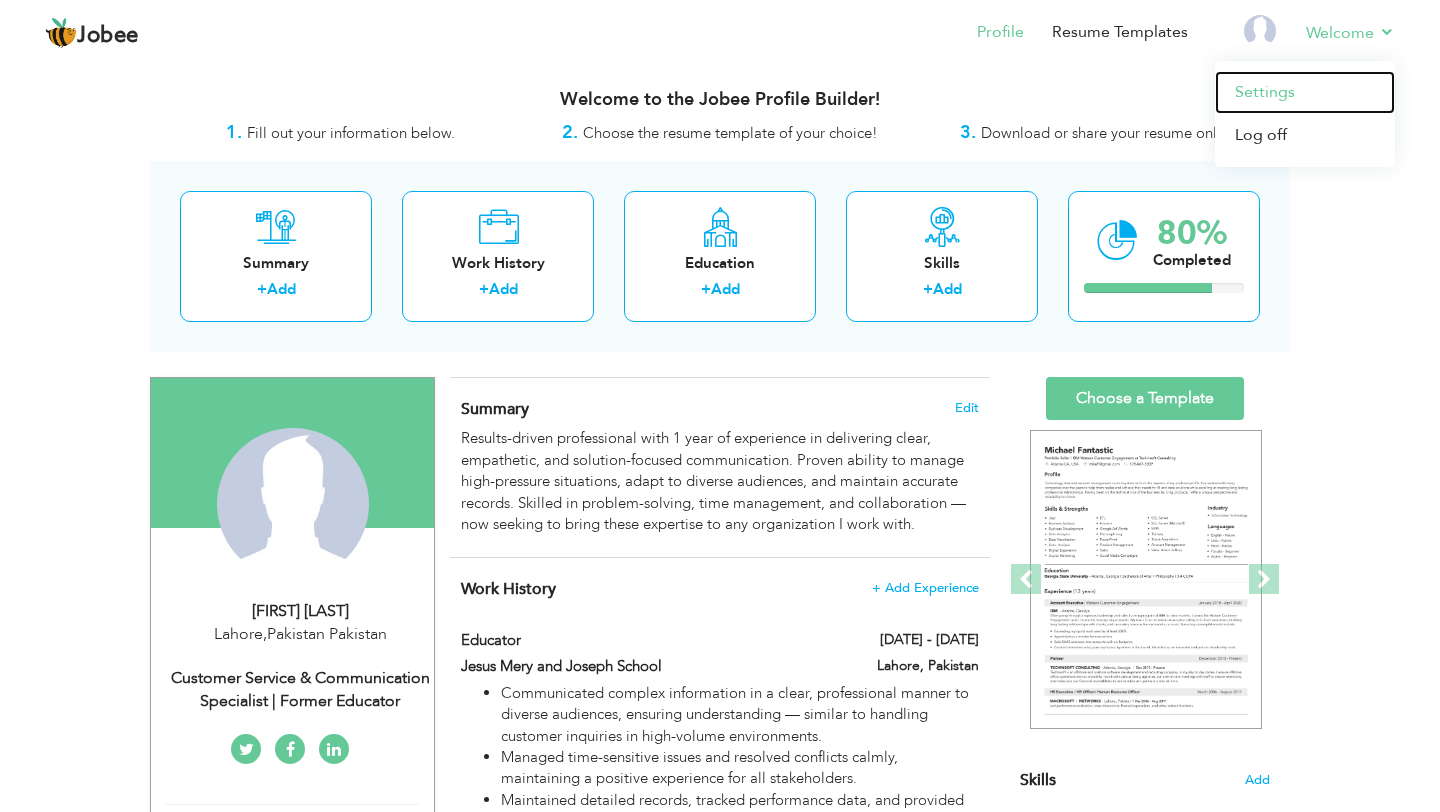 click on "Settings" at bounding box center [1305, 92] 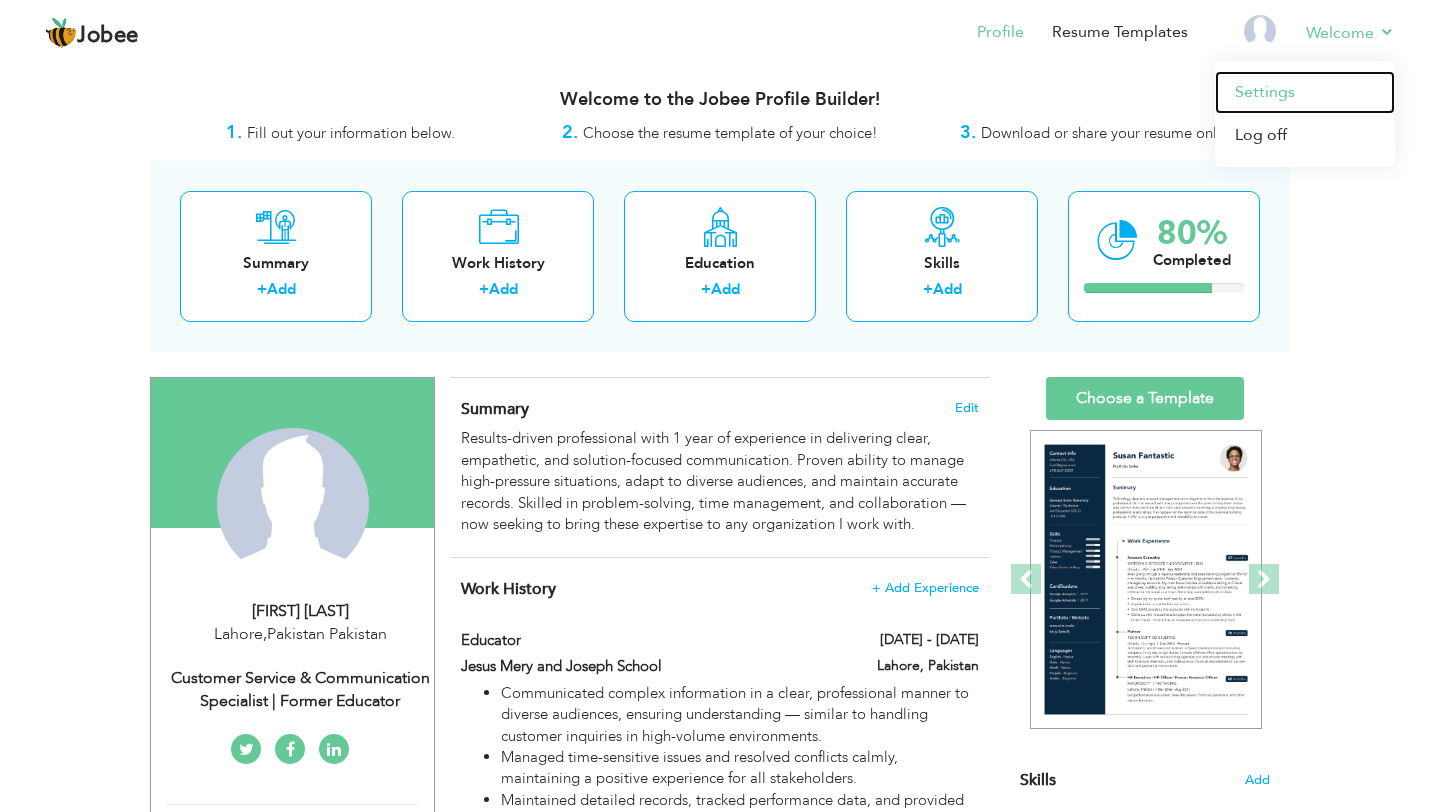 click on "Settings" at bounding box center [1305, 92] 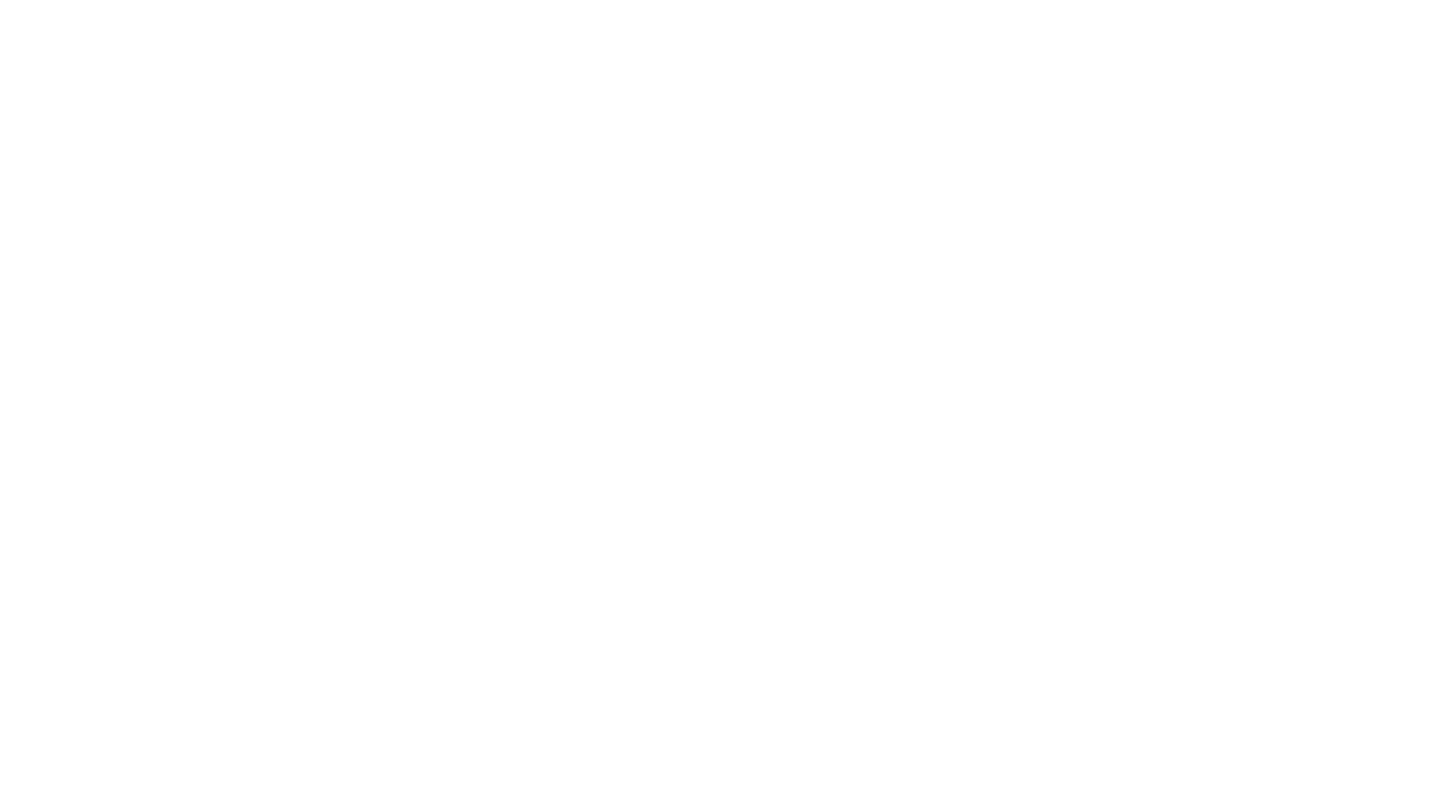 scroll, scrollTop: 0, scrollLeft: 0, axis: both 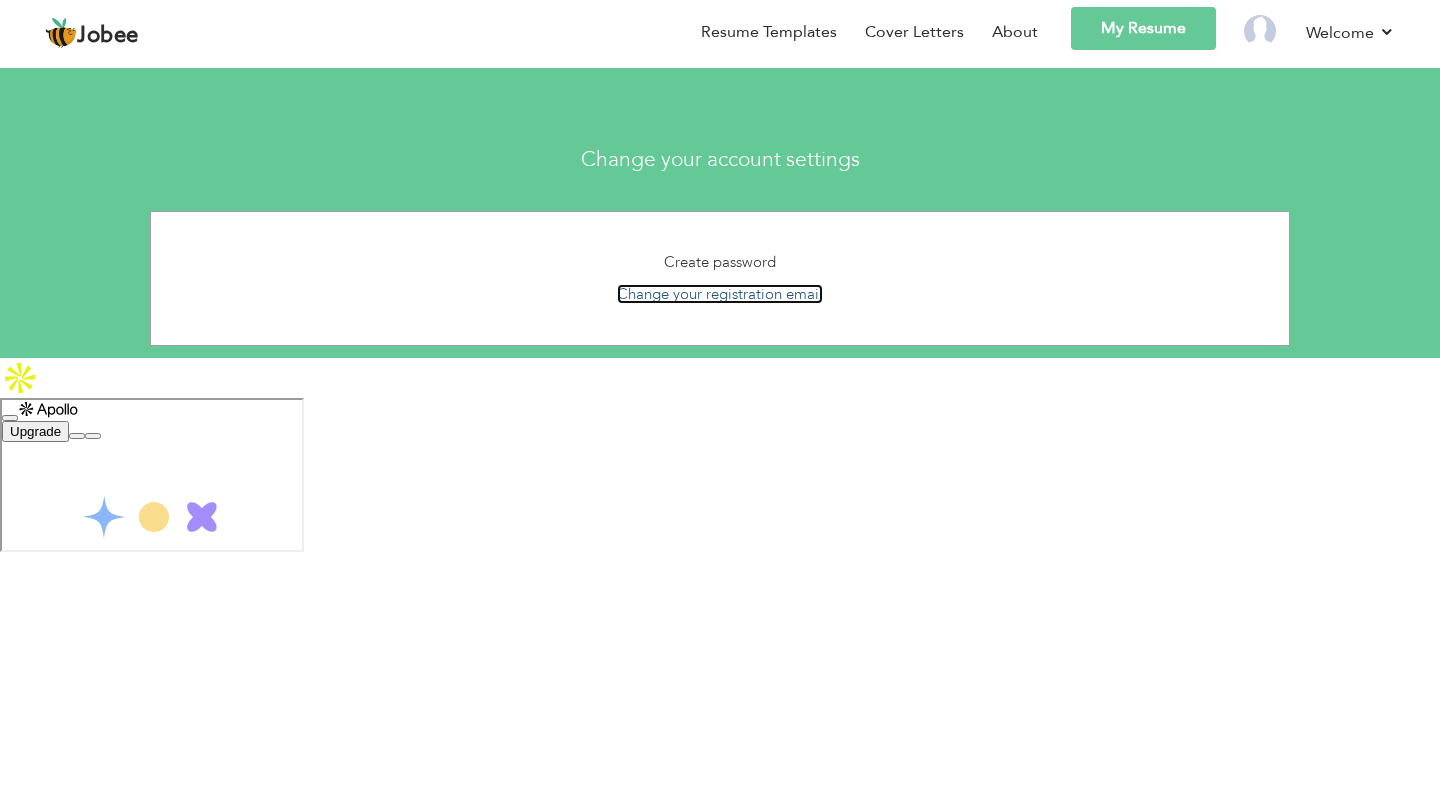 click on "Change your registration email" at bounding box center (720, 294) 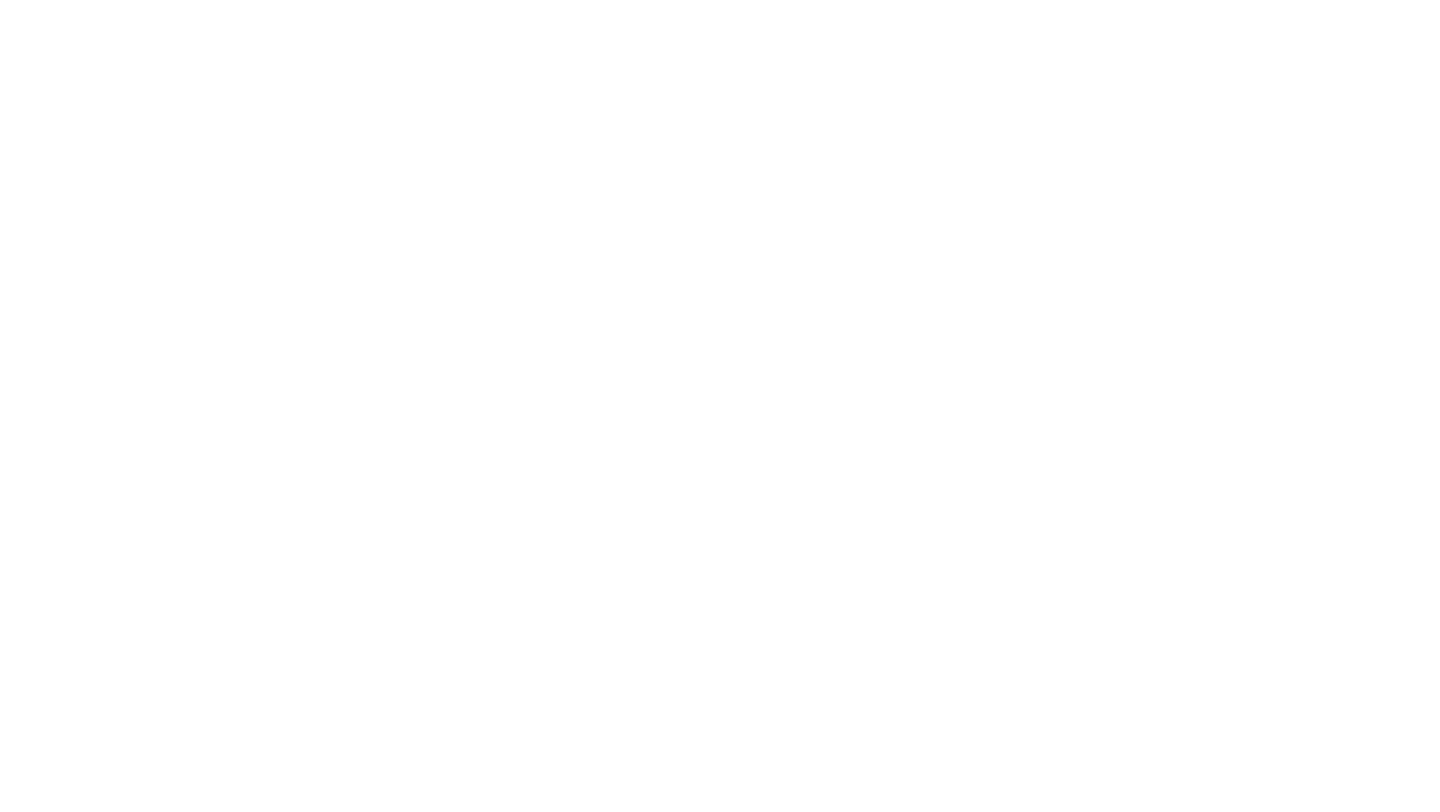 scroll, scrollTop: 0, scrollLeft: 0, axis: both 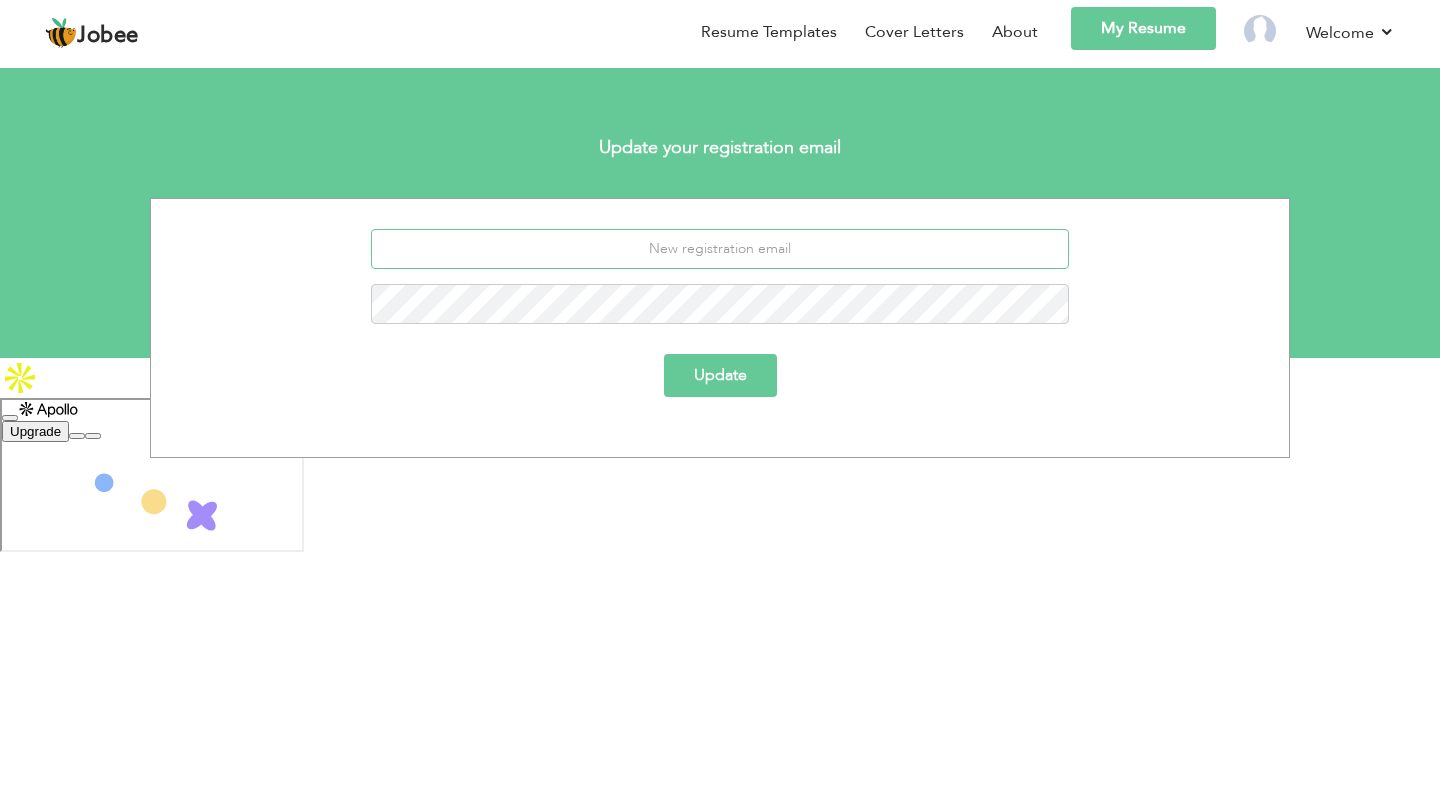 click at bounding box center (720, 249) 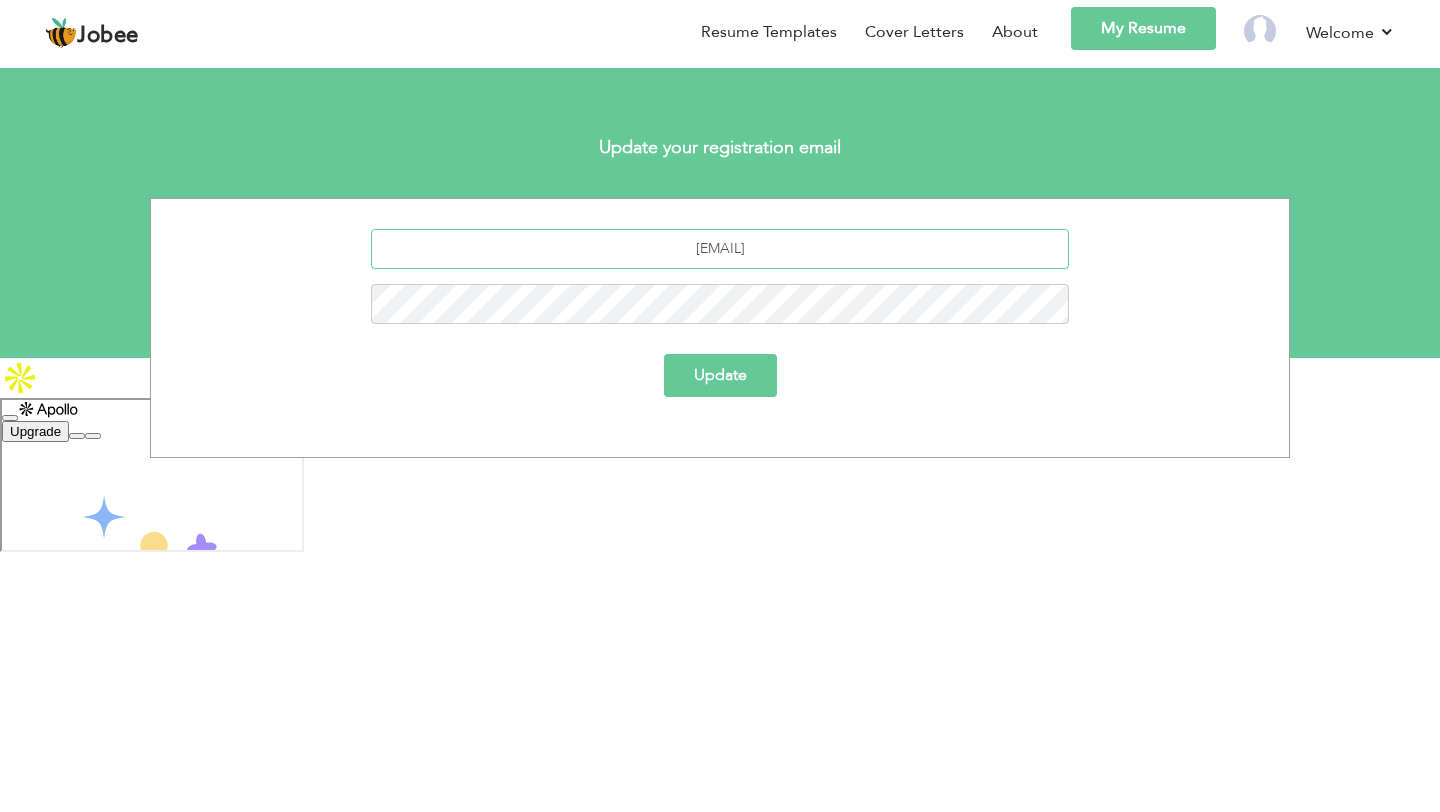 type on "[EMAIL]" 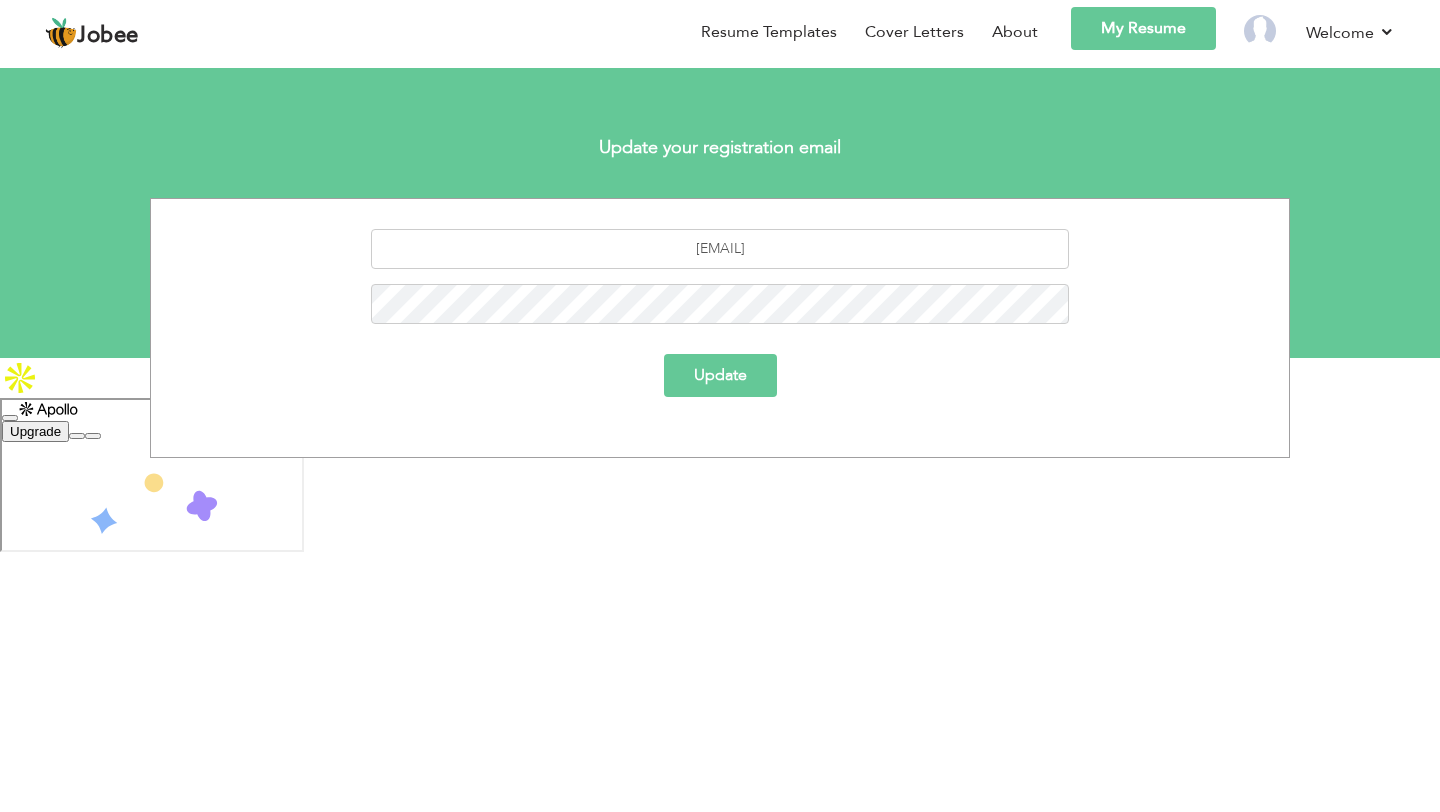 click on "Update" at bounding box center (720, 375) 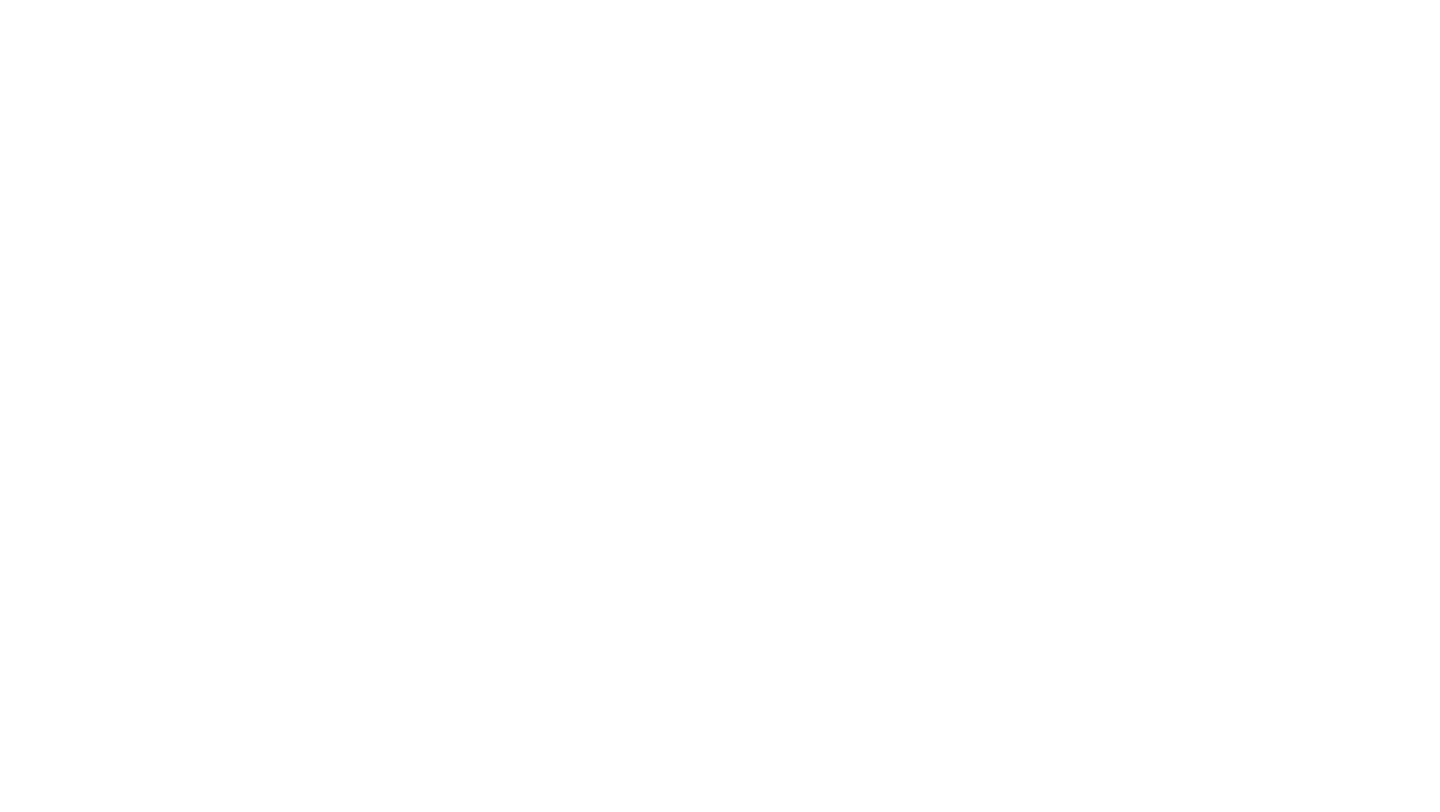 scroll, scrollTop: 0, scrollLeft: 0, axis: both 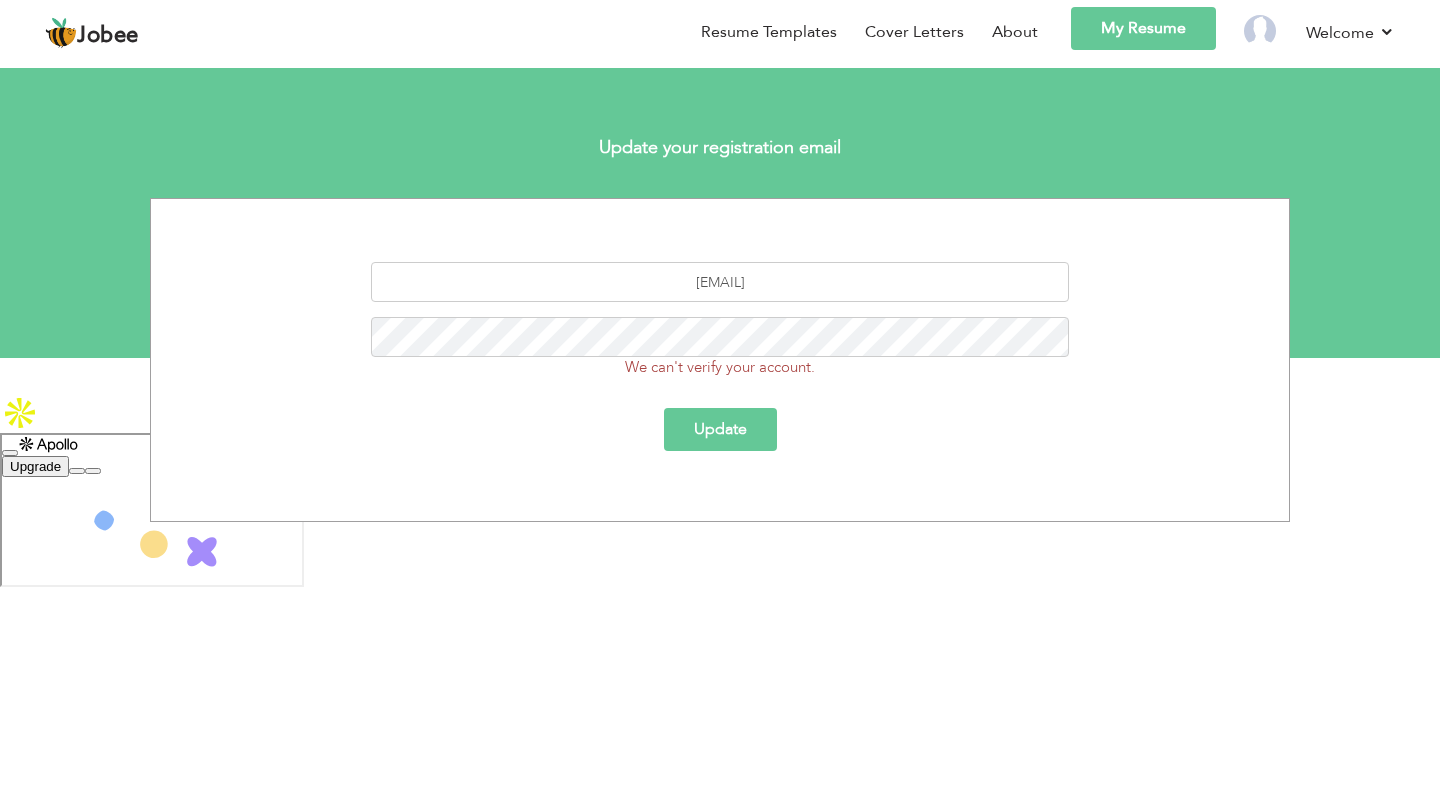 click on "Update" at bounding box center (720, 429) 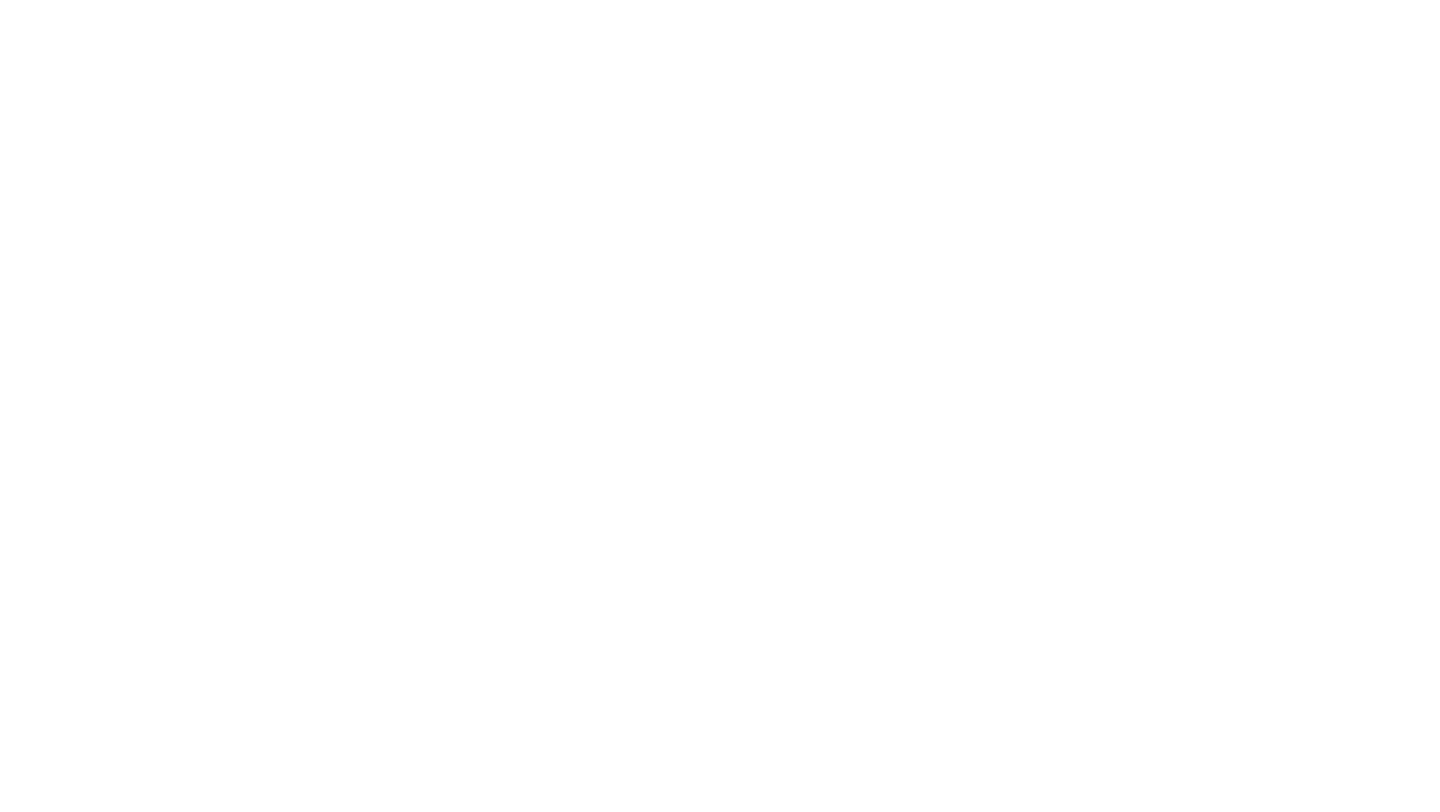 scroll, scrollTop: 0, scrollLeft: 0, axis: both 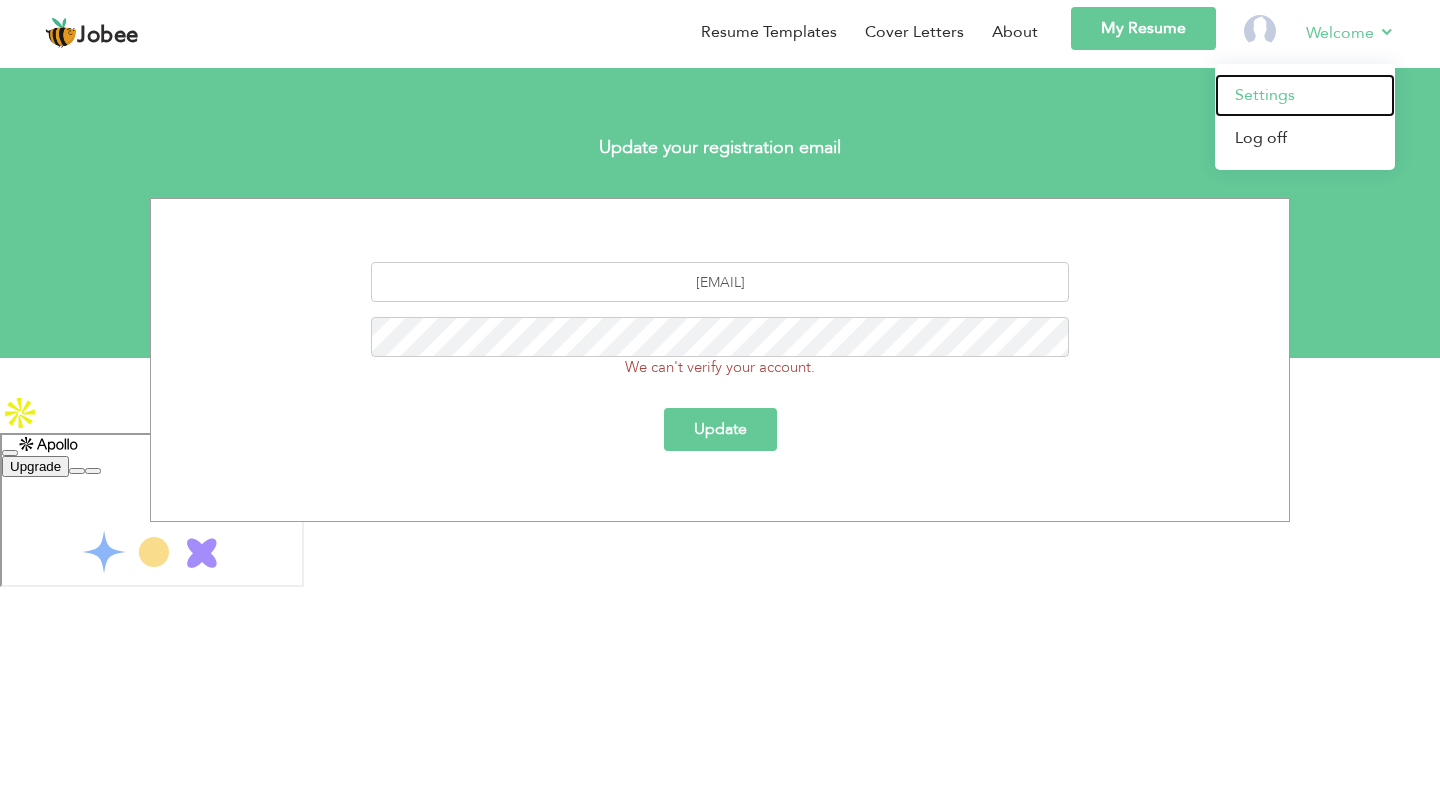 click on "Settings" at bounding box center [1305, 95] 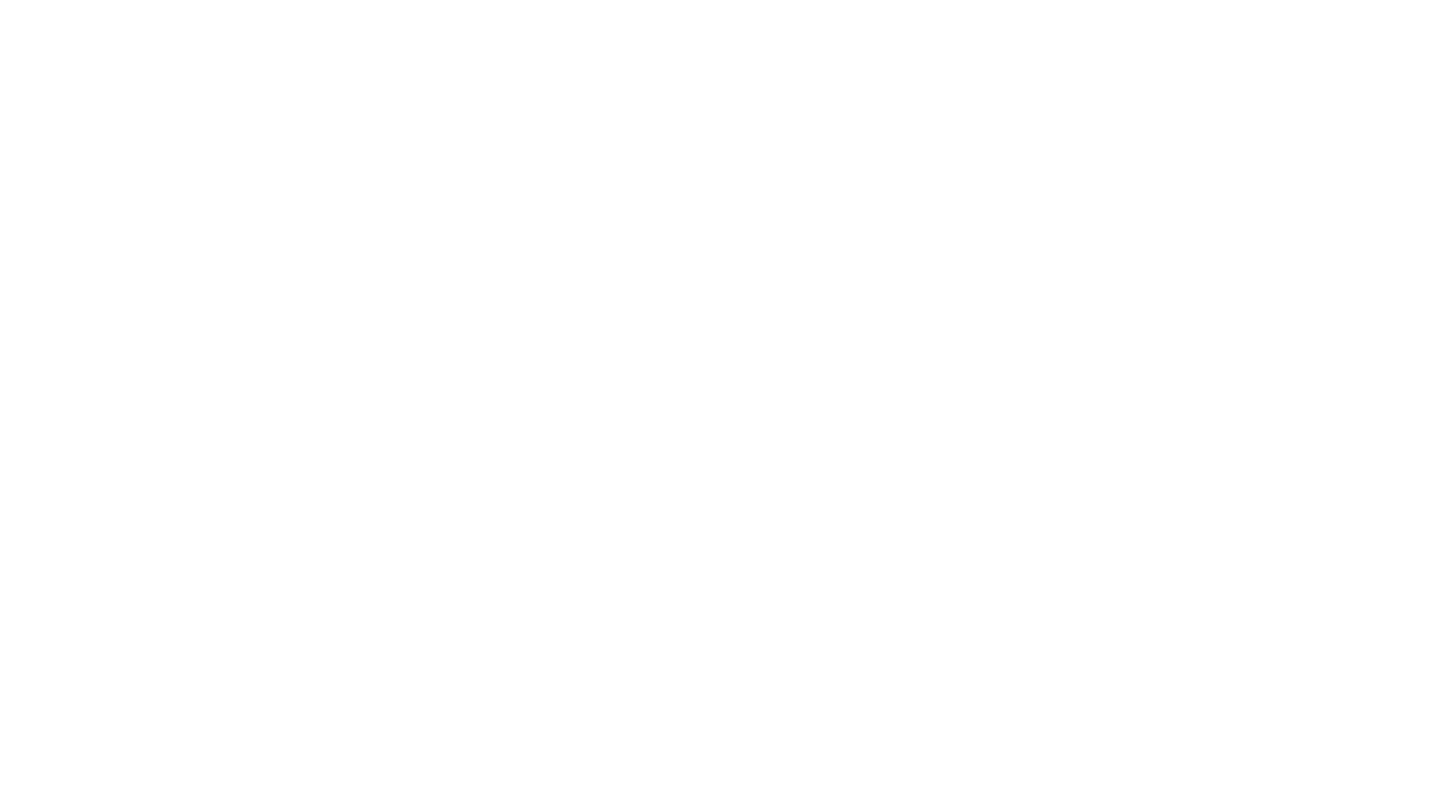 scroll, scrollTop: 0, scrollLeft: 0, axis: both 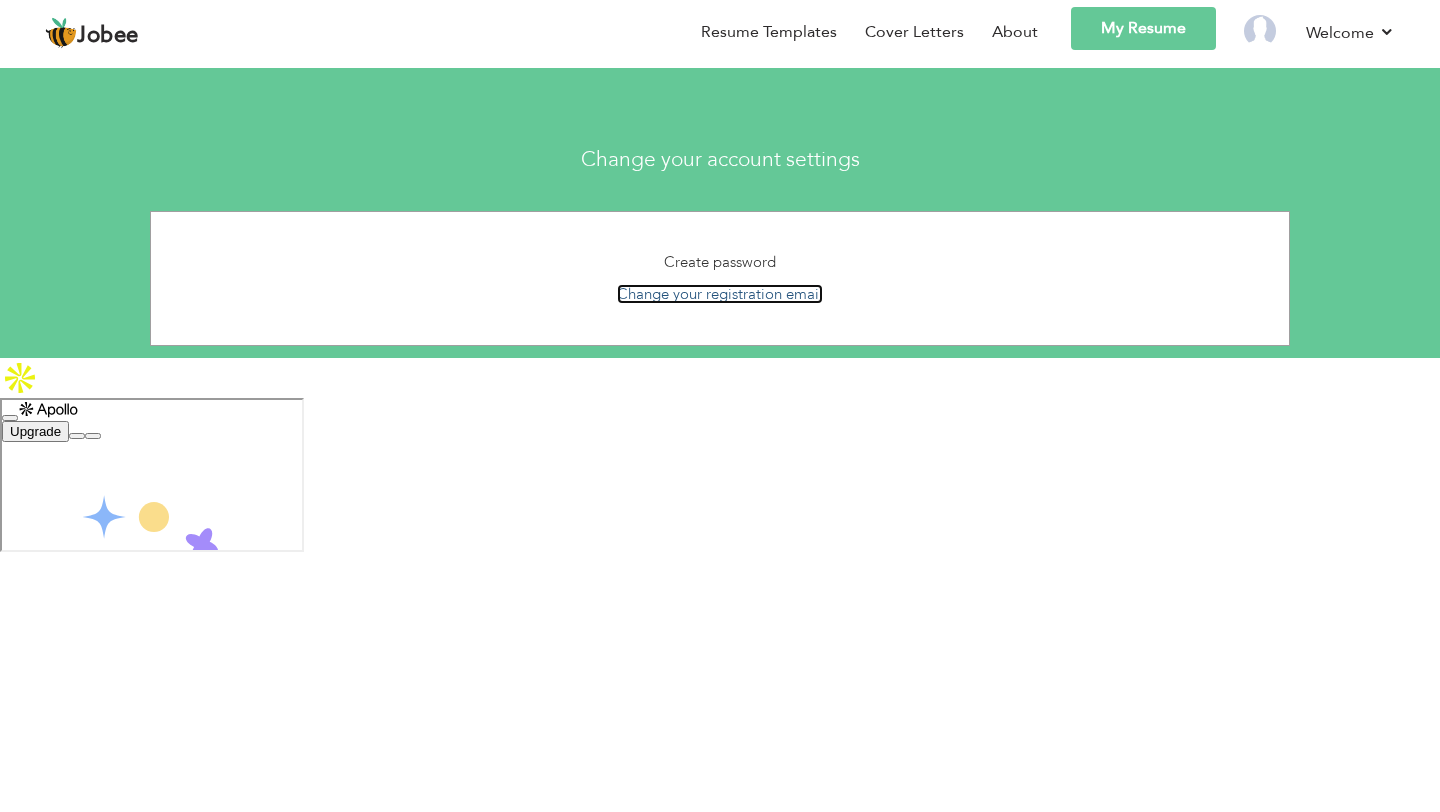 click on "Change your registration email" at bounding box center (720, 294) 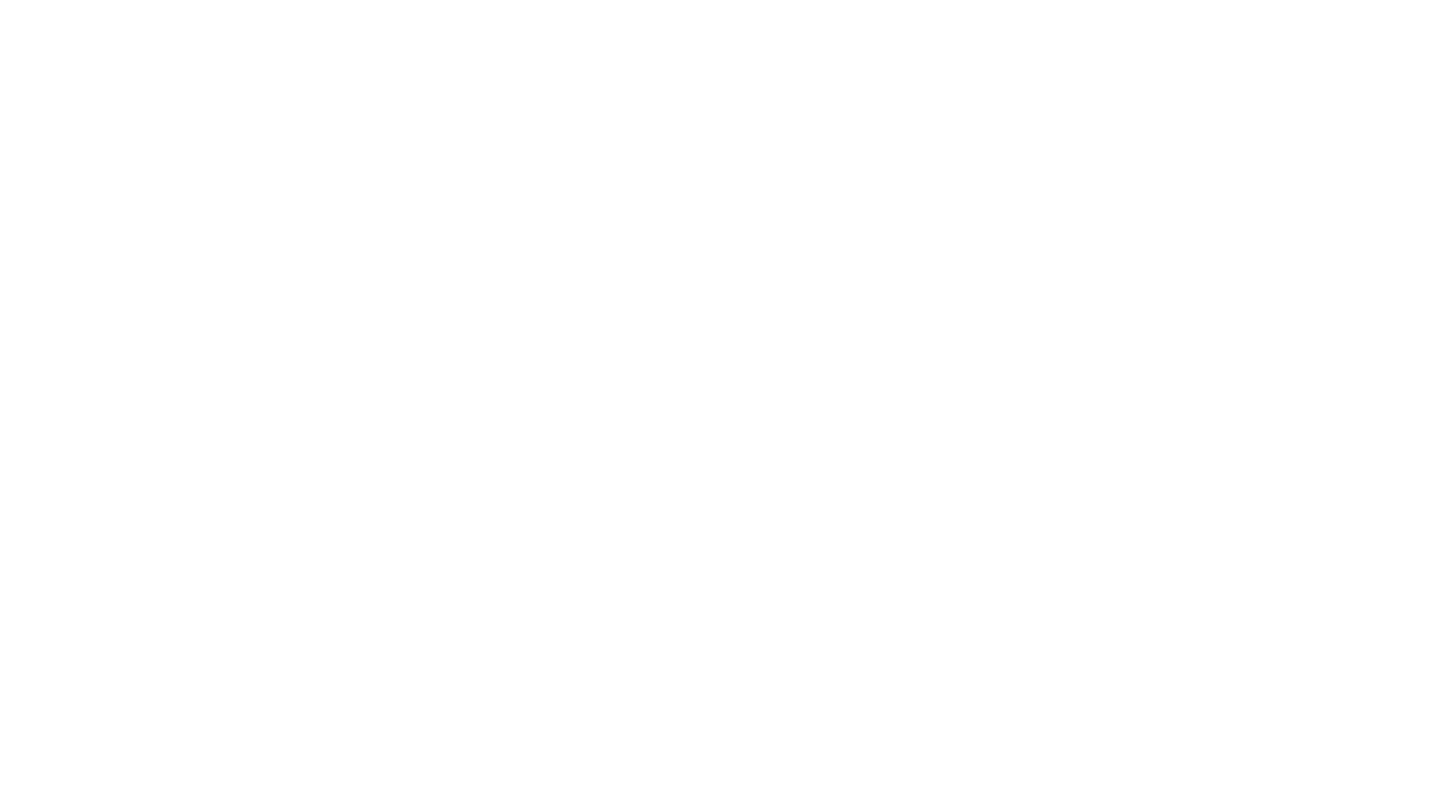 scroll, scrollTop: 0, scrollLeft: 0, axis: both 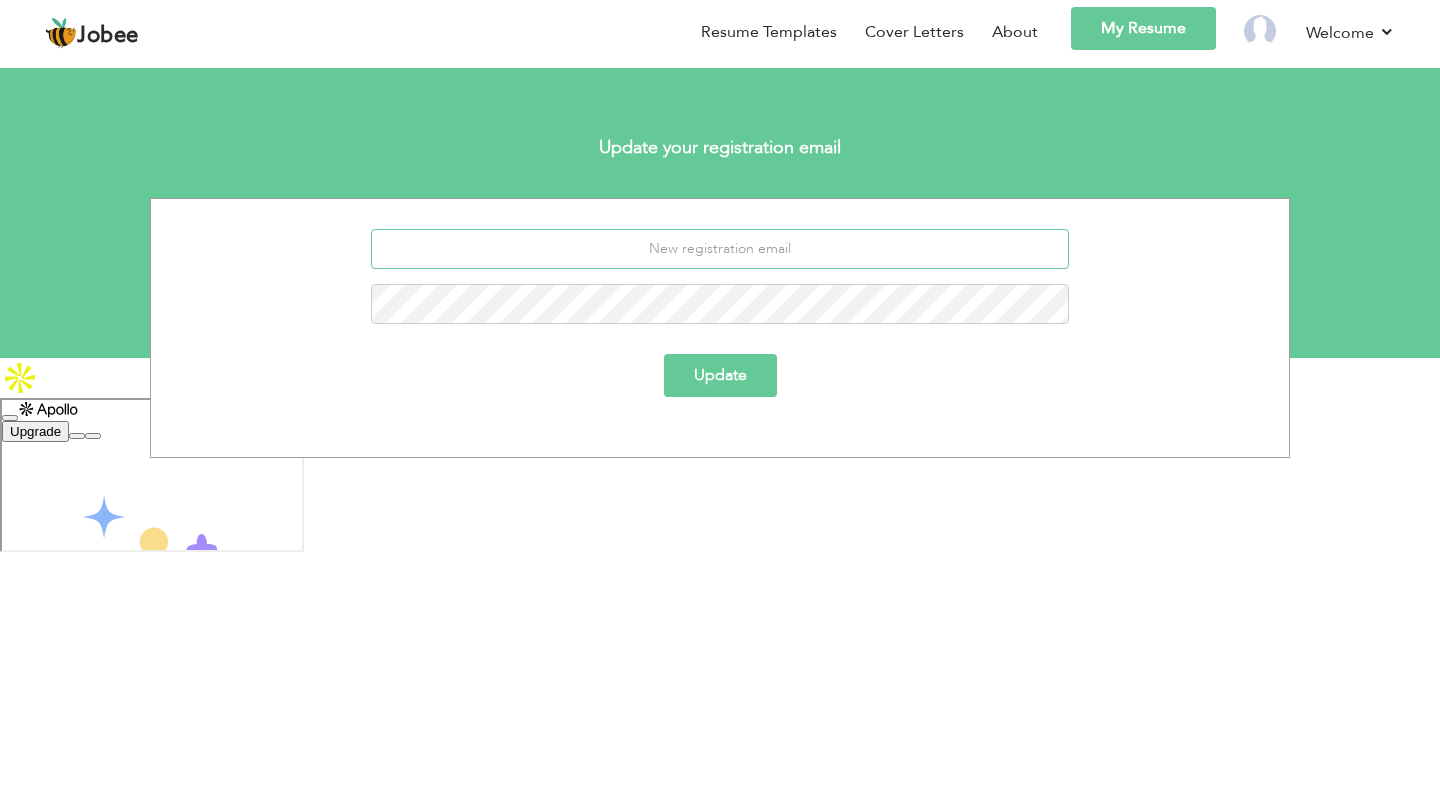 click at bounding box center (720, 249) 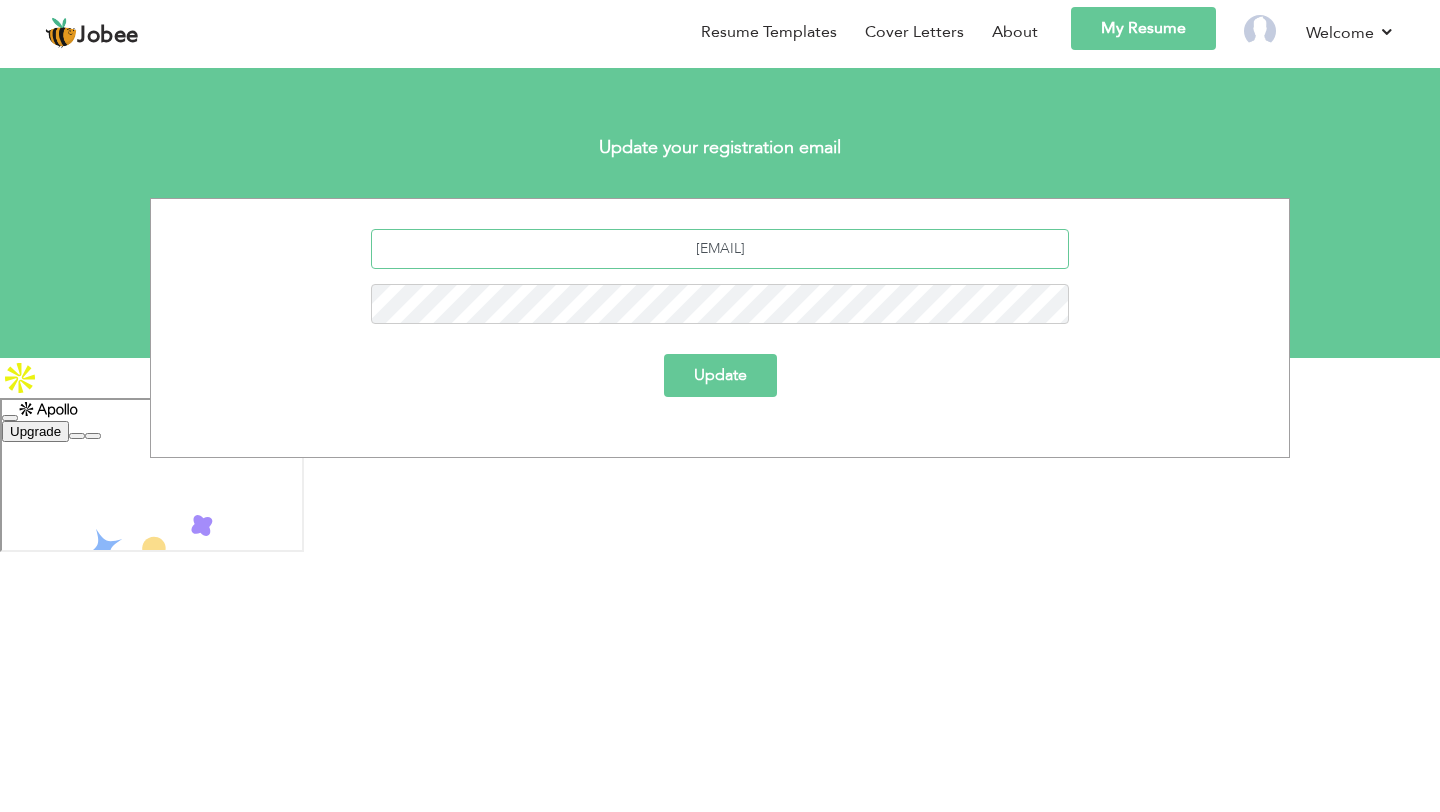 type on "nayabgill@gmail.com" 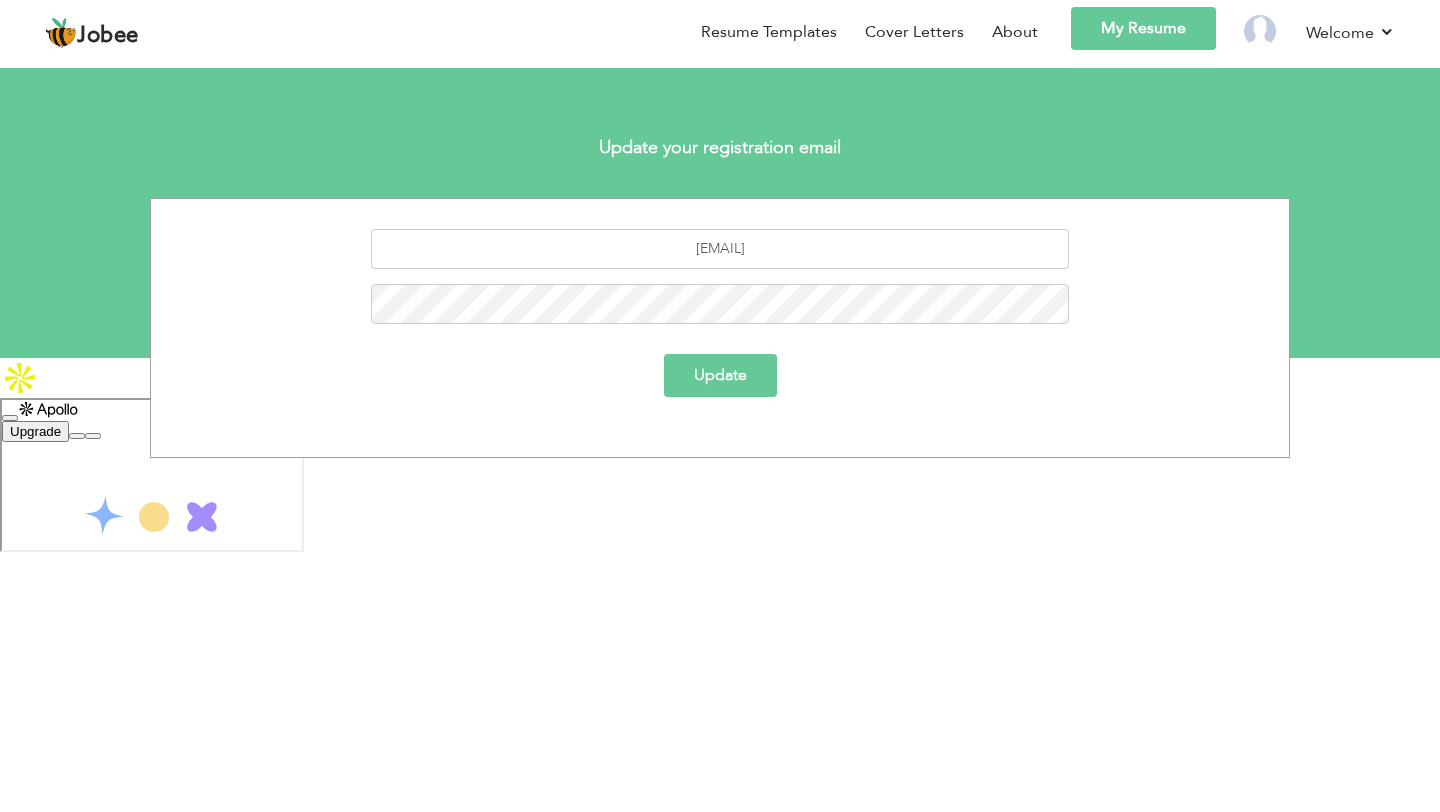 click on "Update" at bounding box center (720, 375) 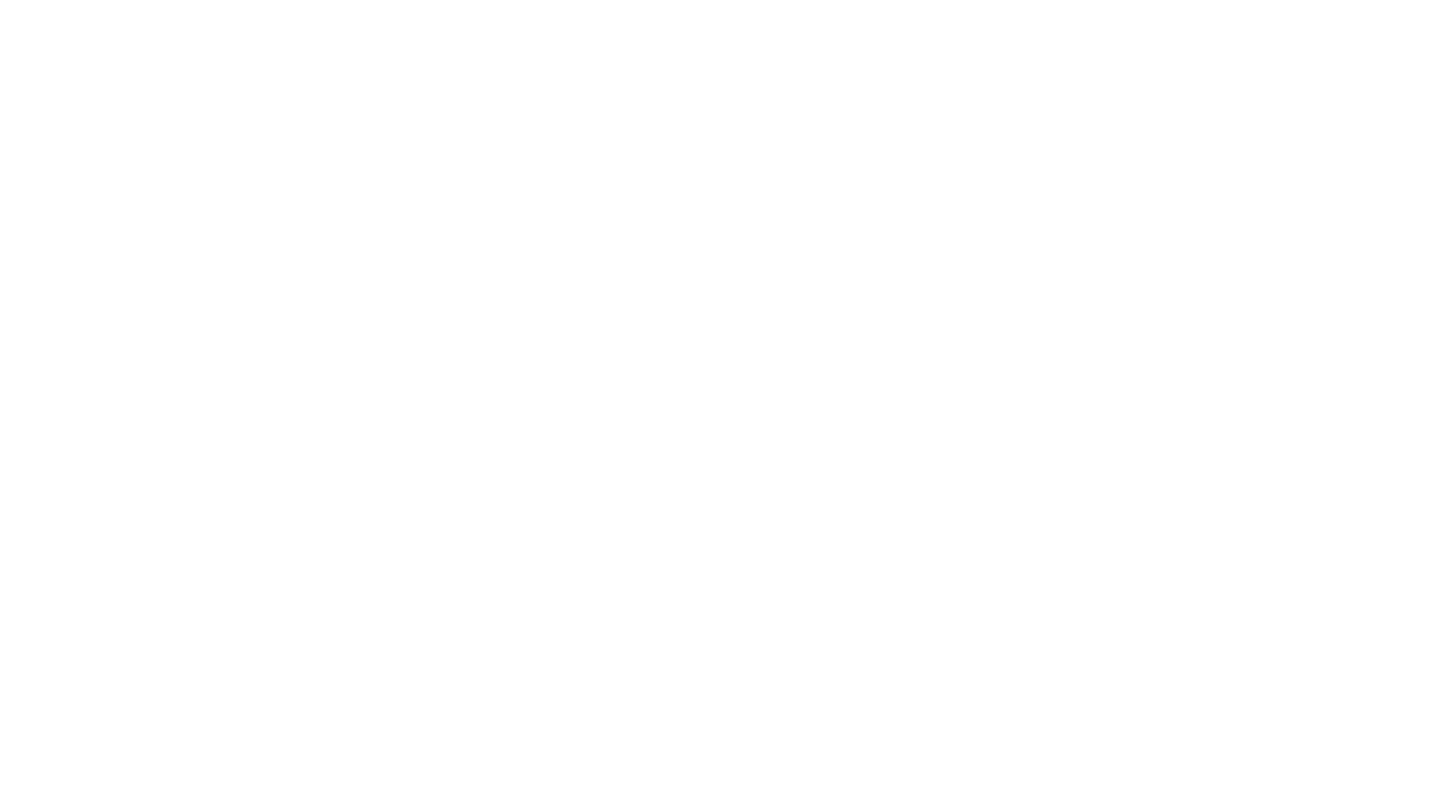 scroll, scrollTop: 0, scrollLeft: 0, axis: both 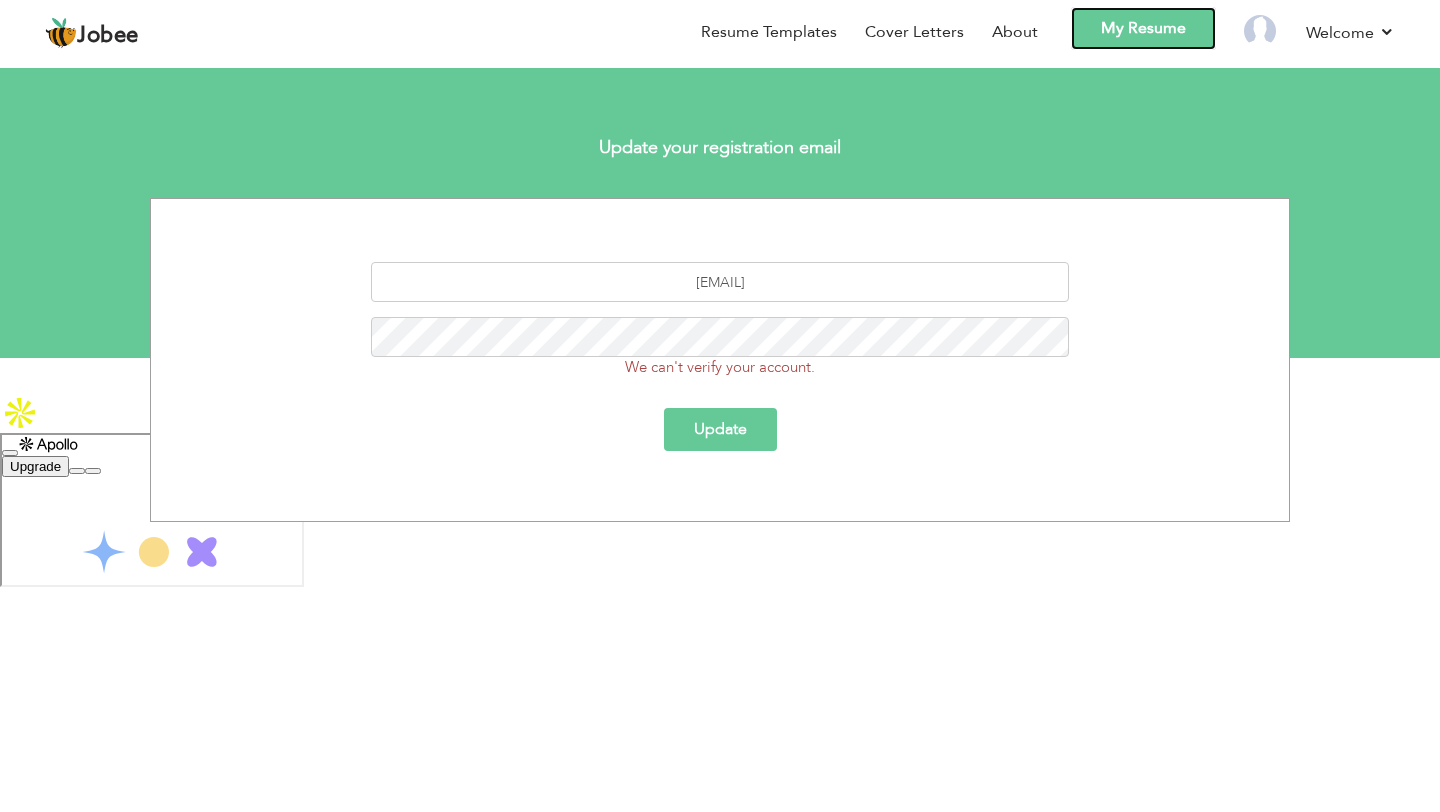 click on "My Resume" at bounding box center (1143, 28) 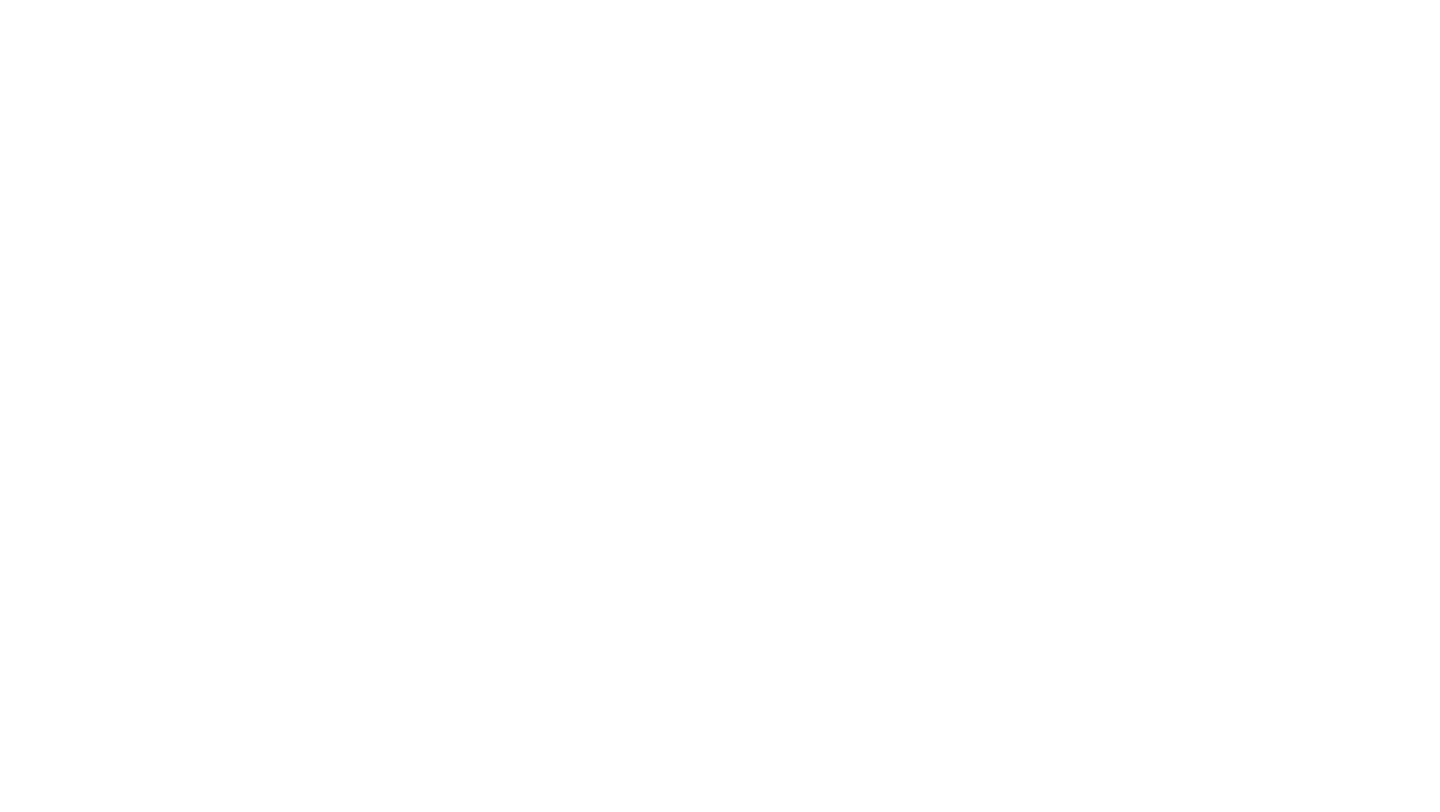 scroll, scrollTop: 0, scrollLeft: 0, axis: both 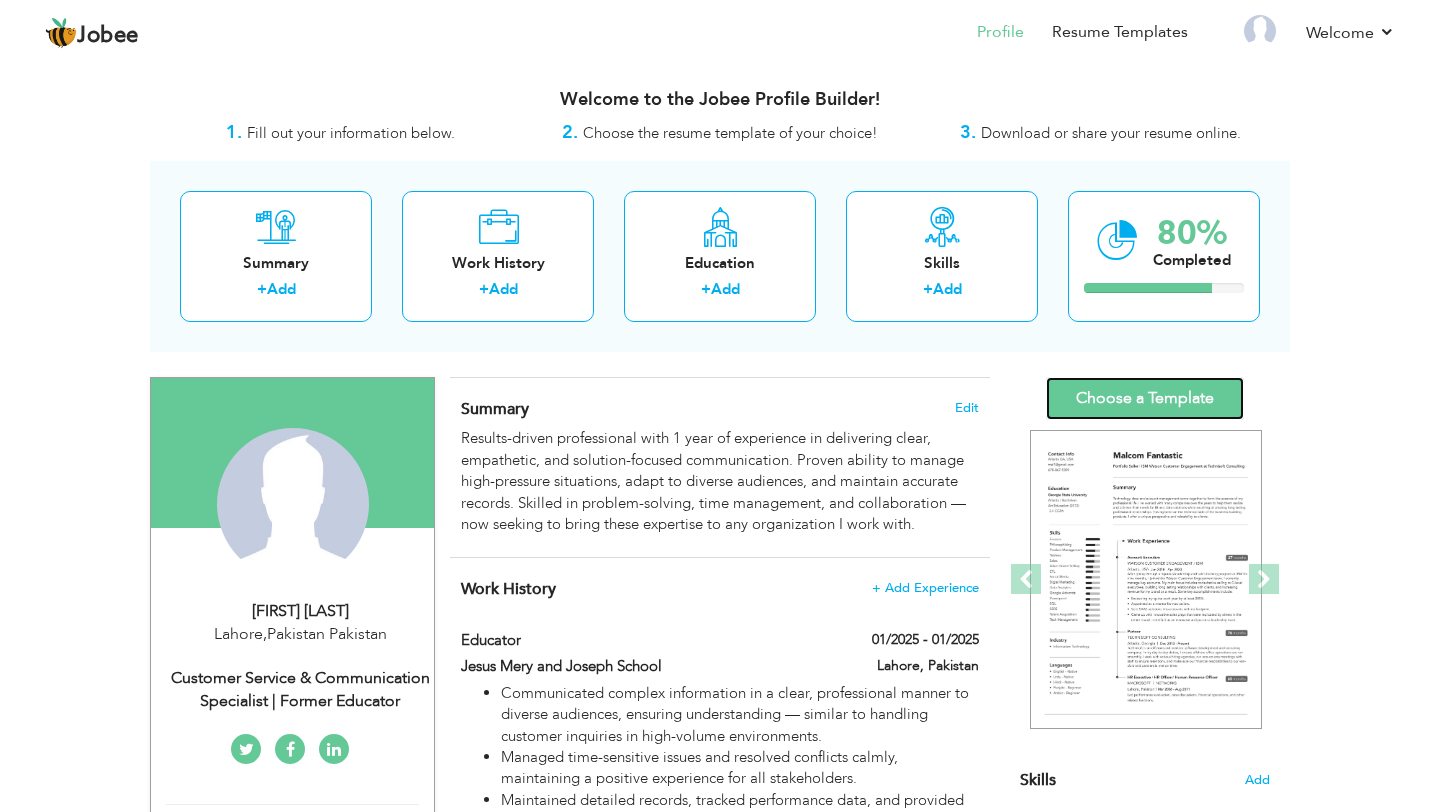 click on "Choose a Template" at bounding box center [1145, 398] 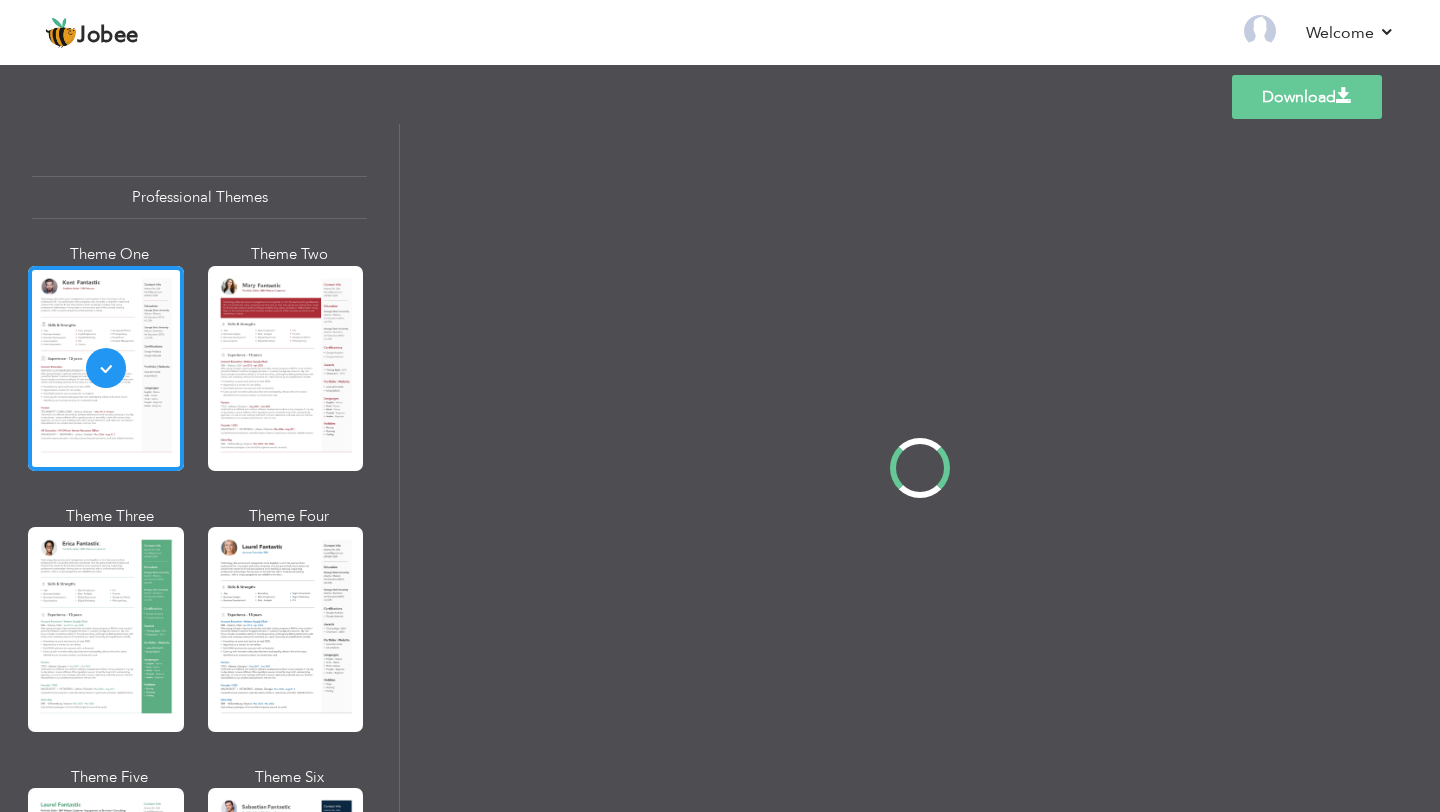 scroll, scrollTop: 0, scrollLeft: 0, axis: both 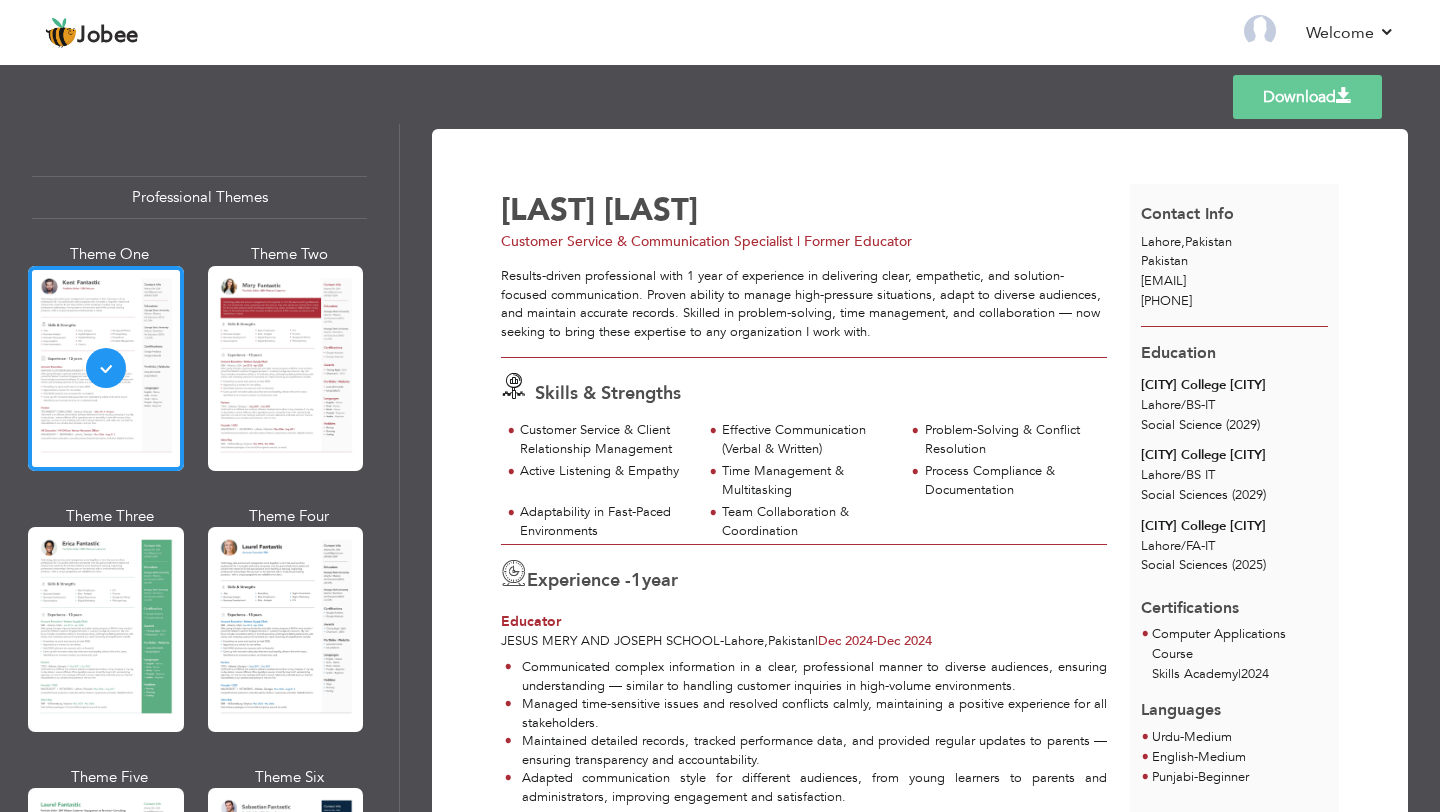 click on "[EMAIL]" at bounding box center (1163, 281) 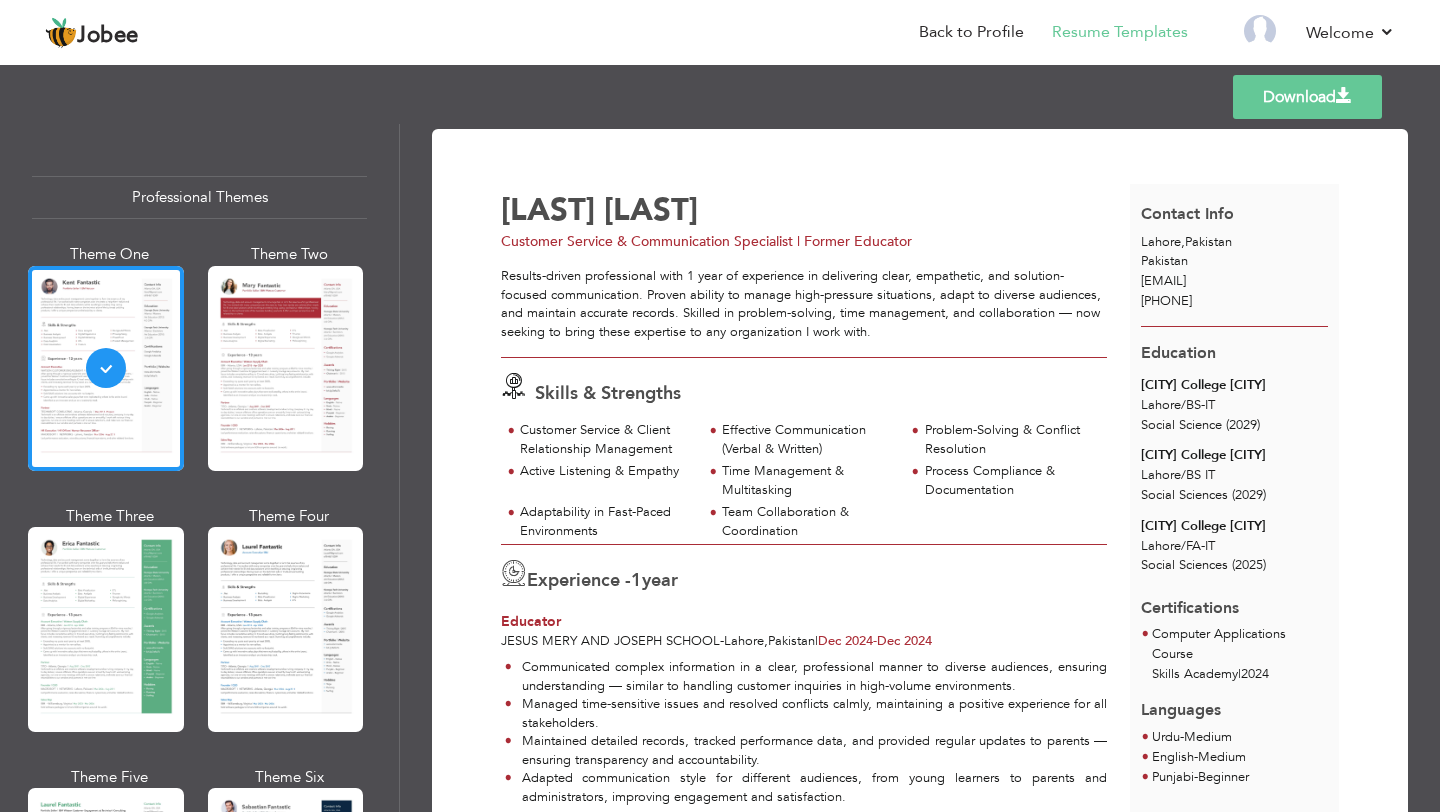 click on "[EMAIL]" at bounding box center [1163, 281] 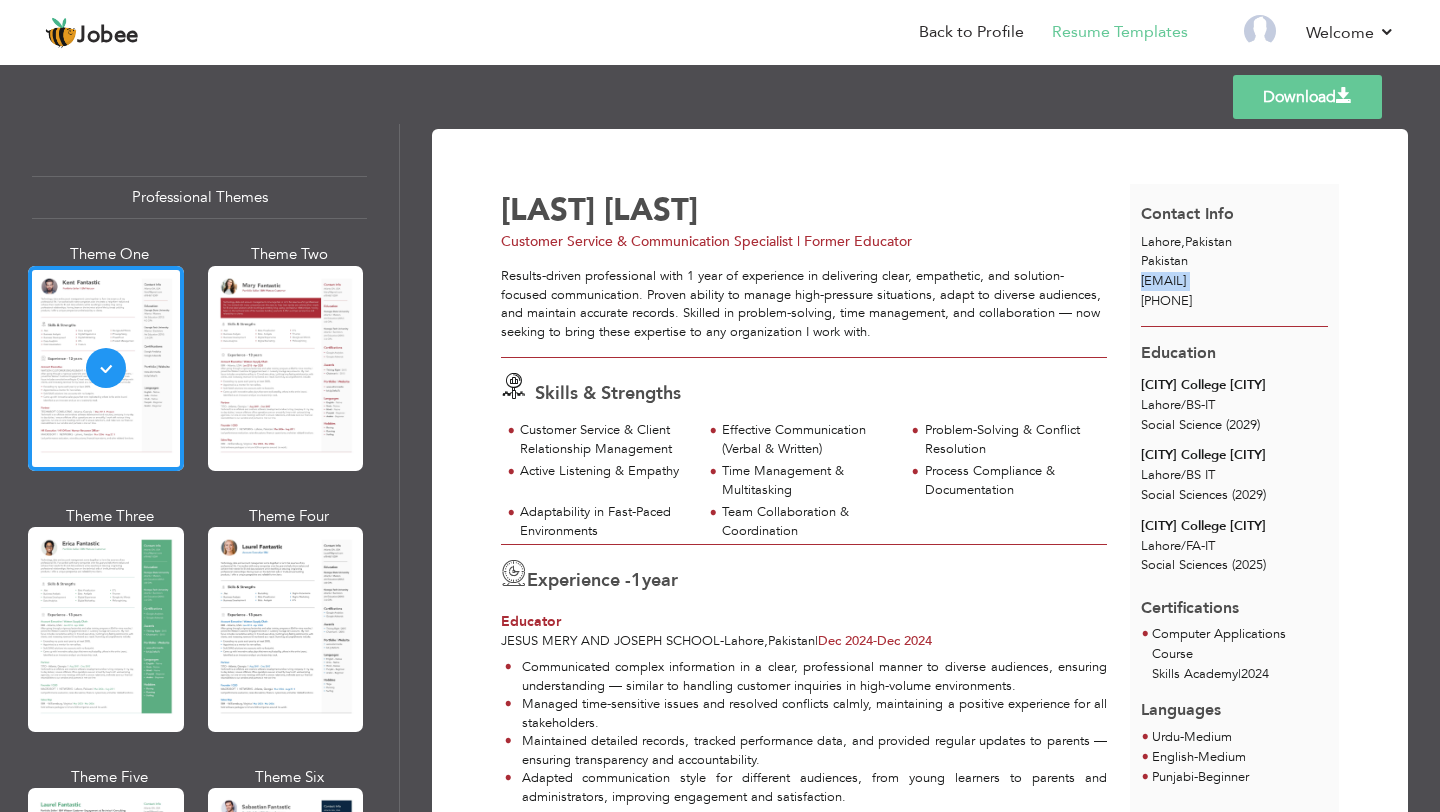 click on "[EMAIL]" at bounding box center (1163, 281) 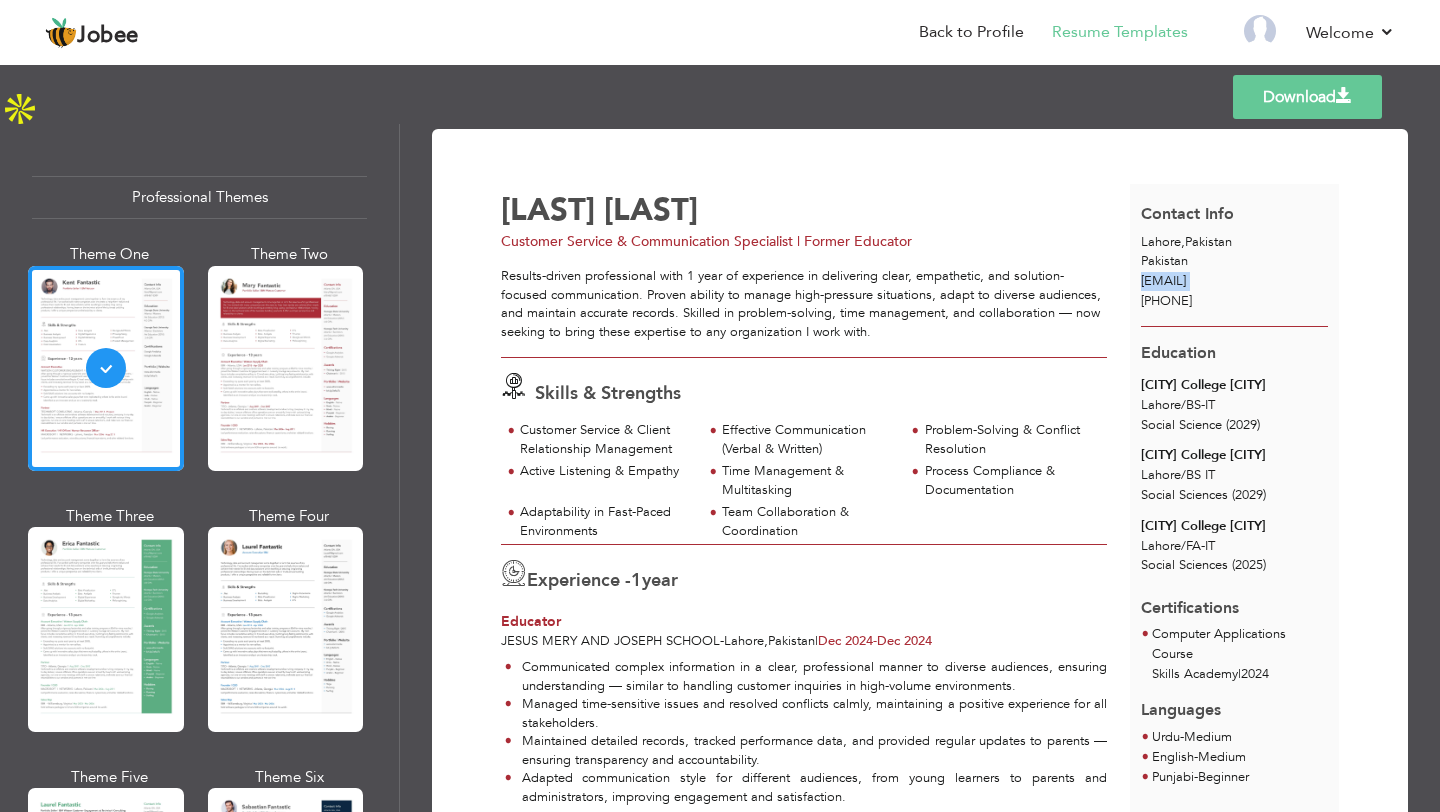 scroll, scrollTop: 0, scrollLeft: 0, axis: both 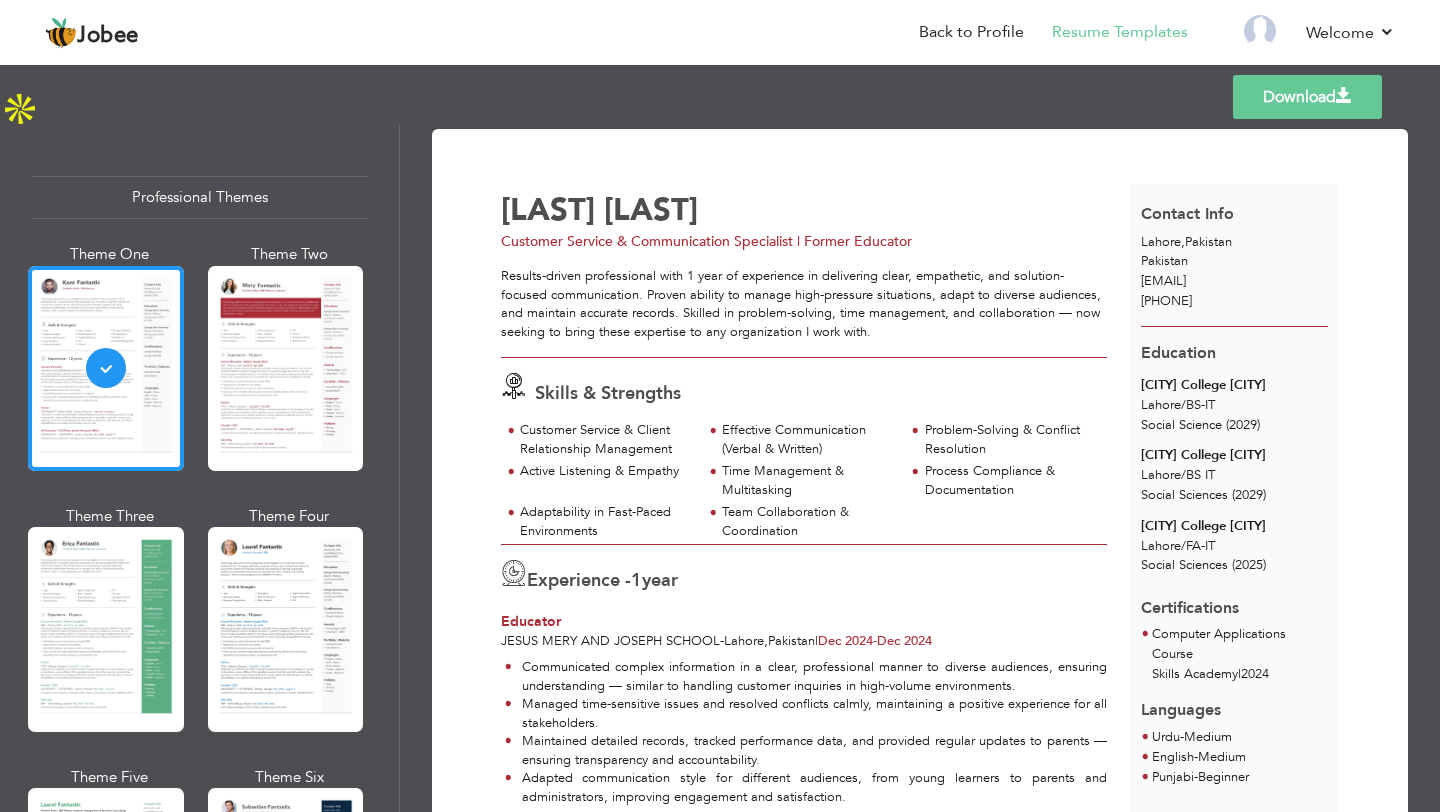 click on "[EMAIL]" at bounding box center (1163, 281) 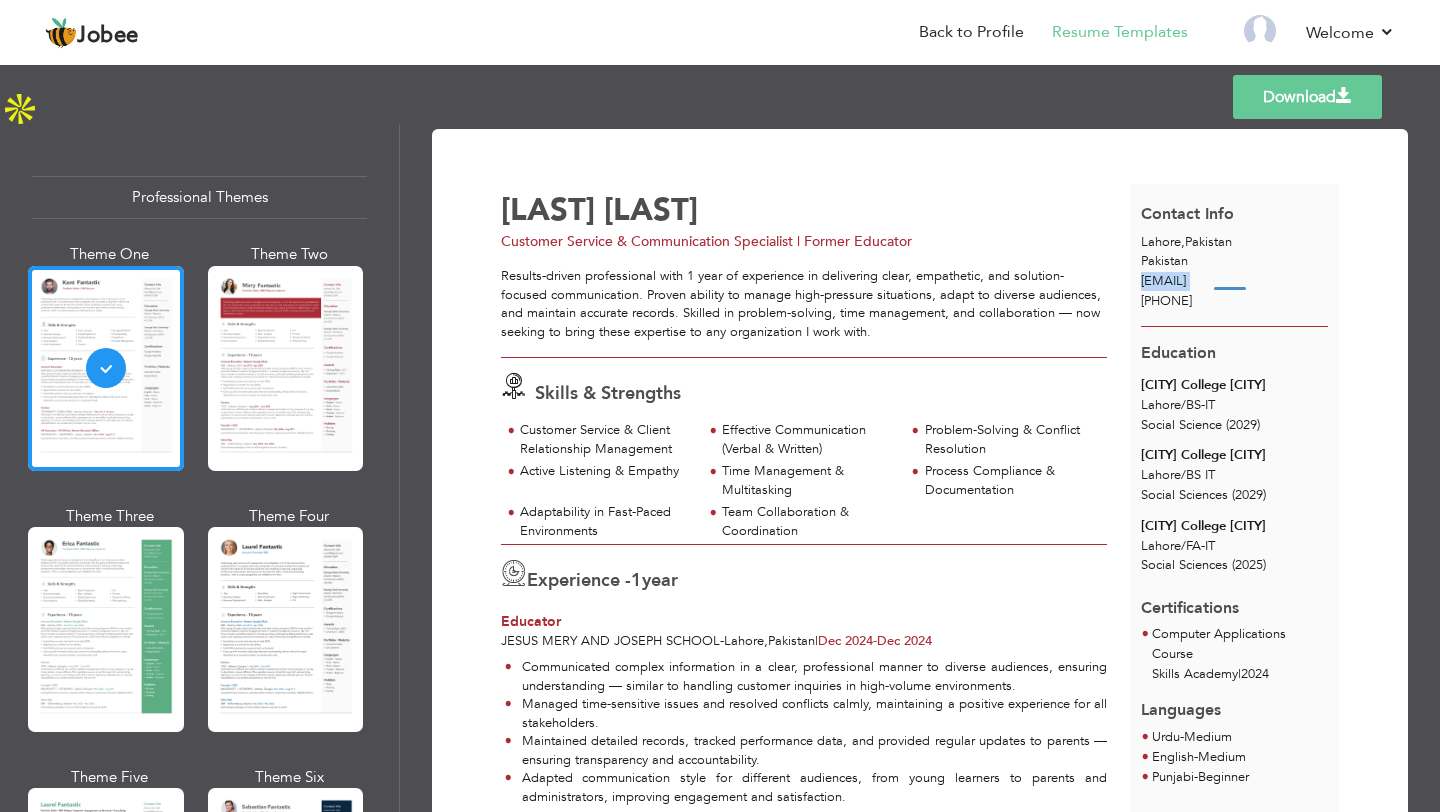 click on "[EMAIL]" at bounding box center (1163, 281) 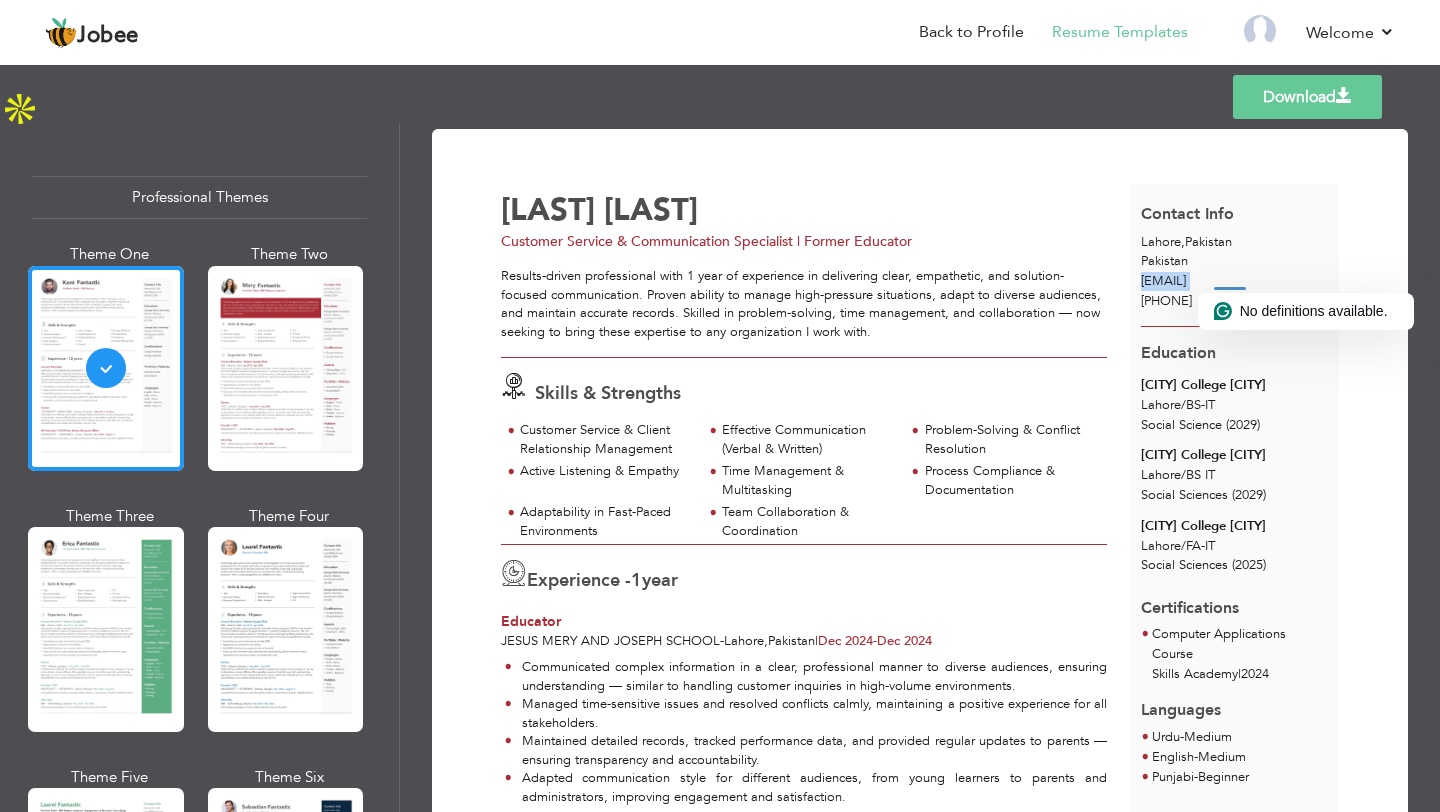 drag, startPoint x: 1138, startPoint y: 280, endPoint x: 1294, endPoint y: 281, distance: 156.0032 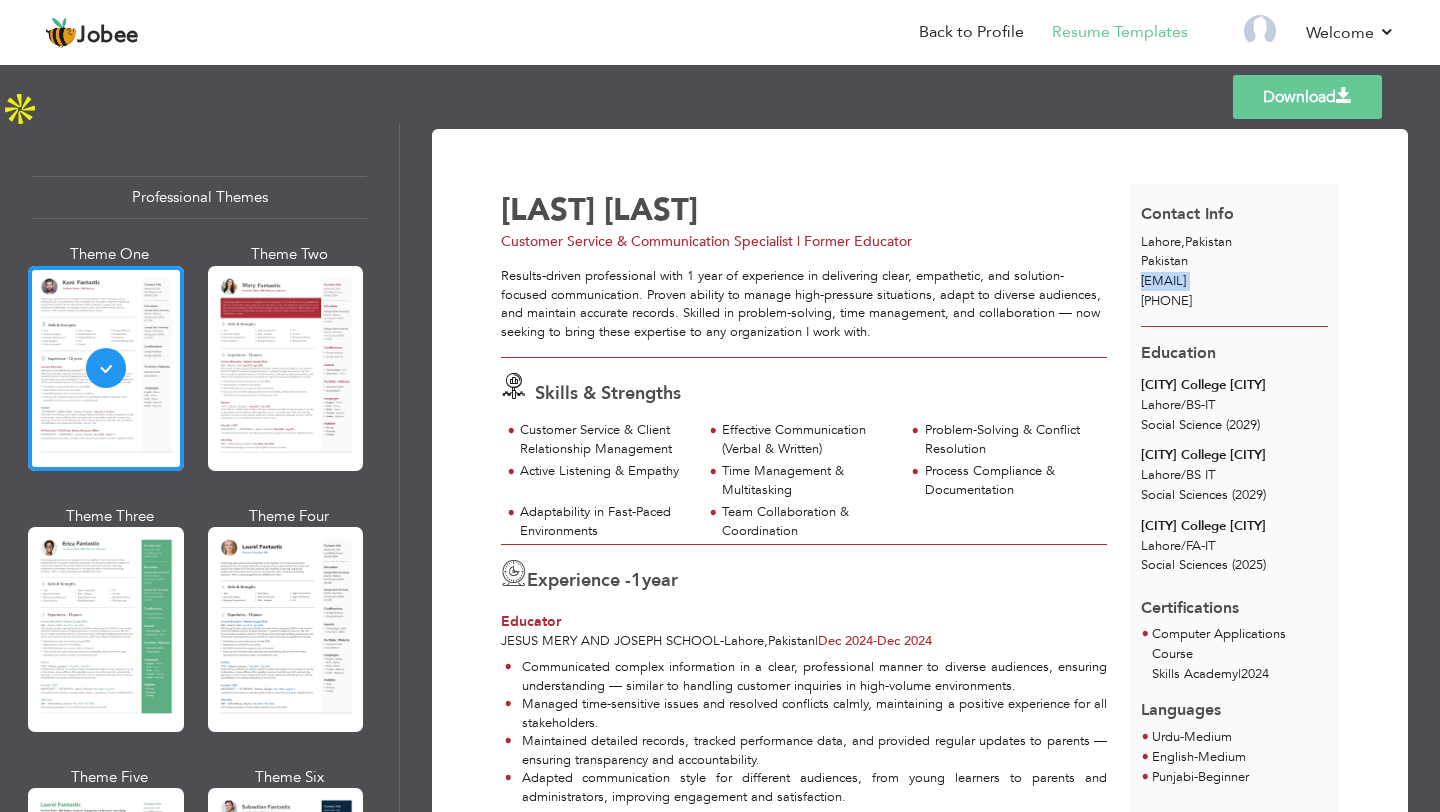 scroll, scrollTop: 98, scrollLeft: 0, axis: vertical 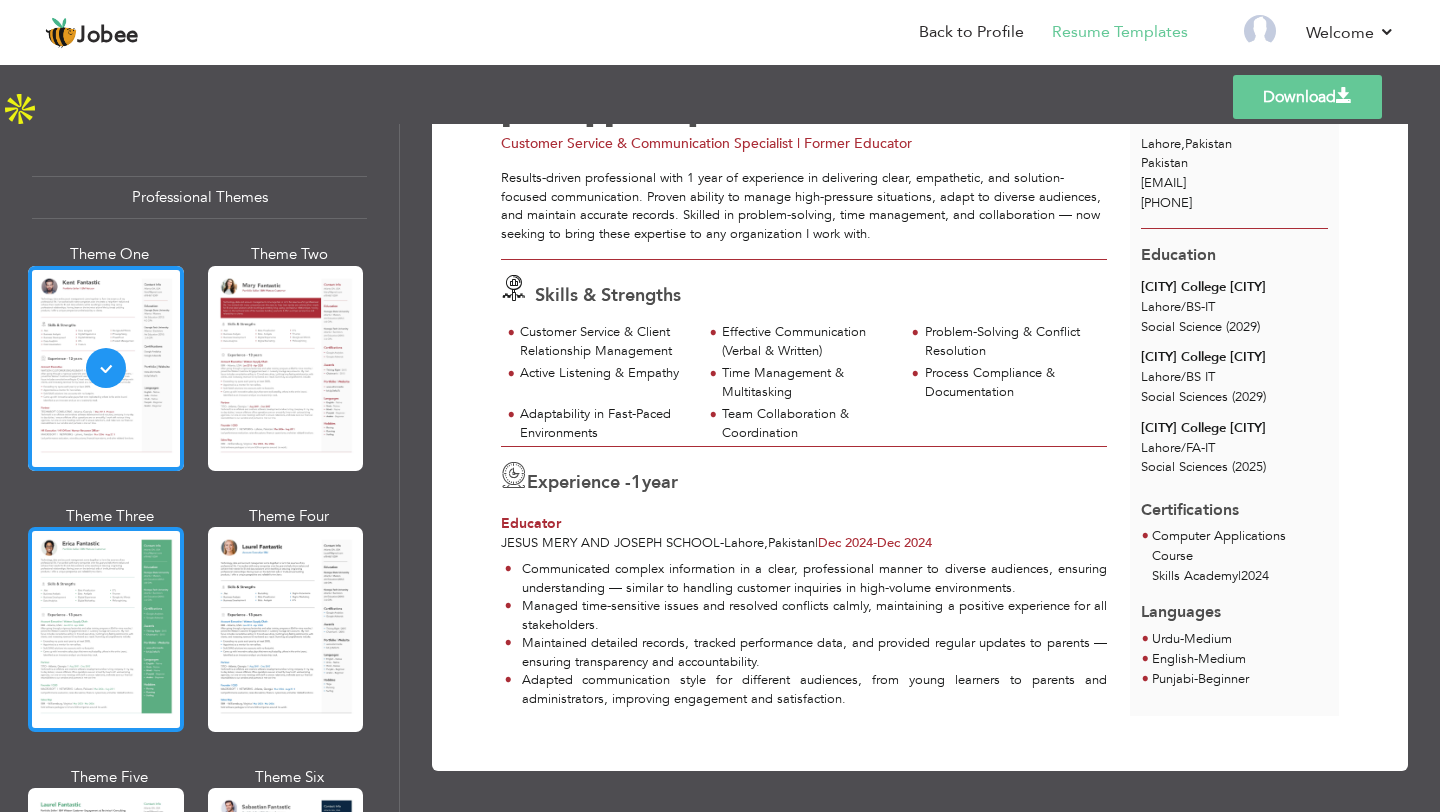 click at bounding box center [106, 629] 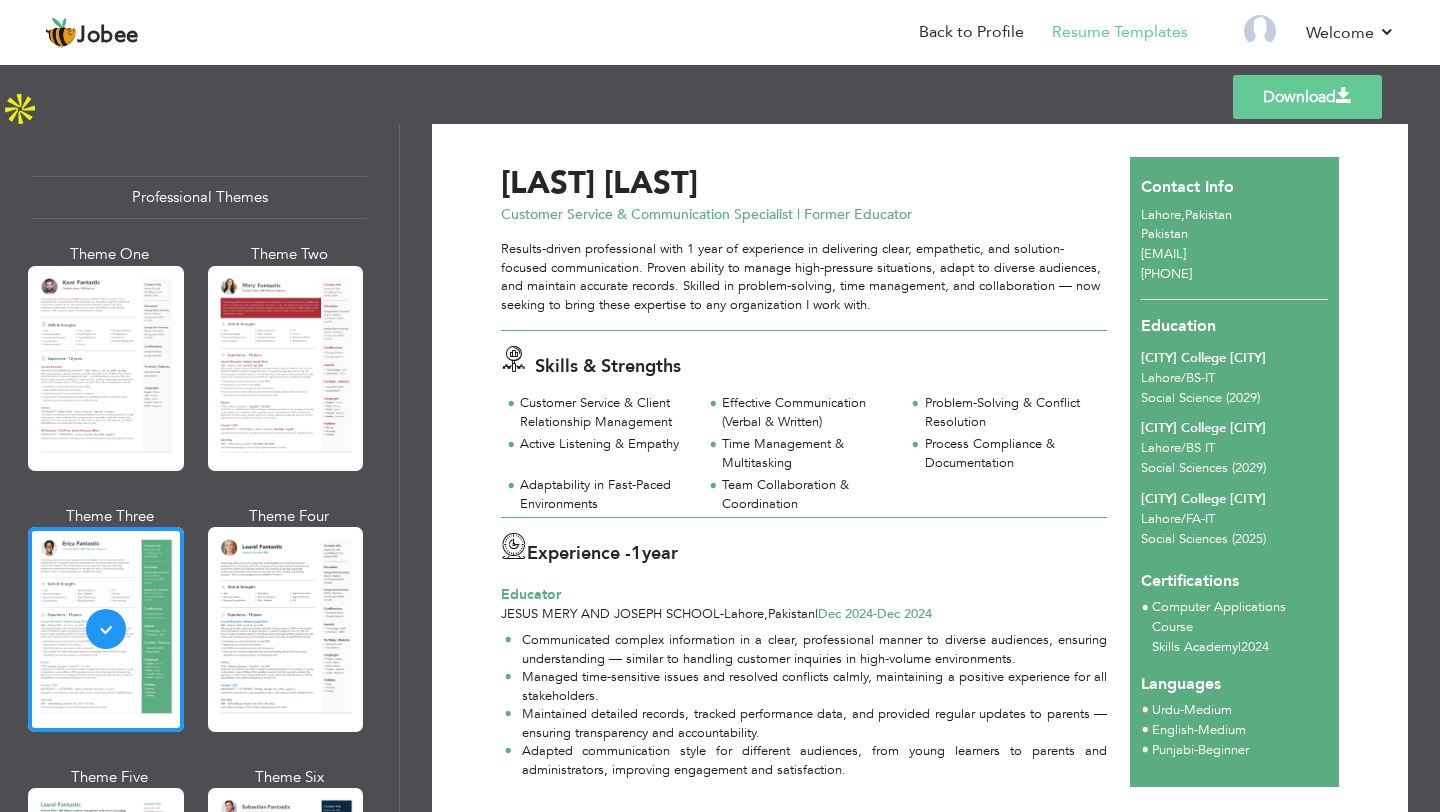 scroll, scrollTop: 26, scrollLeft: 0, axis: vertical 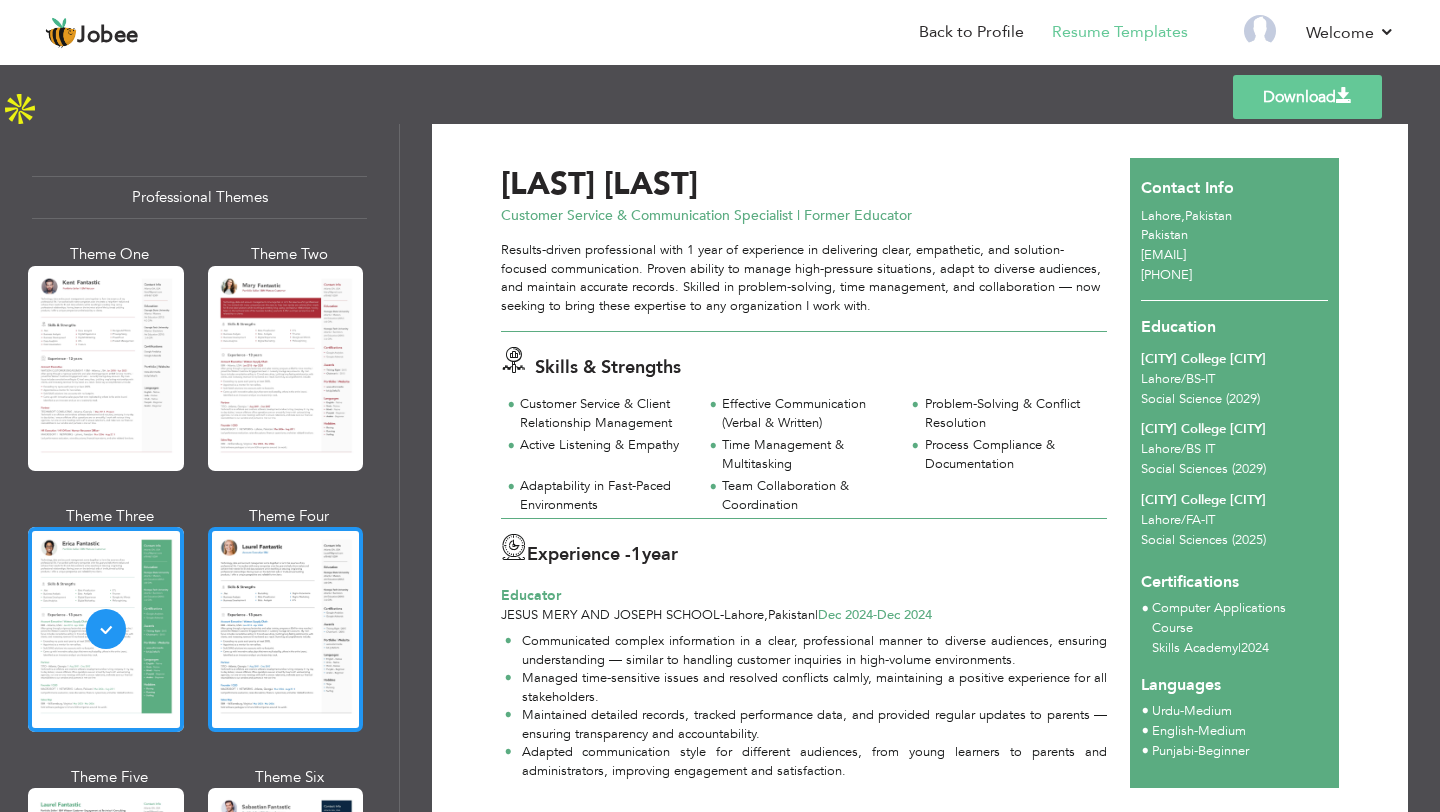 click at bounding box center (286, 629) 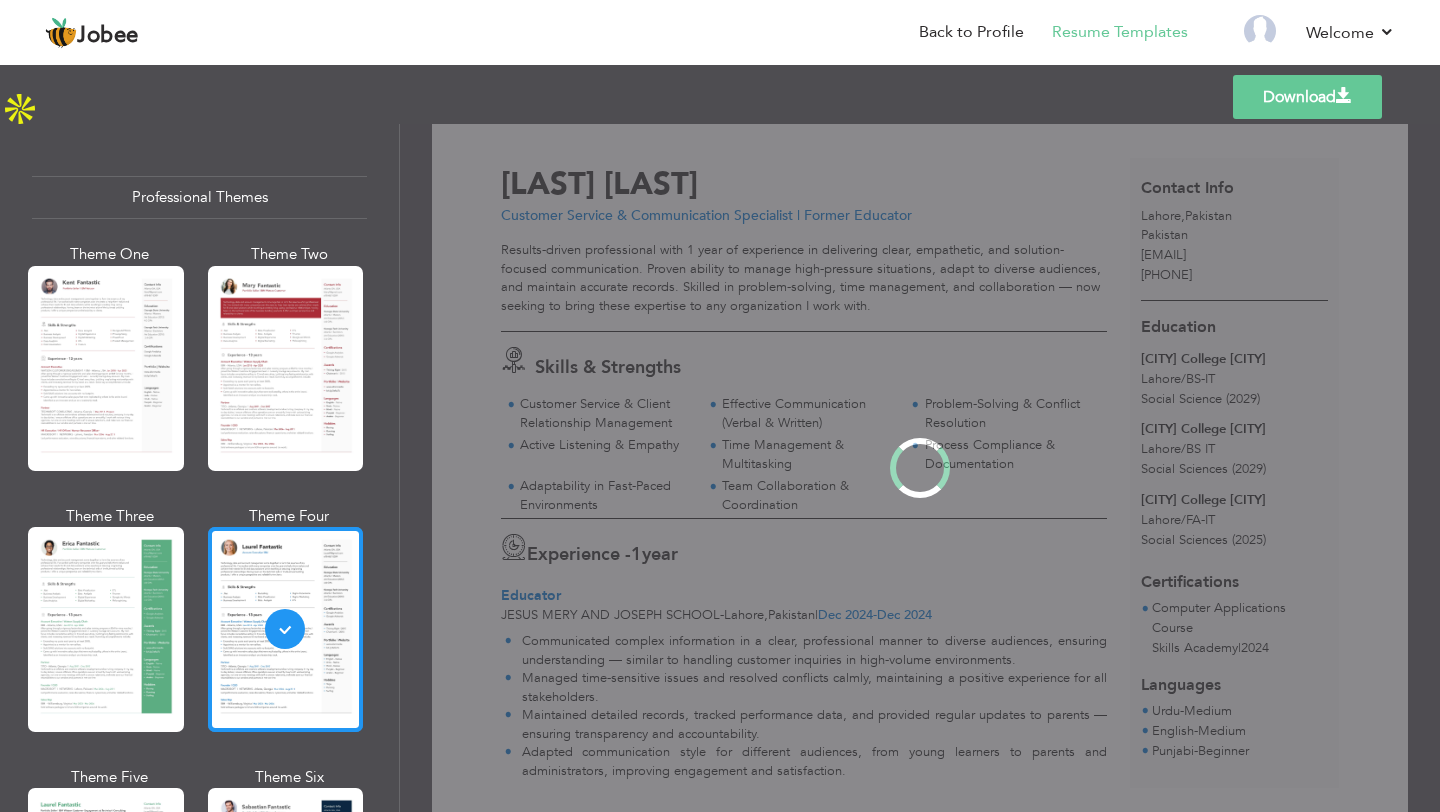 scroll, scrollTop: 0, scrollLeft: 0, axis: both 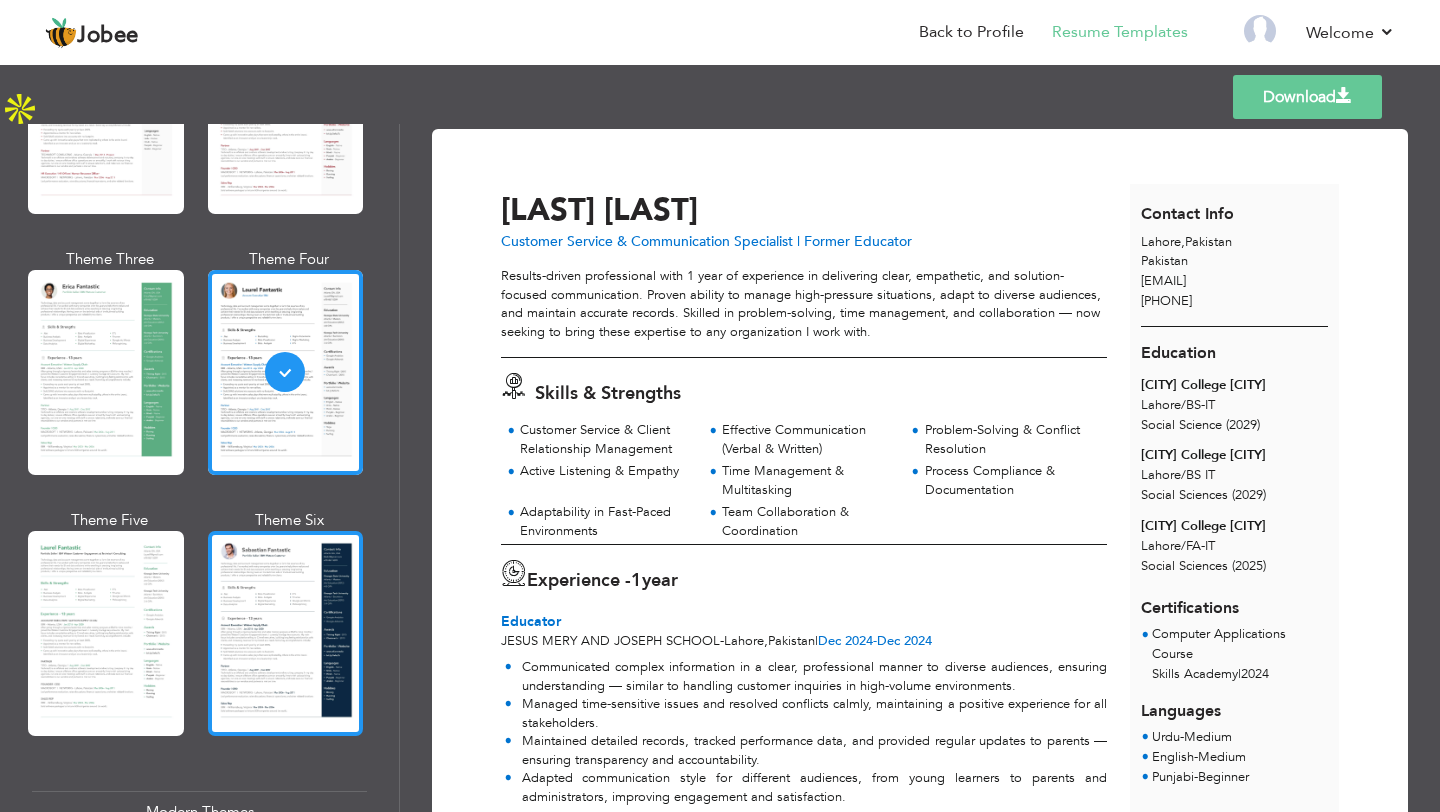 click at bounding box center (286, 633) 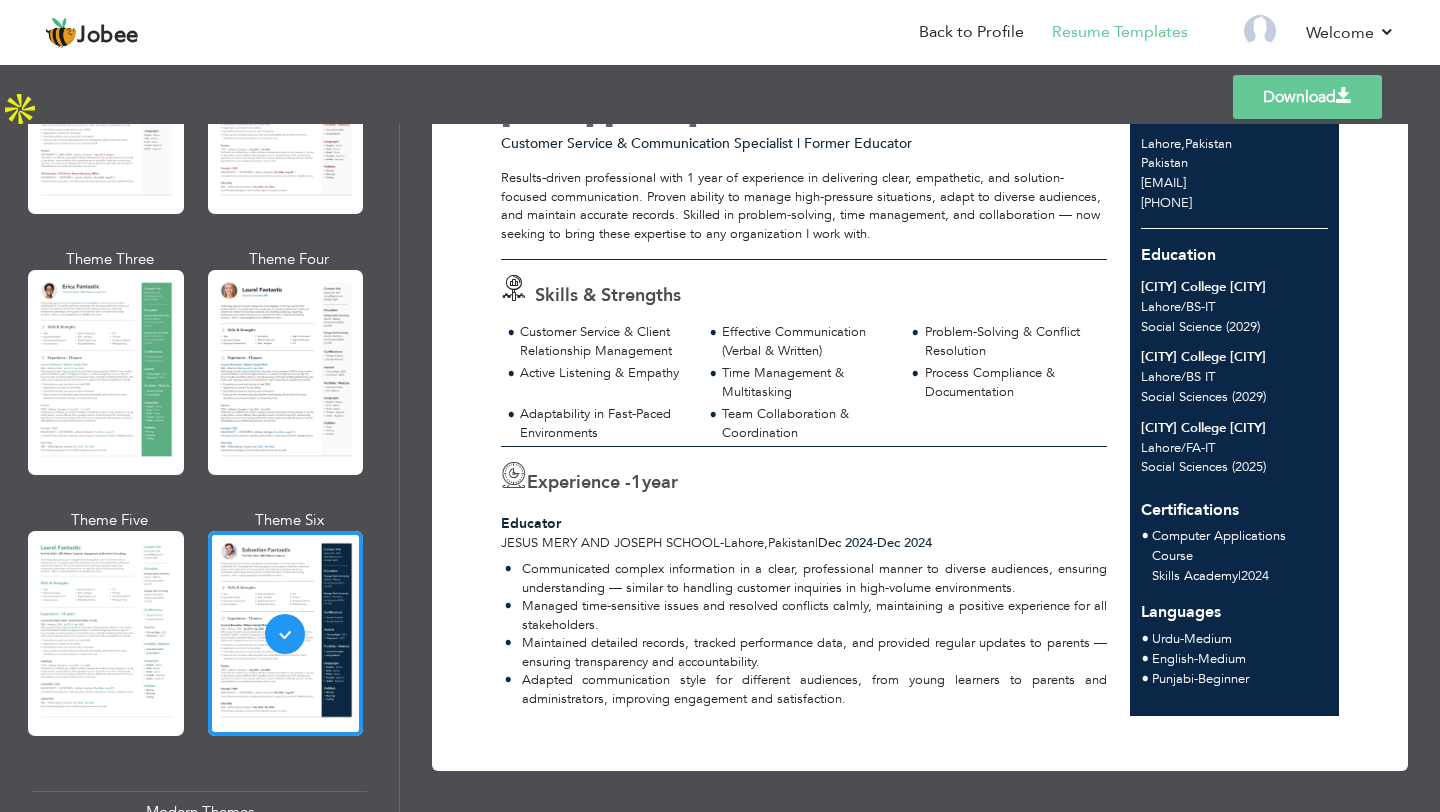 scroll, scrollTop: 0, scrollLeft: 0, axis: both 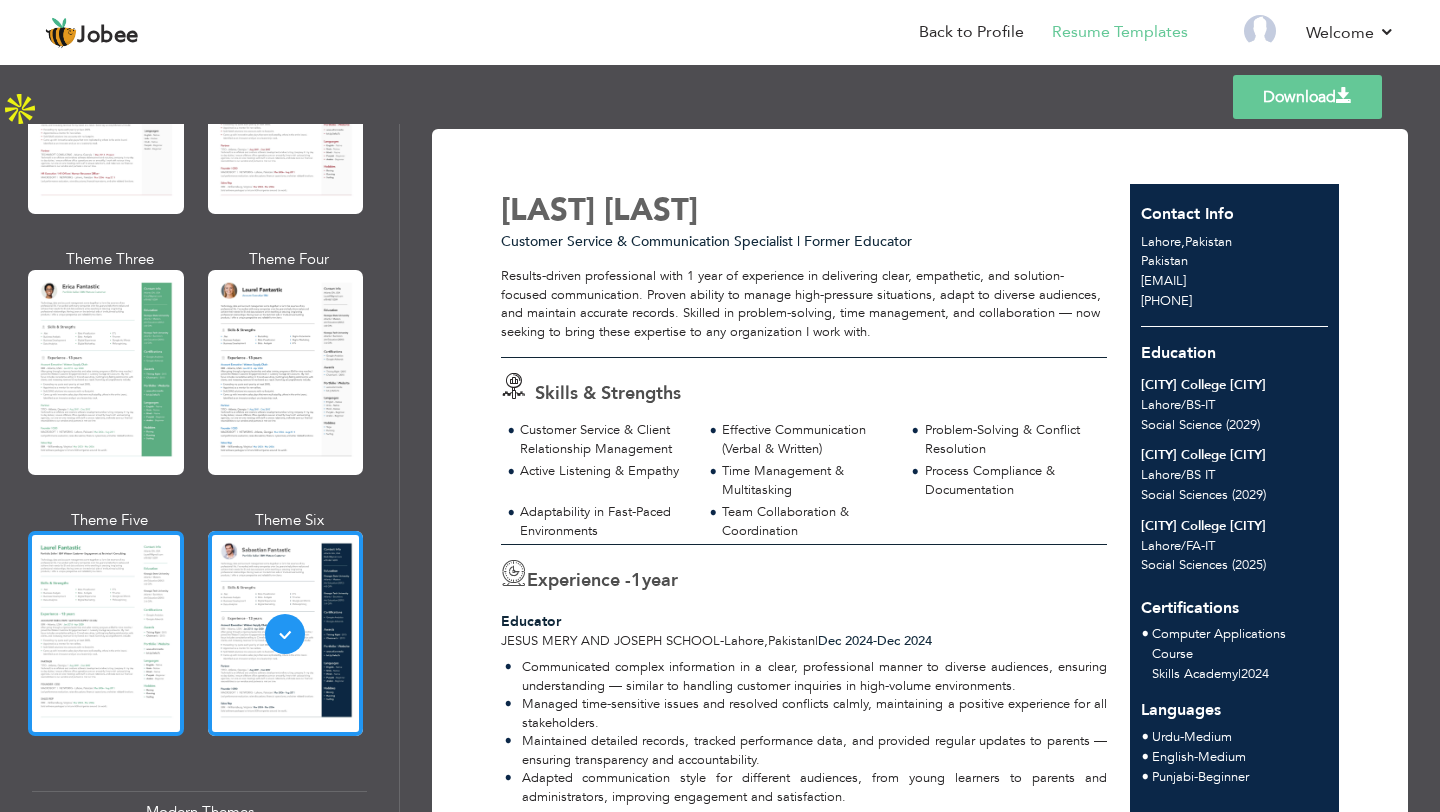 click at bounding box center [106, 633] 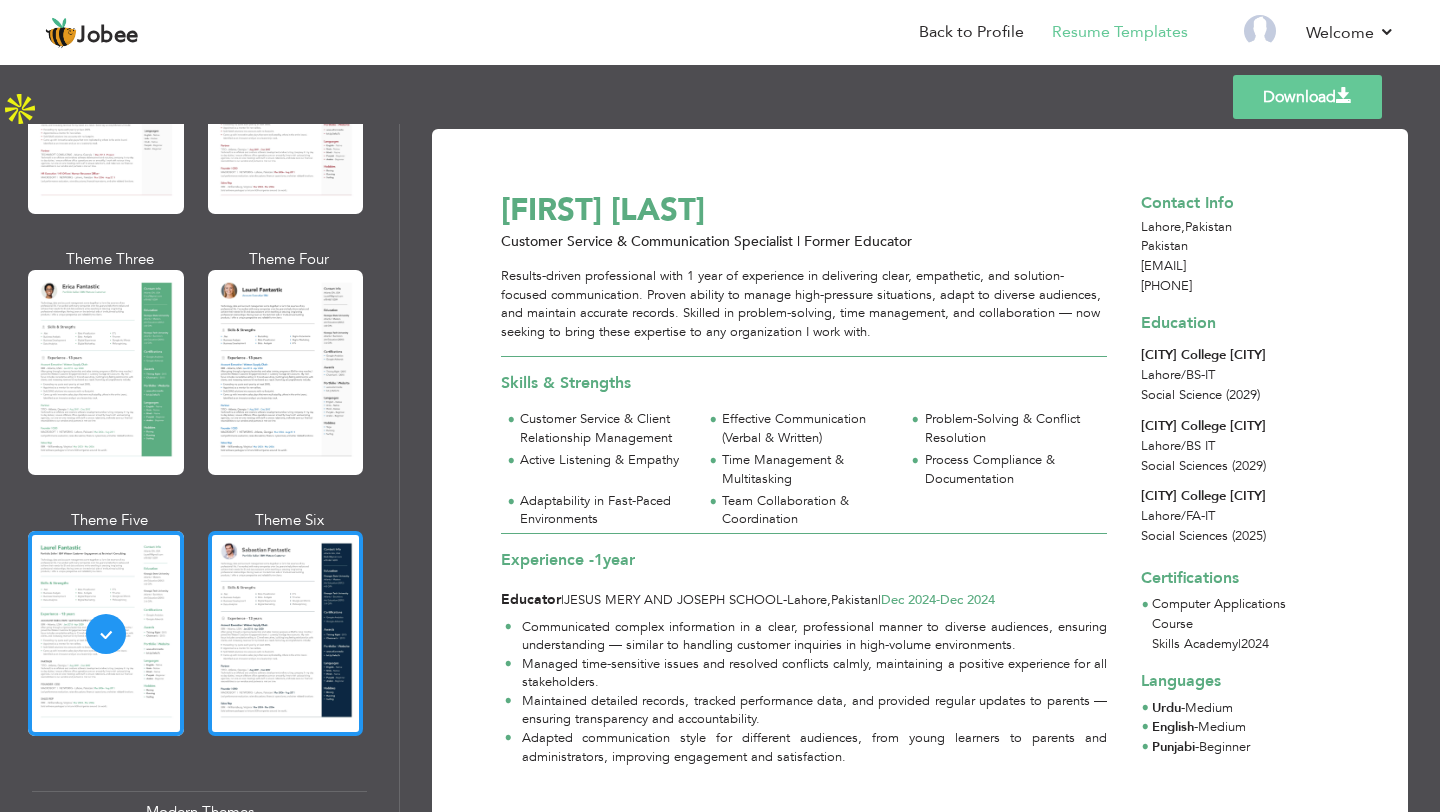 click at bounding box center (286, 633) 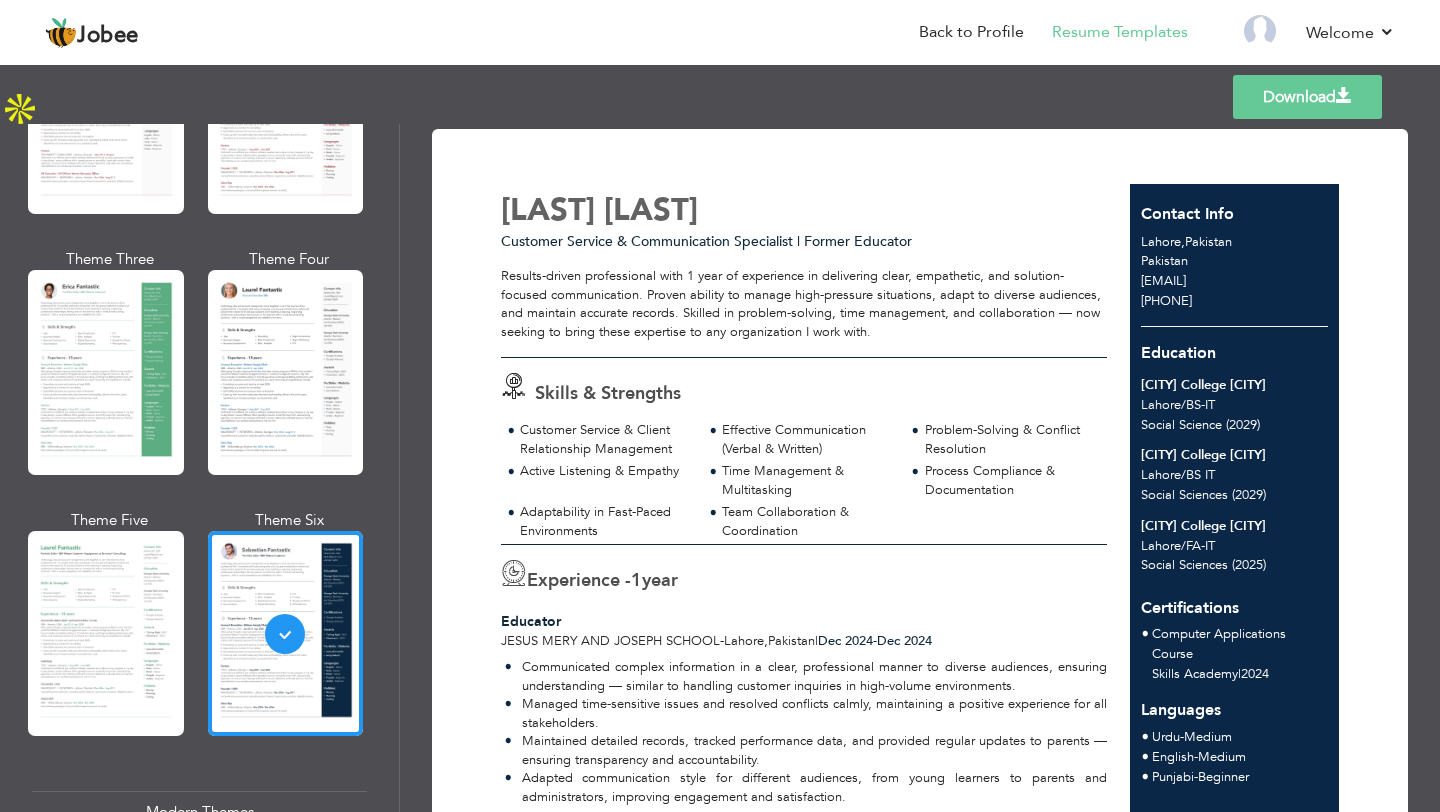 scroll, scrollTop: 98, scrollLeft: 0, axis: vertical 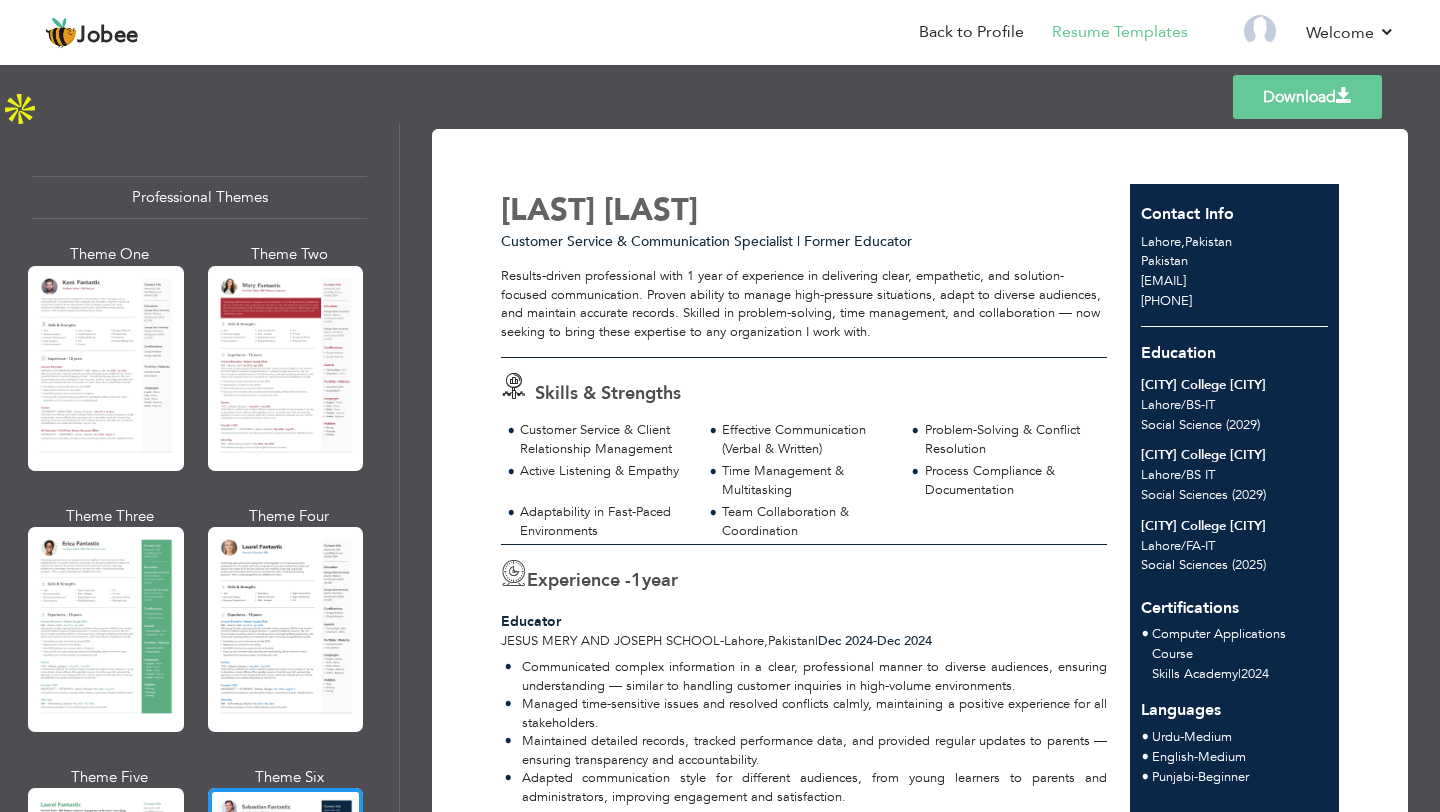 click on "Download" at bounding box center (1307, 97) 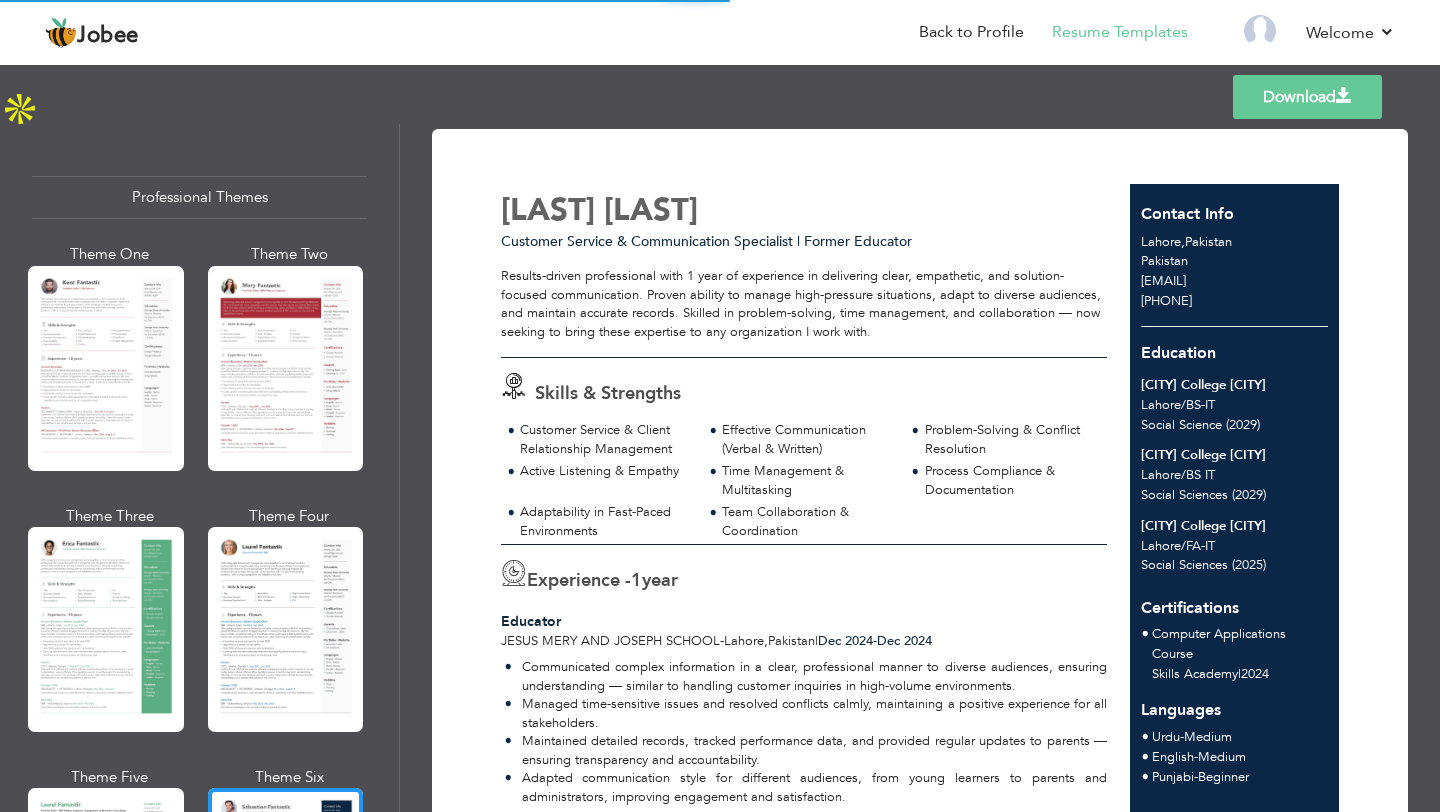 click at bounding box center (1344, 96) 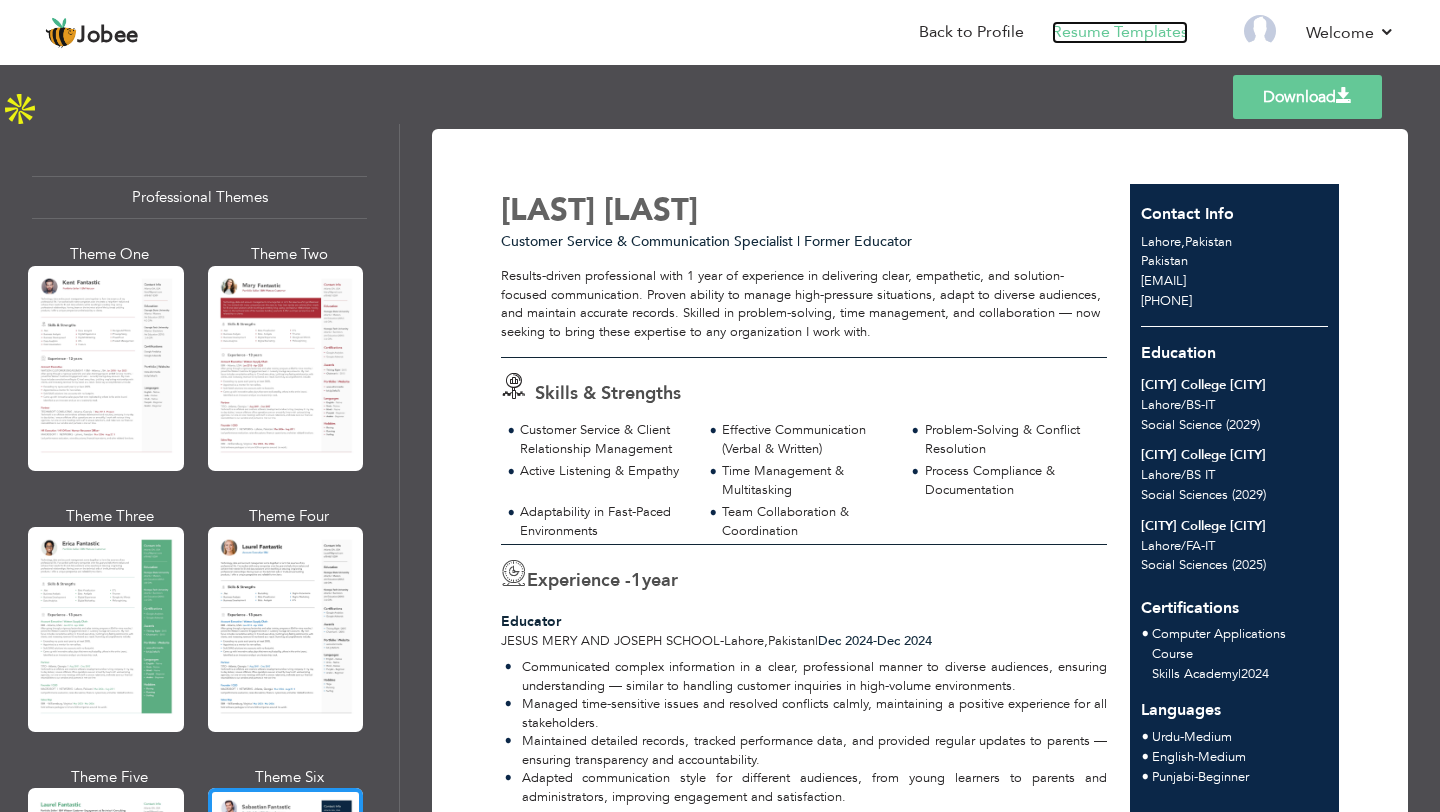 click on "Resume Templates" at bounding box center (1120, 32) 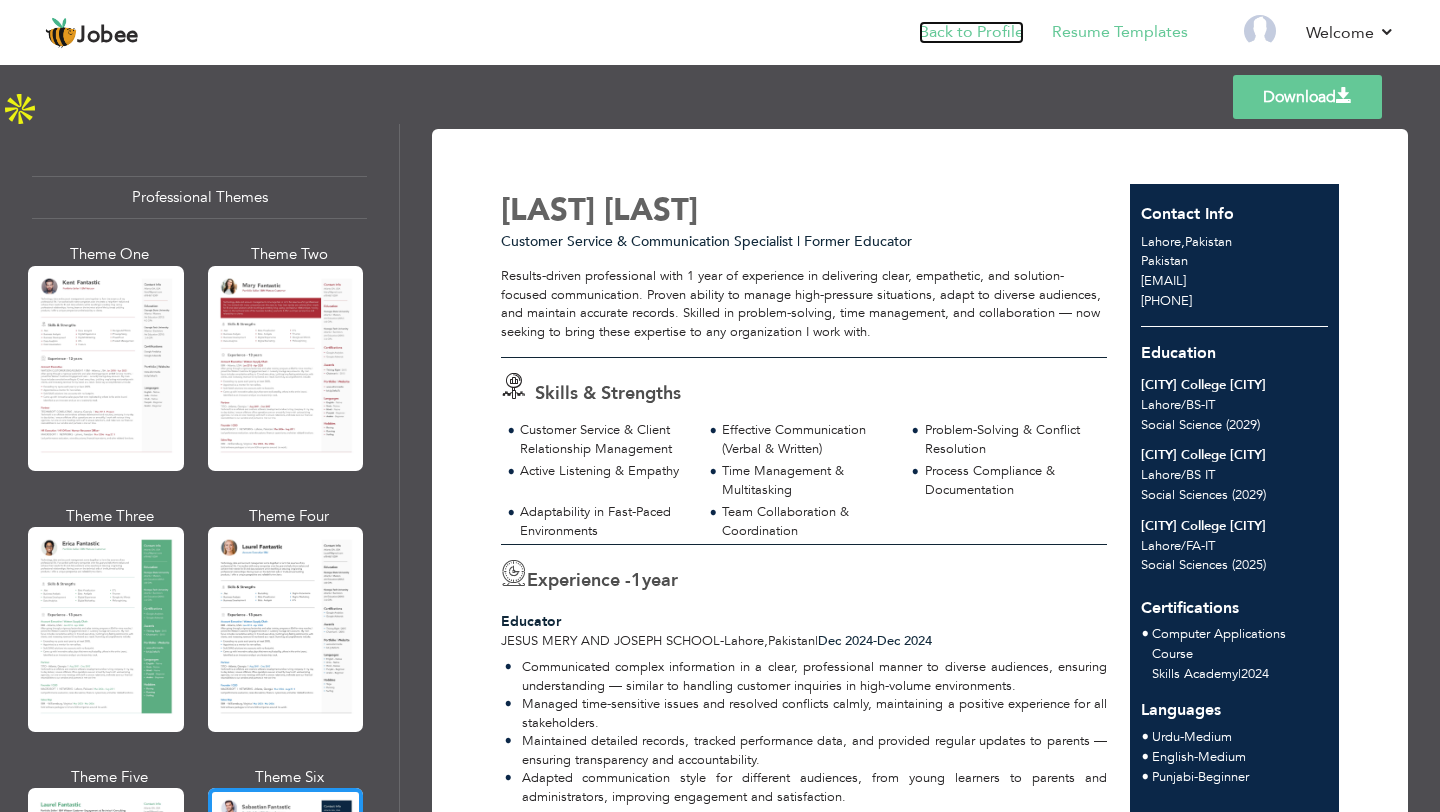 click on "Back to Profile" at bounding box center [971, 32] 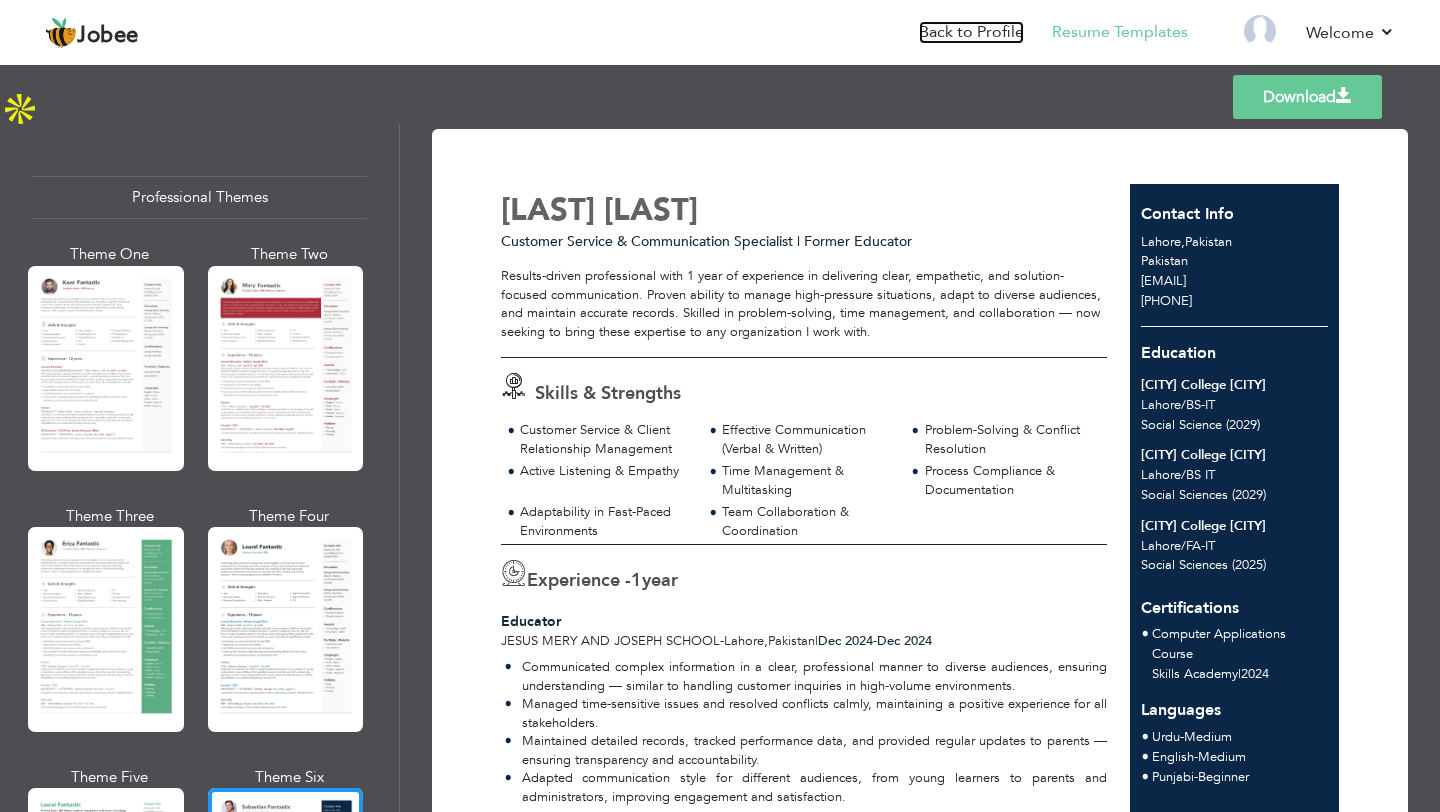 scroll, scrollTop: 185, scrollLeft: 0, axis: vertical 